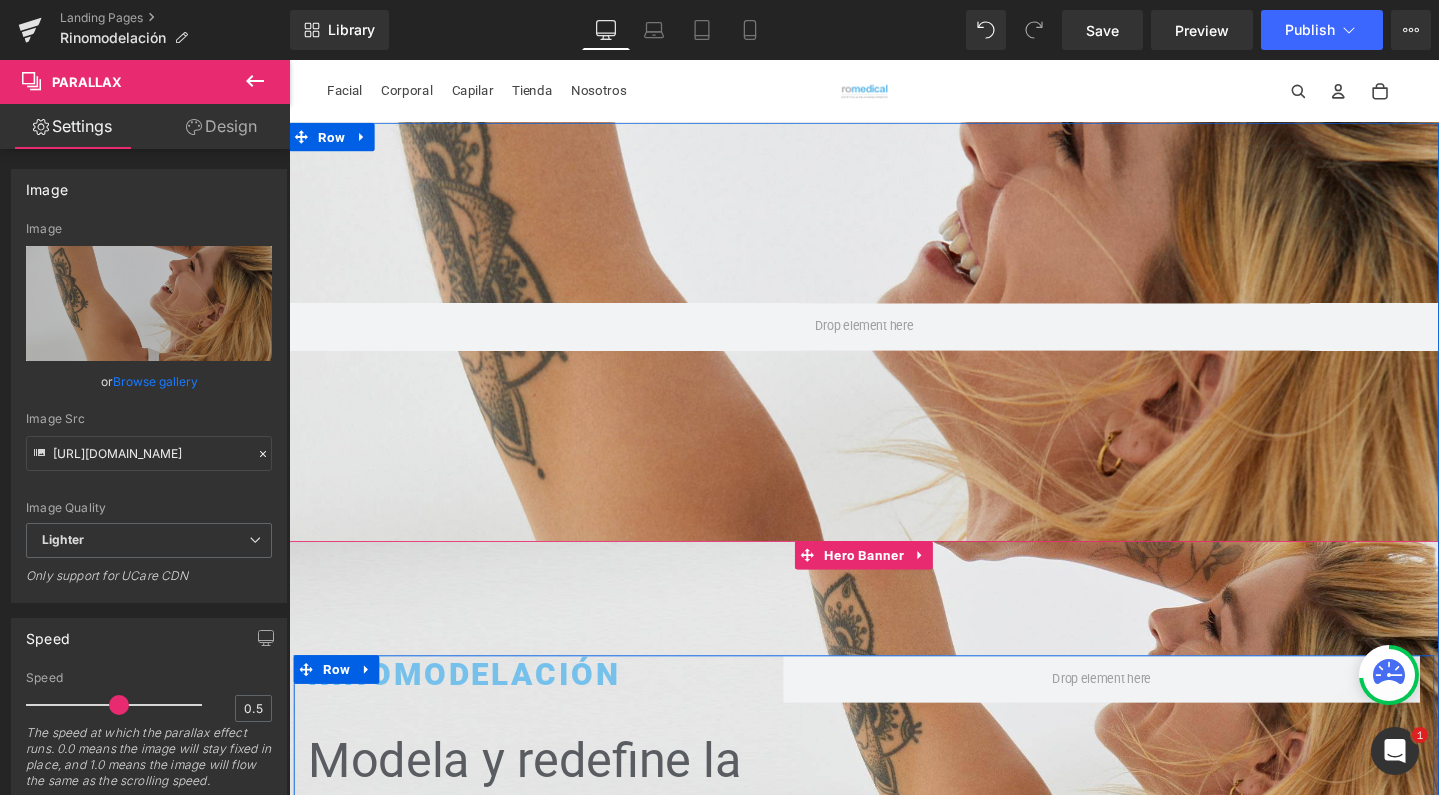scroll, scrollTop: 0, scrollLeft: 0, axis: both 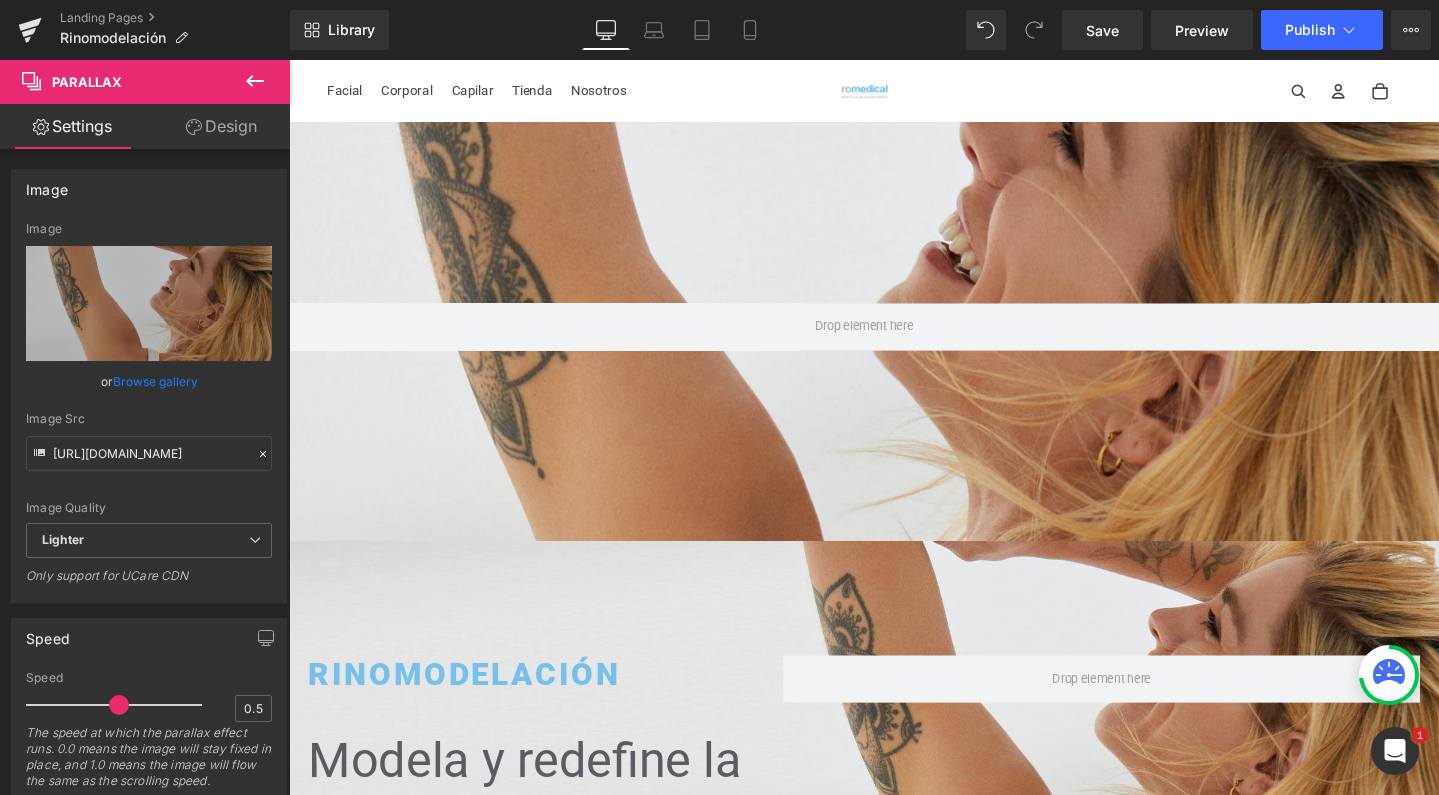 click 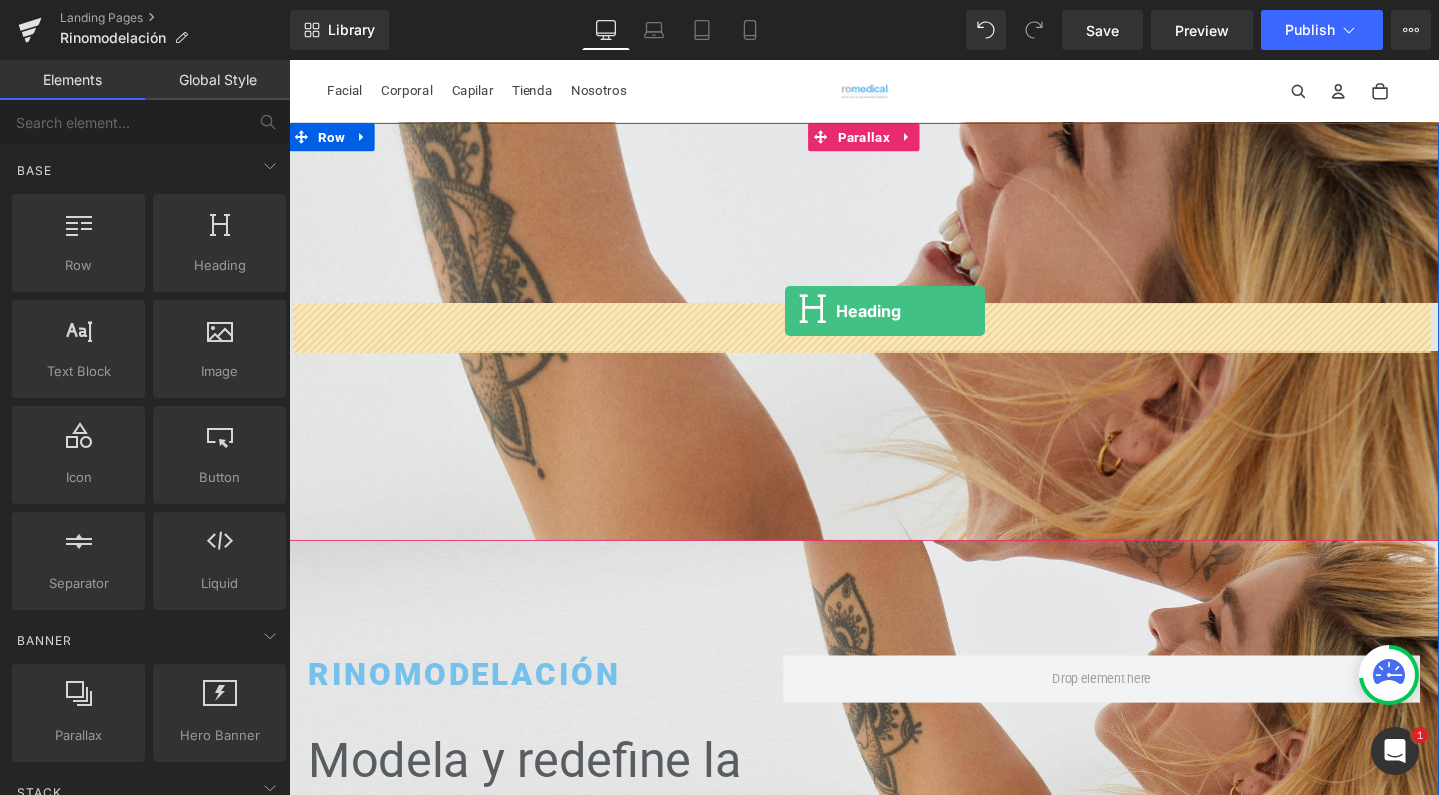 drag, startPoint x: 503, startPoint y: 296, endPoint x: 811, endPoint y: 324, distance: 309.2701 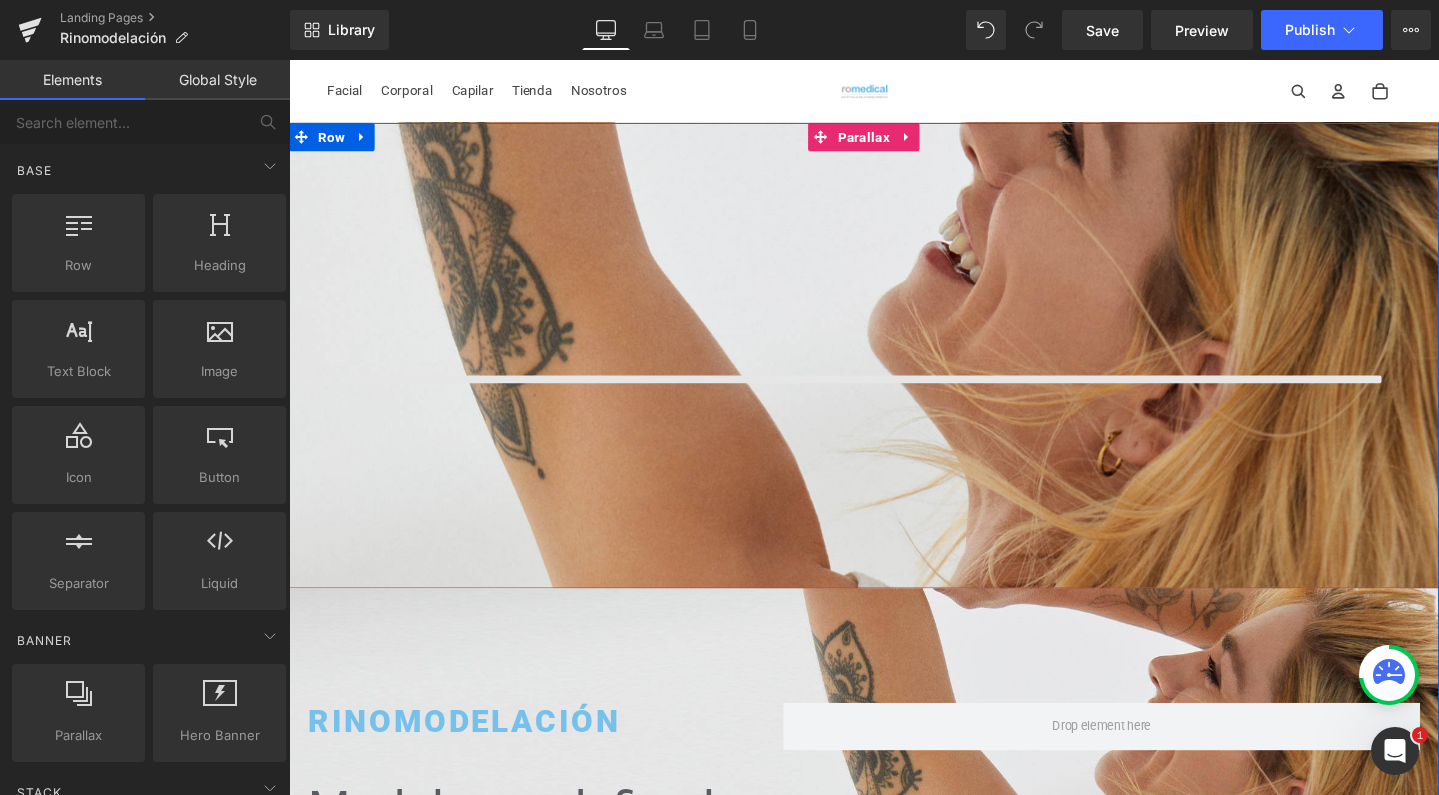 scroll, scrollTop: 10, scrollLeft: 10, axis: both 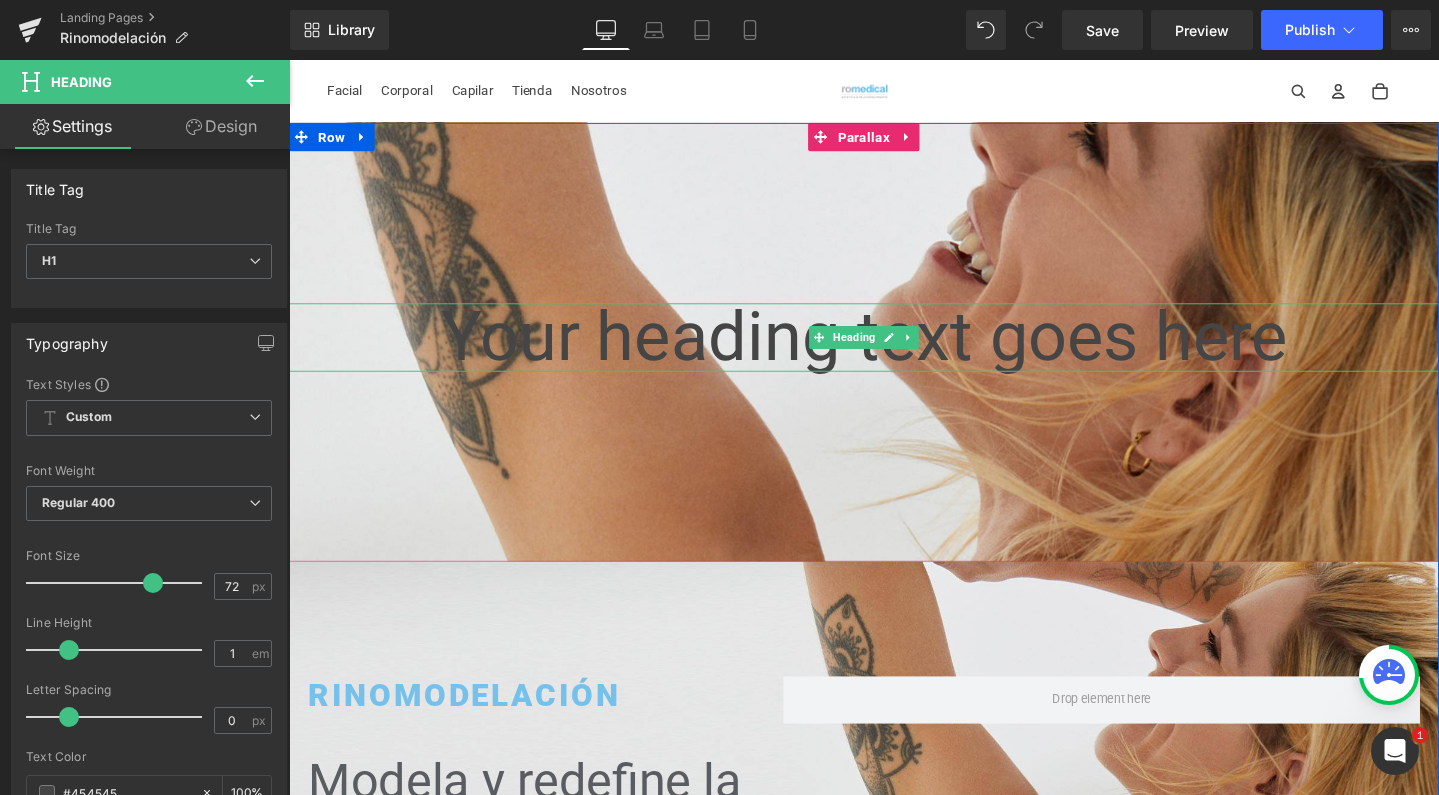 click on "Your heading text goes here" at bounding box center (894, 352) 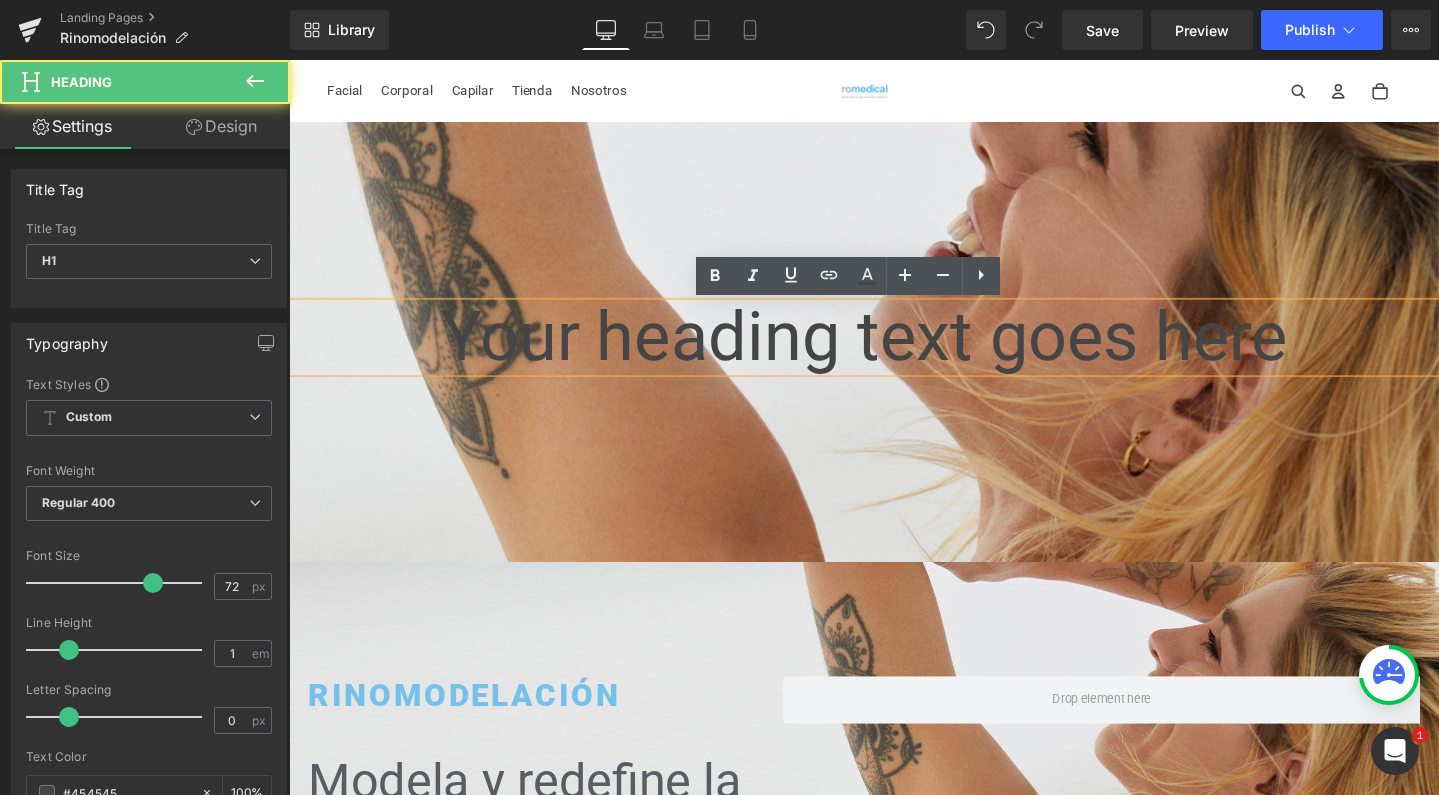 click on "Your heading text goes here" at bounding box center (894, 352) 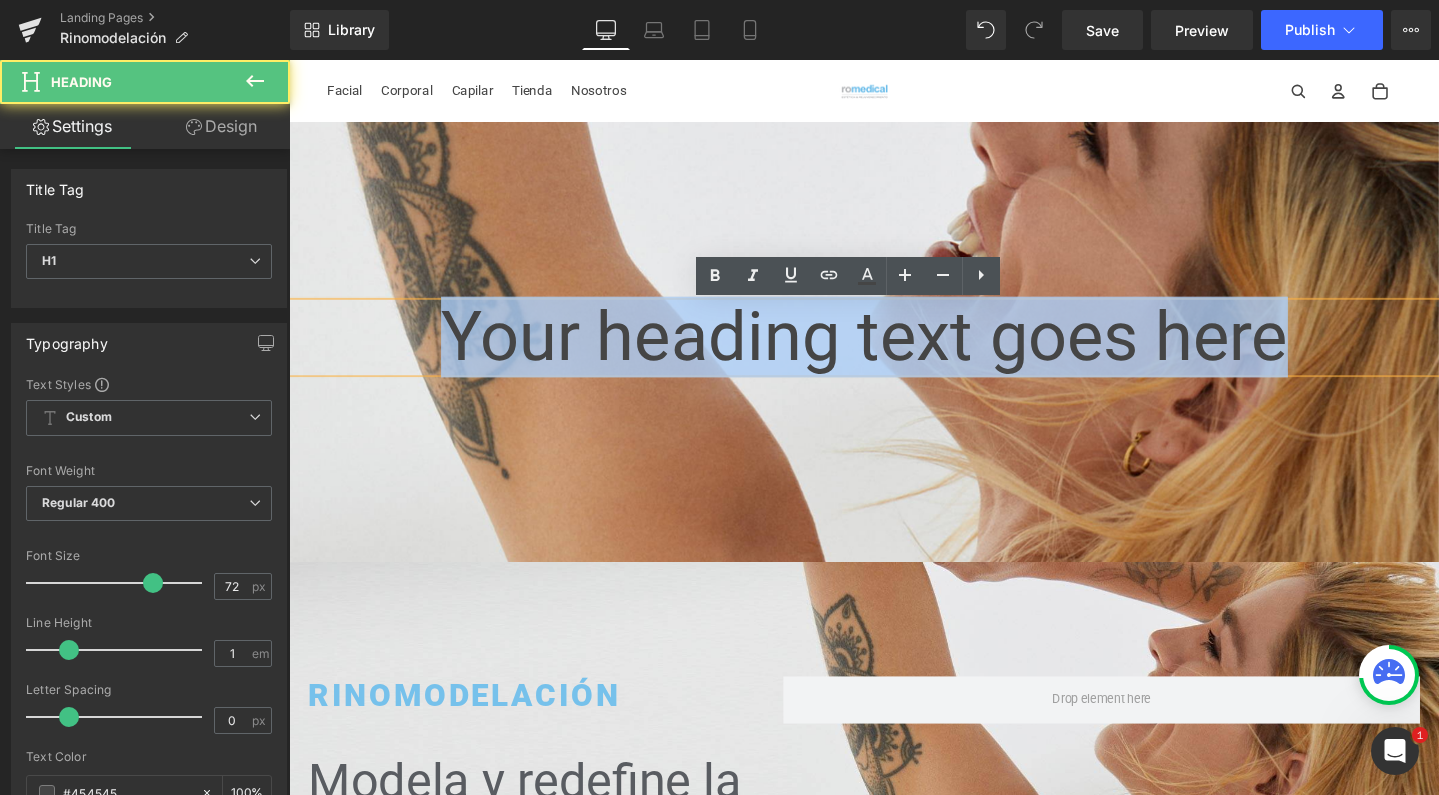 click on "Your heading text goes here" at bounding box center [894, 352] 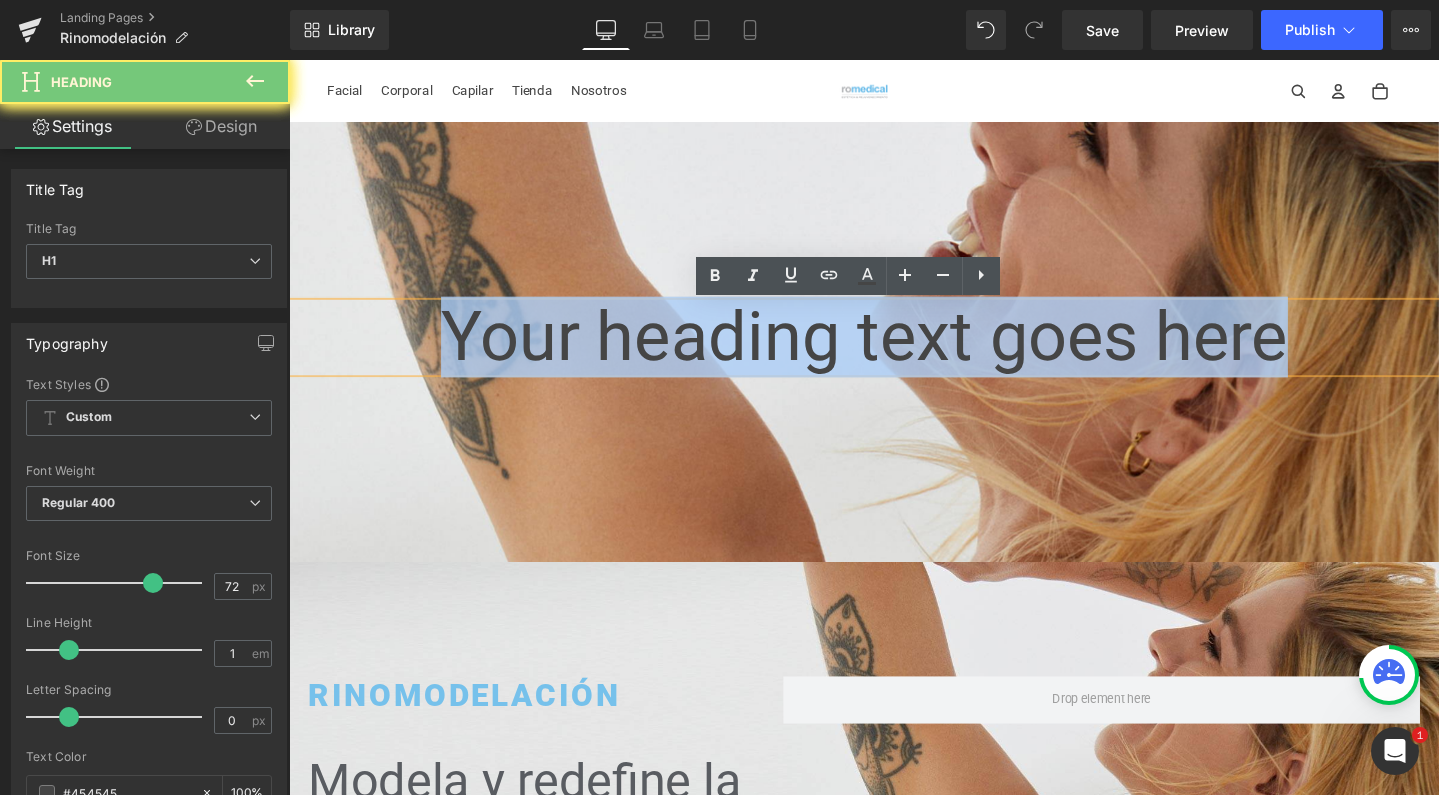click on "Your heading text goes here" at bounding box center [894, 352] 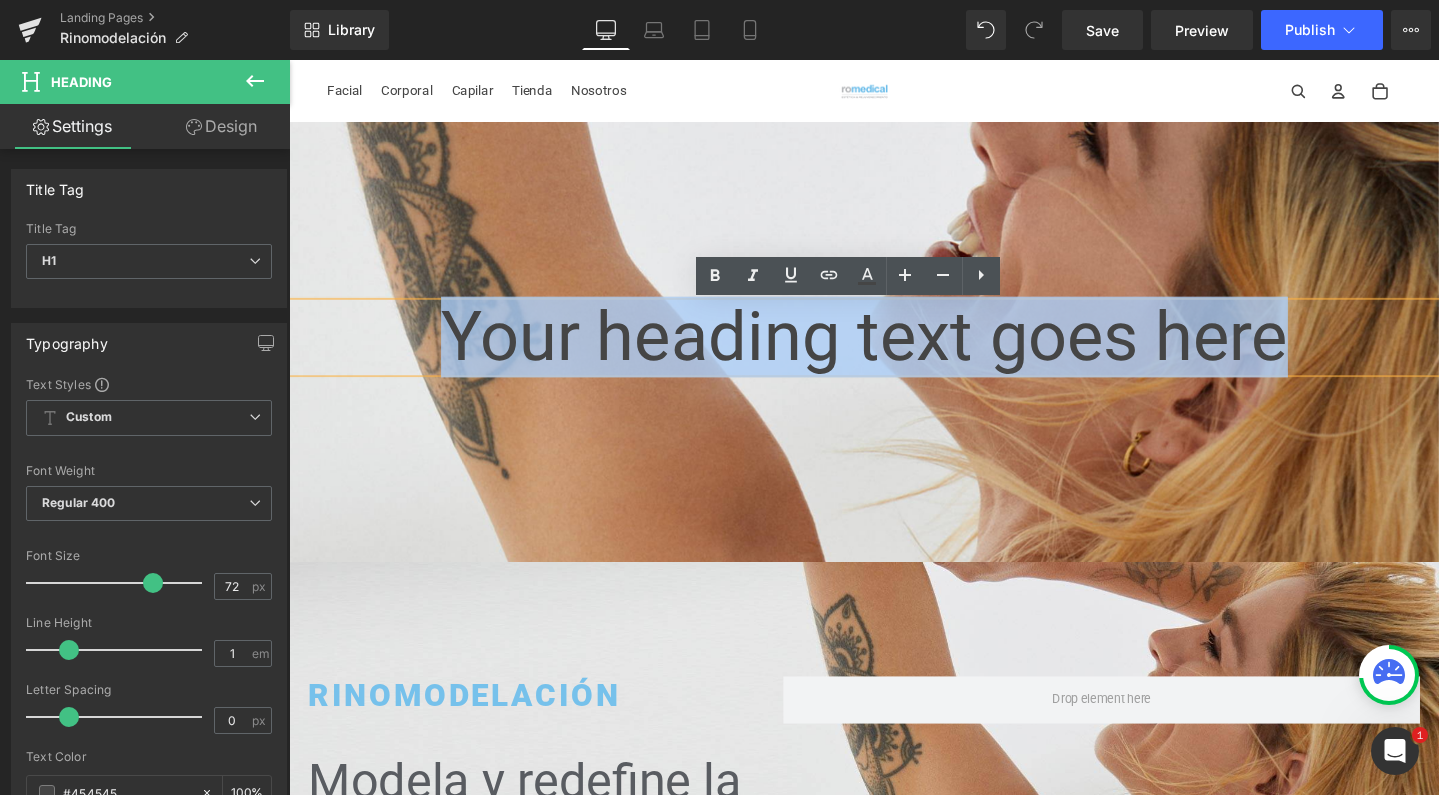 type 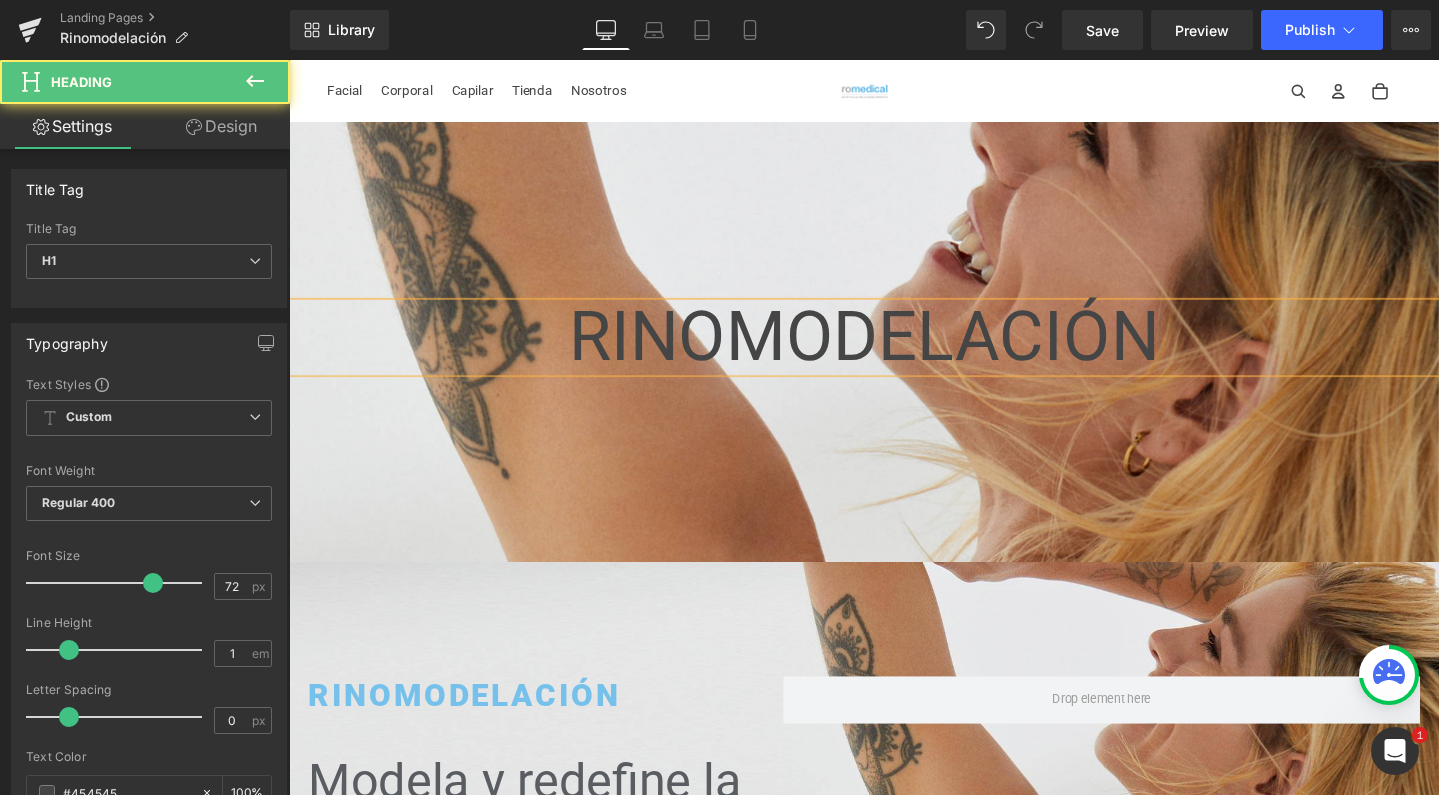 click on "RINOMODELACIÓN" at bounding box center (894, 352) 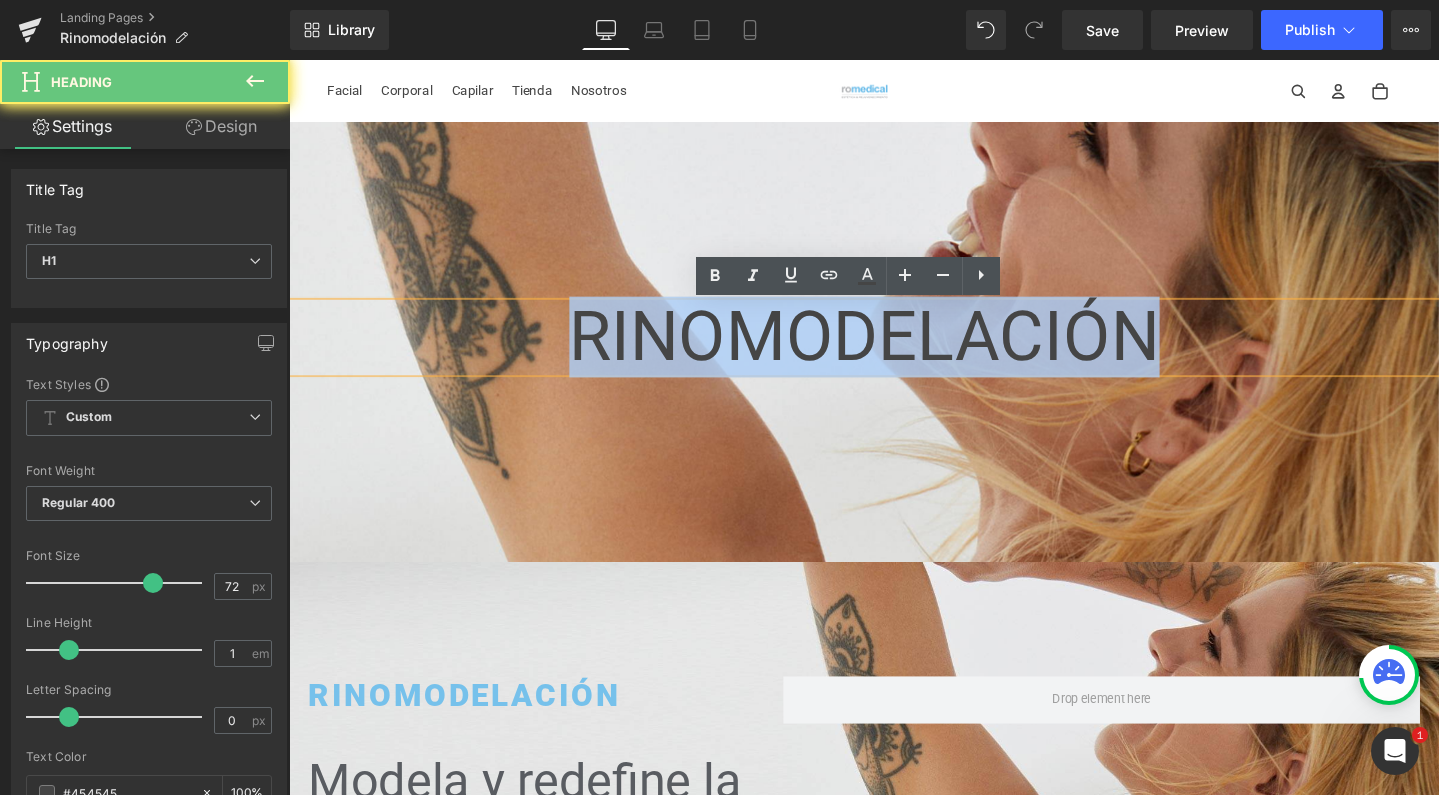click on "RINOMODELACIÓN" at bounding box center (894, 352) 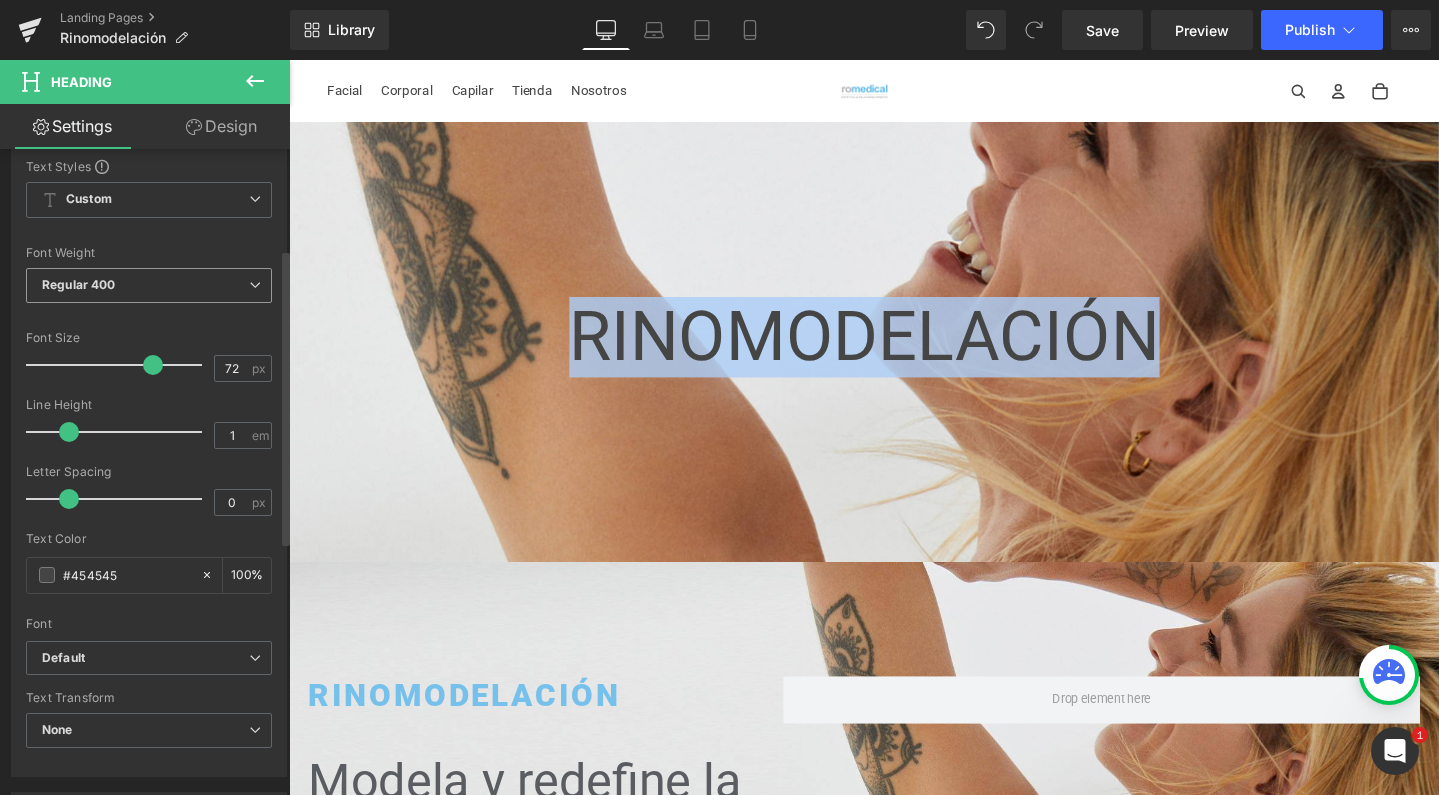 scroll, scrollTop: 218, scrollLeft: 0, axis: vertical 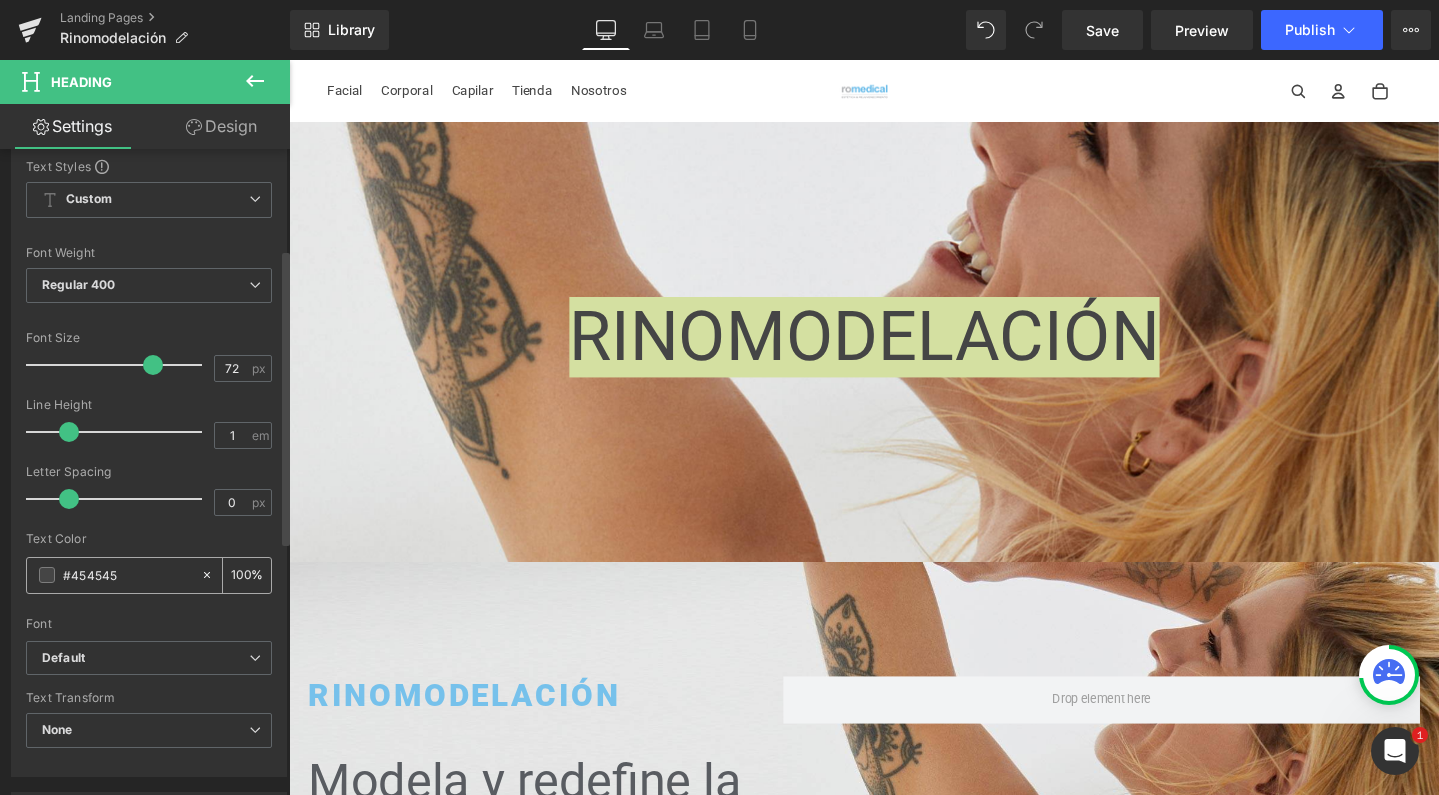 click at bounding box center (47, 575) 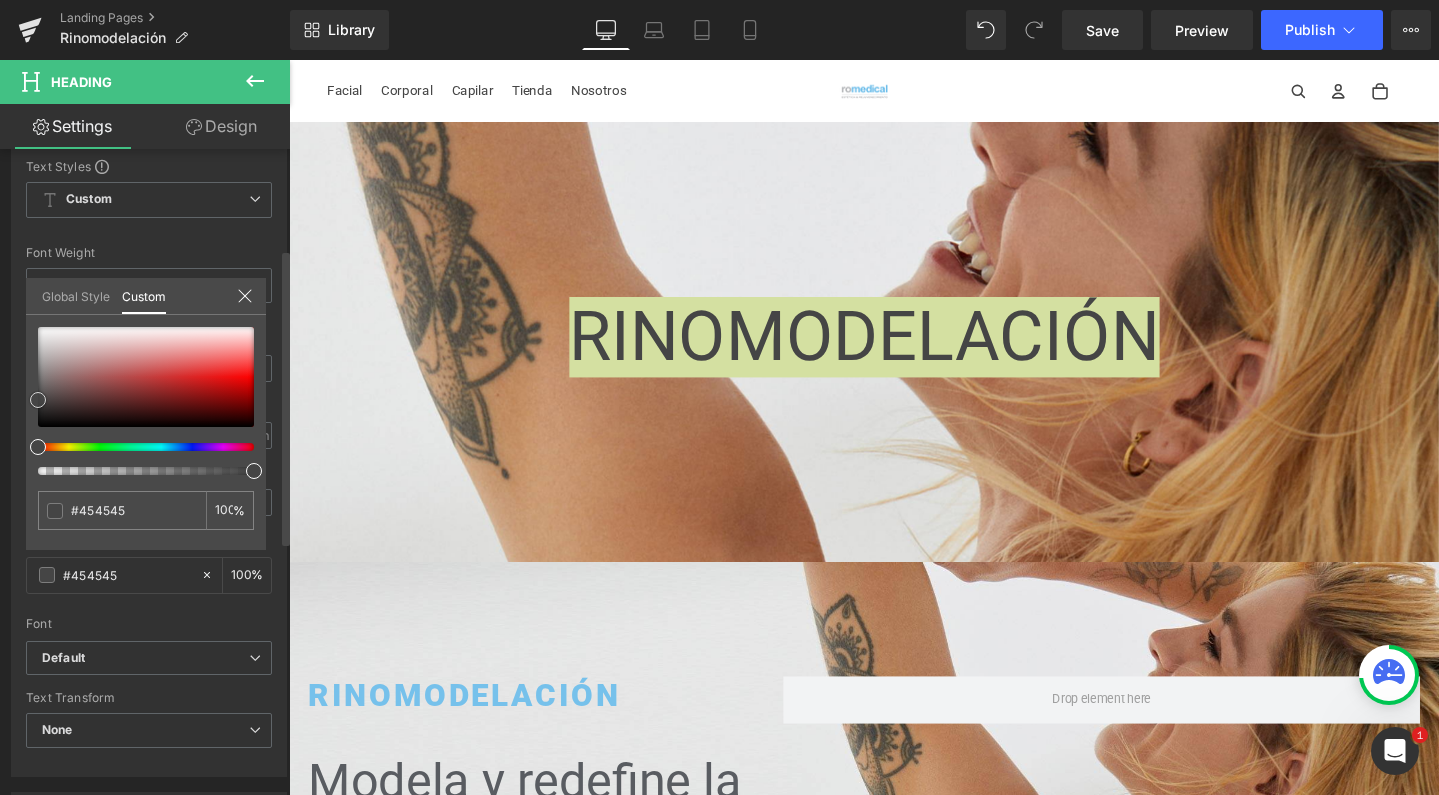 type on "#0d0c0c" 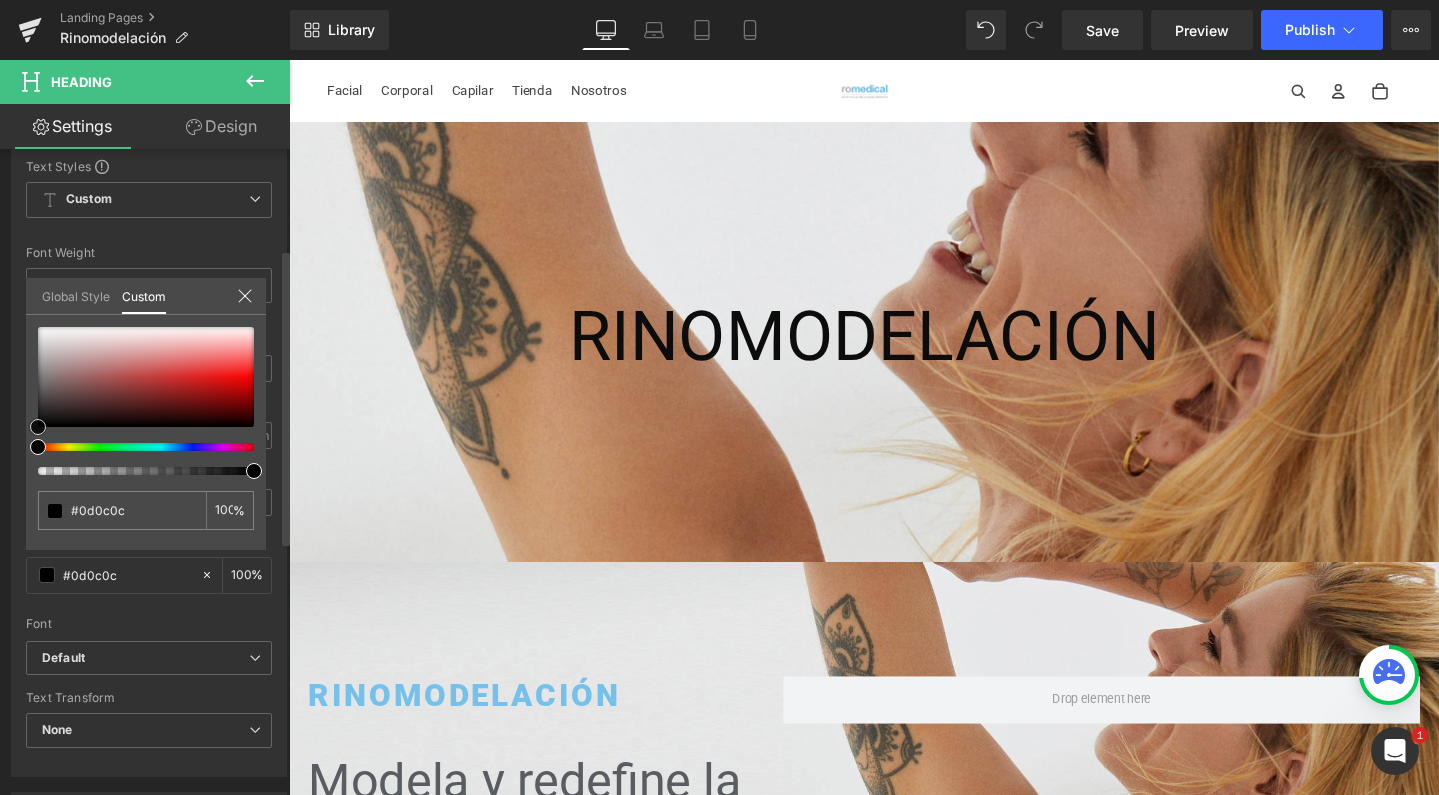 type on "#000000" 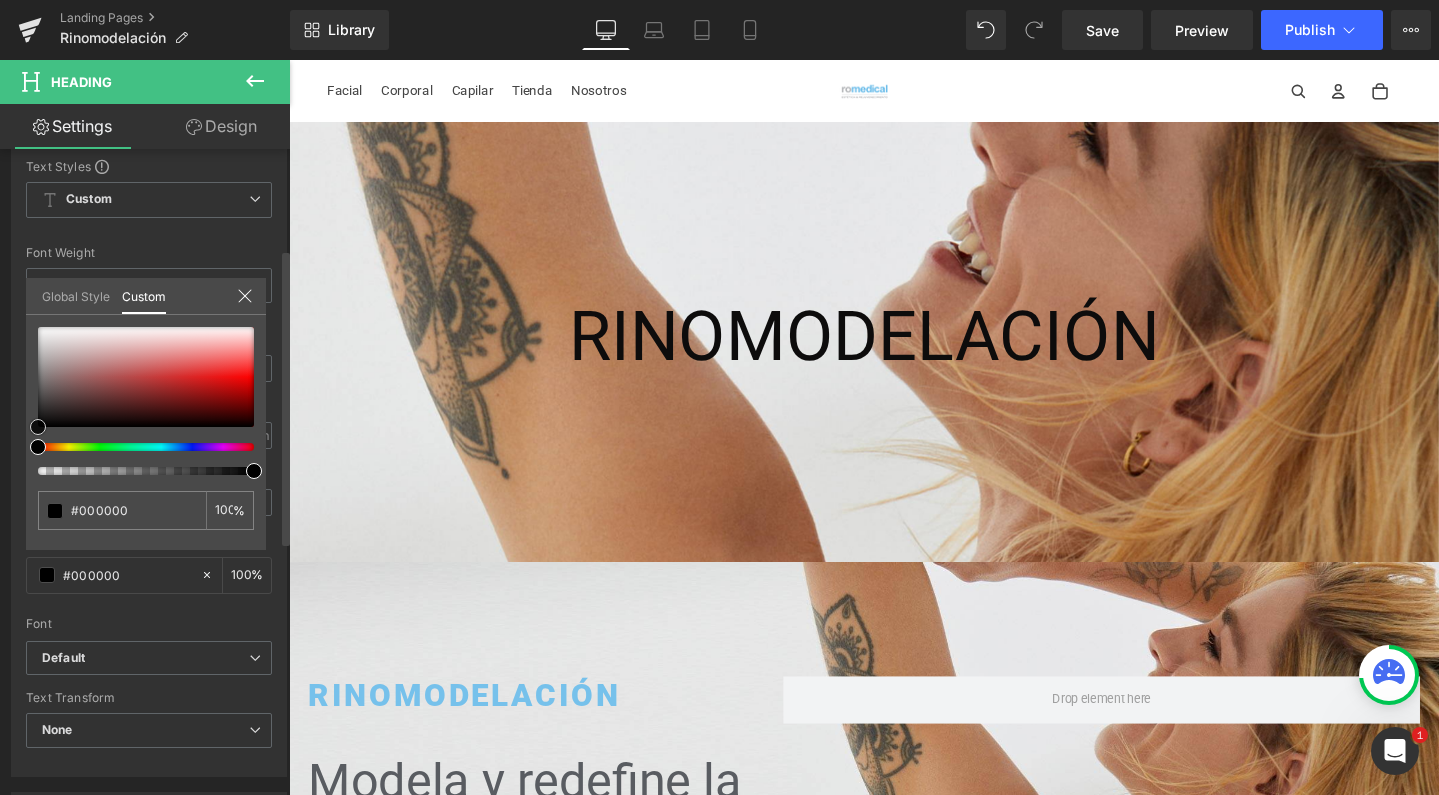 drag, startPoint x: 43, startPoint y: 422, endPoint x: 35, endPoint y: 436, distance: 16.124516 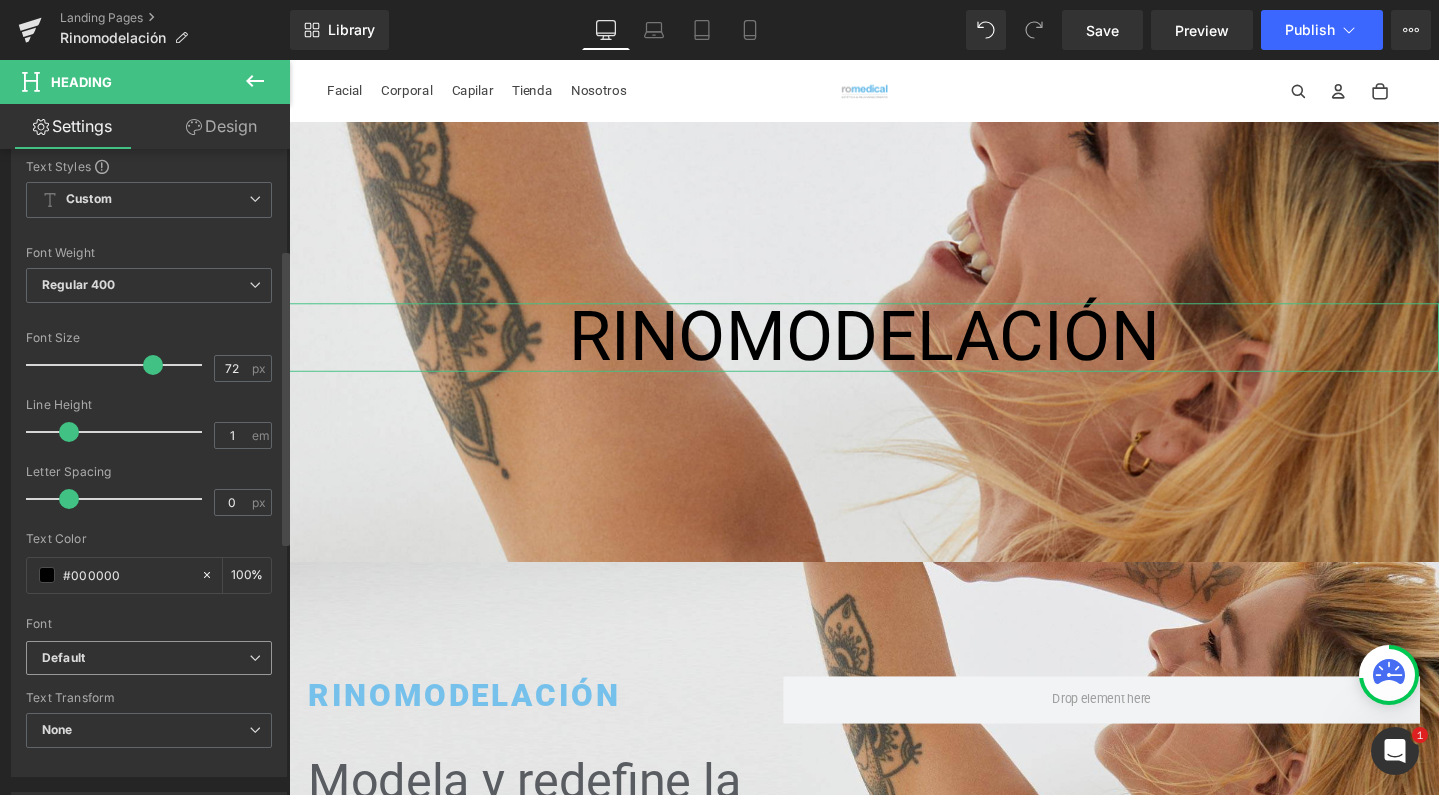 click on "Default" at bounding box center [63, 658] 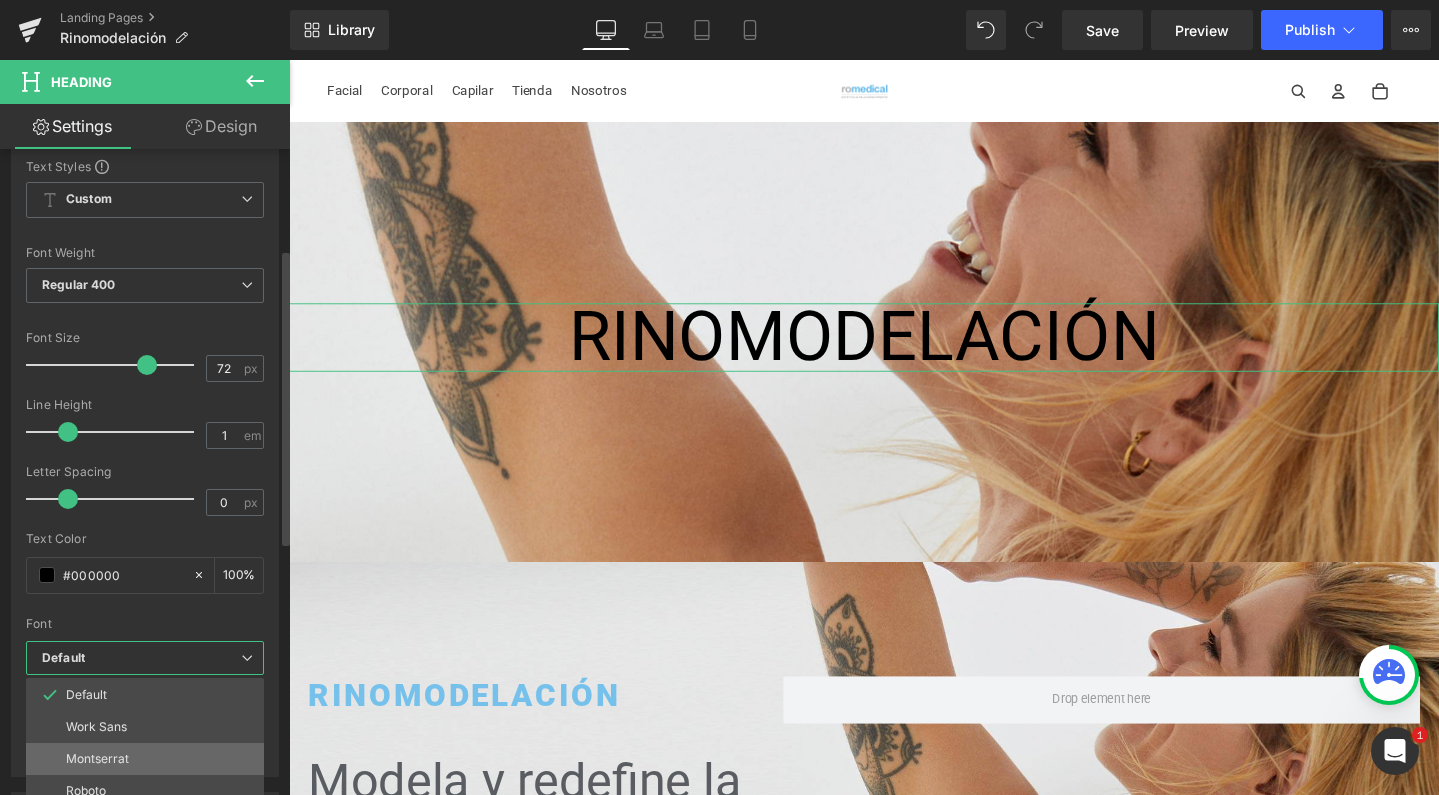 click on "Montserrat" at bounding box center [97, 759] 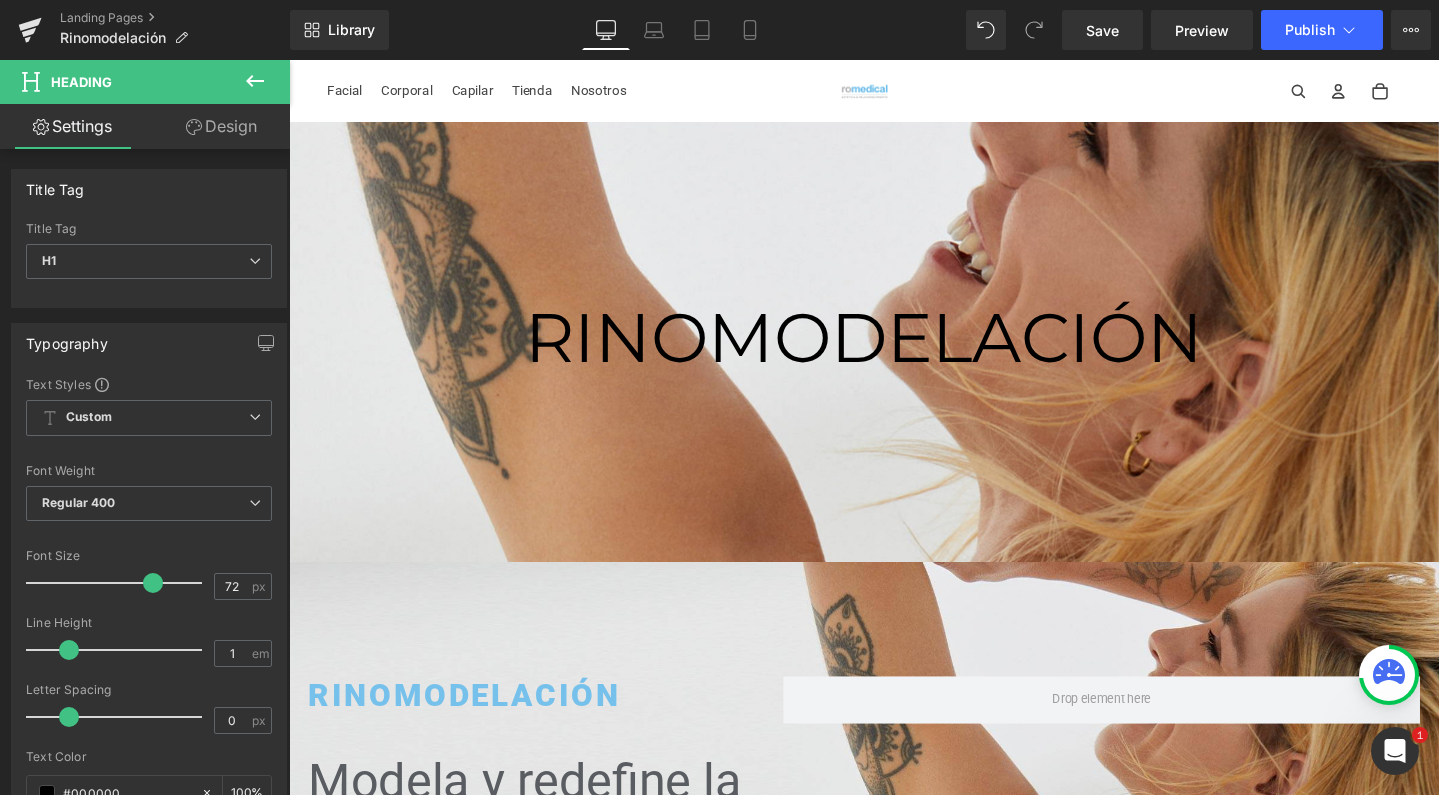scroll, scrollTop: 0, scrollLeft: 0, axis: both 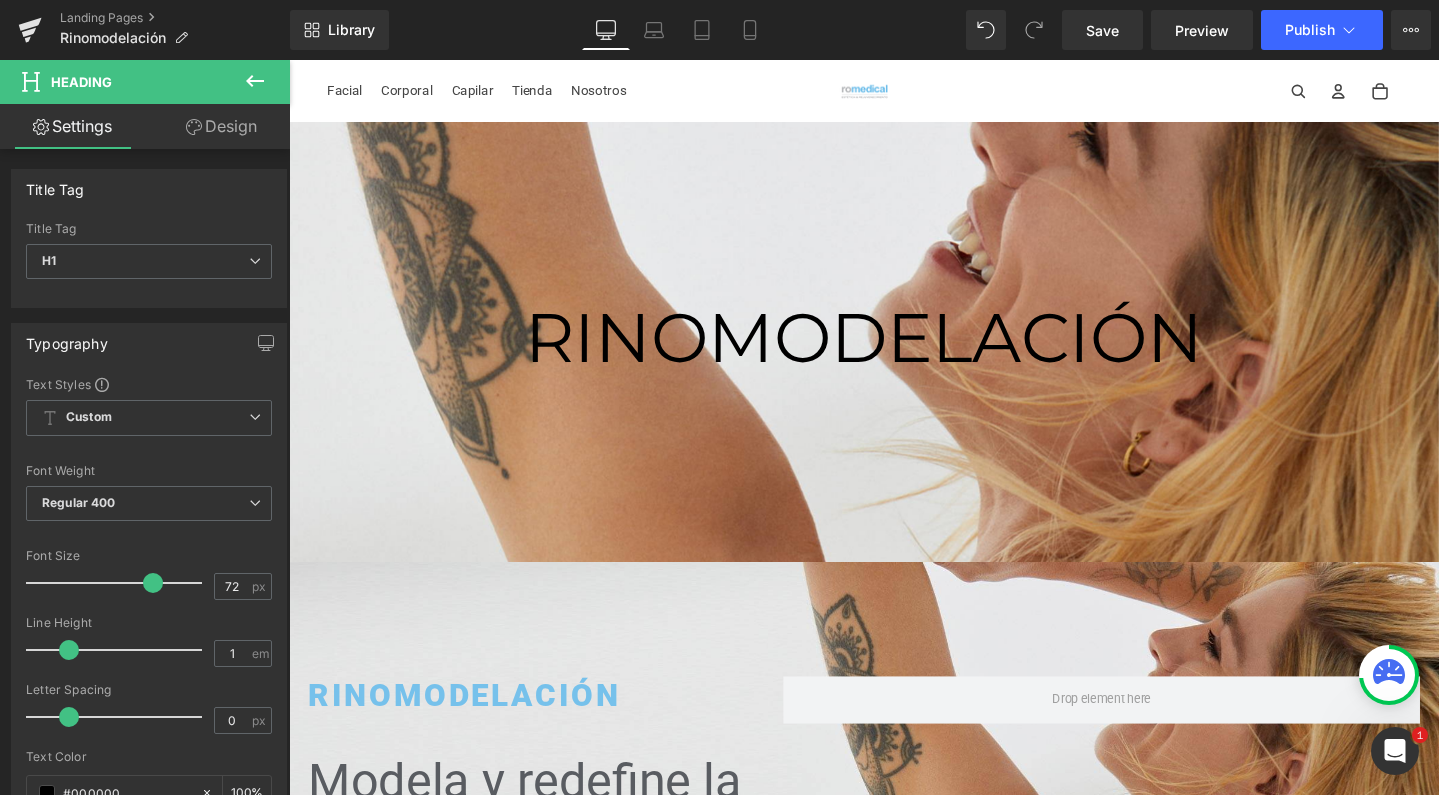 click on "Ir directamente al contenido
Facial
Rejuvenecimiento
Inyectables
Manchas y lesiones pigmentarias
Cicatrices" at bounding box center [894, 2898] 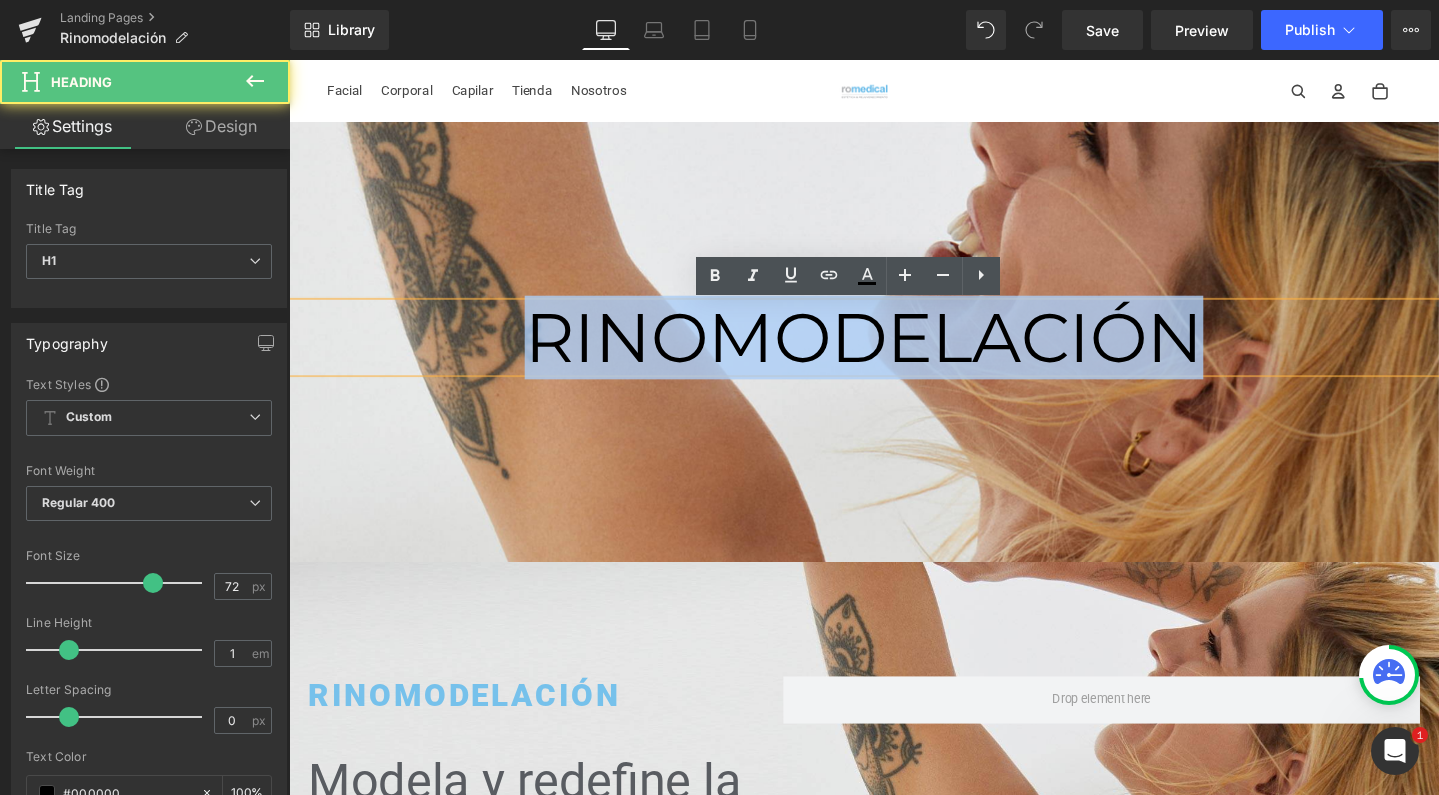 click on "RINOMODELACIÓN" at bounding box center (894, 352) 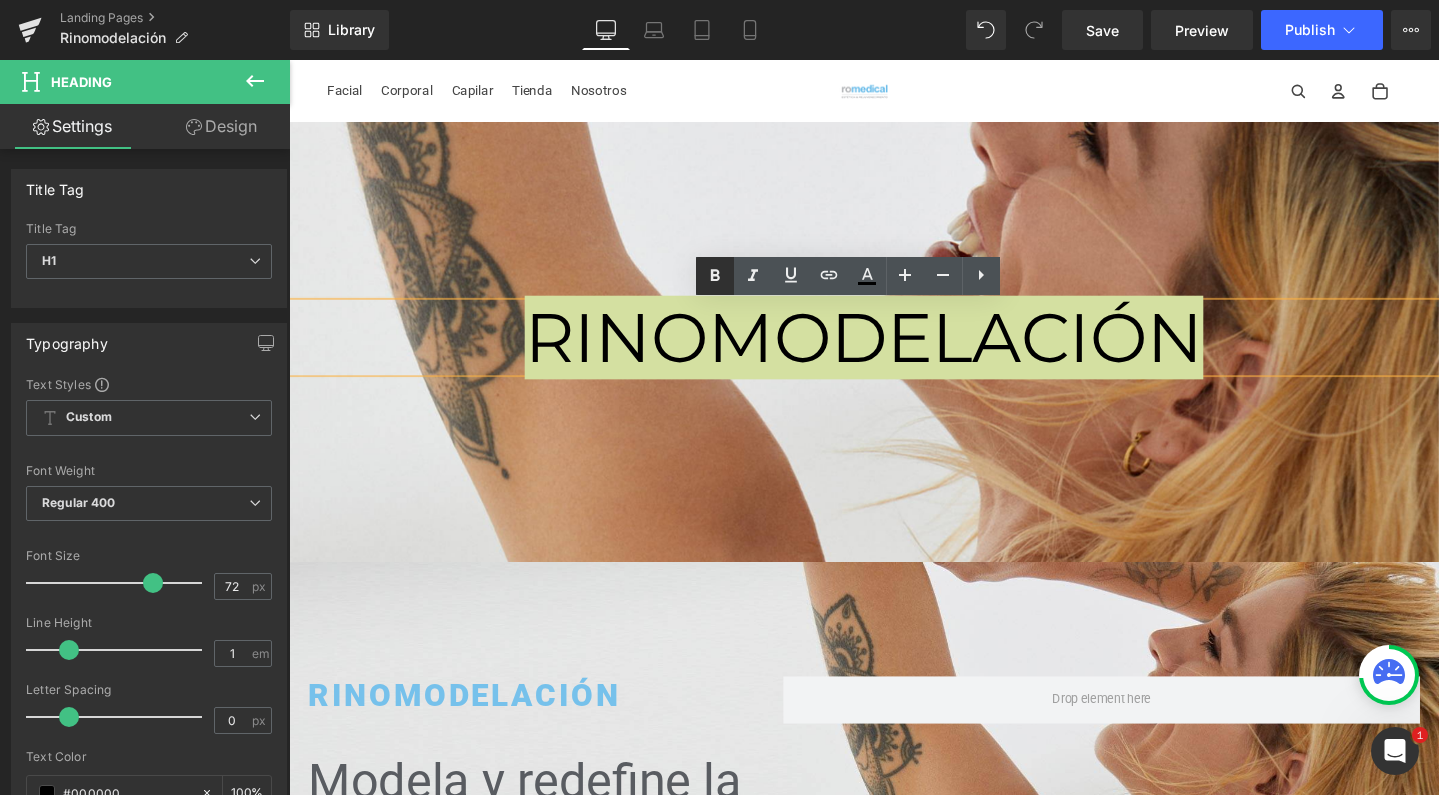 click 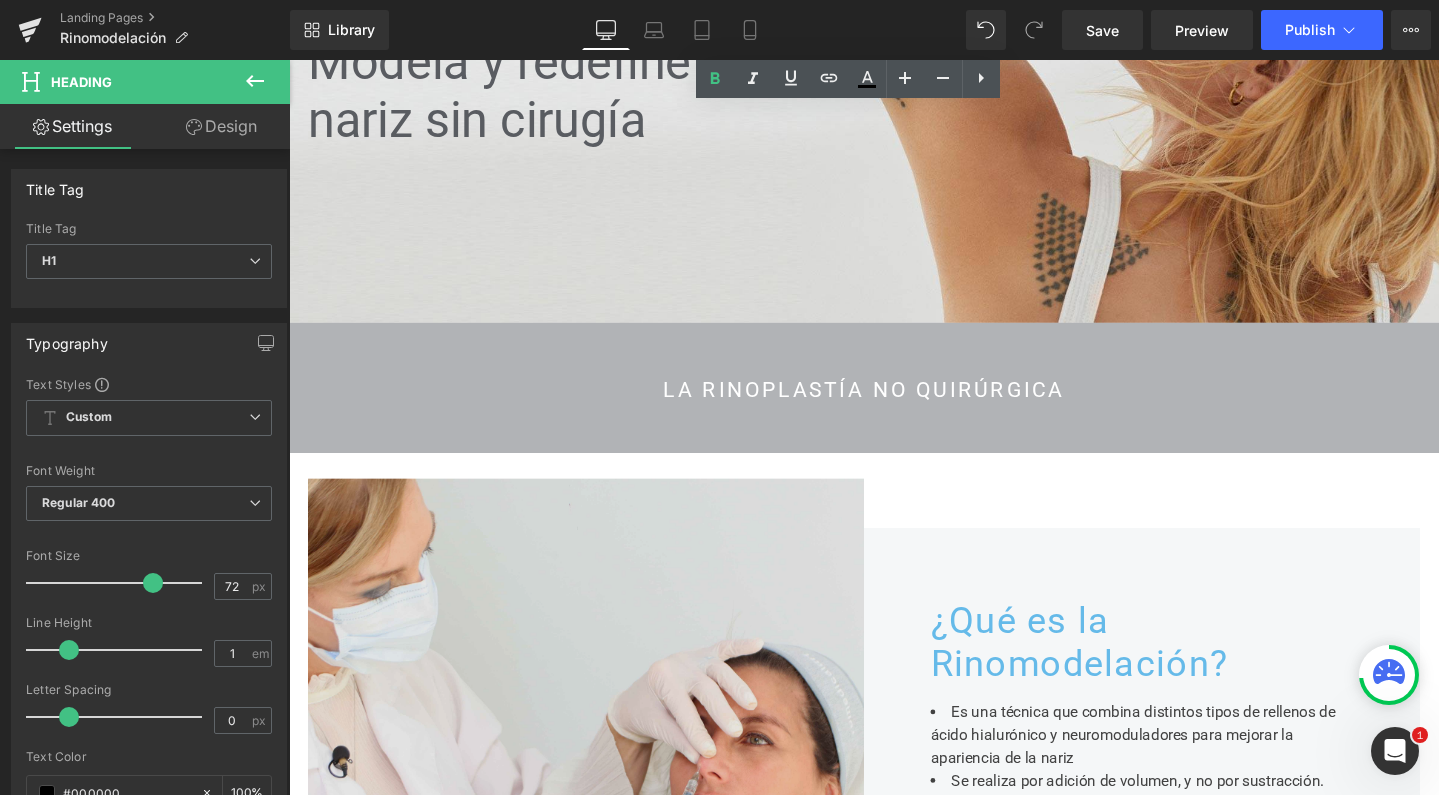 scroll, scrollTop: 534, scrollLeft: 0, axis: vertical 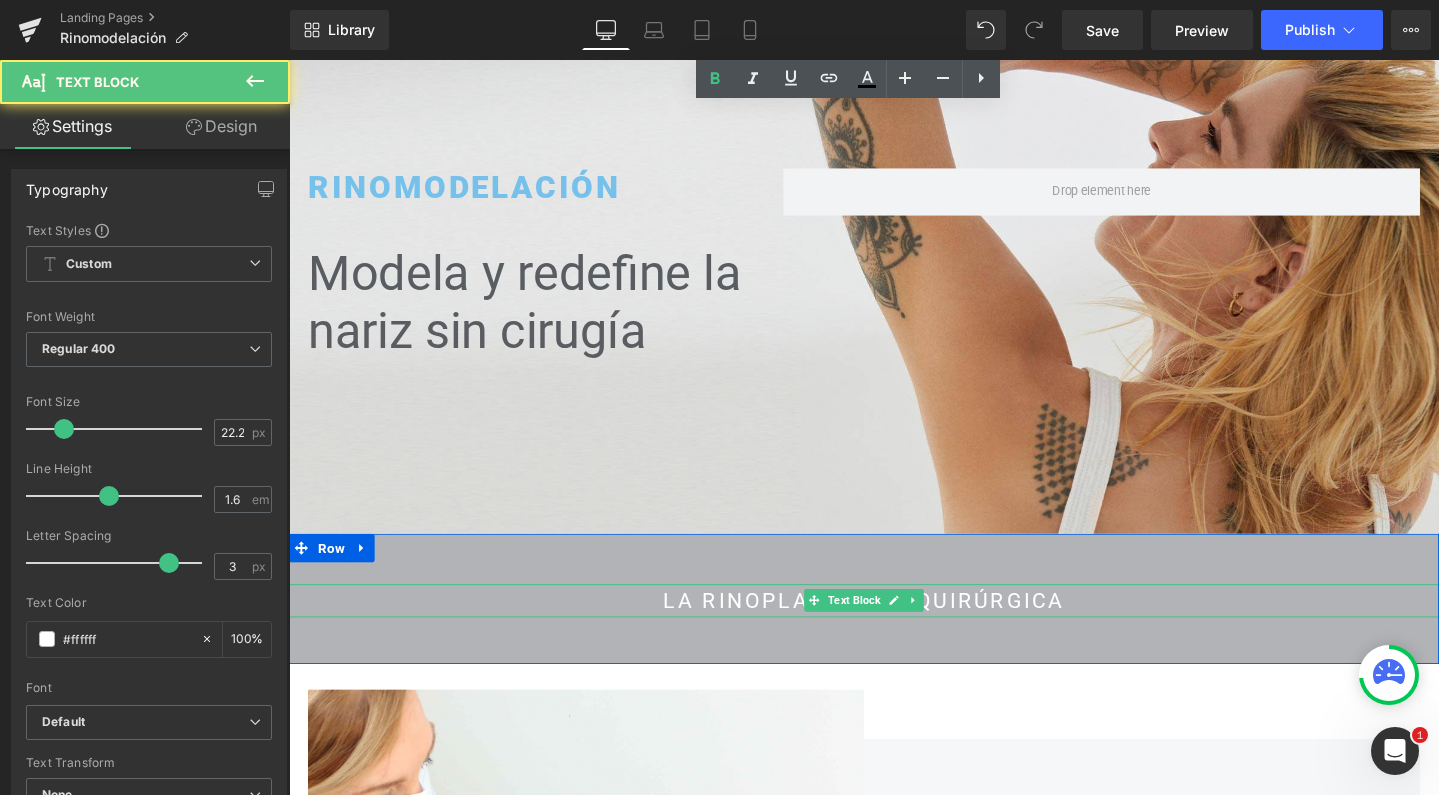 click on "LA RINOPLASTÍA NO QUIRÚRGICA" at bounding box center (894, 630) 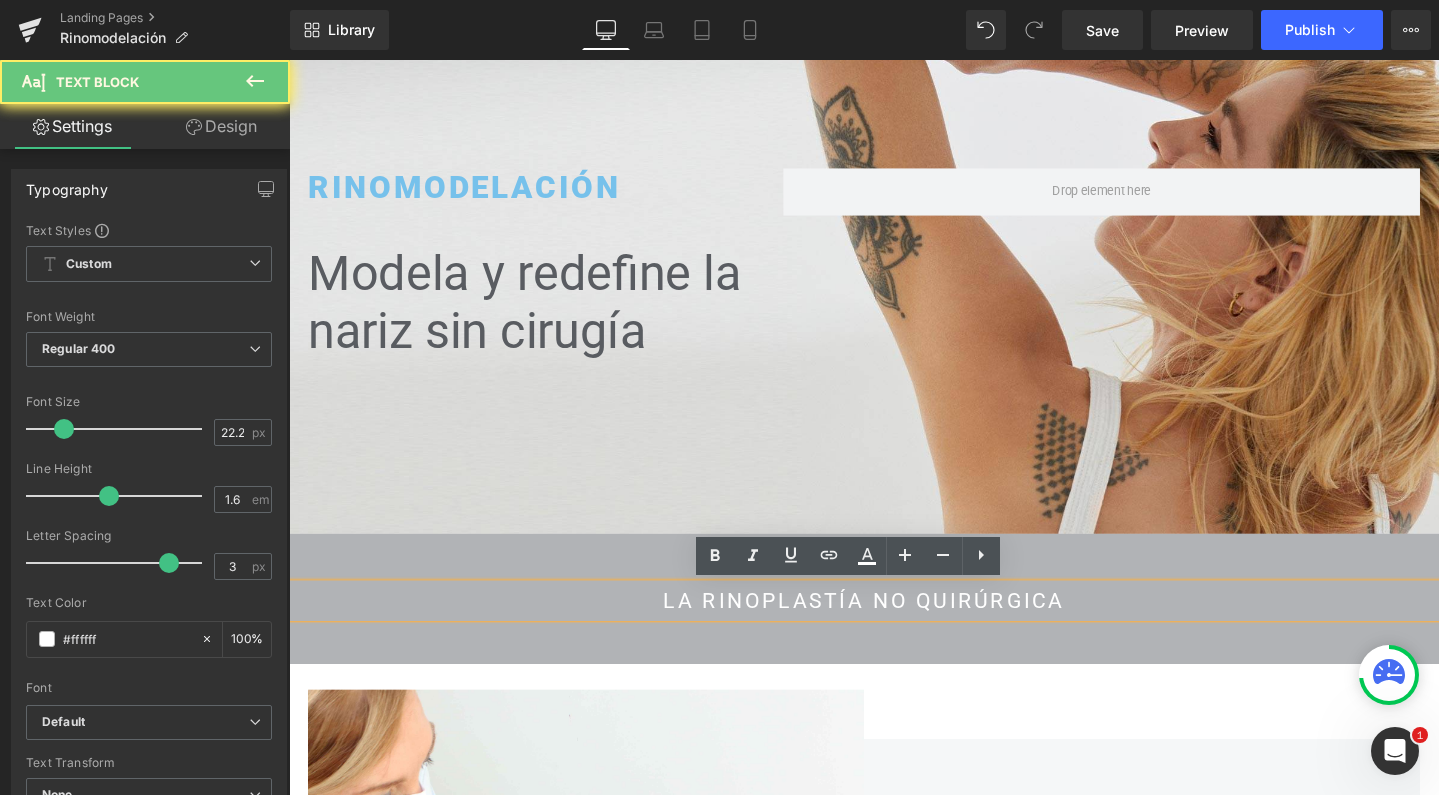click on "LA RINOPLASTÍA NO QUIRÚRGICA" at bounding box center [894, 630] 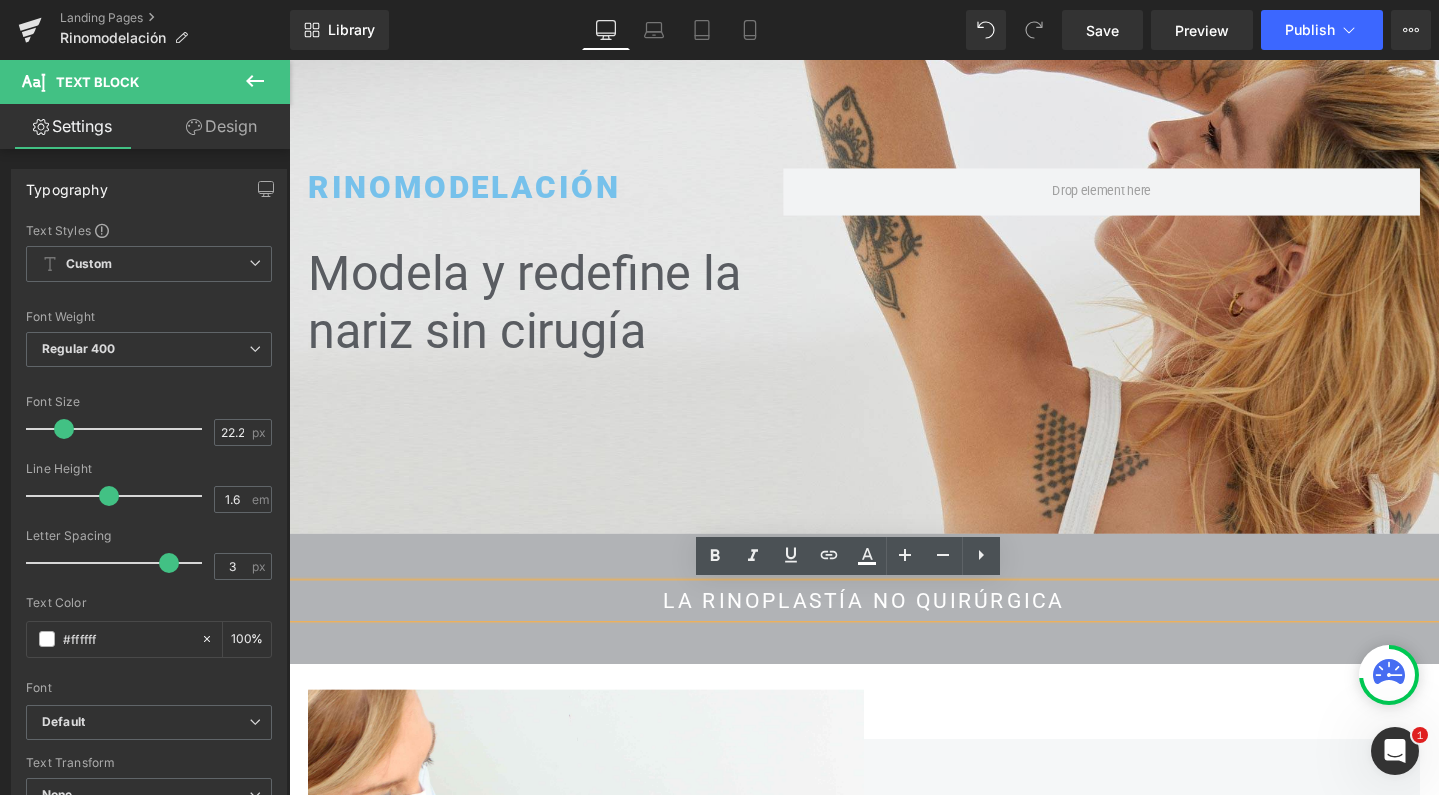 click on "LA RINOPLASTÍA NO QUIRÚRGICA" at bounding box center [894, 630] 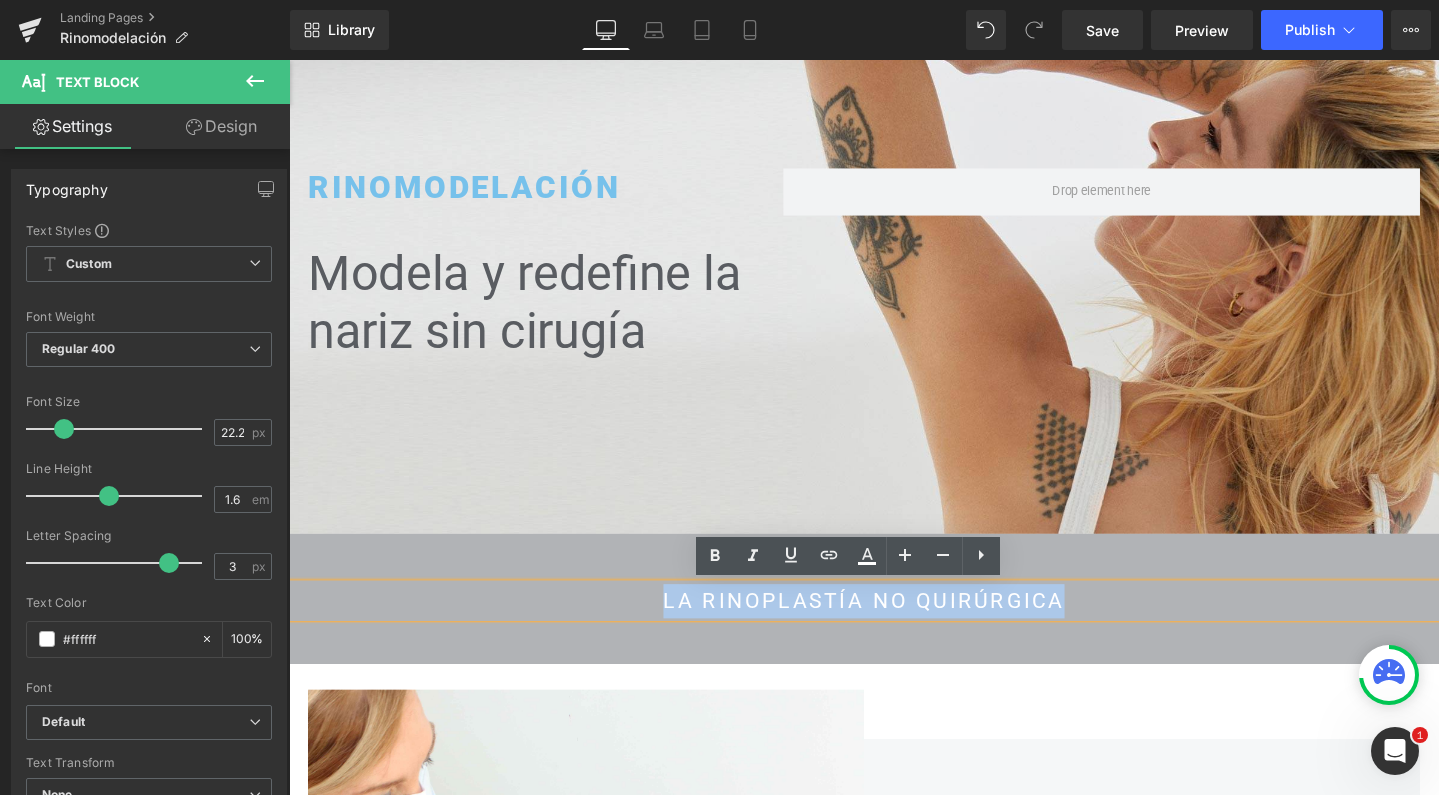 type 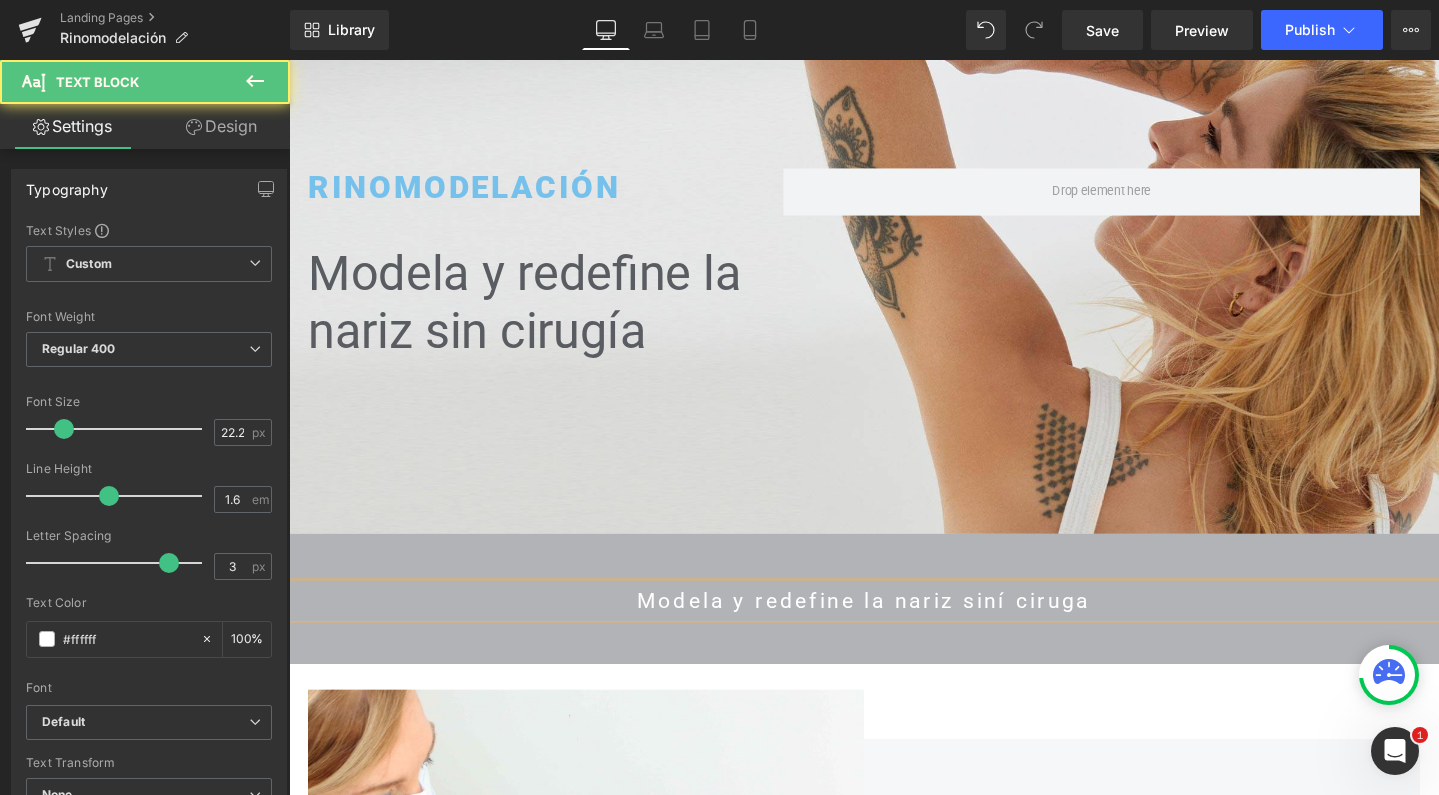 click on "Modela y redefine la nariz siní ciruga" at bounding box center [894, 630] 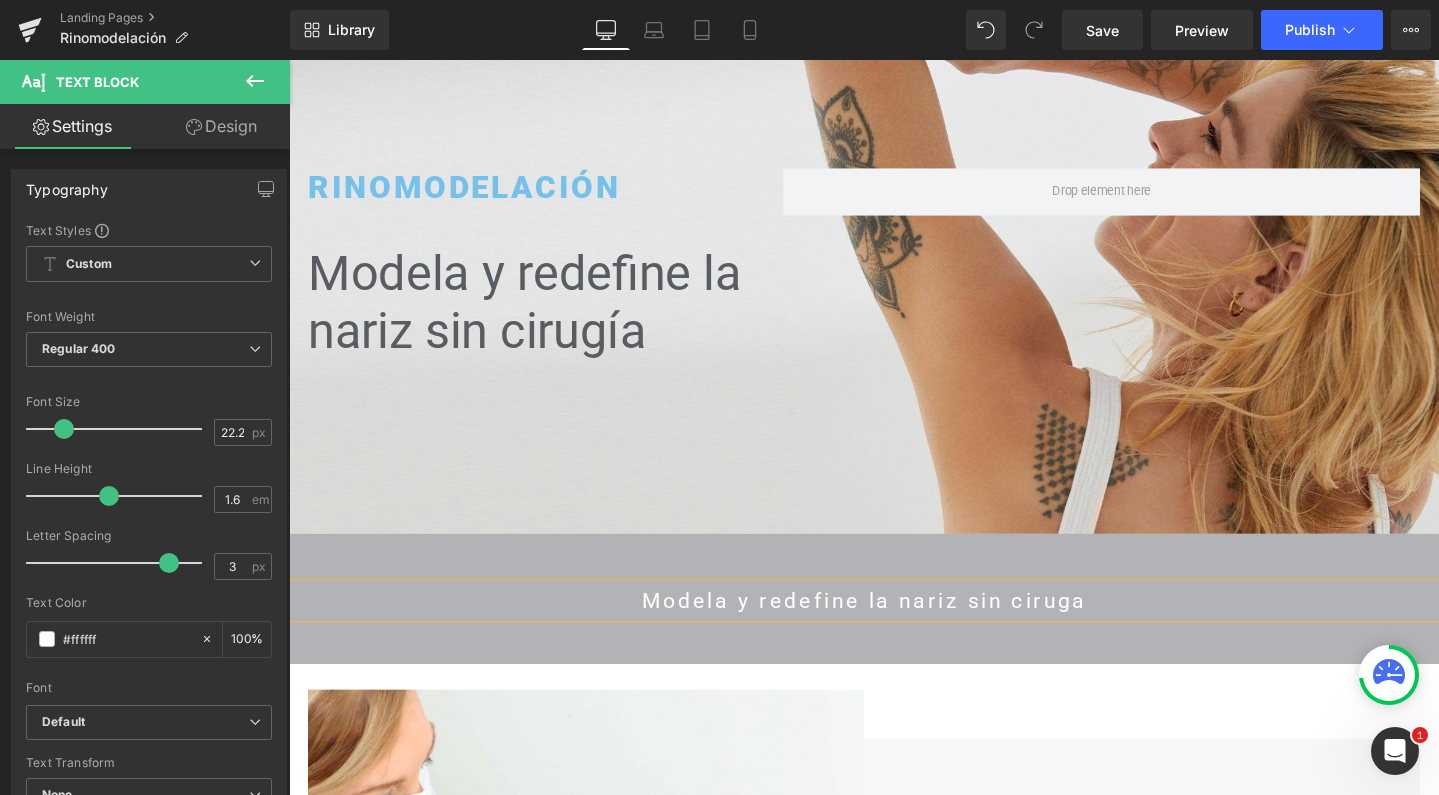 click on "Modela y redefine la nariz sin ciruga" at bounding box center [894, 630] 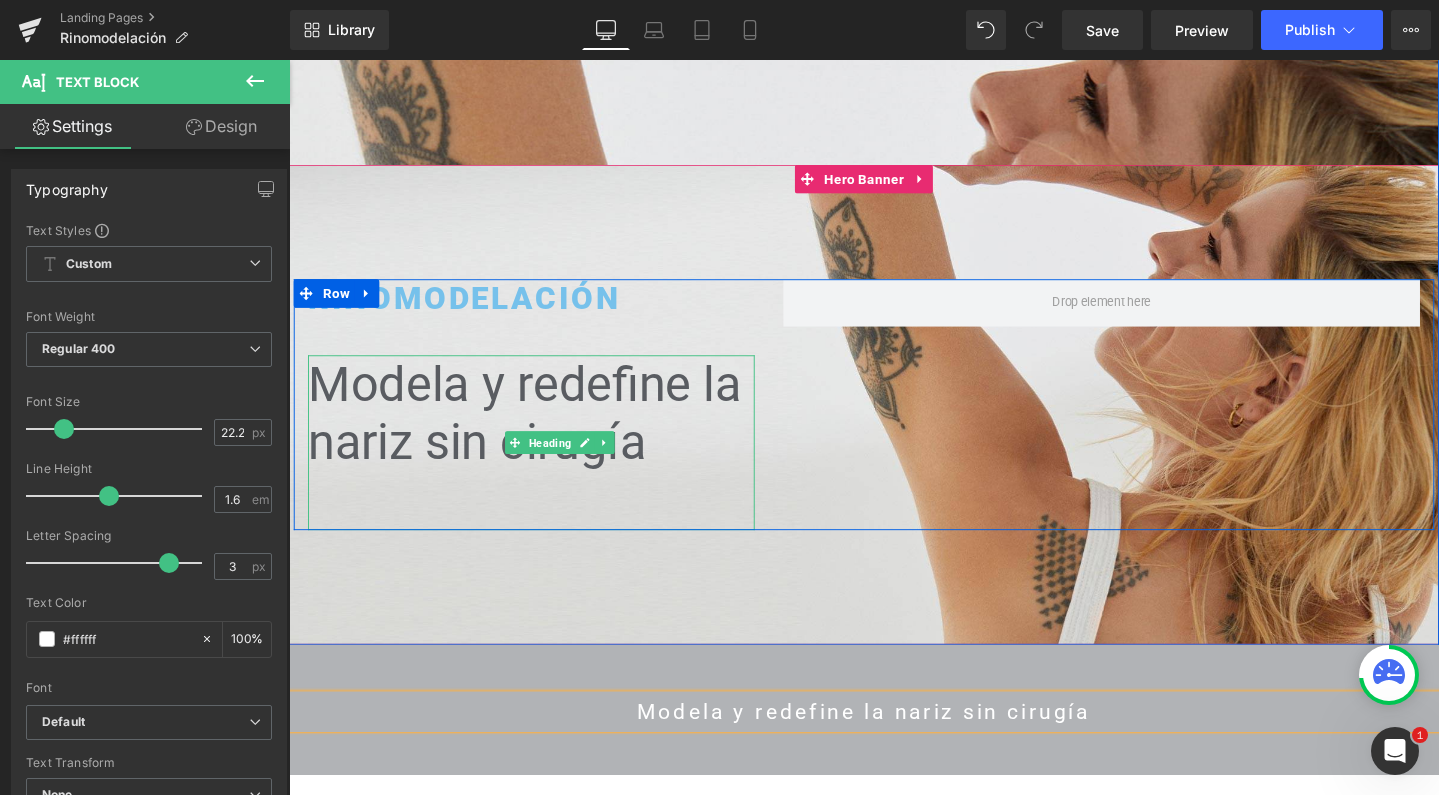 scroll, scrollTop: 366, scrollLeft: 0, axis: vertical 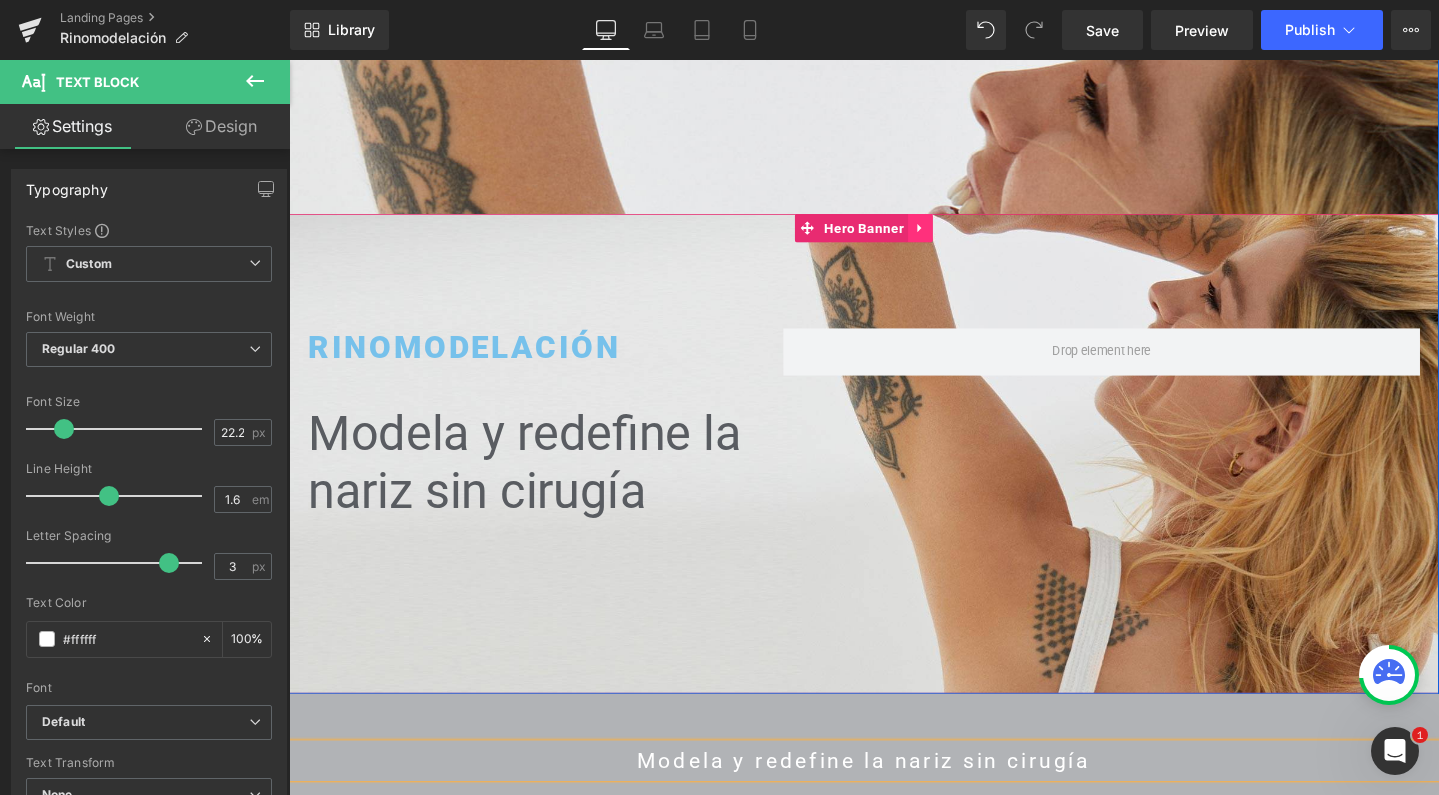 click at bounding box center [954, 237] 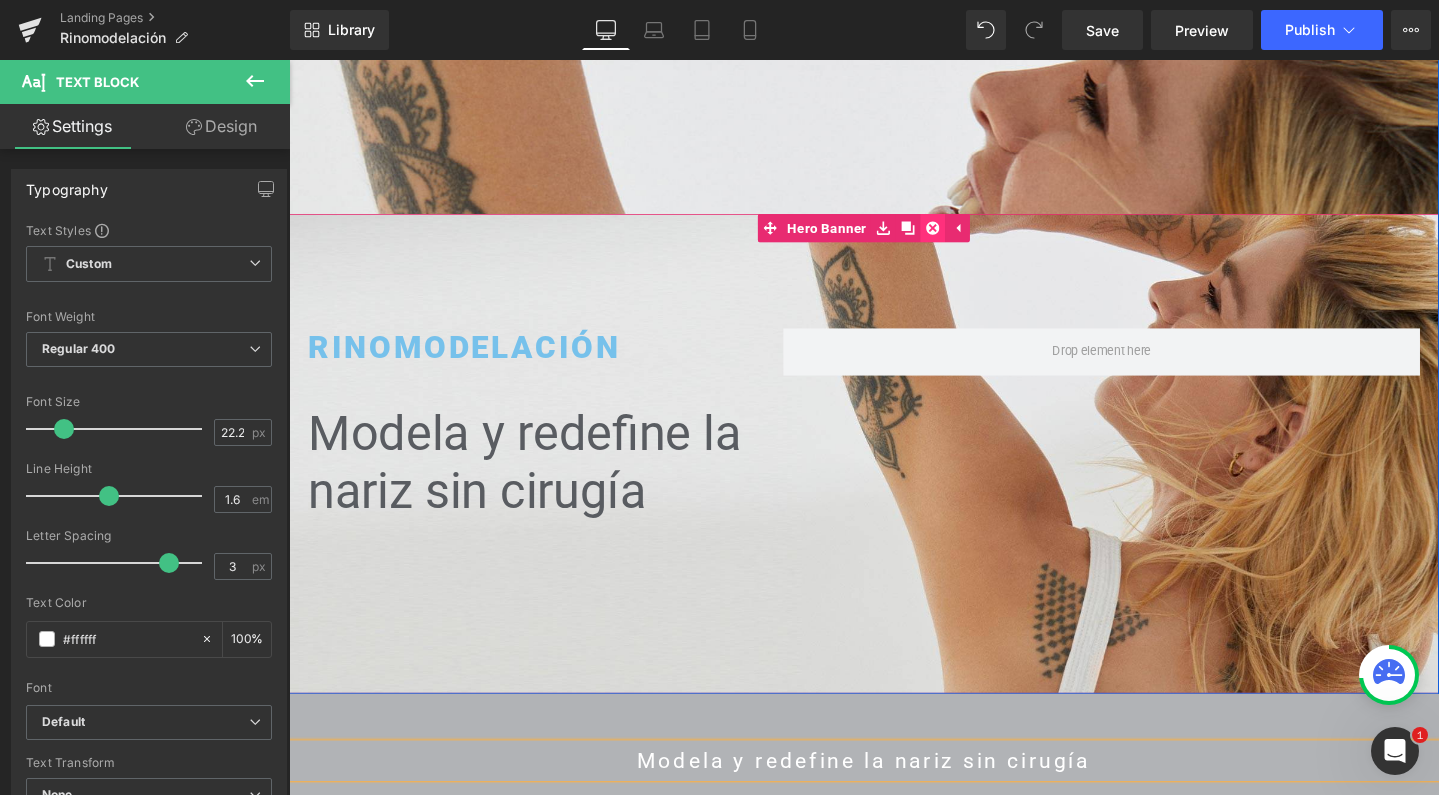 click 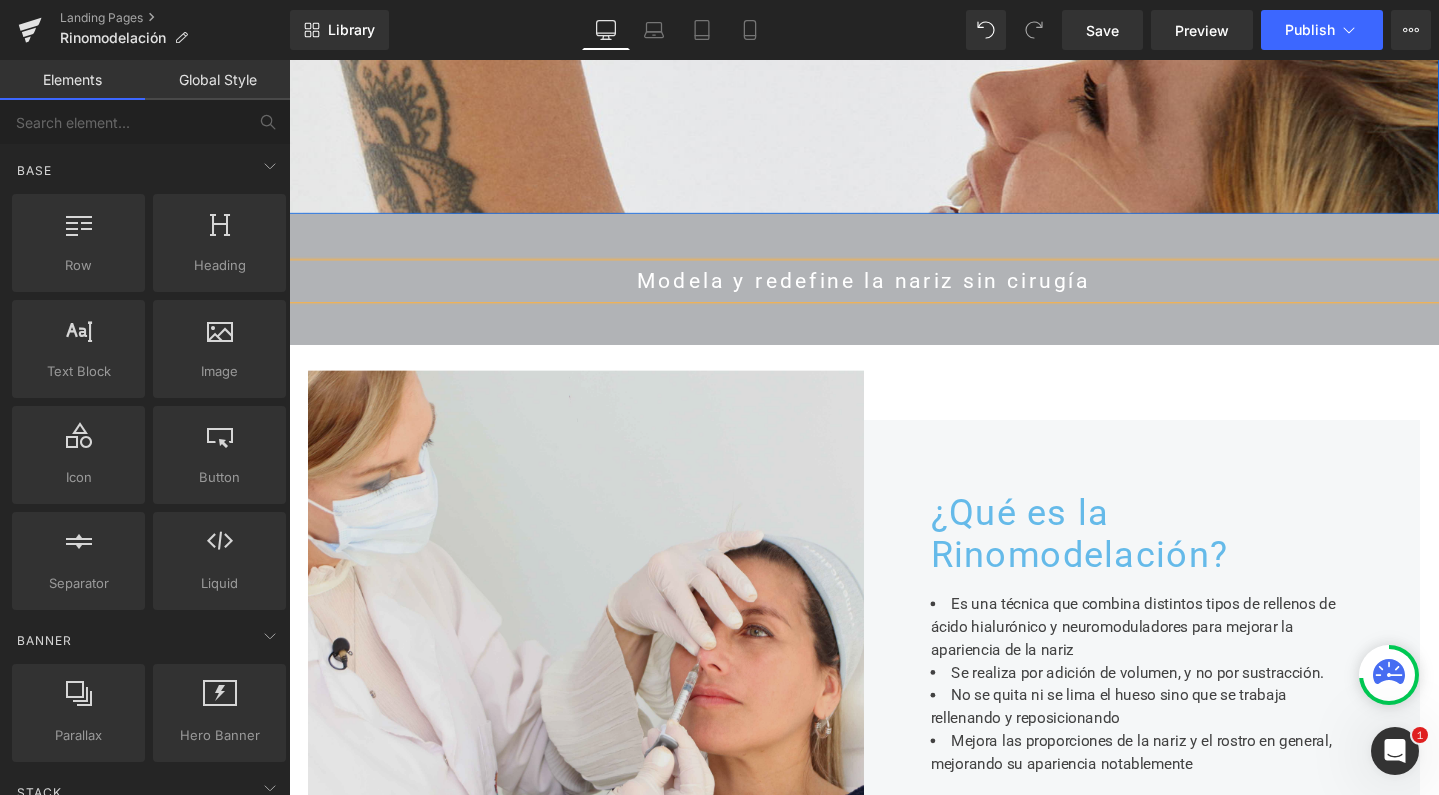 scroll, scrollTop: 4936, scrollLeft: 1190, axis: both 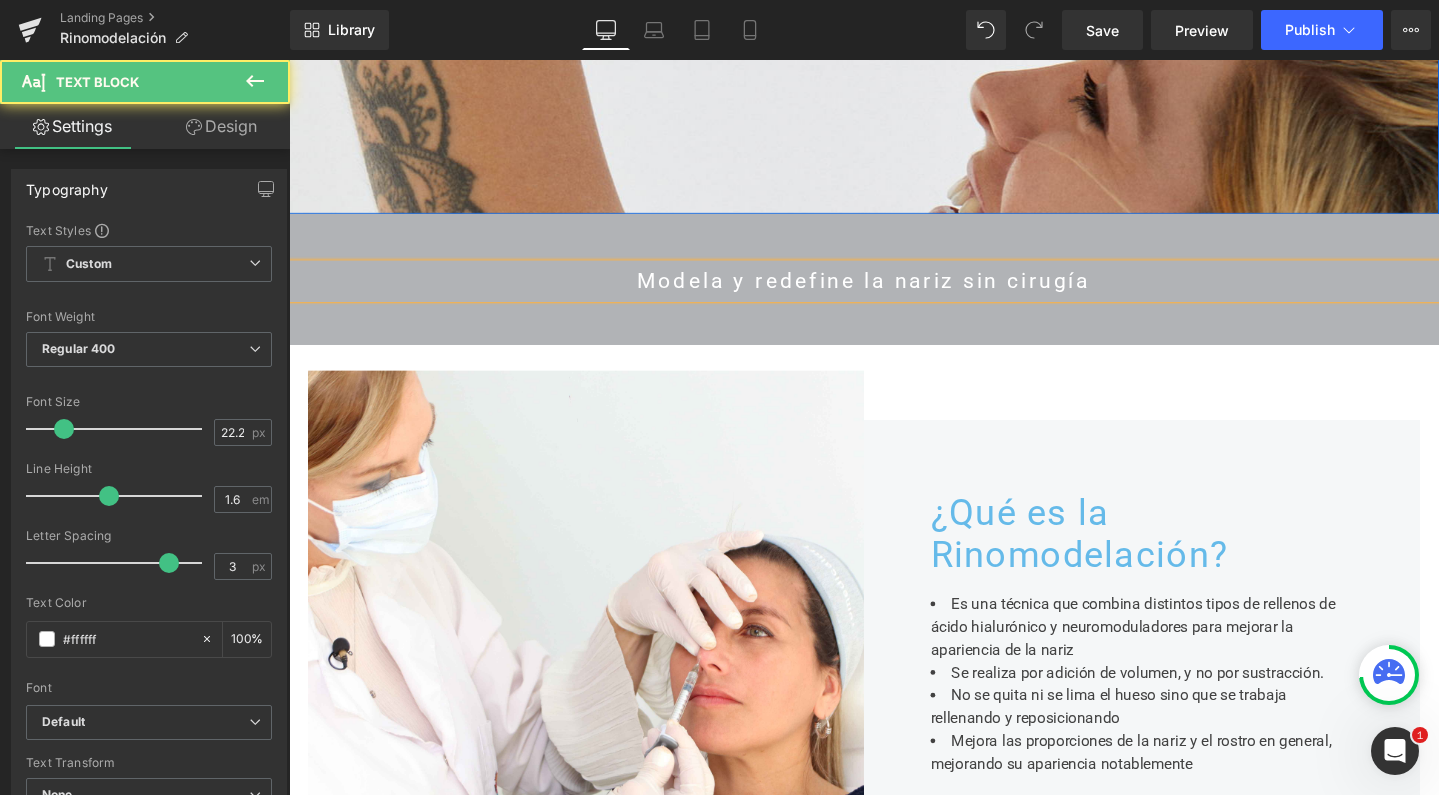 click on "Modela y redefine la nariz sin cirugía" at bounding box center [894, 293] 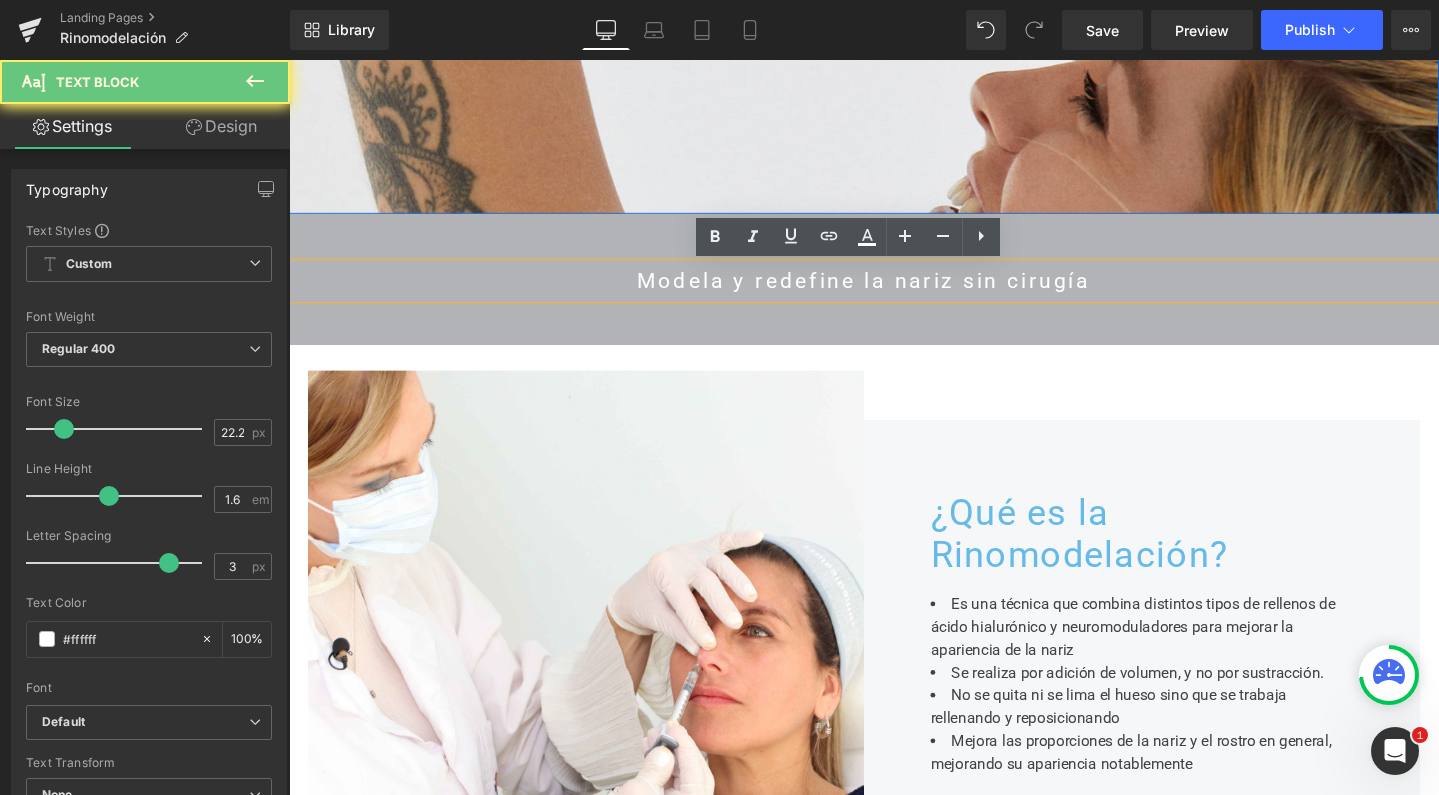 click on "Modela y redefine la nariz sin cirugía" at bounding box center (894, 293) 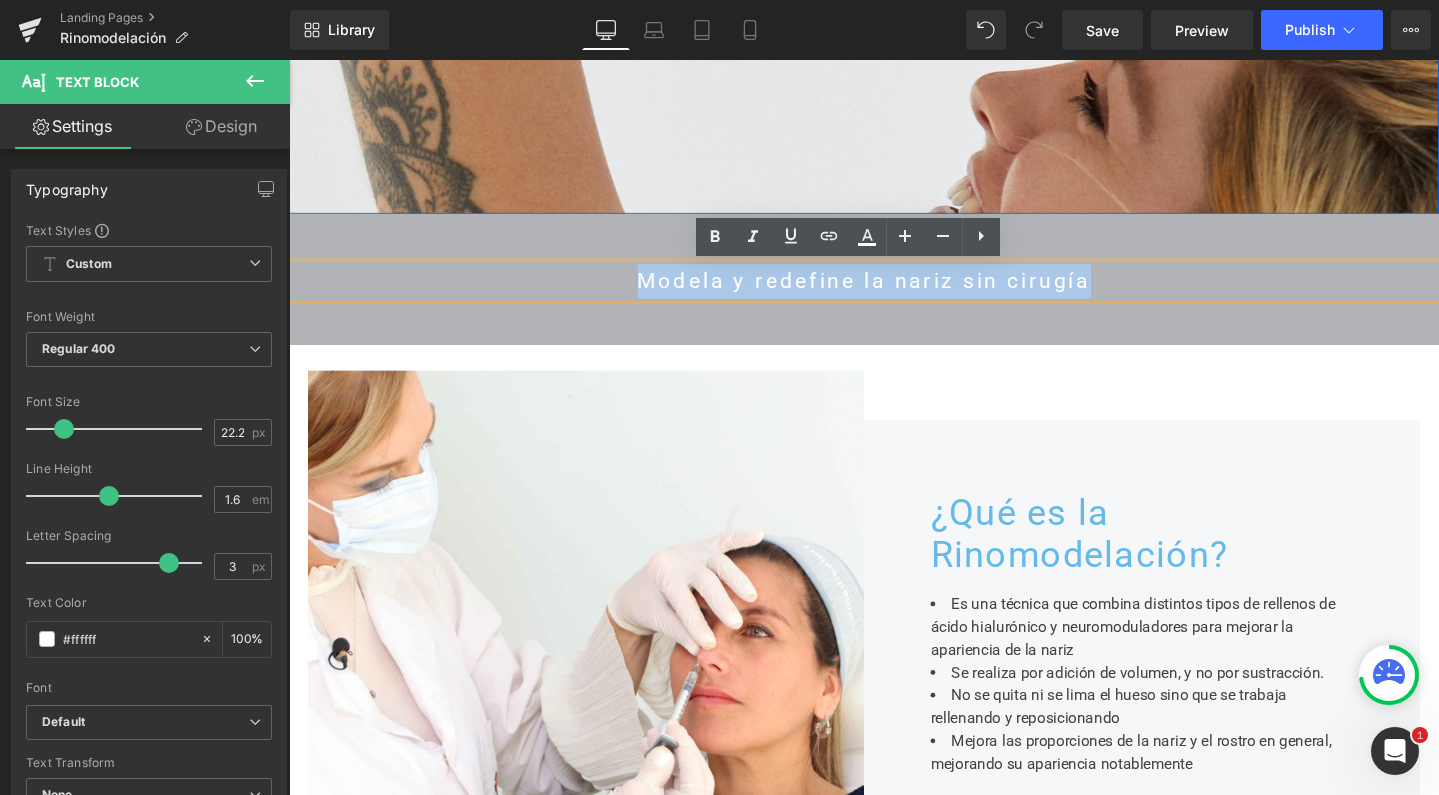 click on "Modela y redefine la nariz sin cirugía" at bounding box center (894, 293) 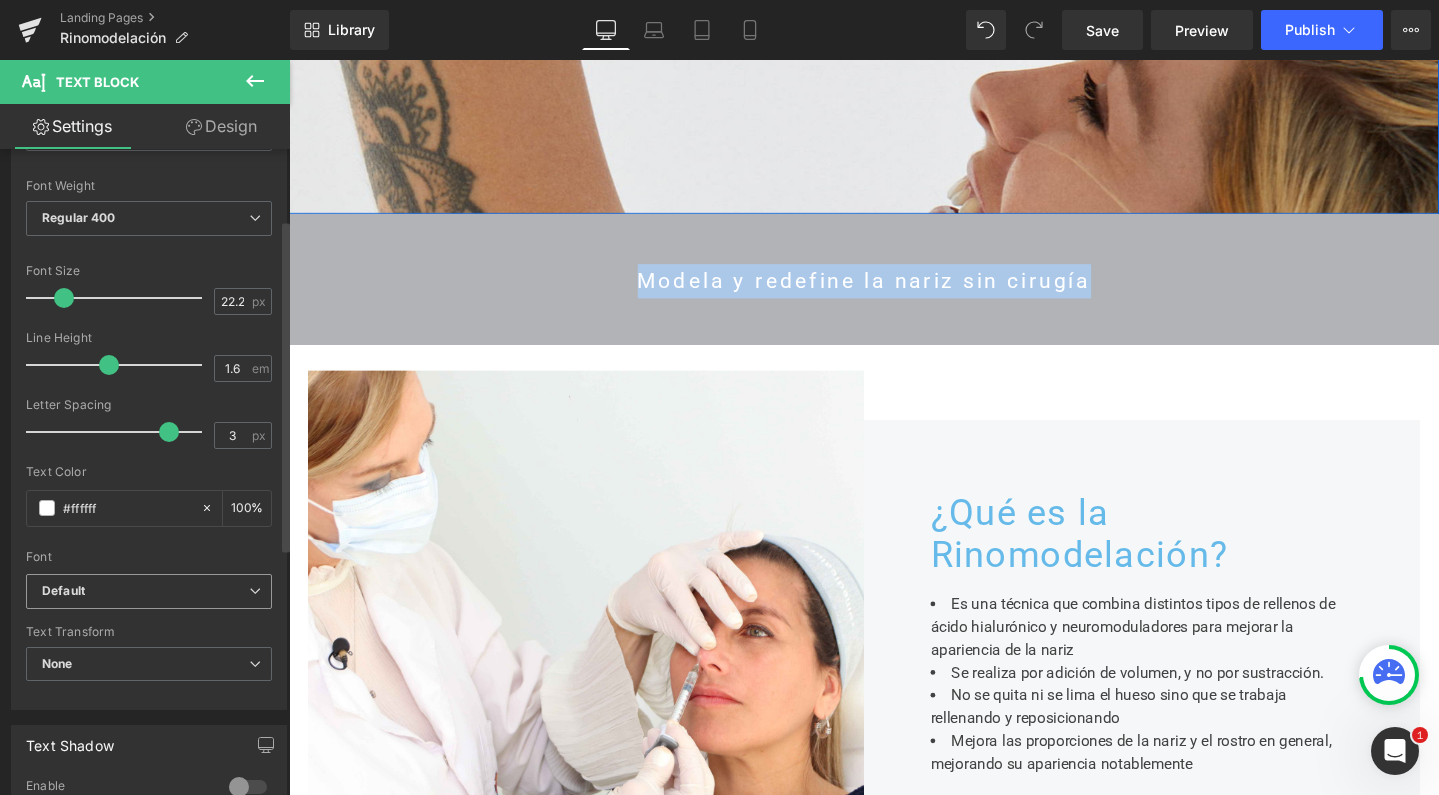 scroll, scrollTop: 141, scrollLeft: 0, axis: vertical 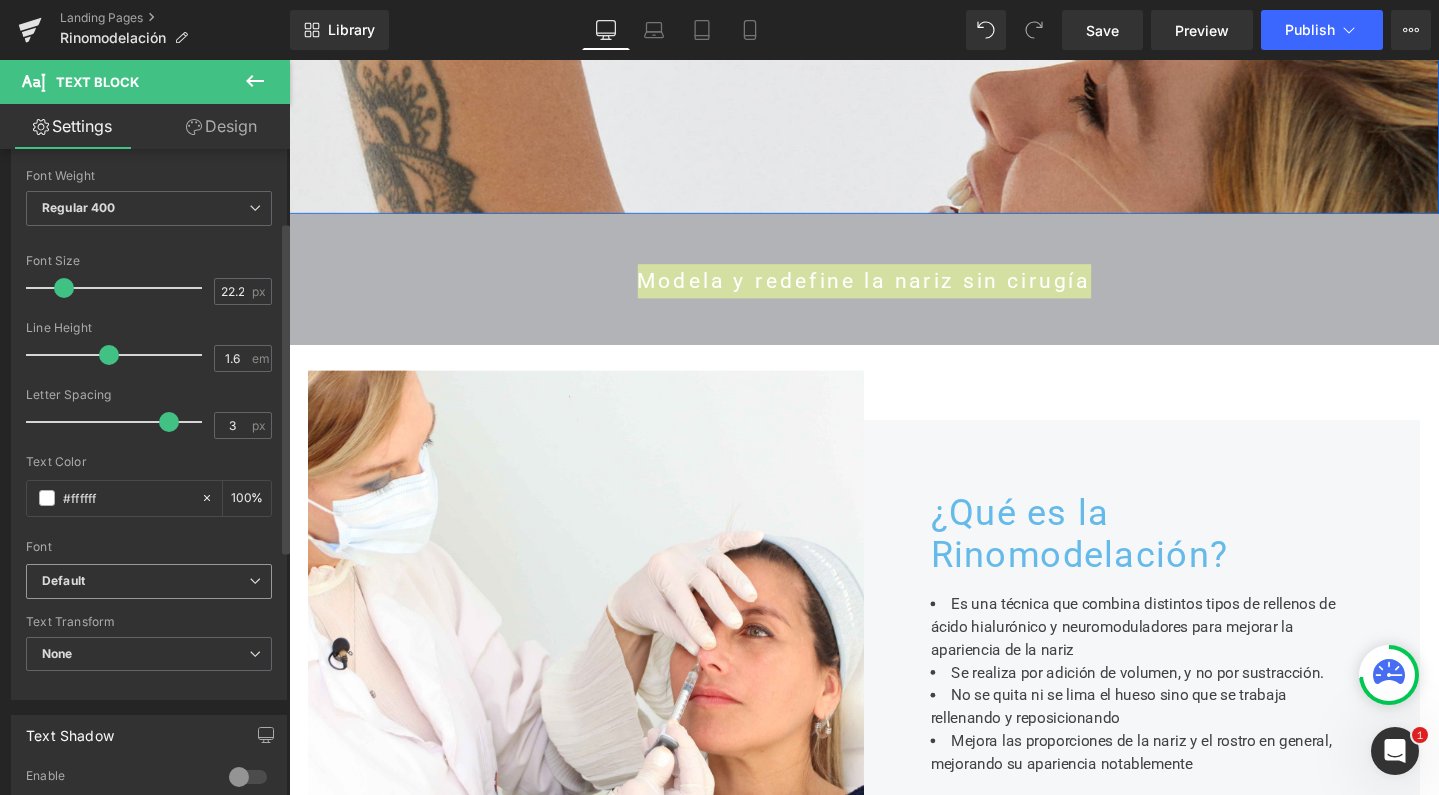 click on "Default" at bounding box center [145, 581] 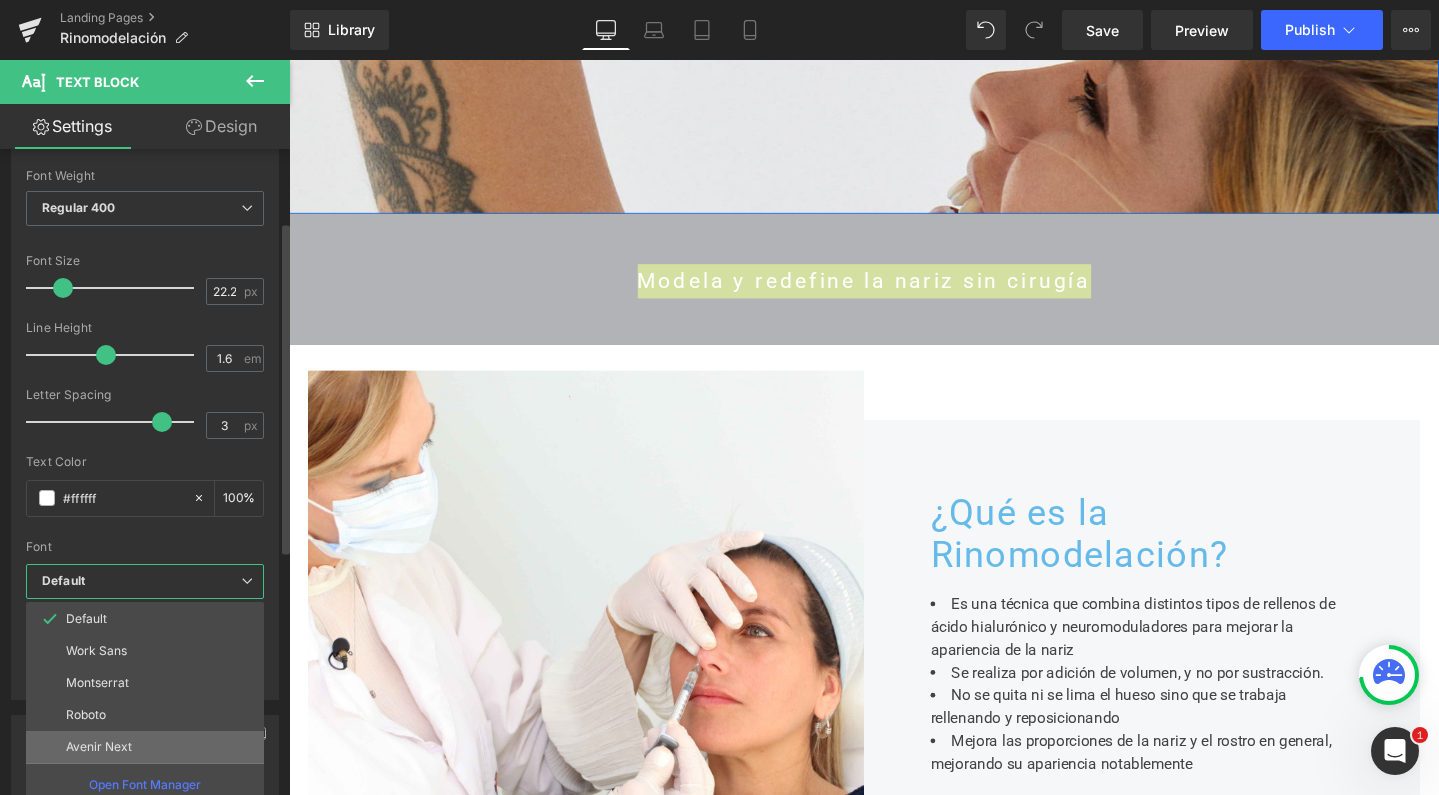 click on "Avenir Next" at bounding box center (99, 747) 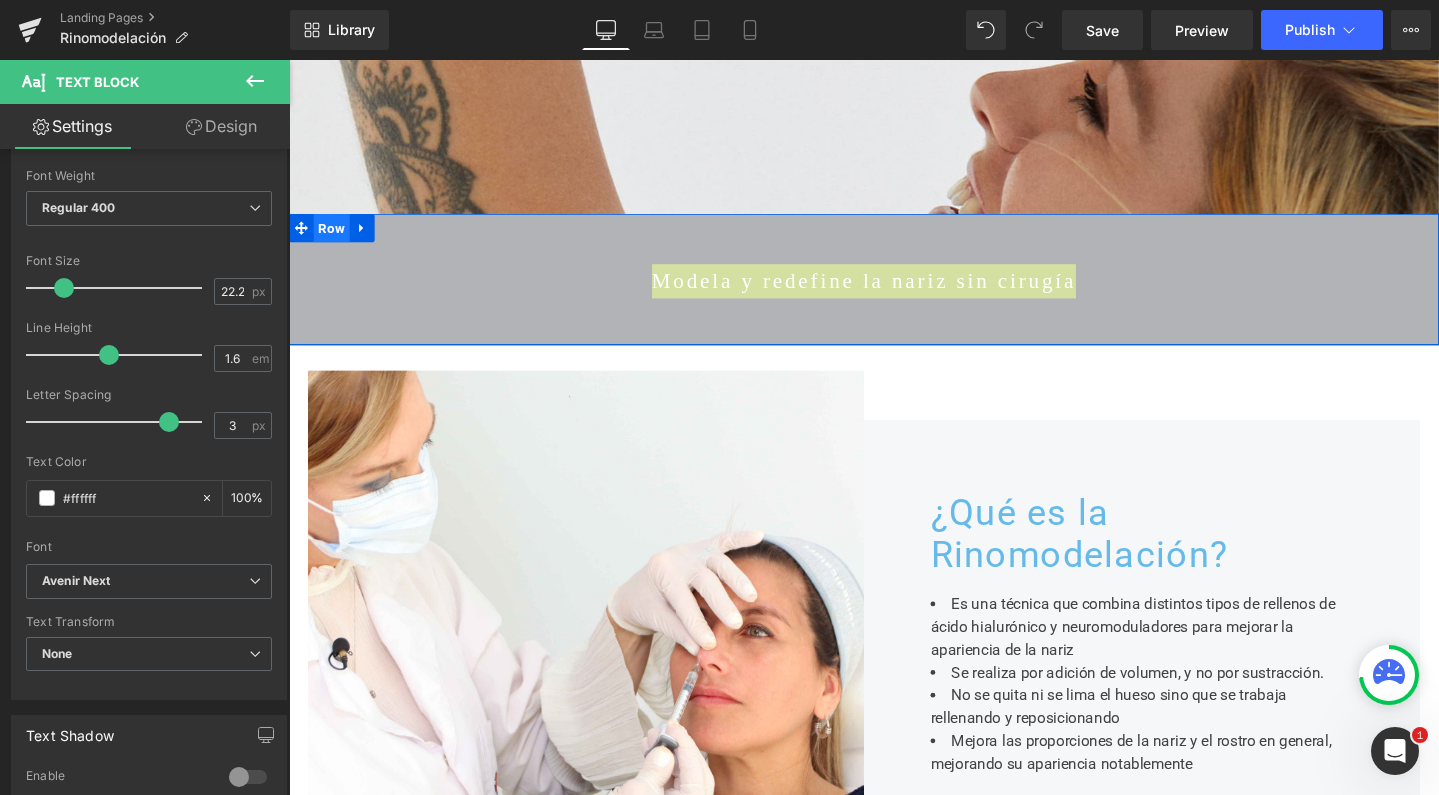 click on "Row" at bounding box center [334, 237] 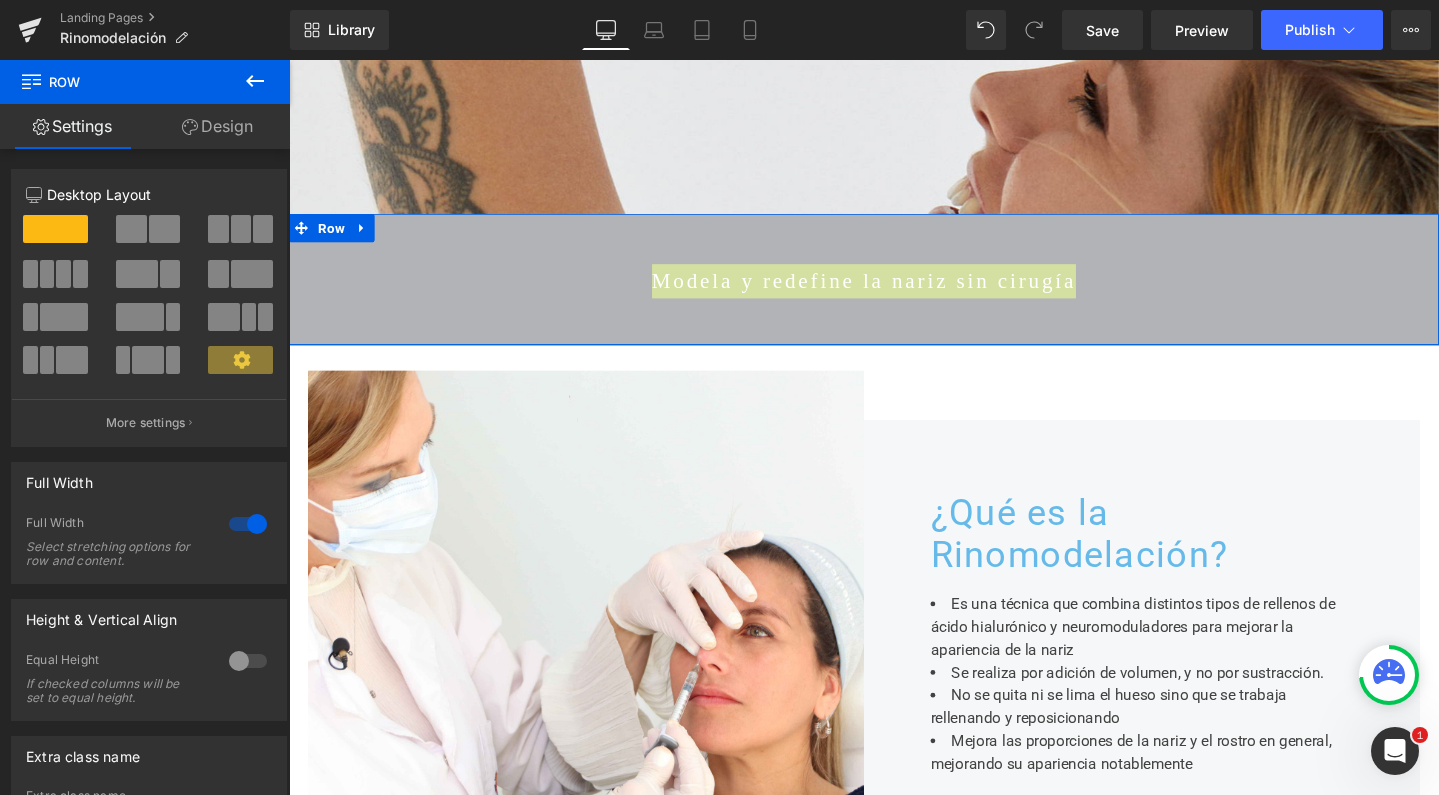 click on "Design" at bounding box center [217, 126] 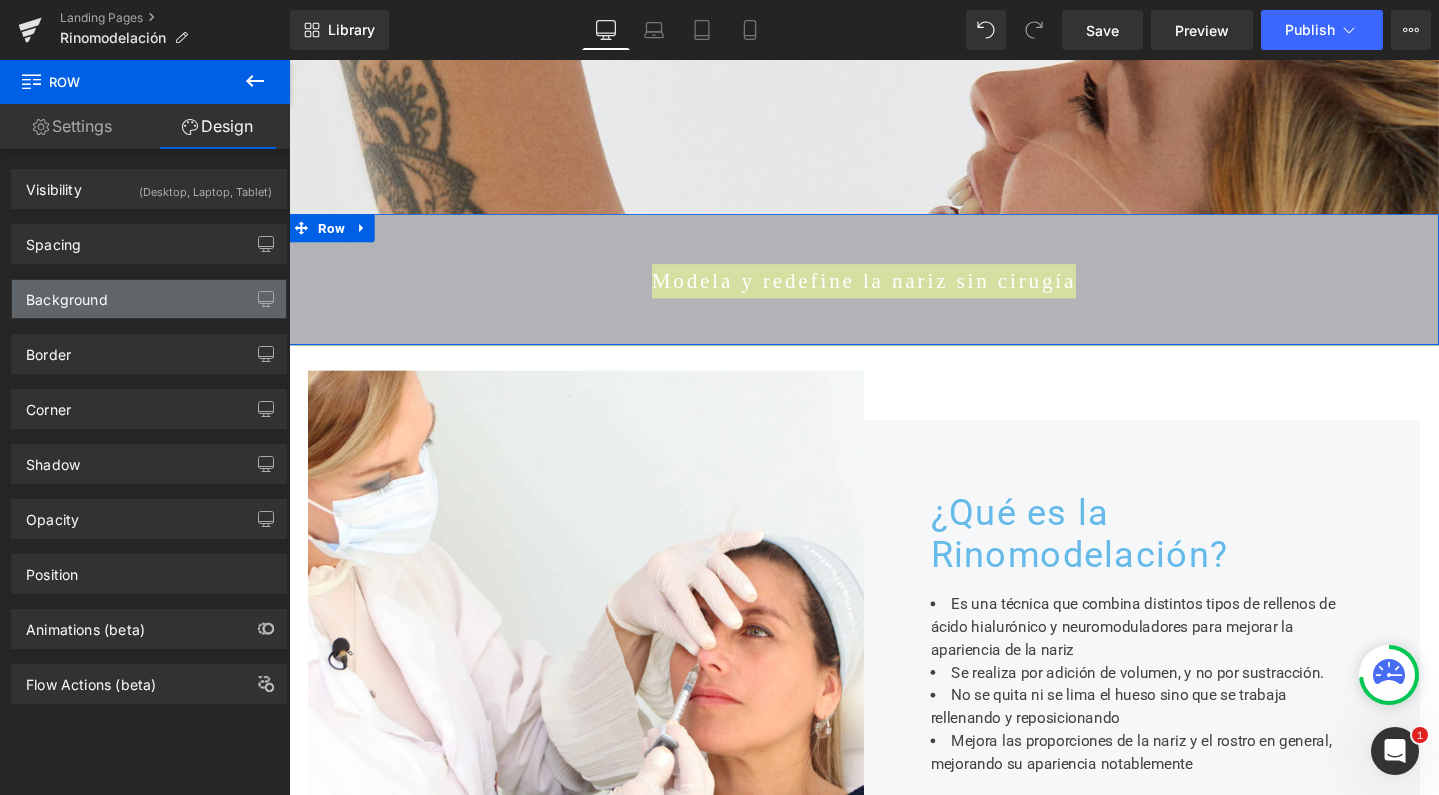 type on "#b1b3b6" 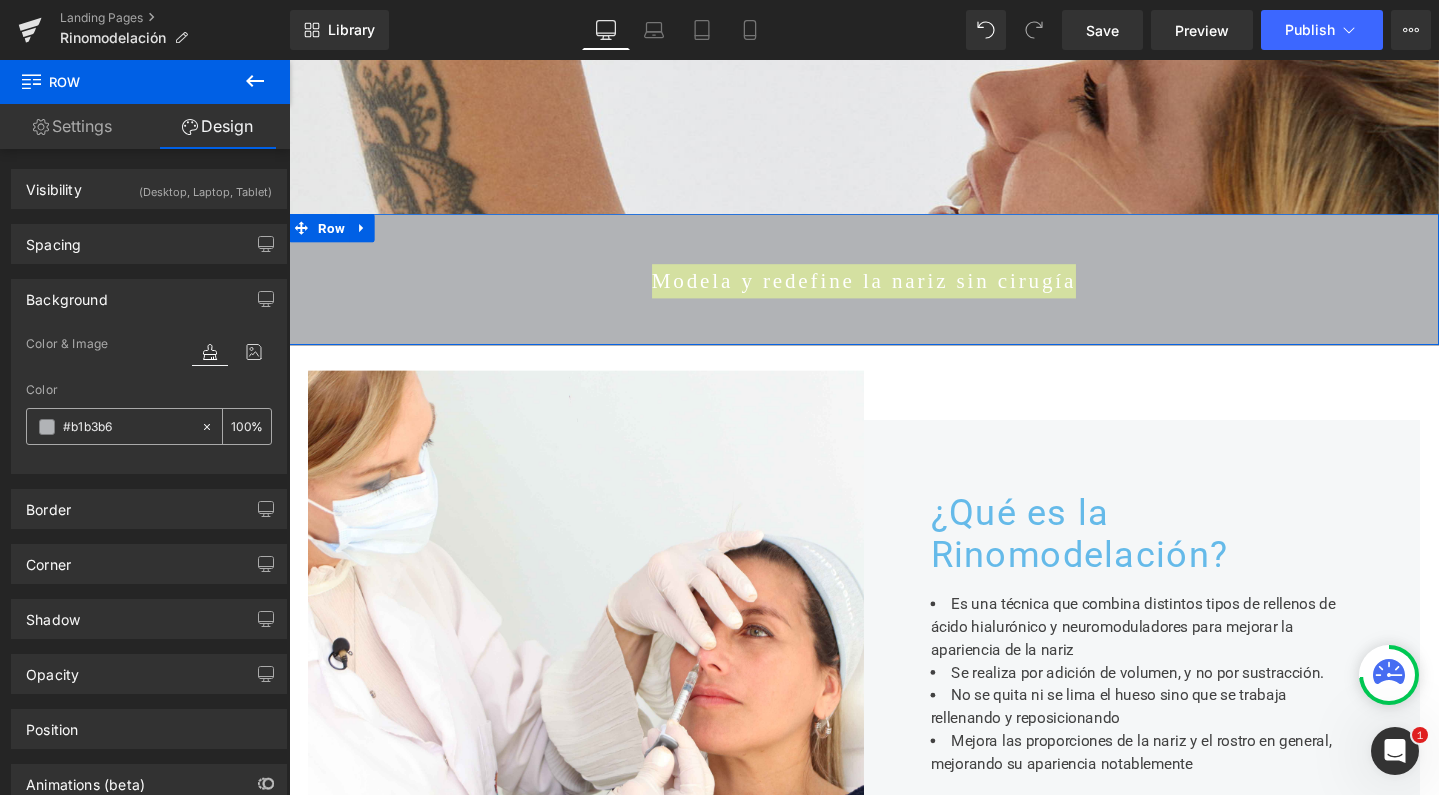 click on "#b1b3b6" at bounding box center [127, 427] 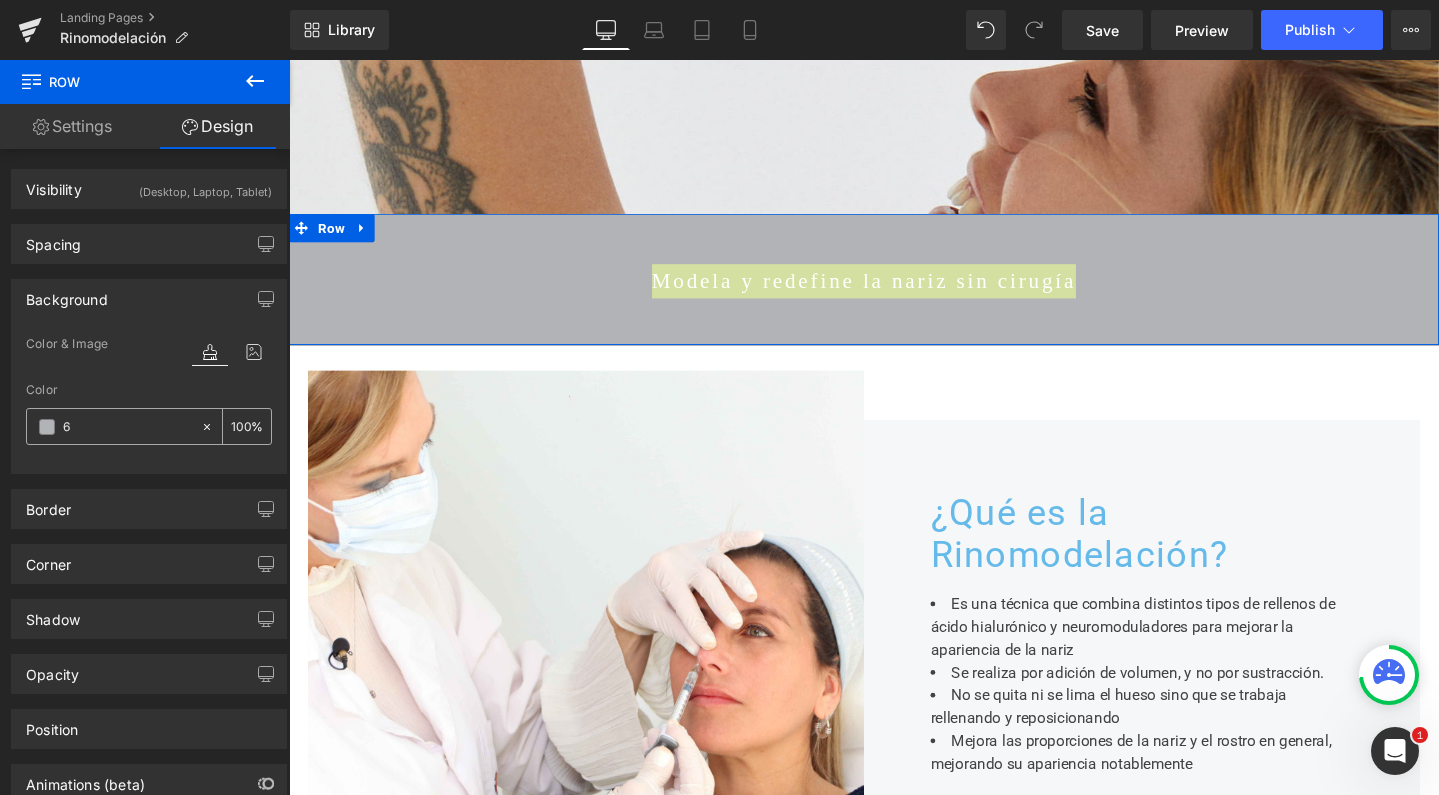 type on "0" 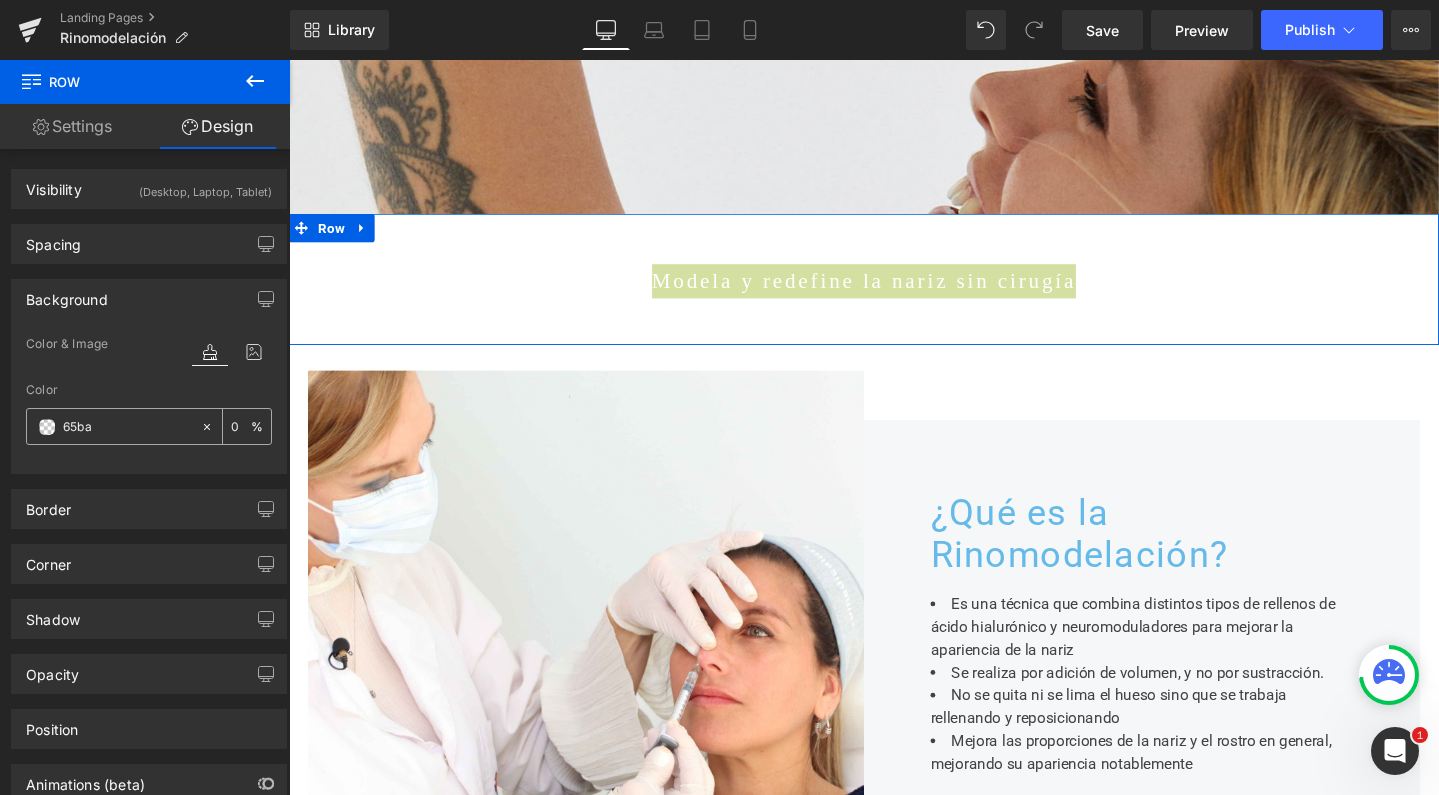 type on "65bae" 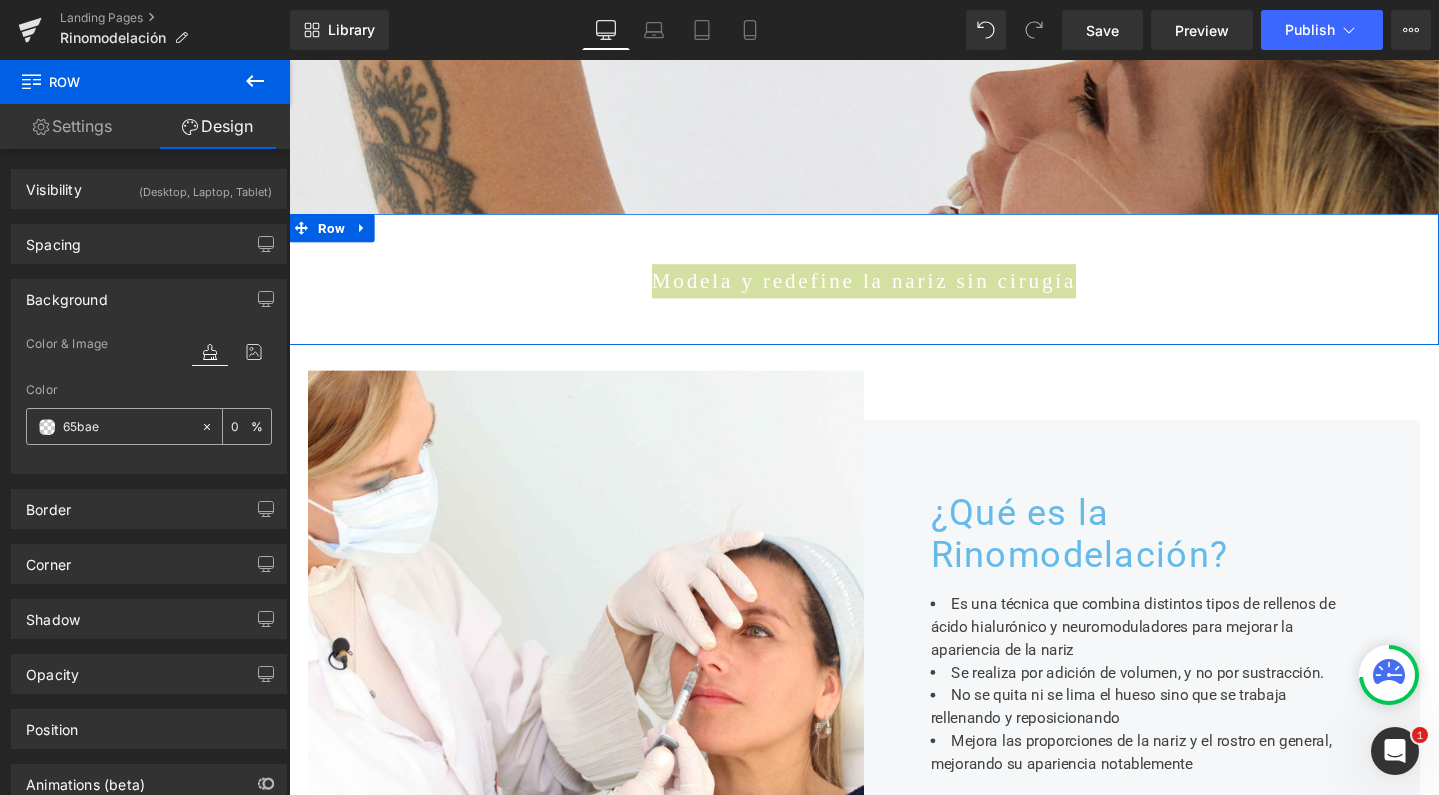 type on "0" 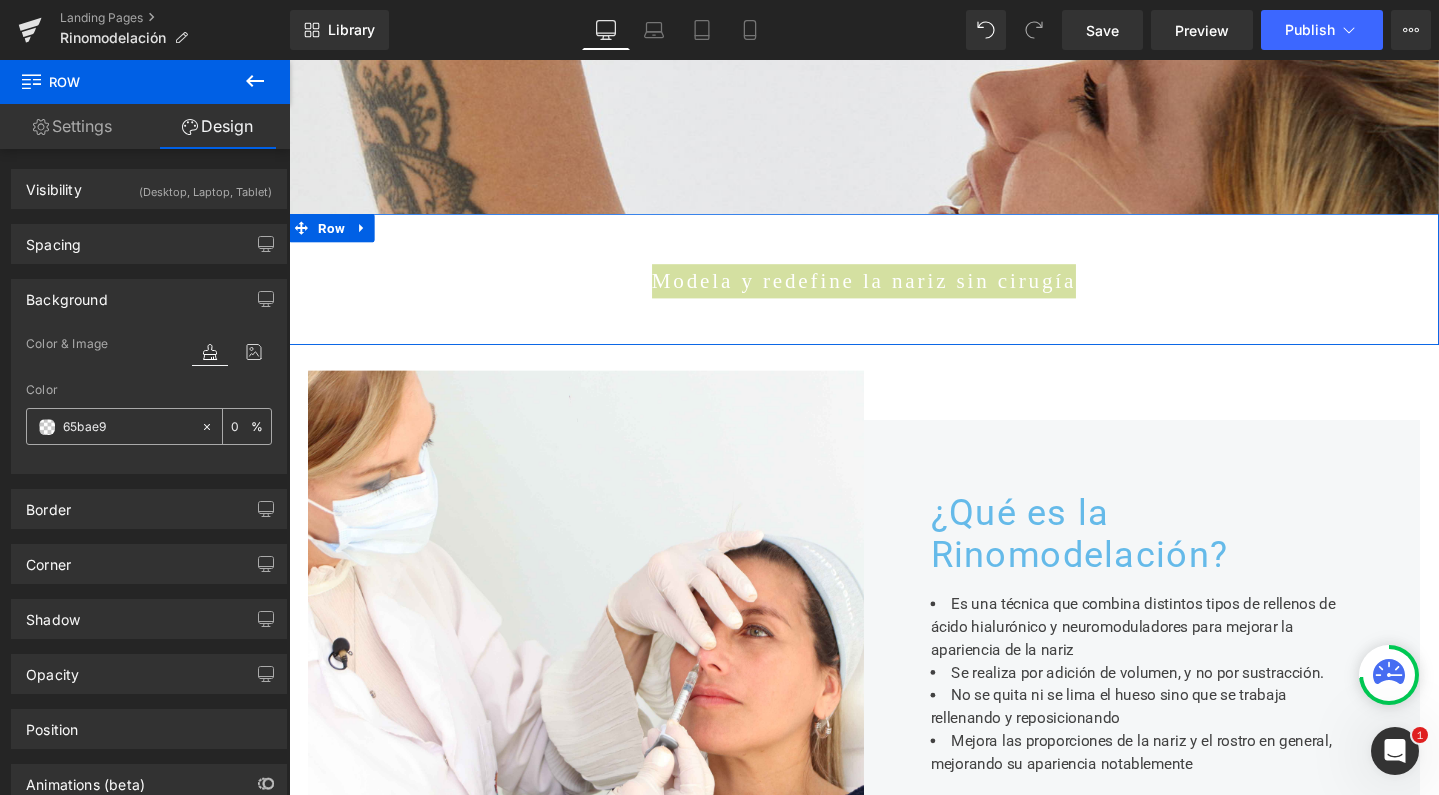 type on "100" 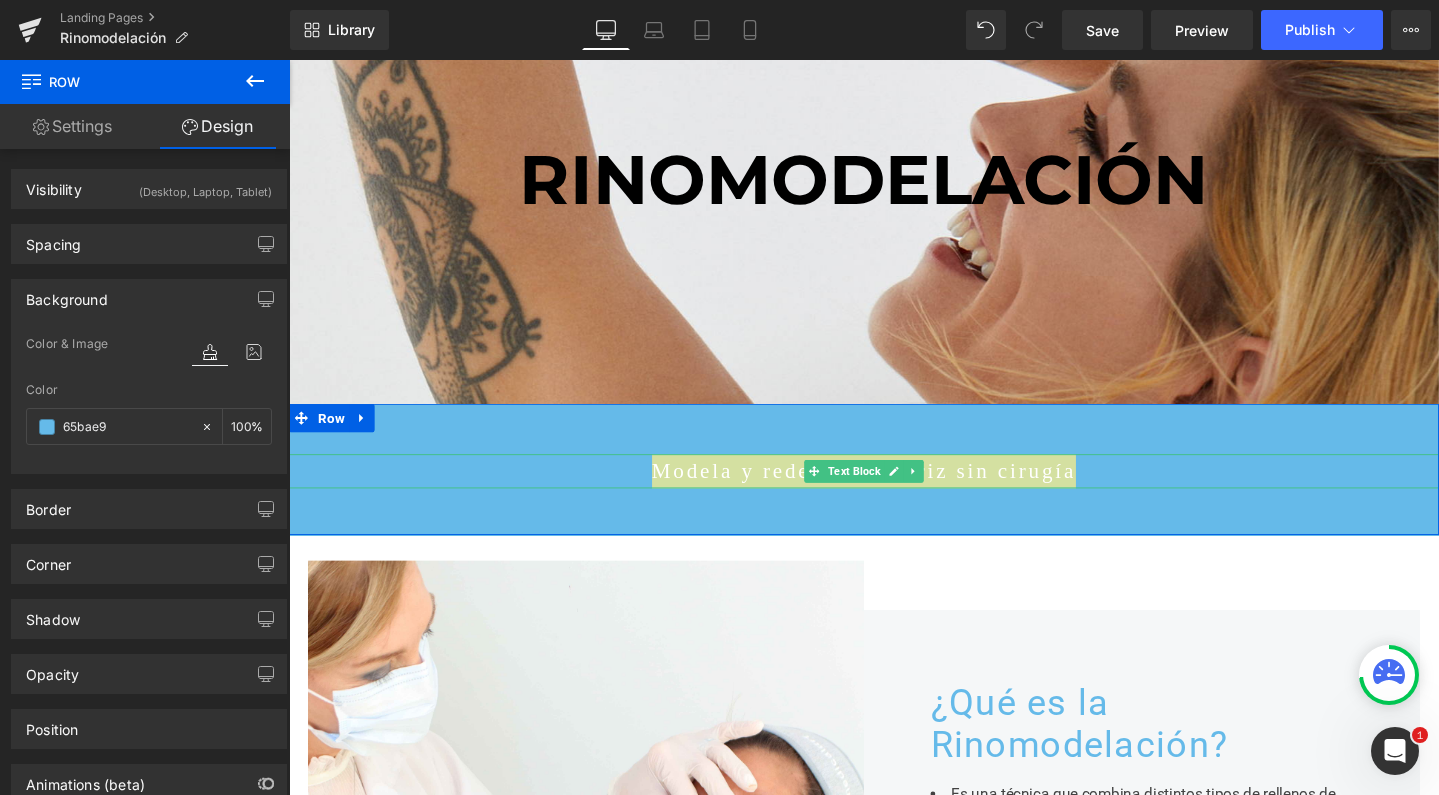 scroll, scrollTop: 32, scrollLeft: 0, axis: vertical 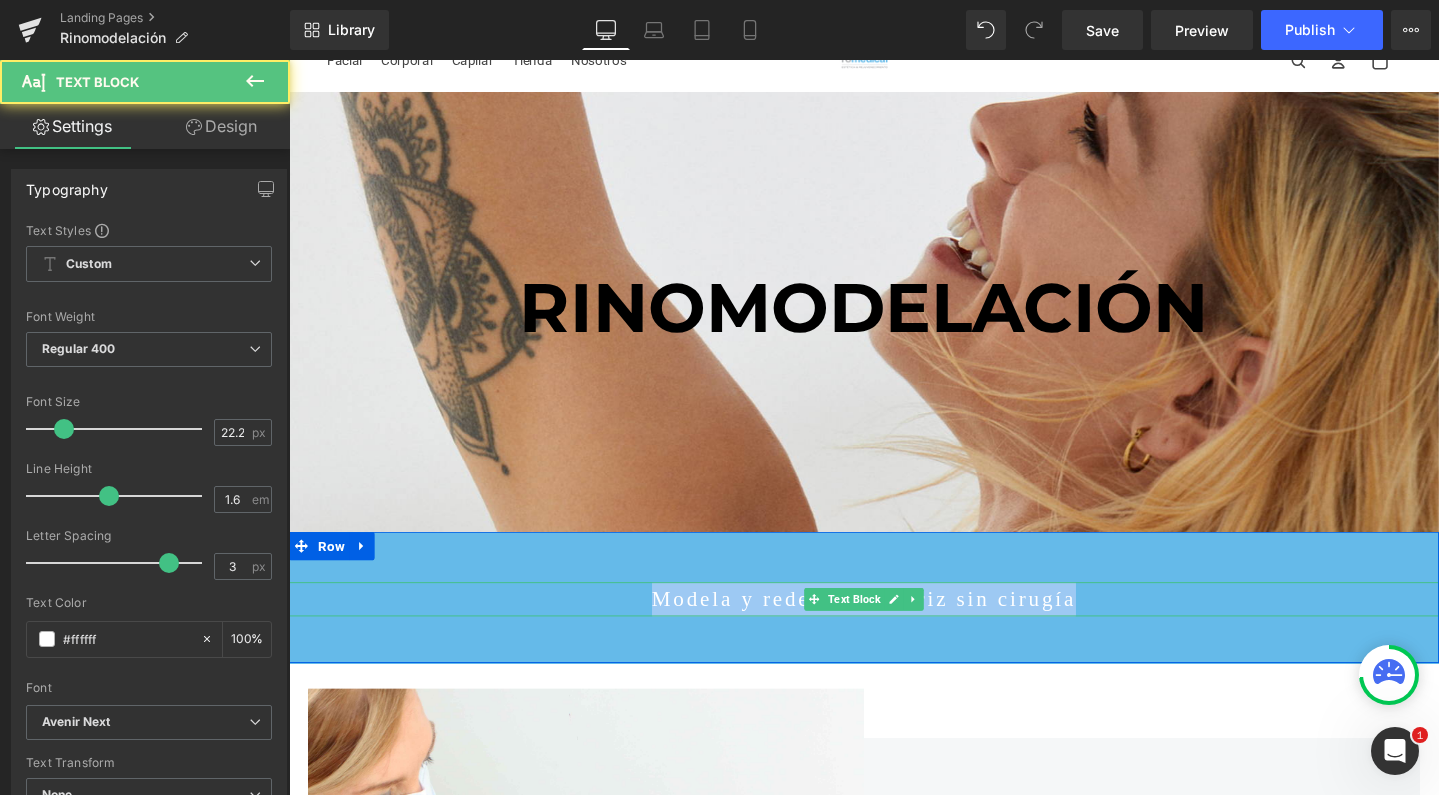 click on "Modela y redefine la nariz sin cirugía" at bounding box center (894, 627) 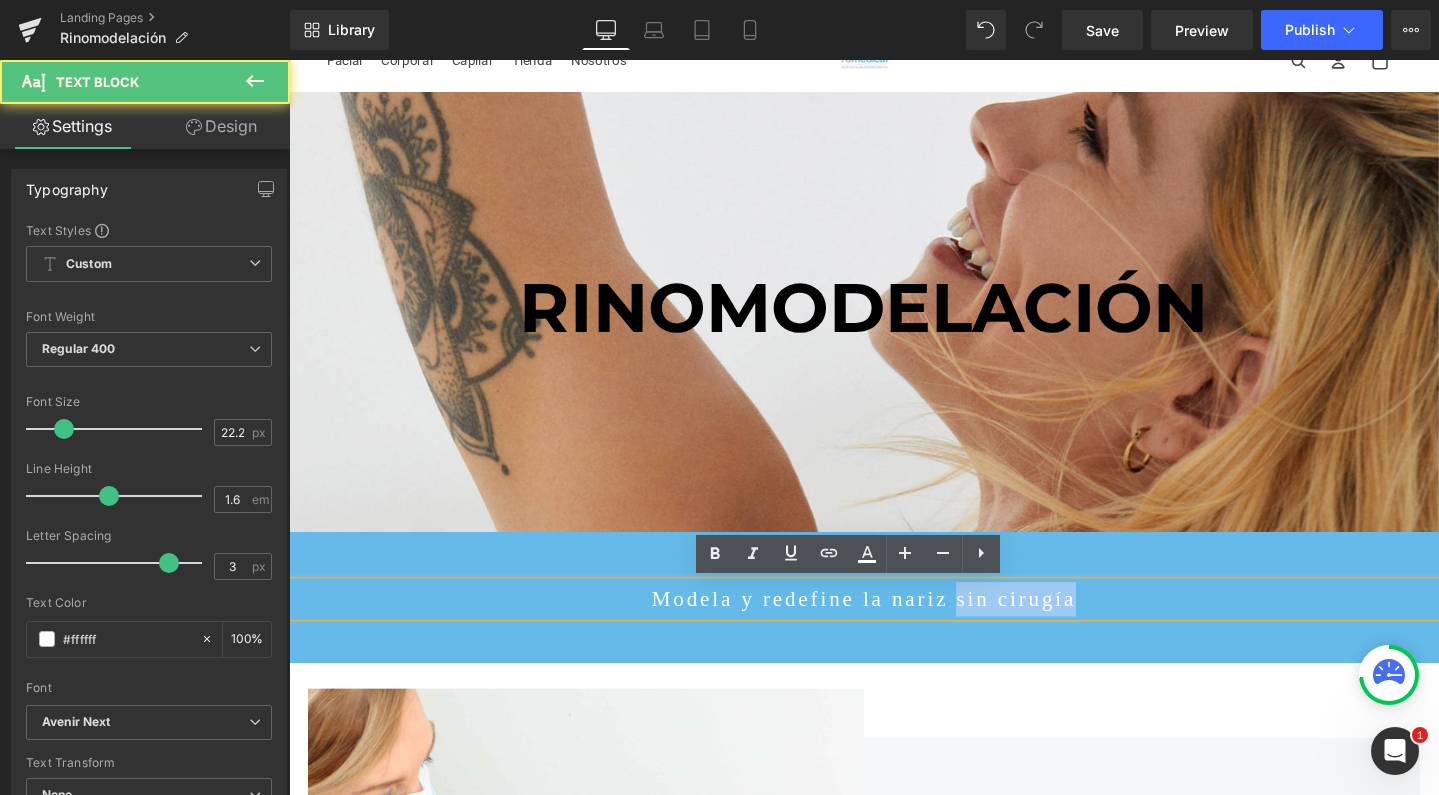 drag, startPoint x: 990, startPoint y: 627, endPoint x: 1132, endPoint y: 627, distance: 142 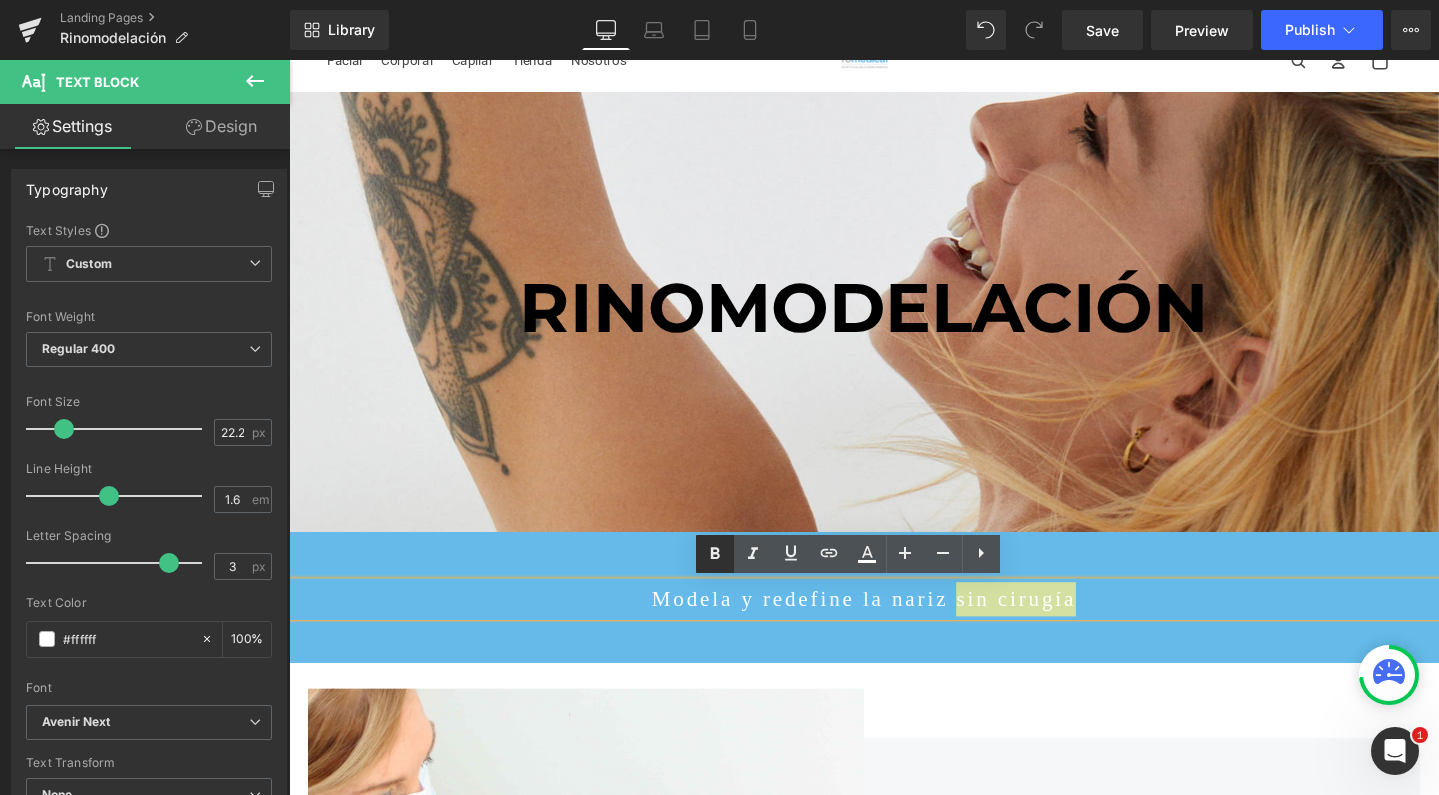 click 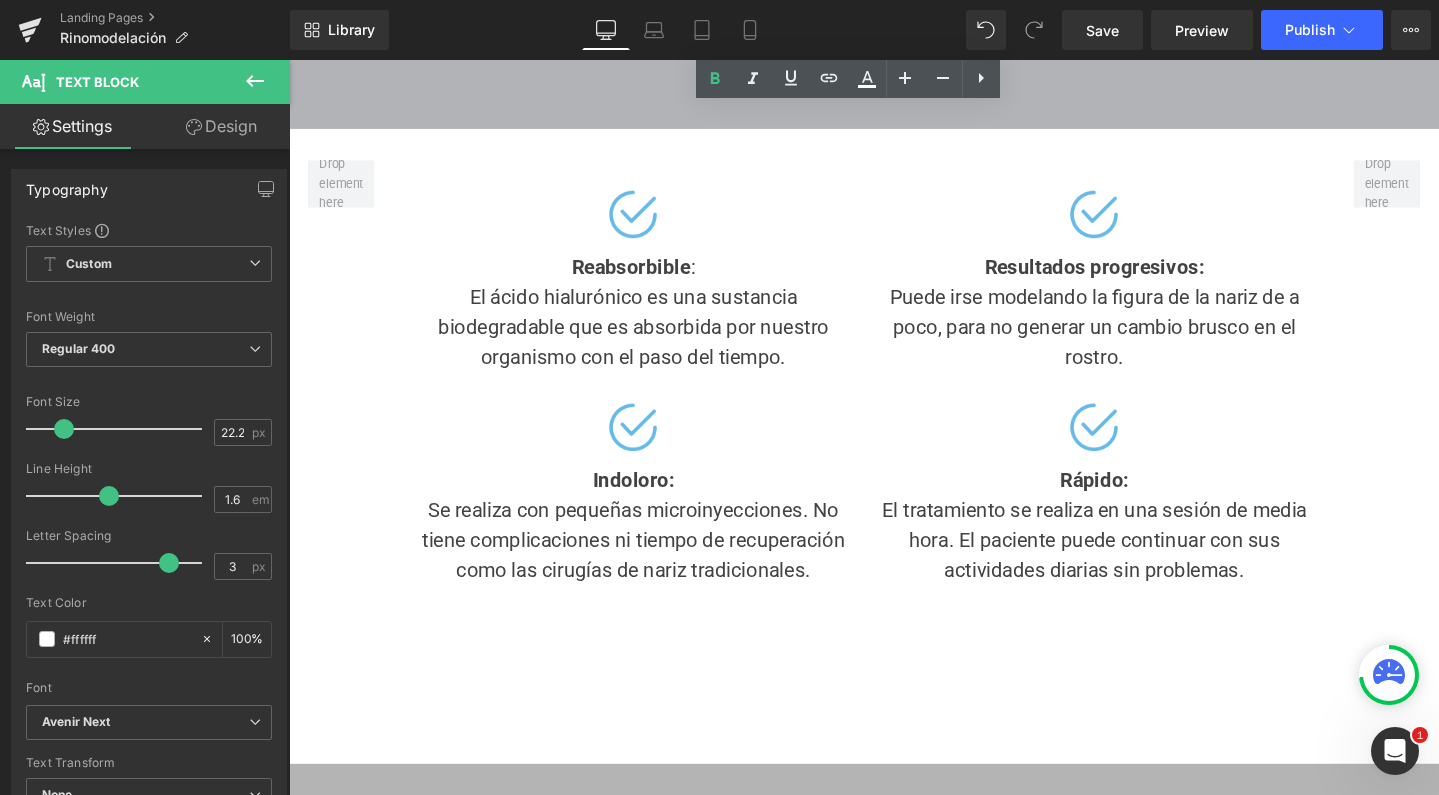scroll, scrollTop: 2064, scrollLeft: 0, axis: vertical 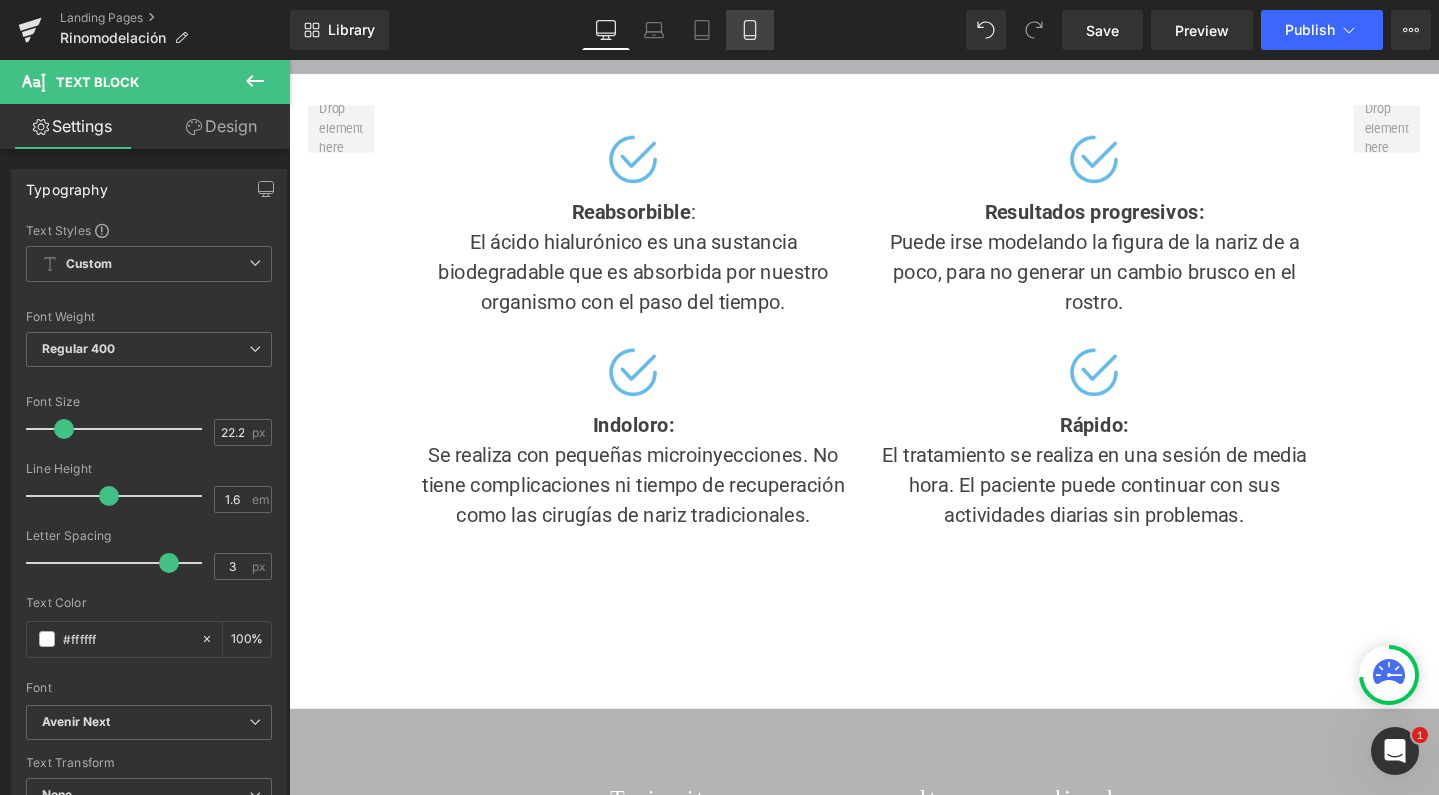 click 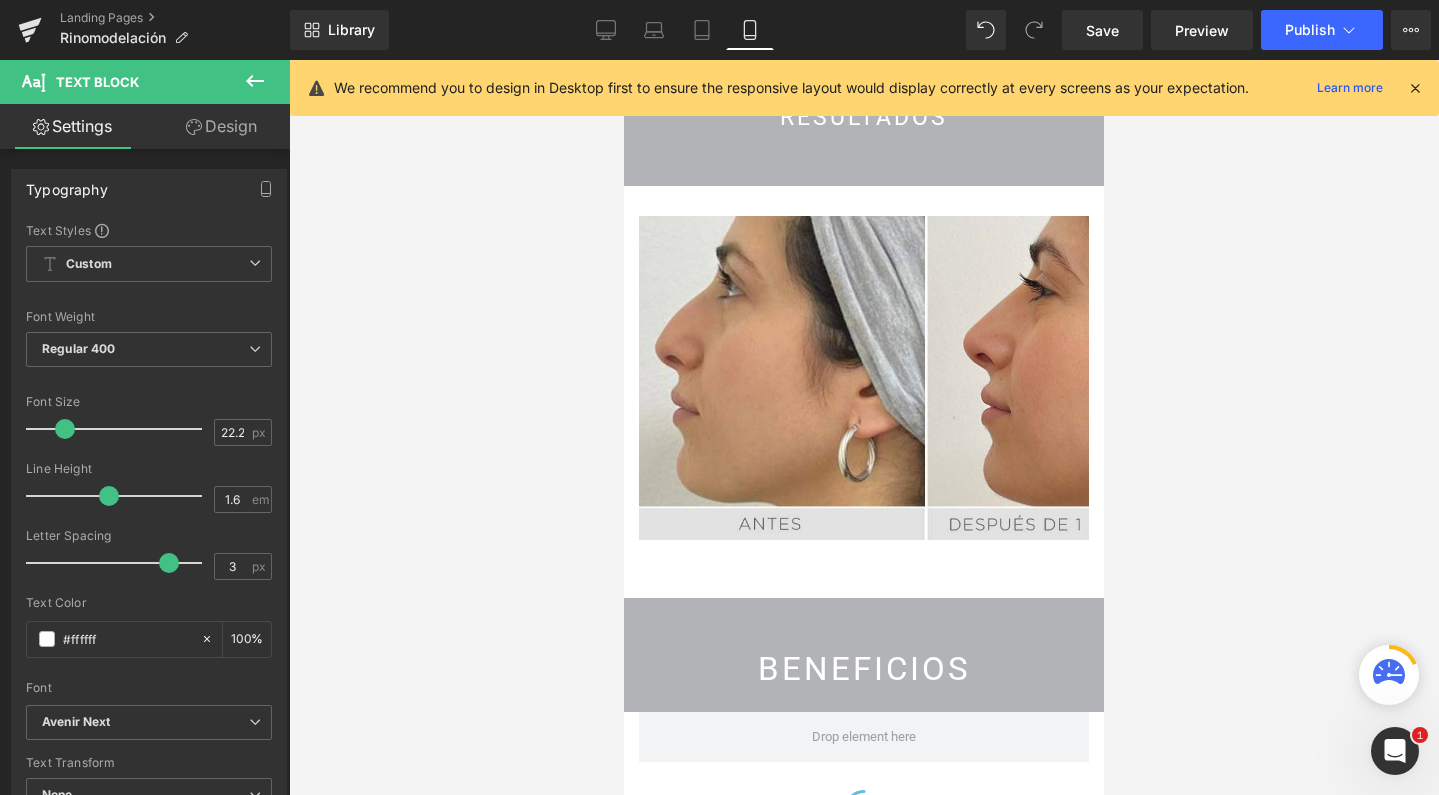 type on "100" 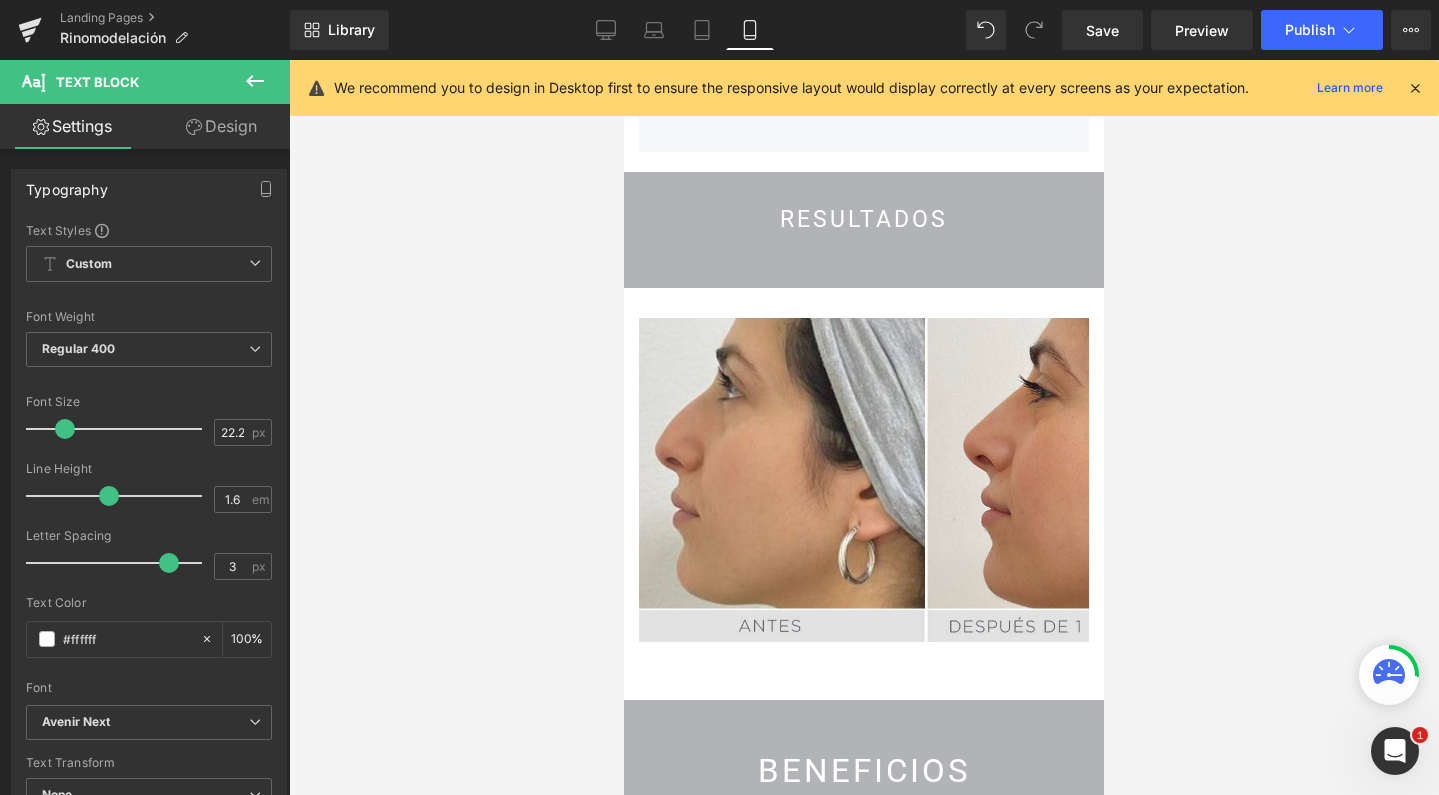 scroll, scrollTop: 0, scrollLeft: 0, axis: both 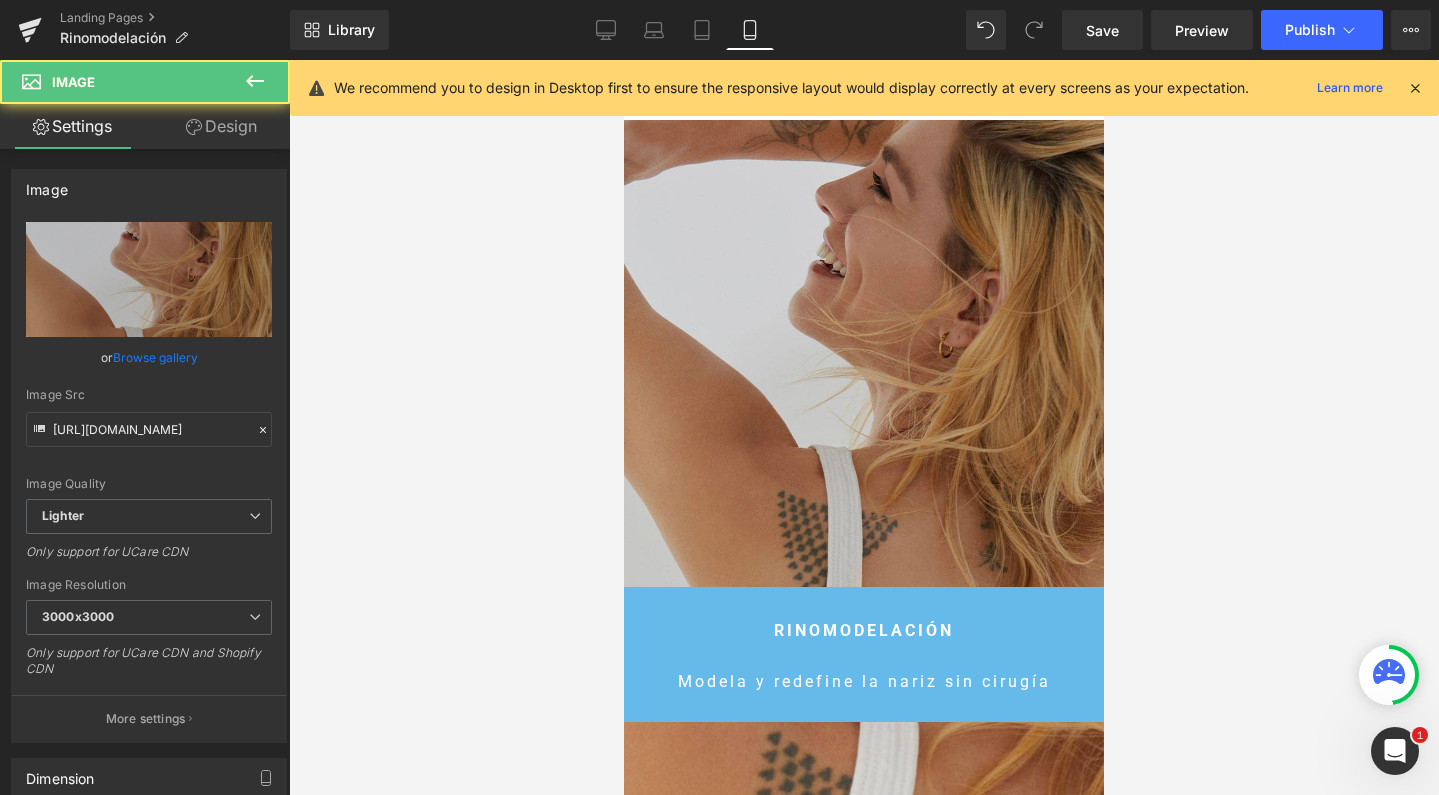 click at bounding box center [864, 353] 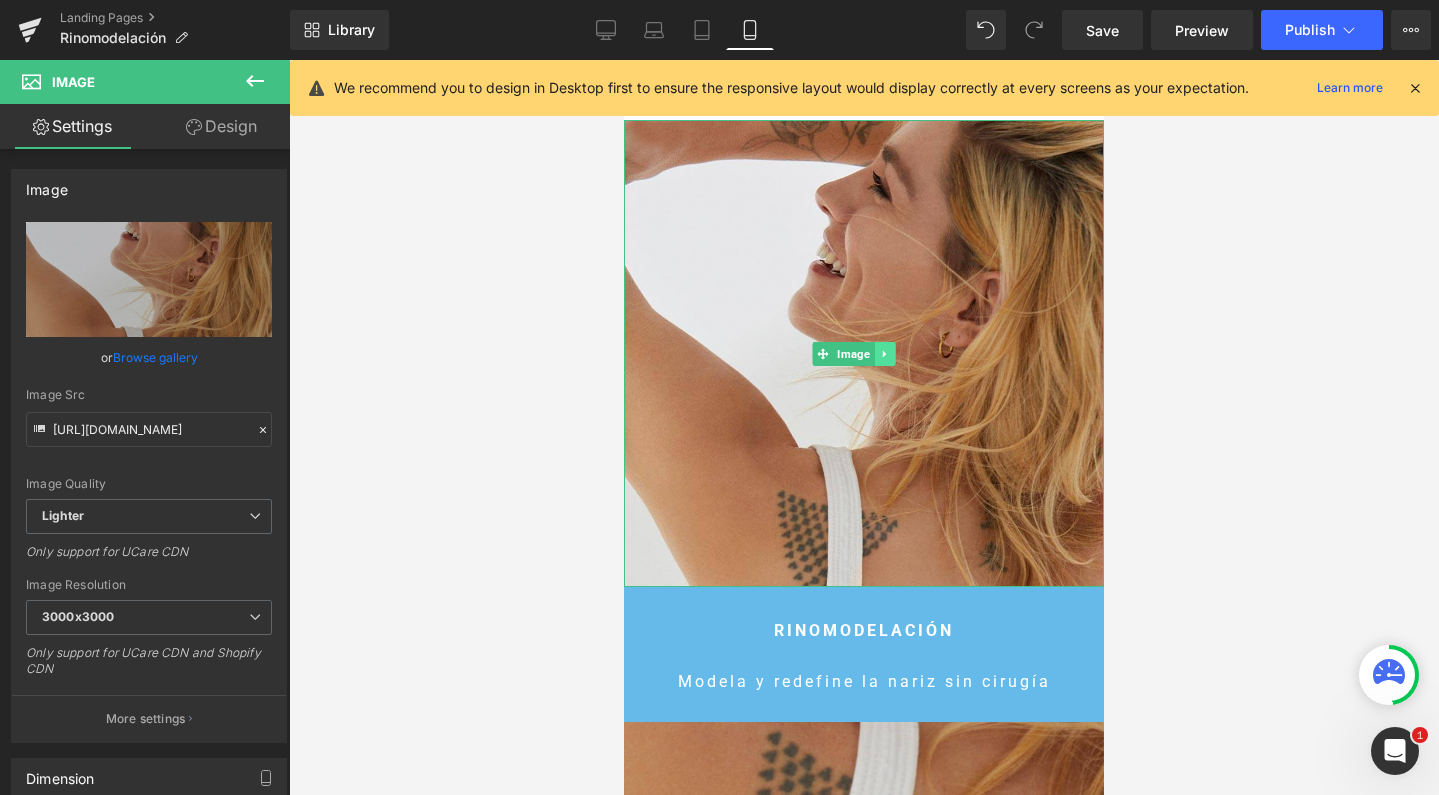 click at bounding box center (885, 354) 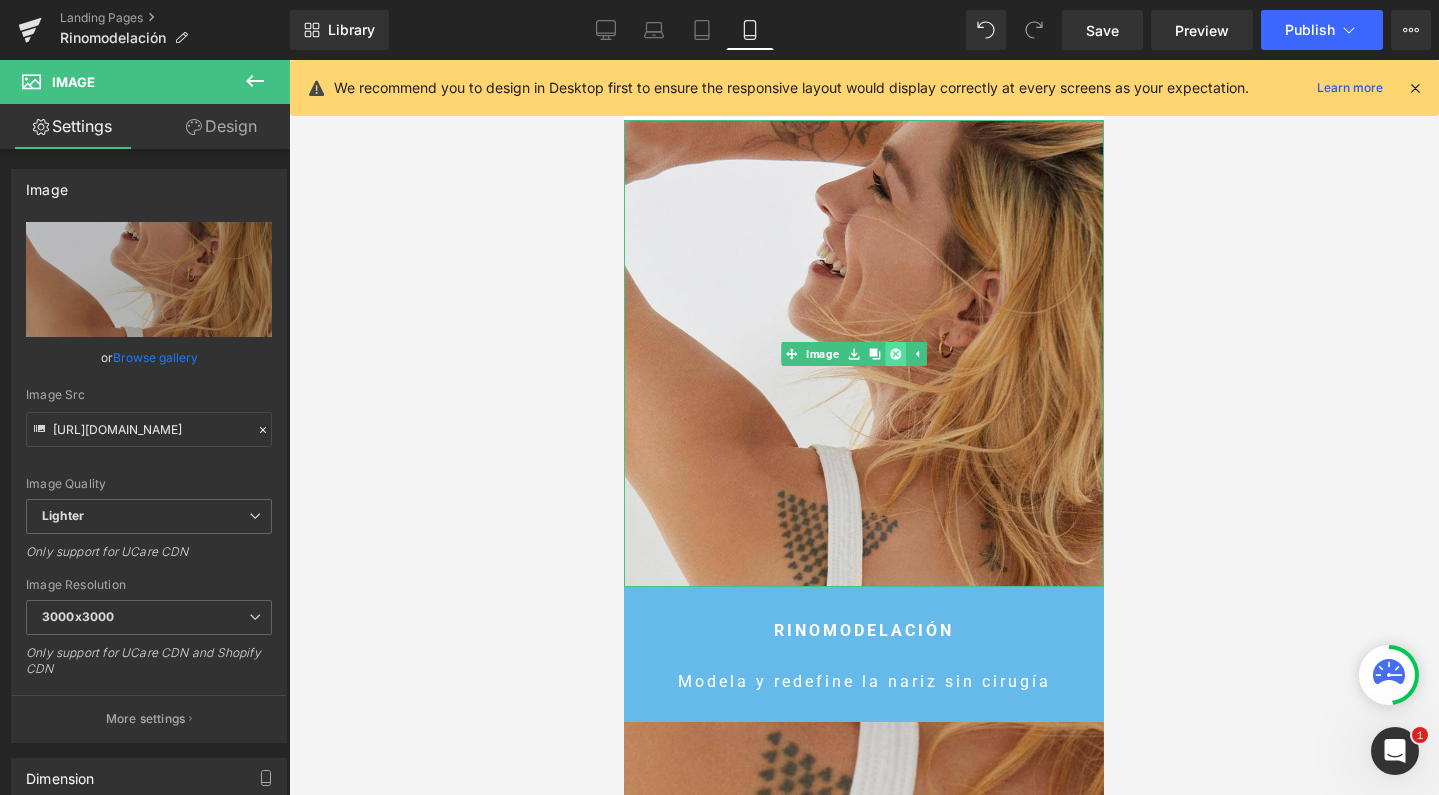 click 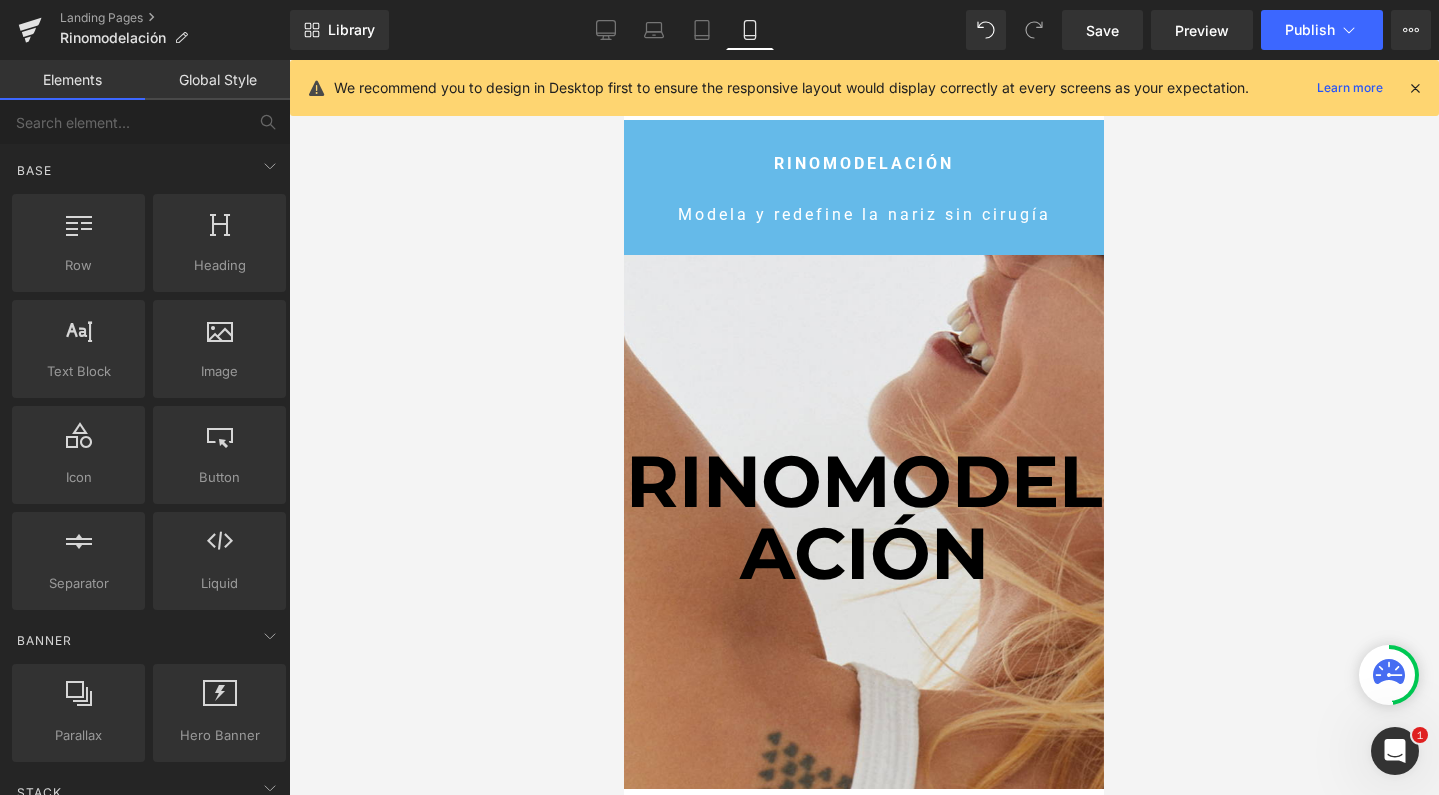 scroll, scrollTop: 7241, scrollLeft: 460, axis: both 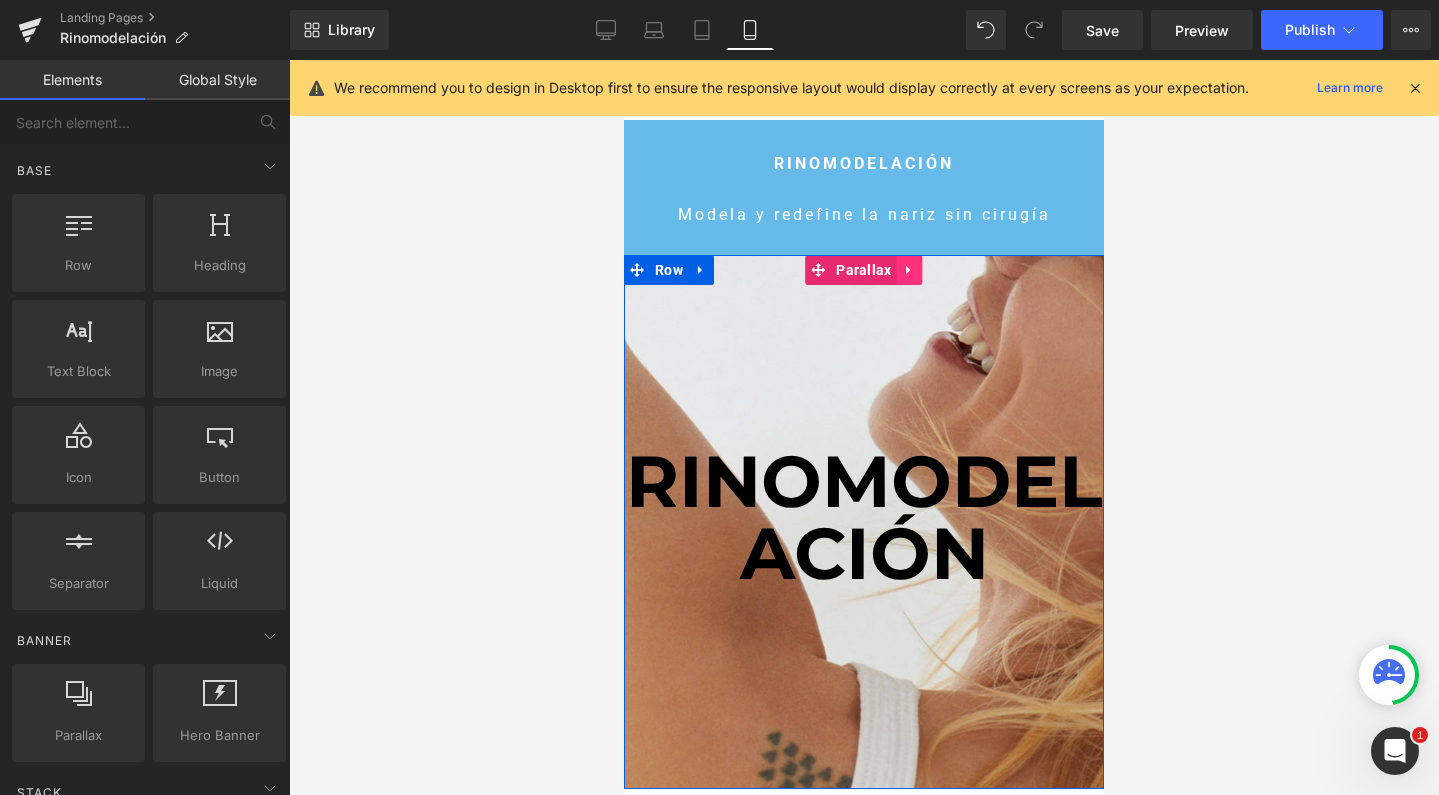 click 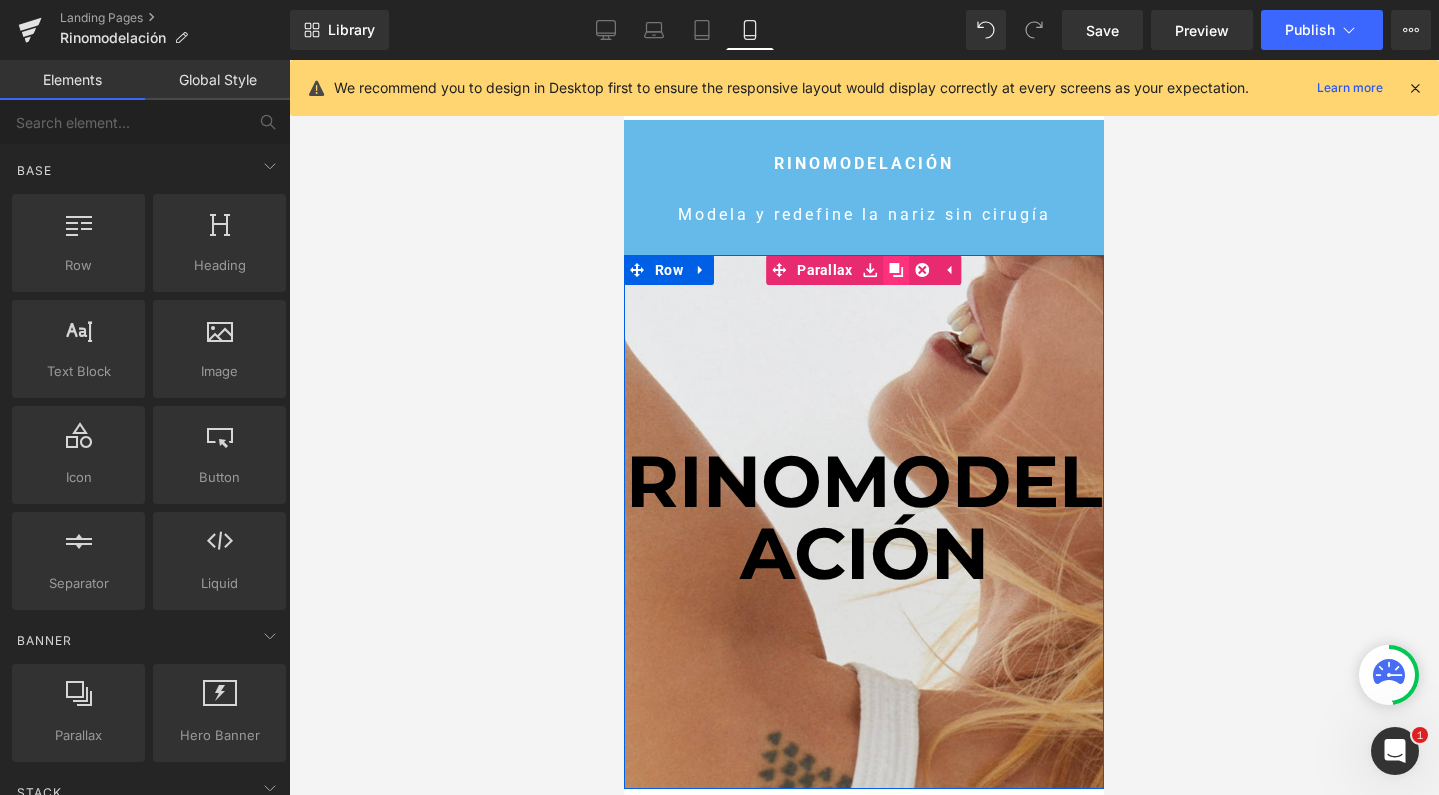 click 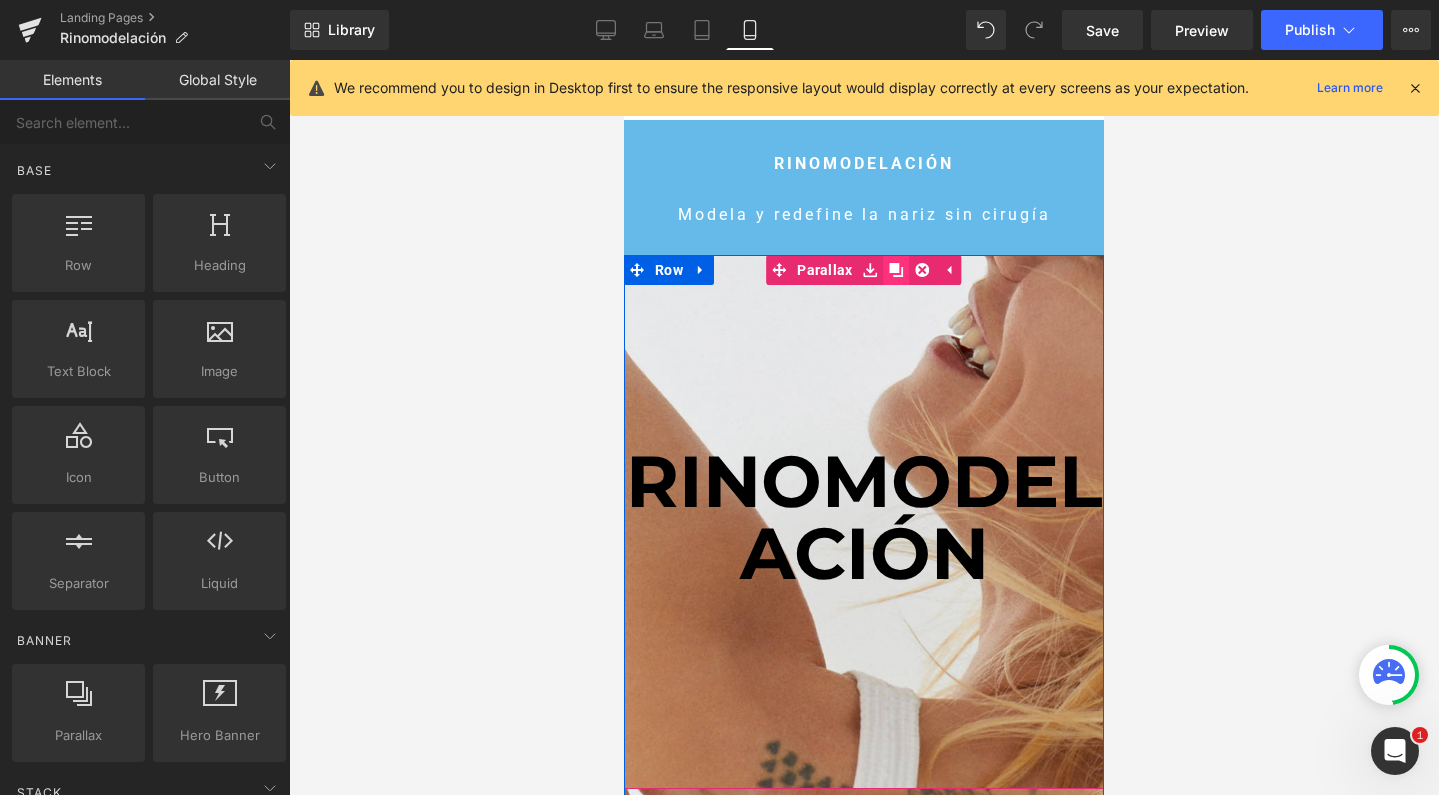 scroll, scrollTop: 80, scrollLeft: 0, axis: vertical 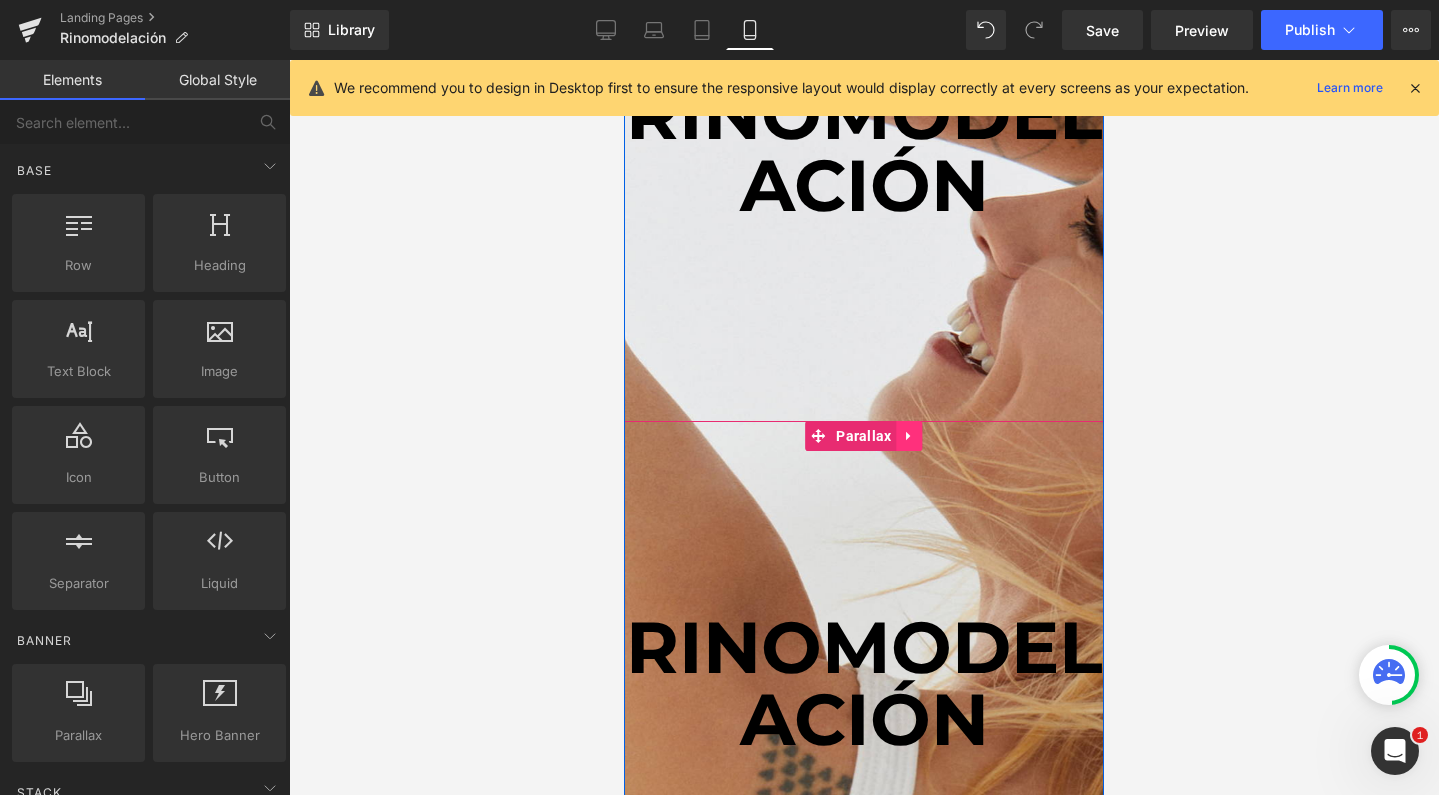 click at bounding box center (910, 436) 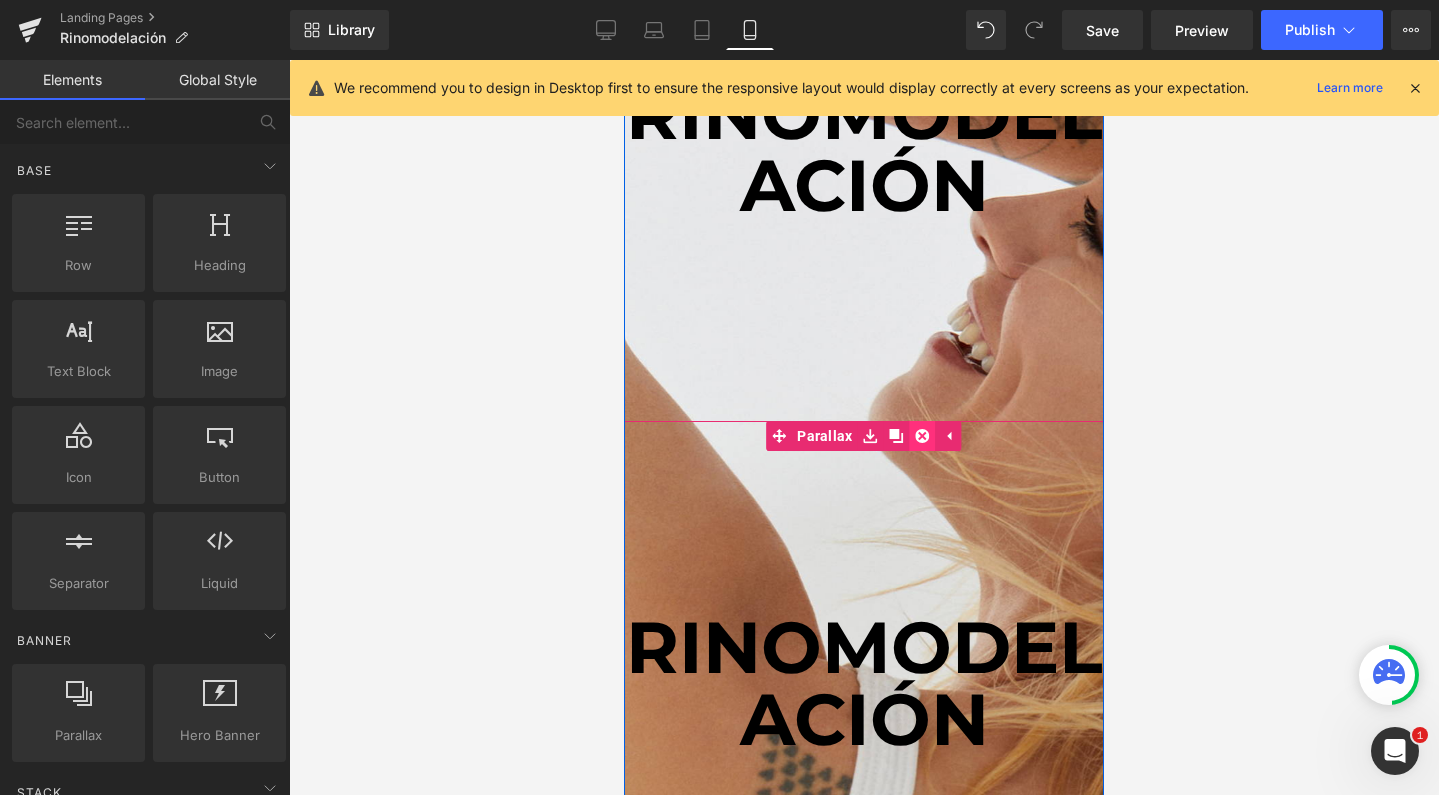 click 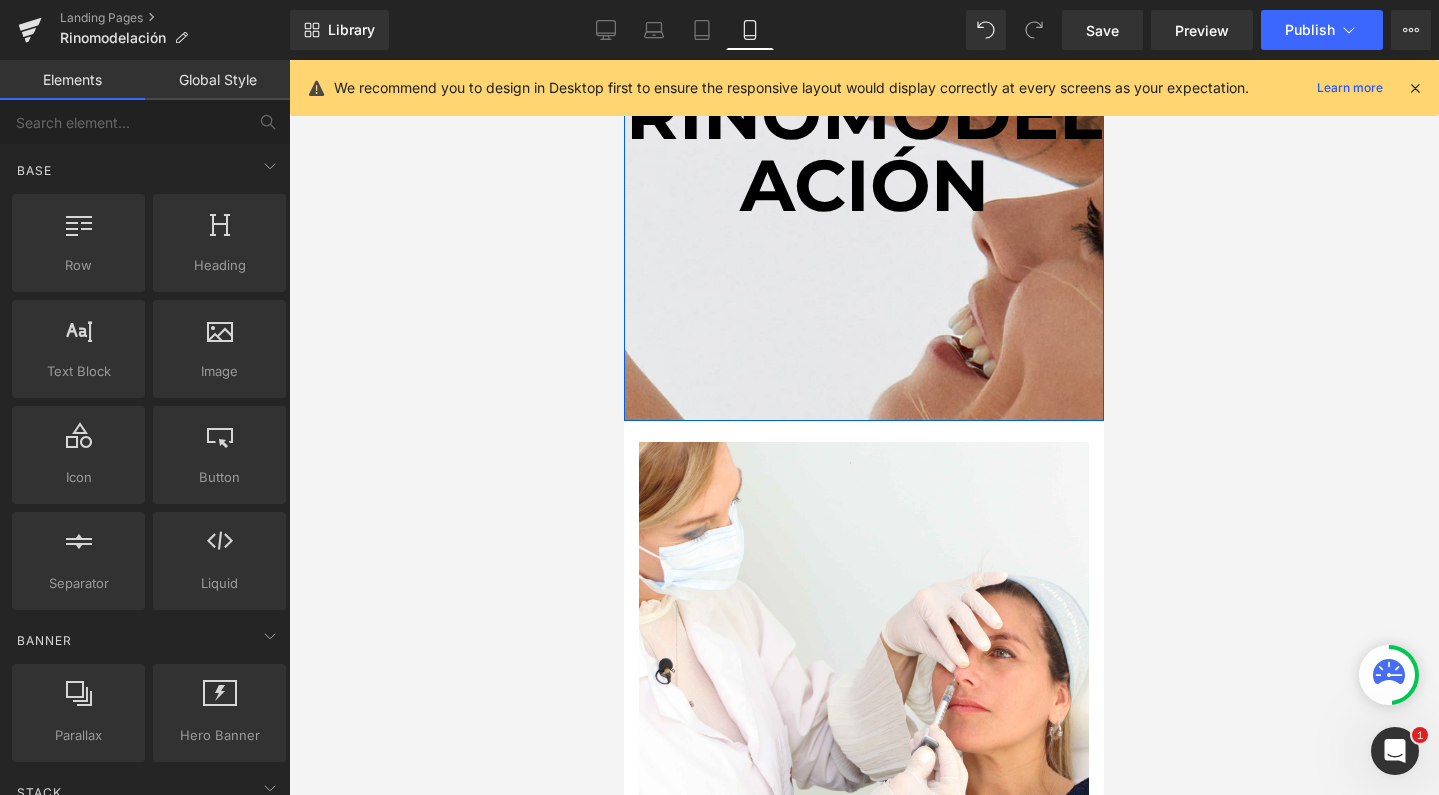 scroll, scrollTop: 137, scrollLeft: 0, axis: vertical 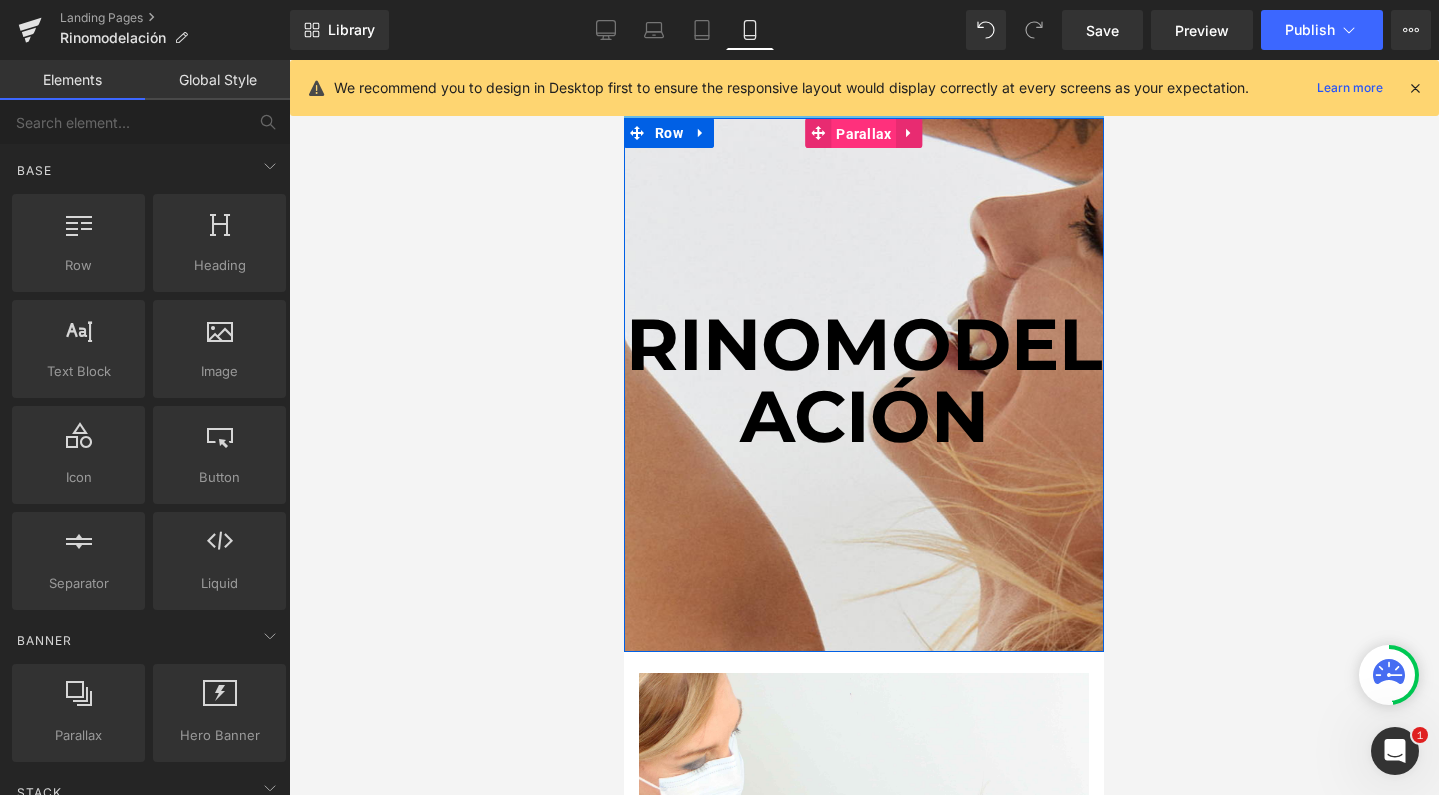 click on "Parallax" at bounding box center [850, 133] 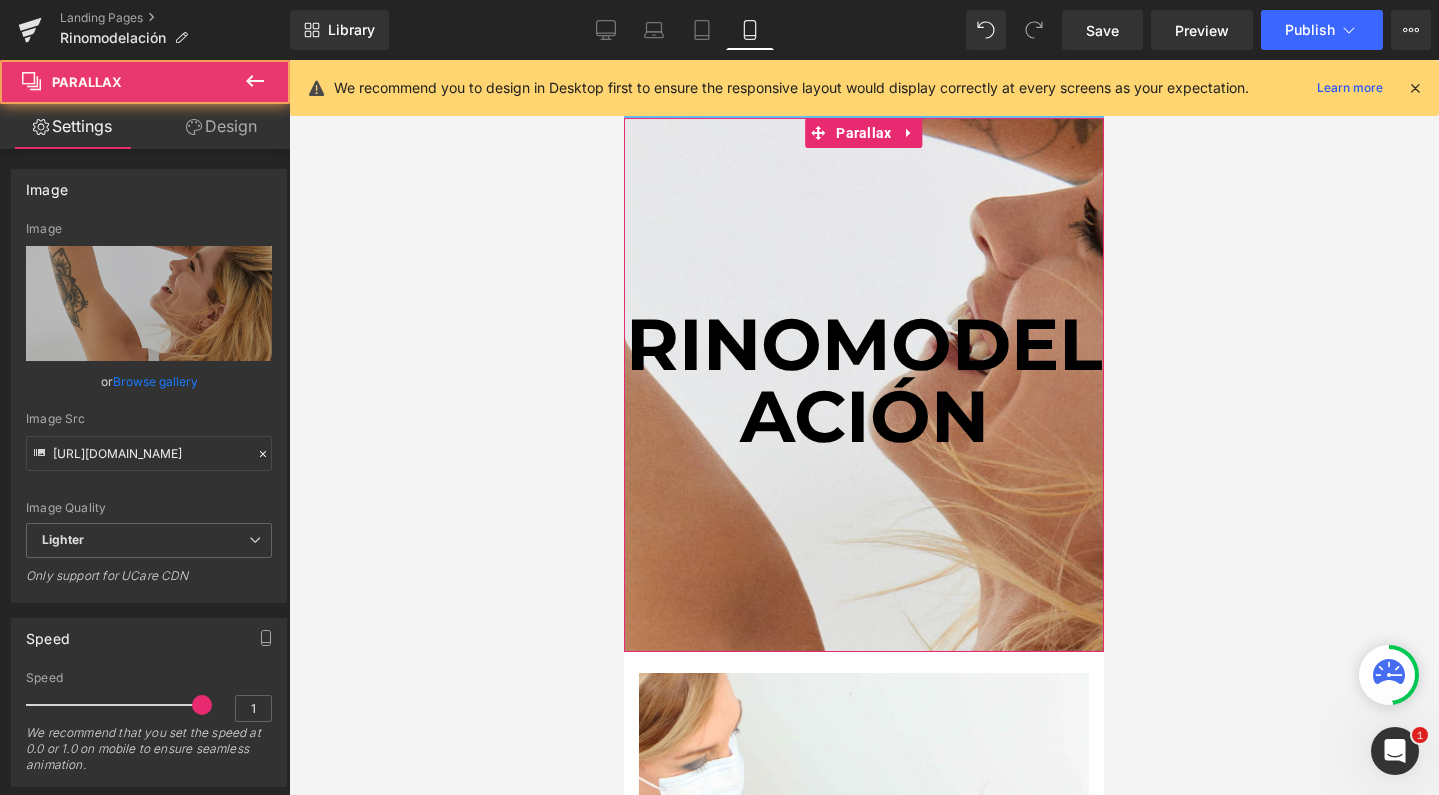 click on "Design" at bounding box center (221, 126) 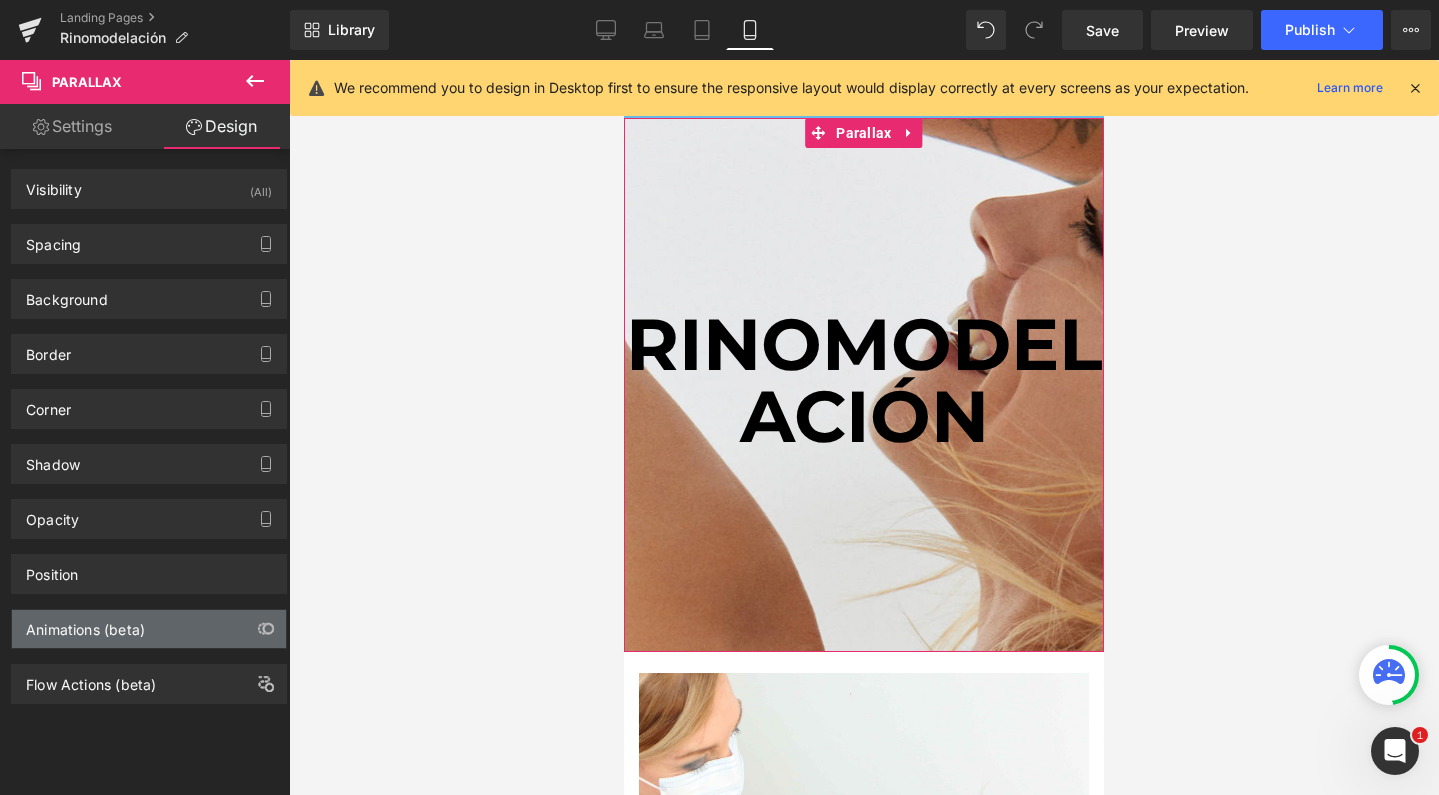 click on "Animations (beta)" at bounding box center (85, 624) 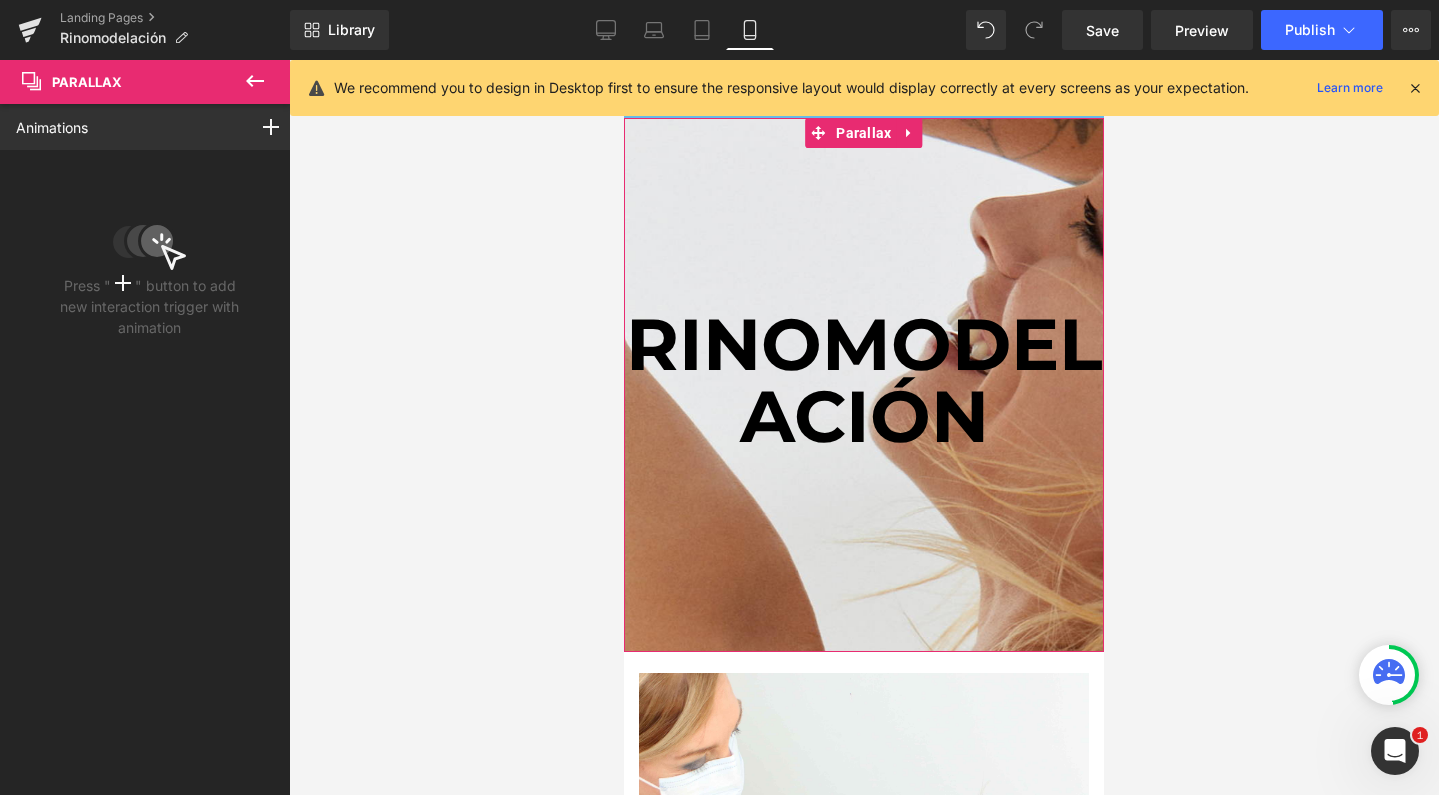 click on "Press "
" button to add new interaction trigger with animation" at bounding box center (149, 248) 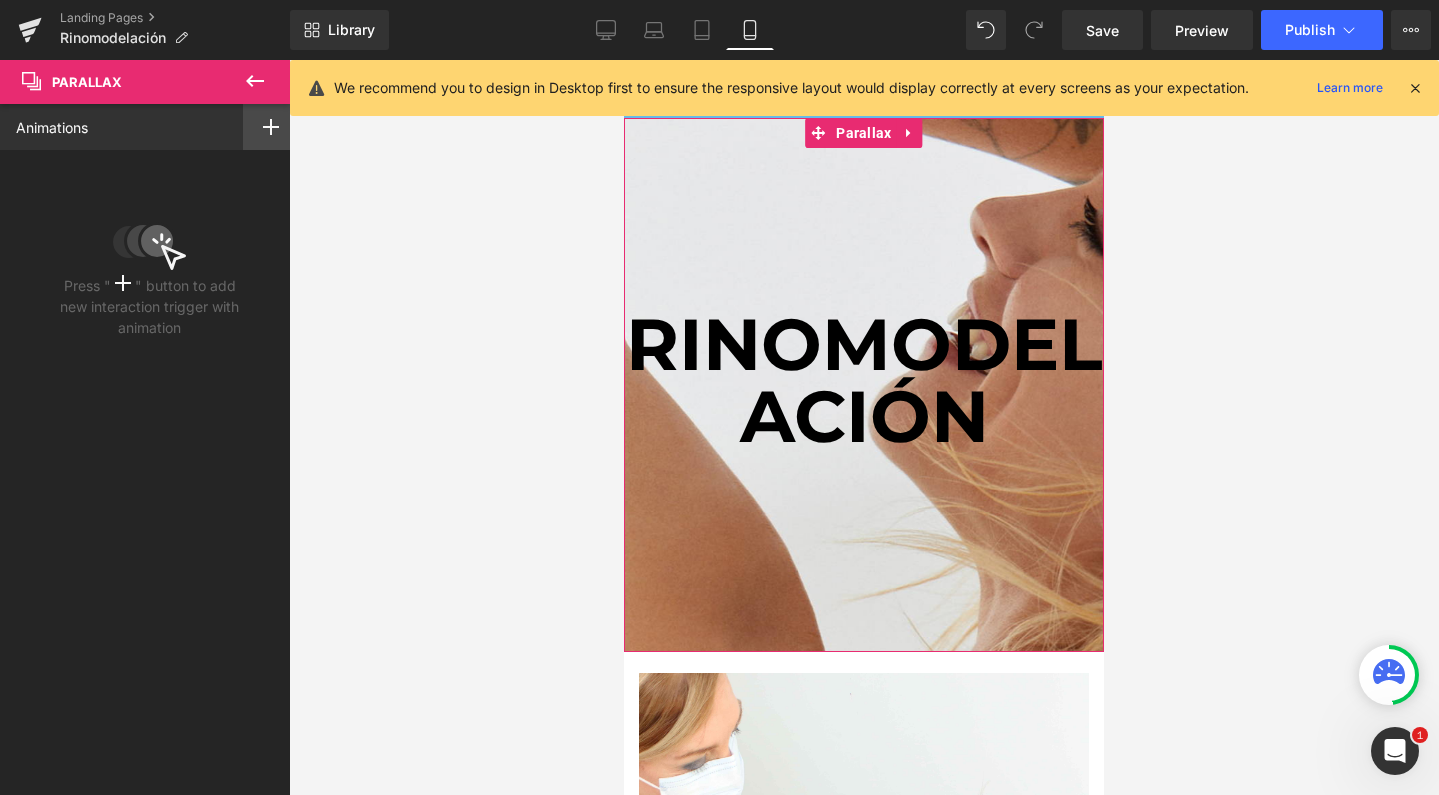 click at bounding box center [271, 127] 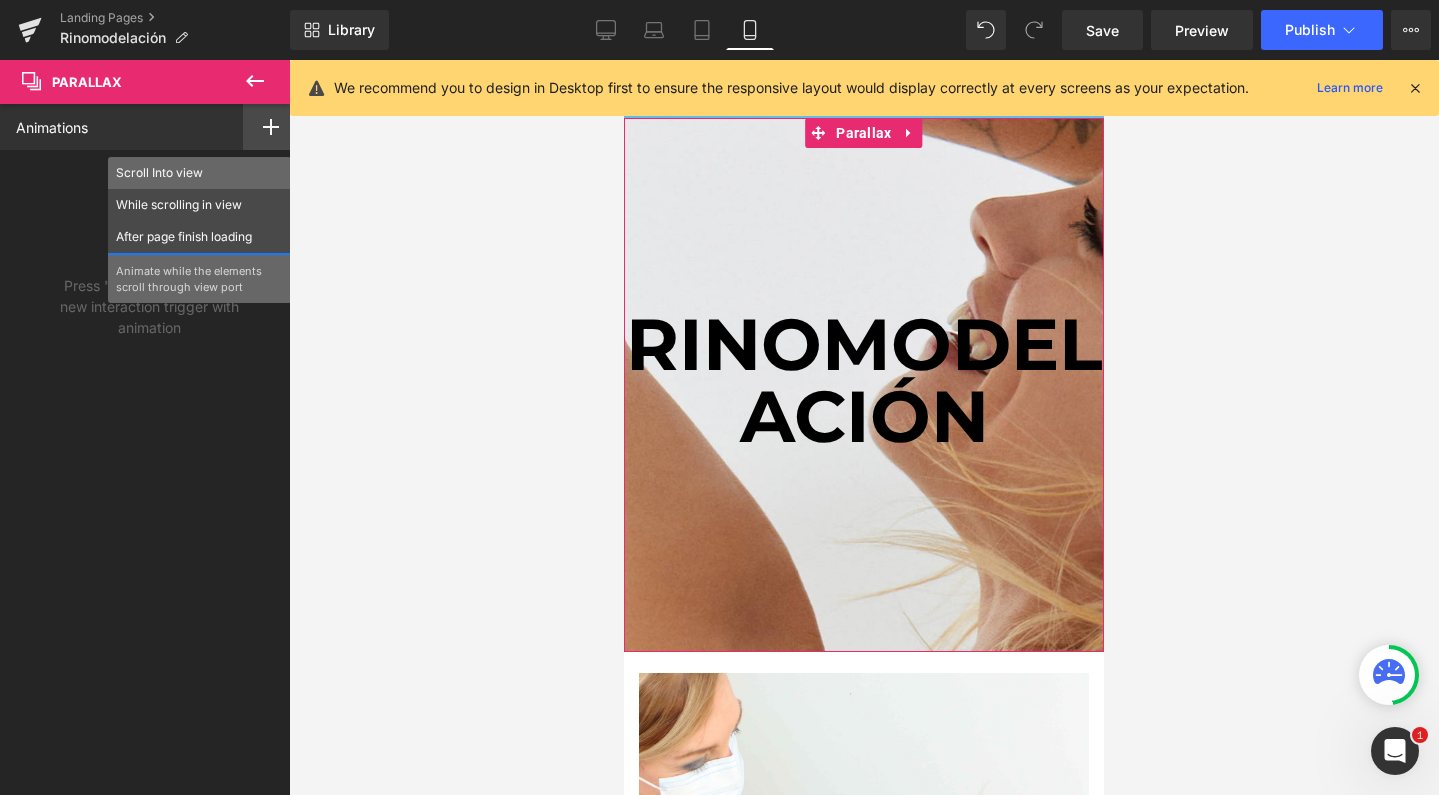 click on "Scroll Into view" at bounding box center [199, 173] 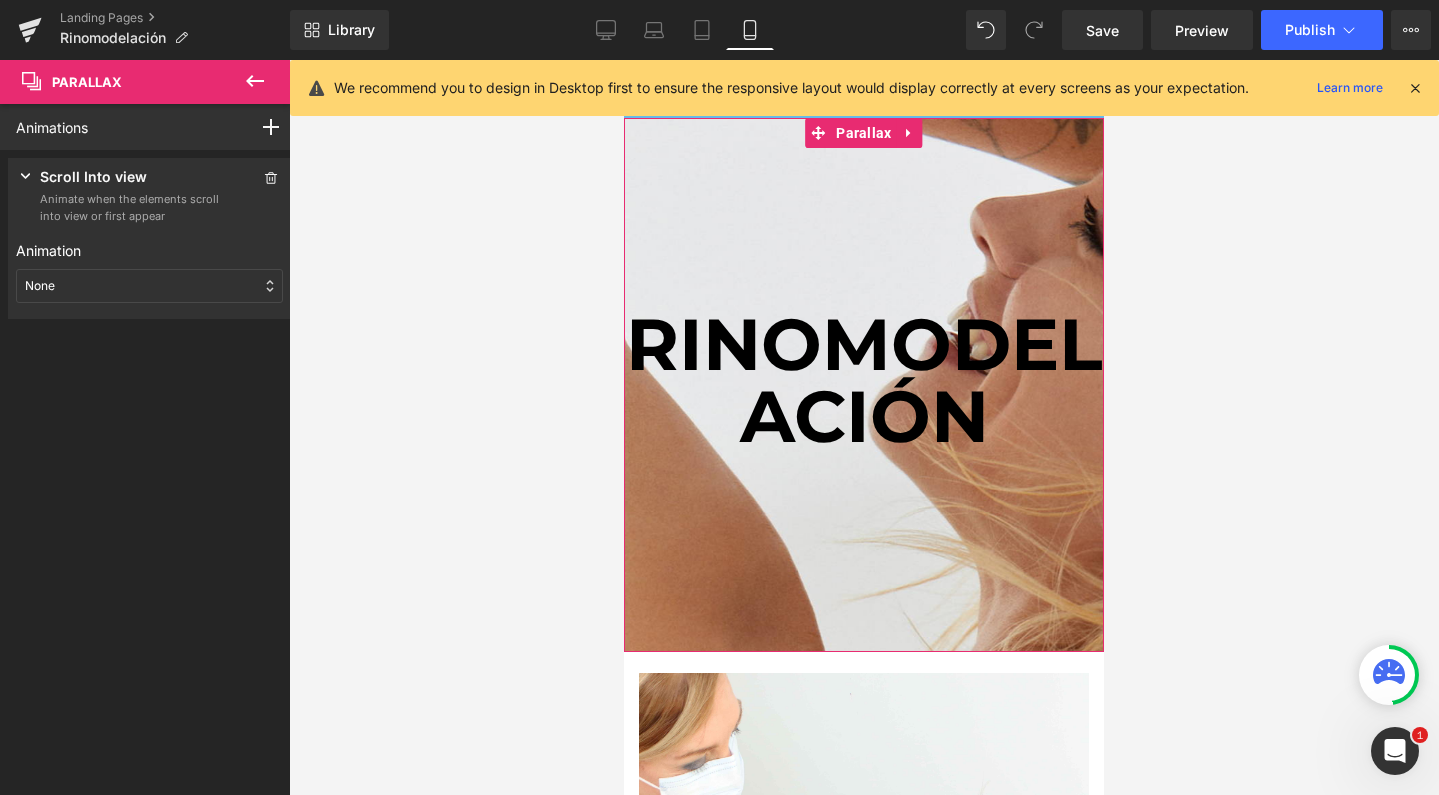 click on "None" at bounding box center [149, 286] 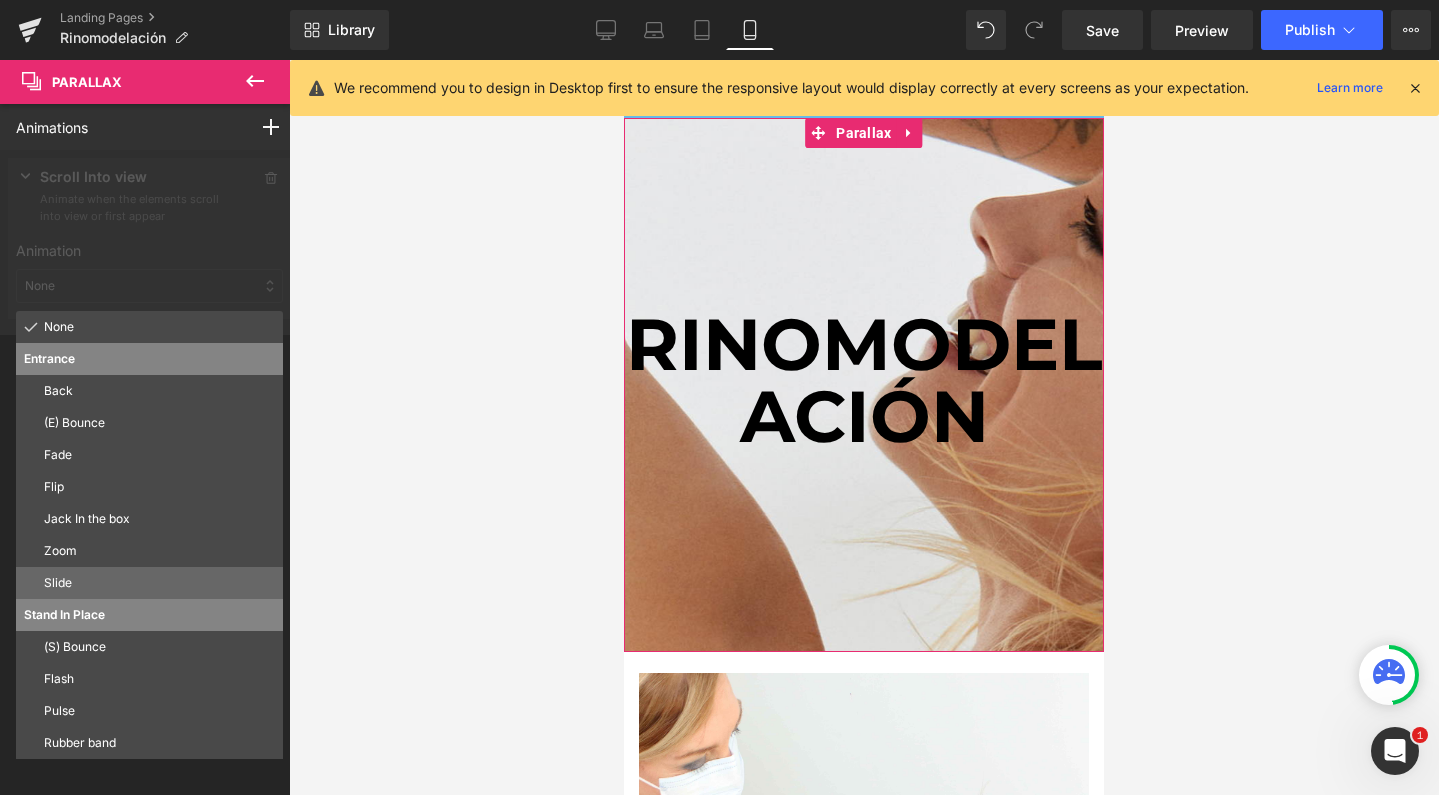 click on "Slide" at bounding box center [159, 583] 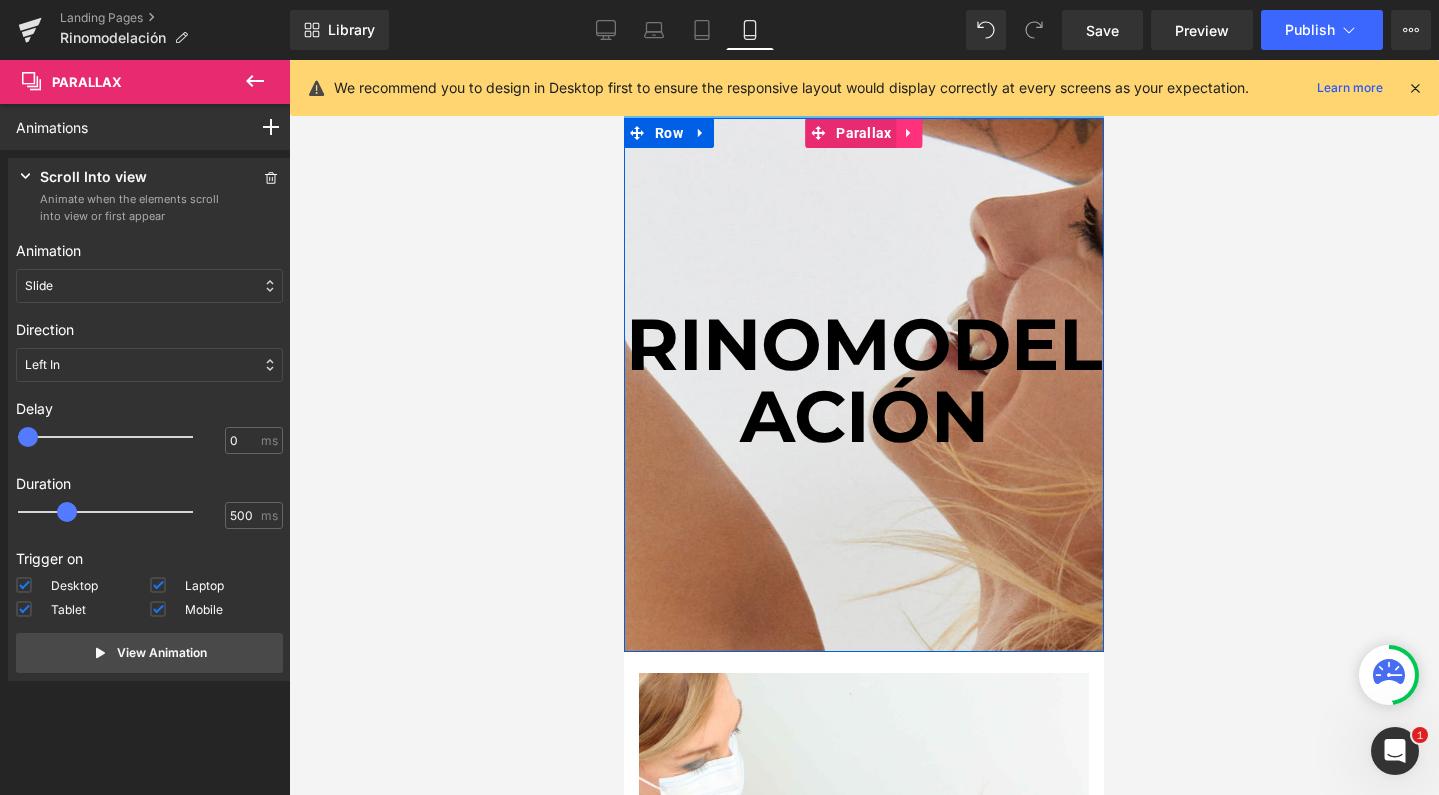 click at bounding box center [910, 133] 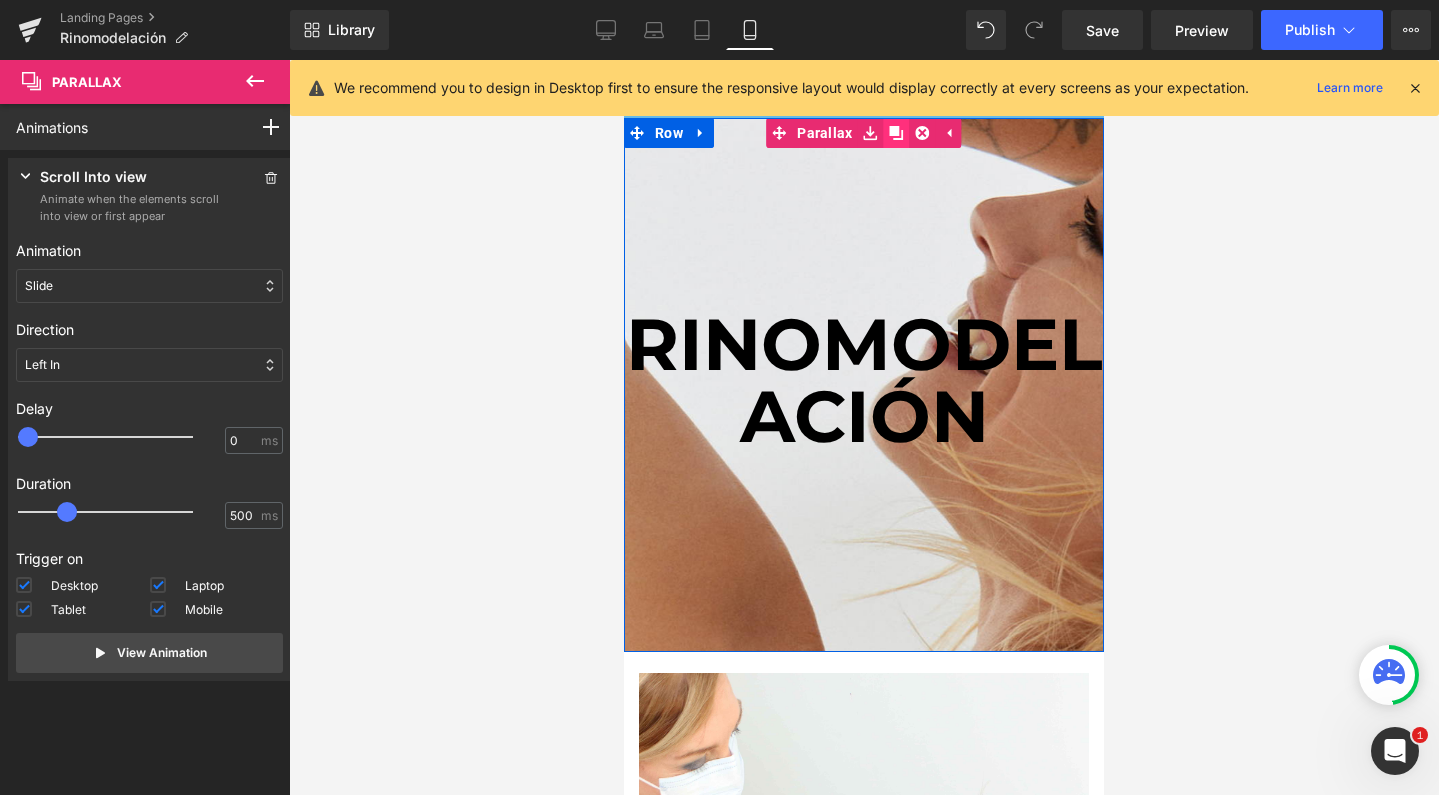 click 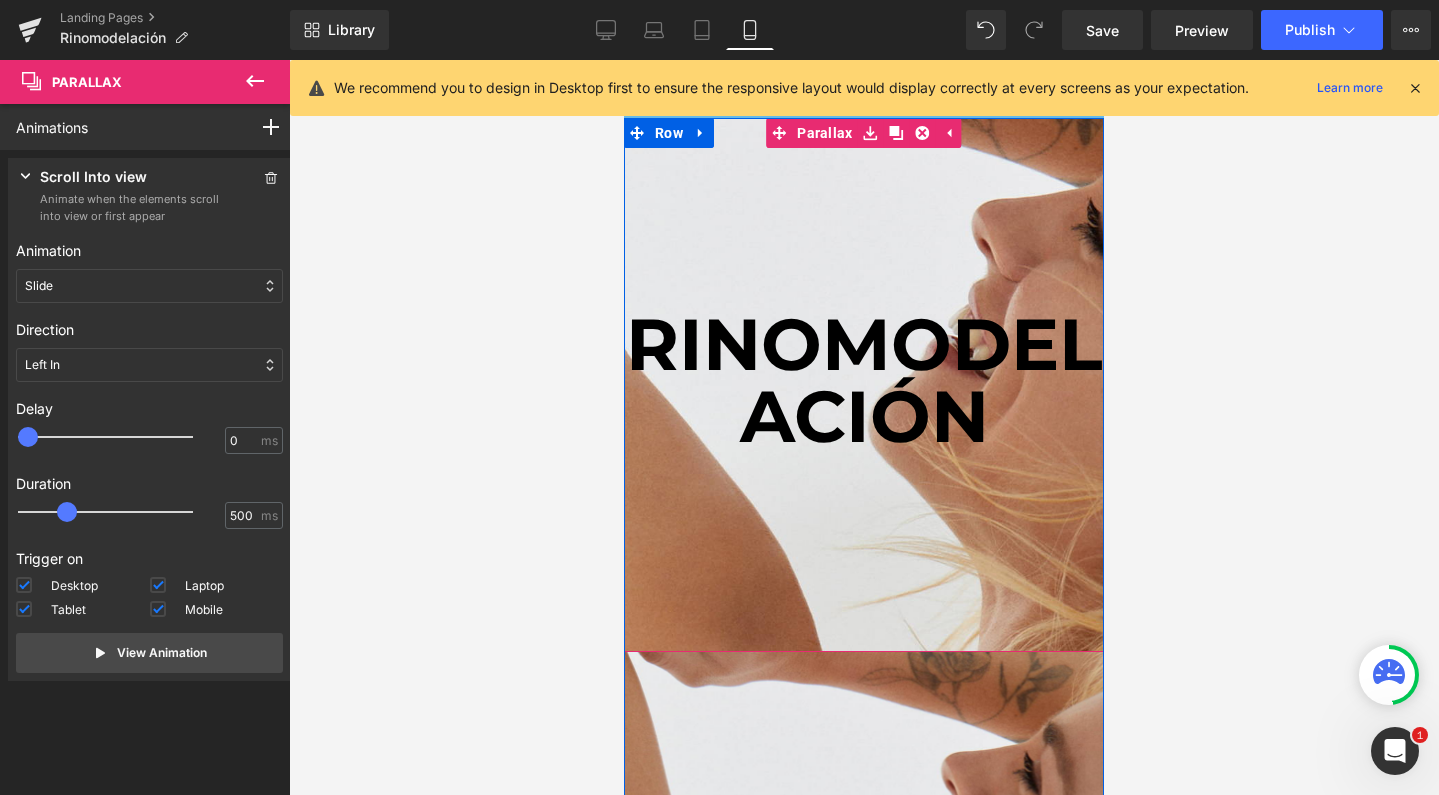 scroll, scrollTop: 150, scrollLeft: 0, axis: vertical 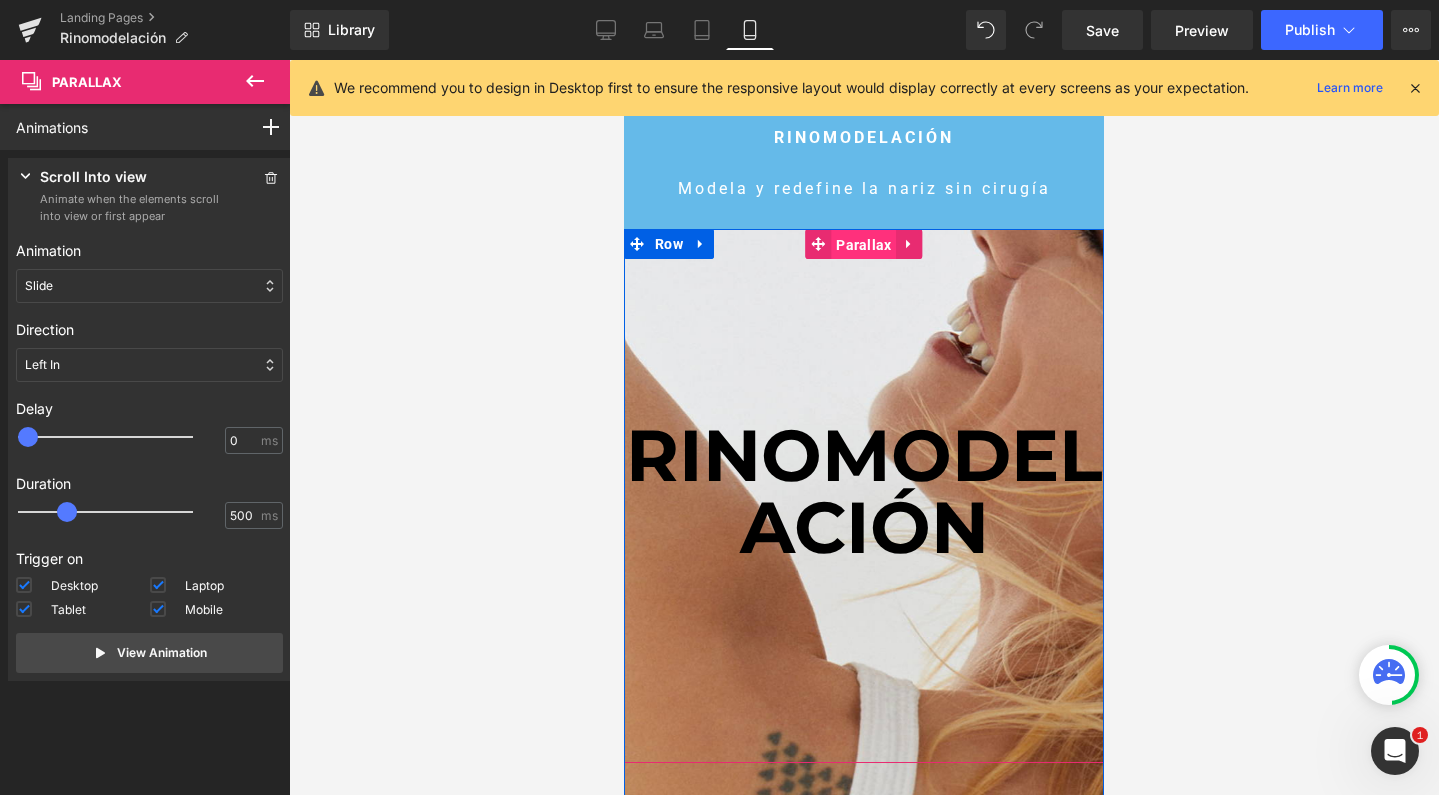 click on "Parallax" at bounding box center [863, 245] 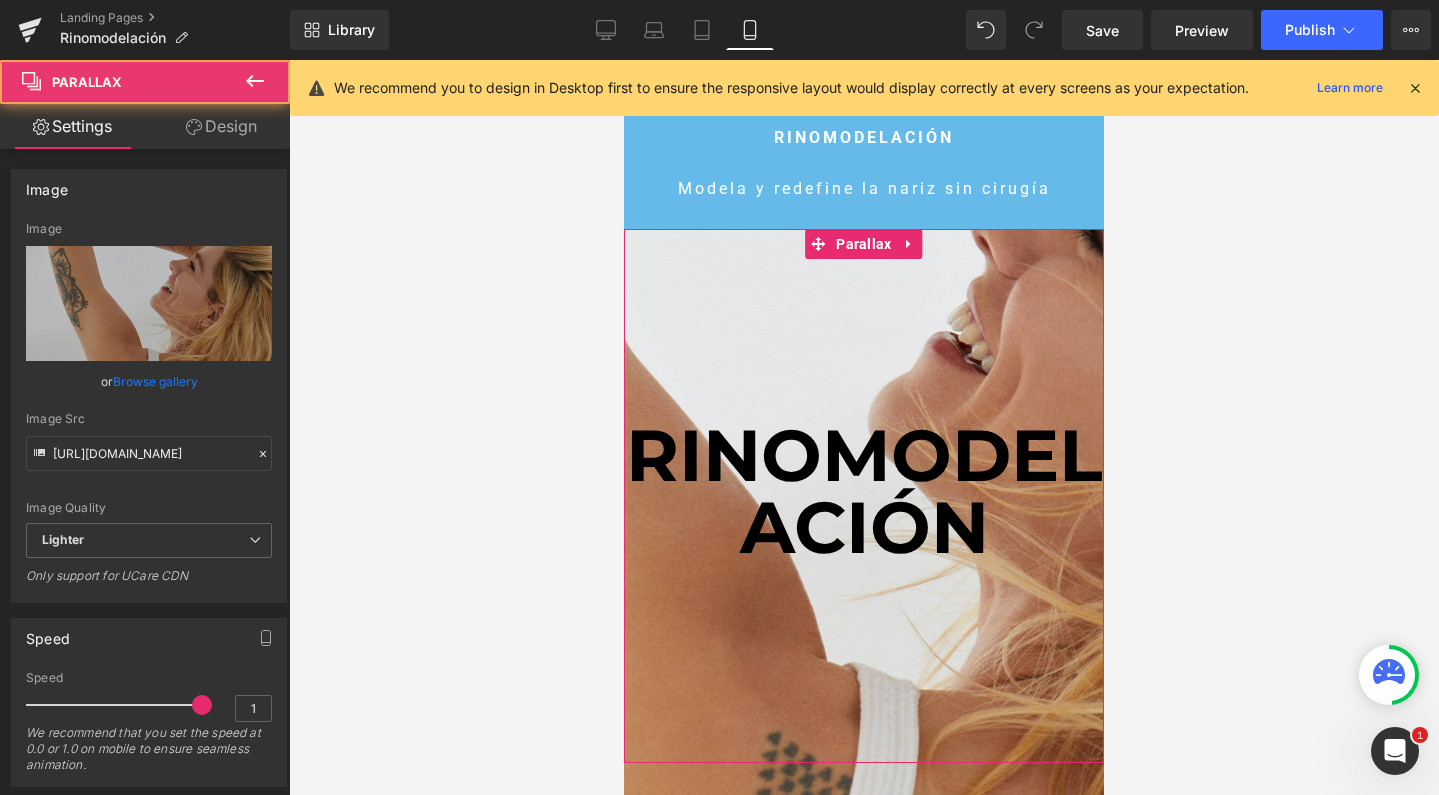 click on "Design" at bounding box center (221, 126) 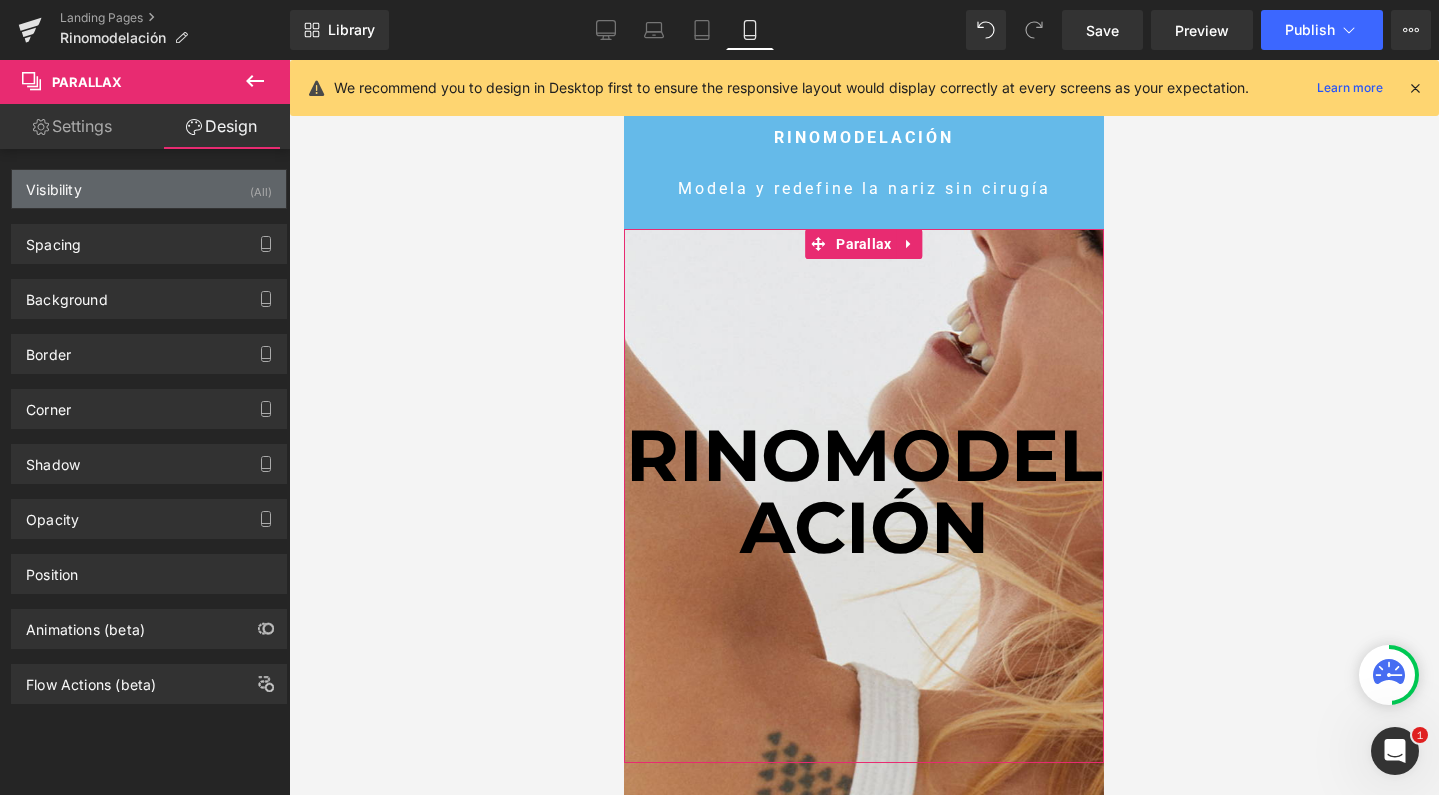 click on "Visibility
(All)" at bounding box center (149, 189) 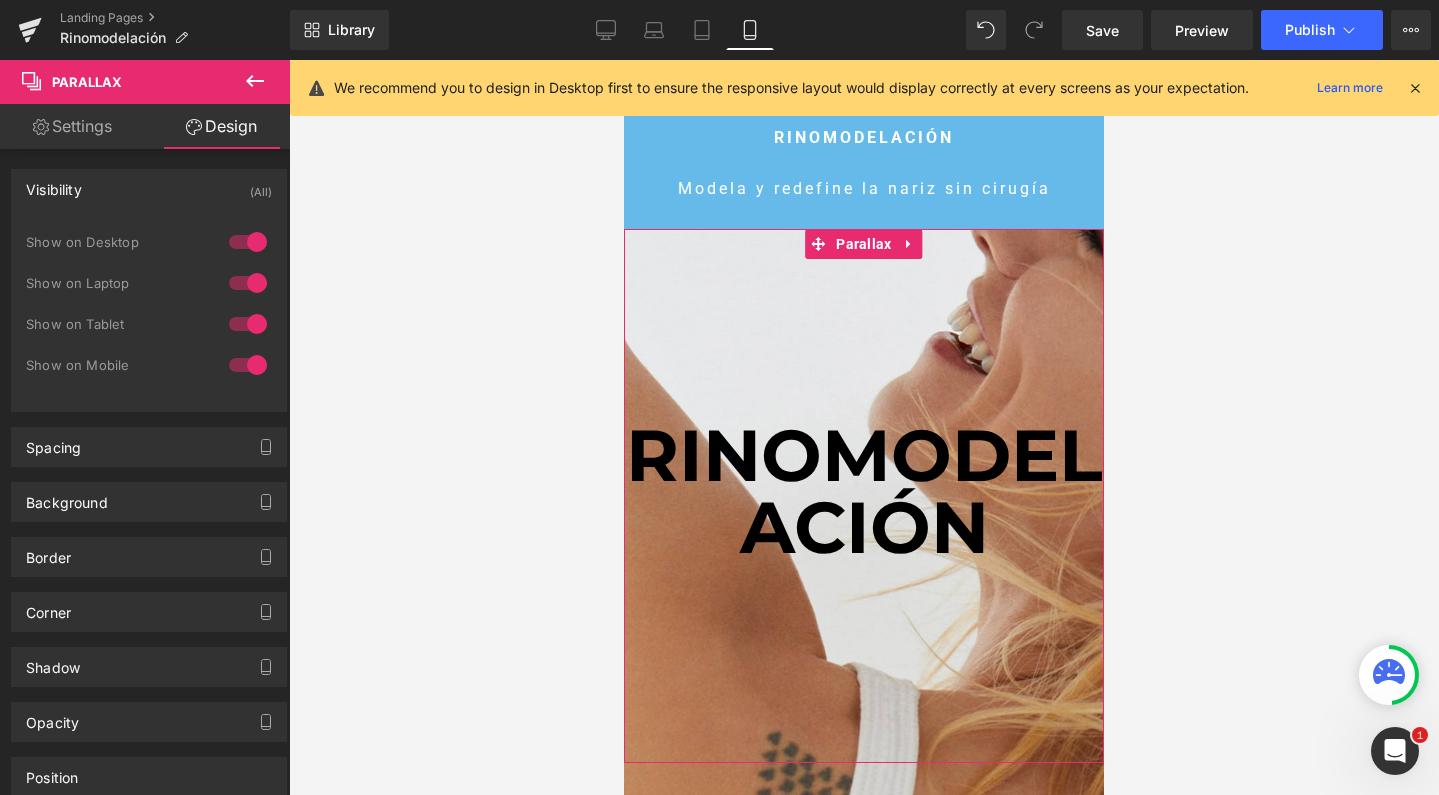 click at bounding box center [248, 365] 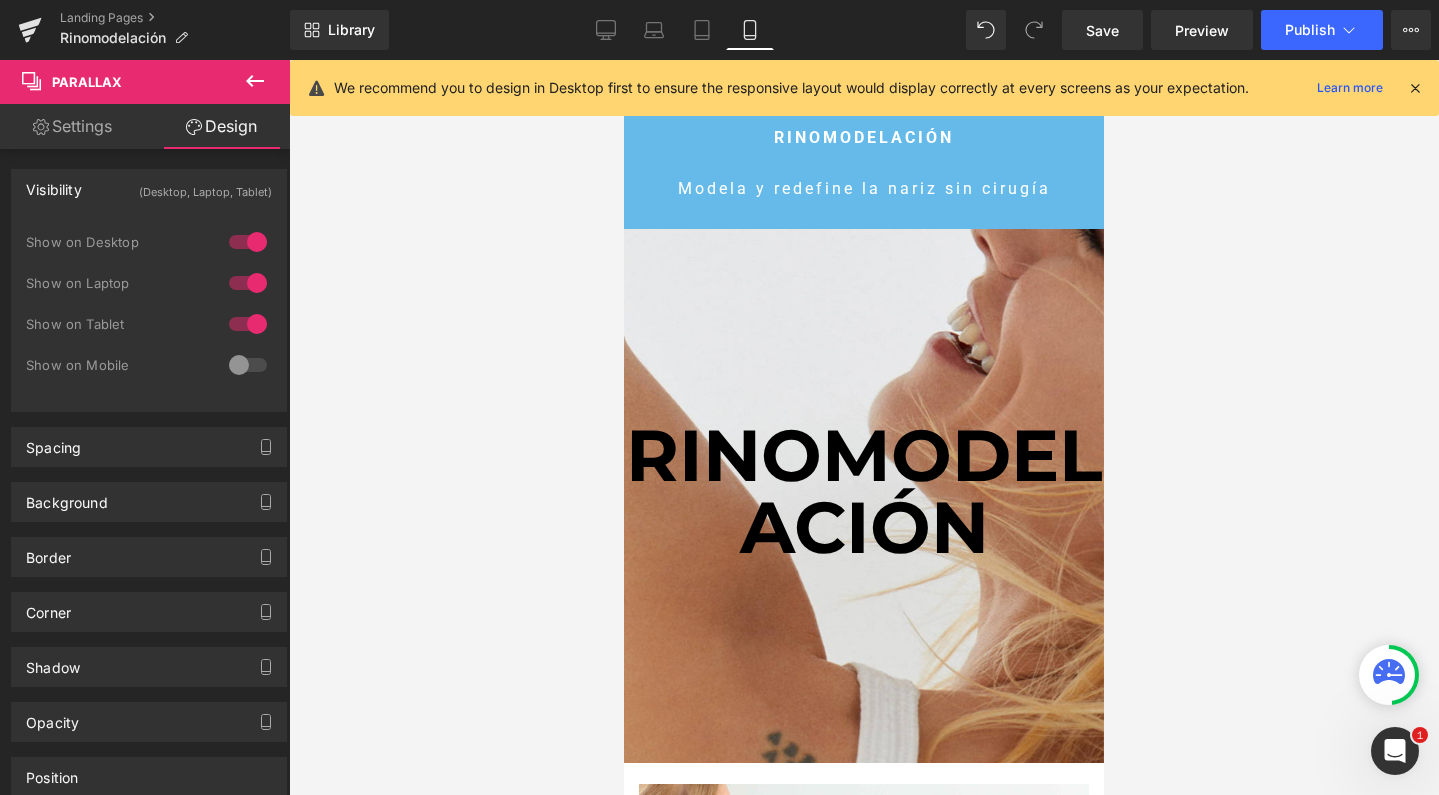 scroll, scrollTop: 7241, scrollLeft: 460, axis: both 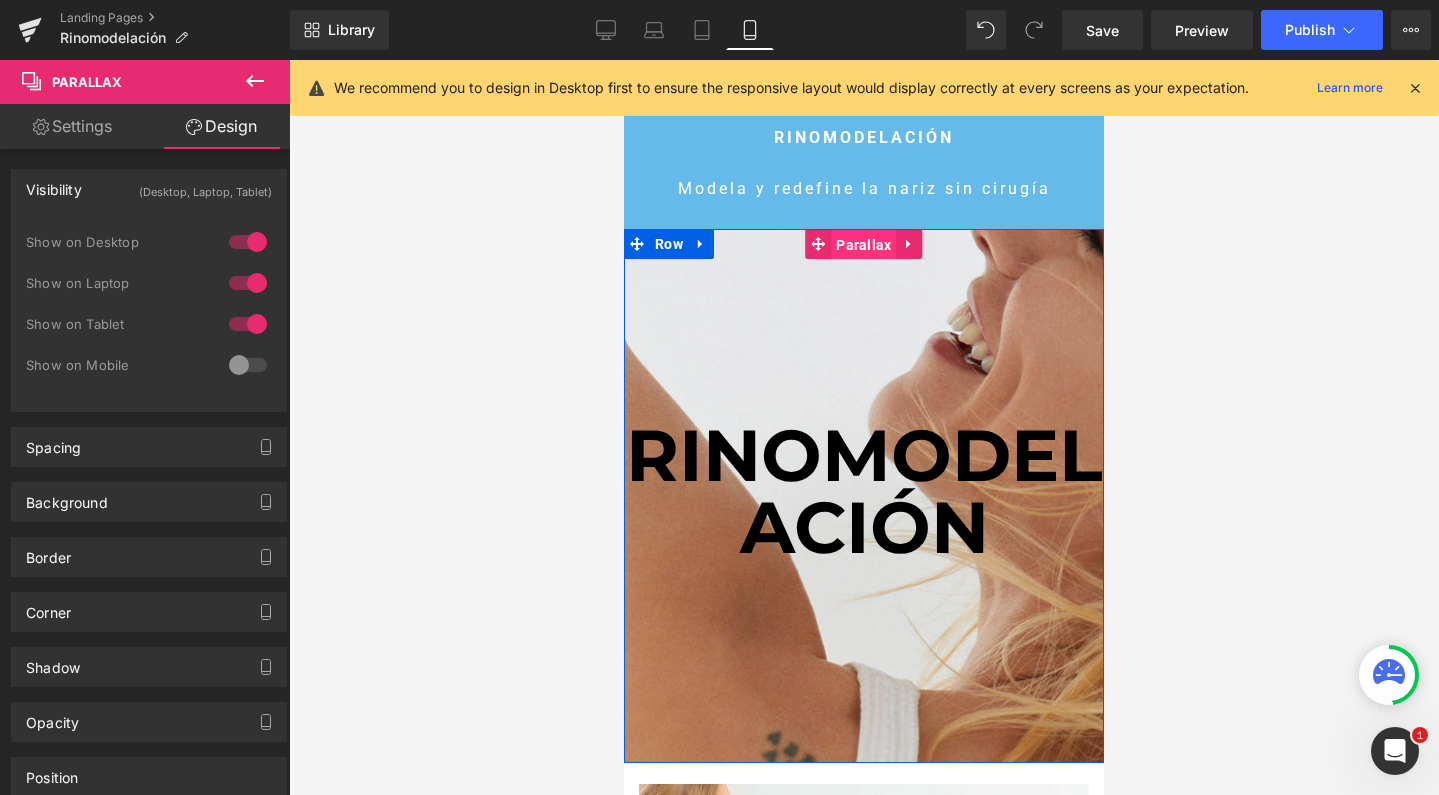 click on "Parallax" at bounding box center [863, 245] 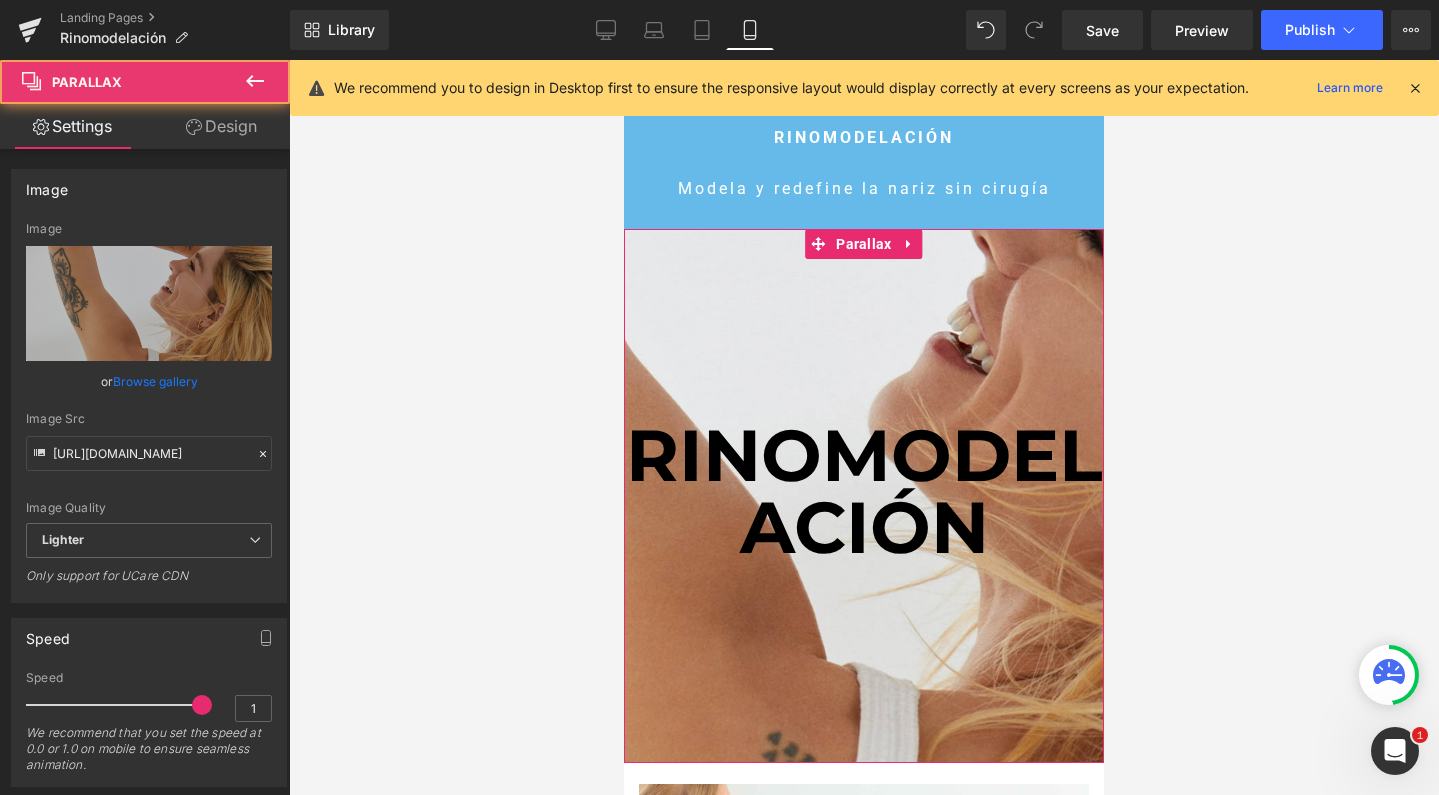 click 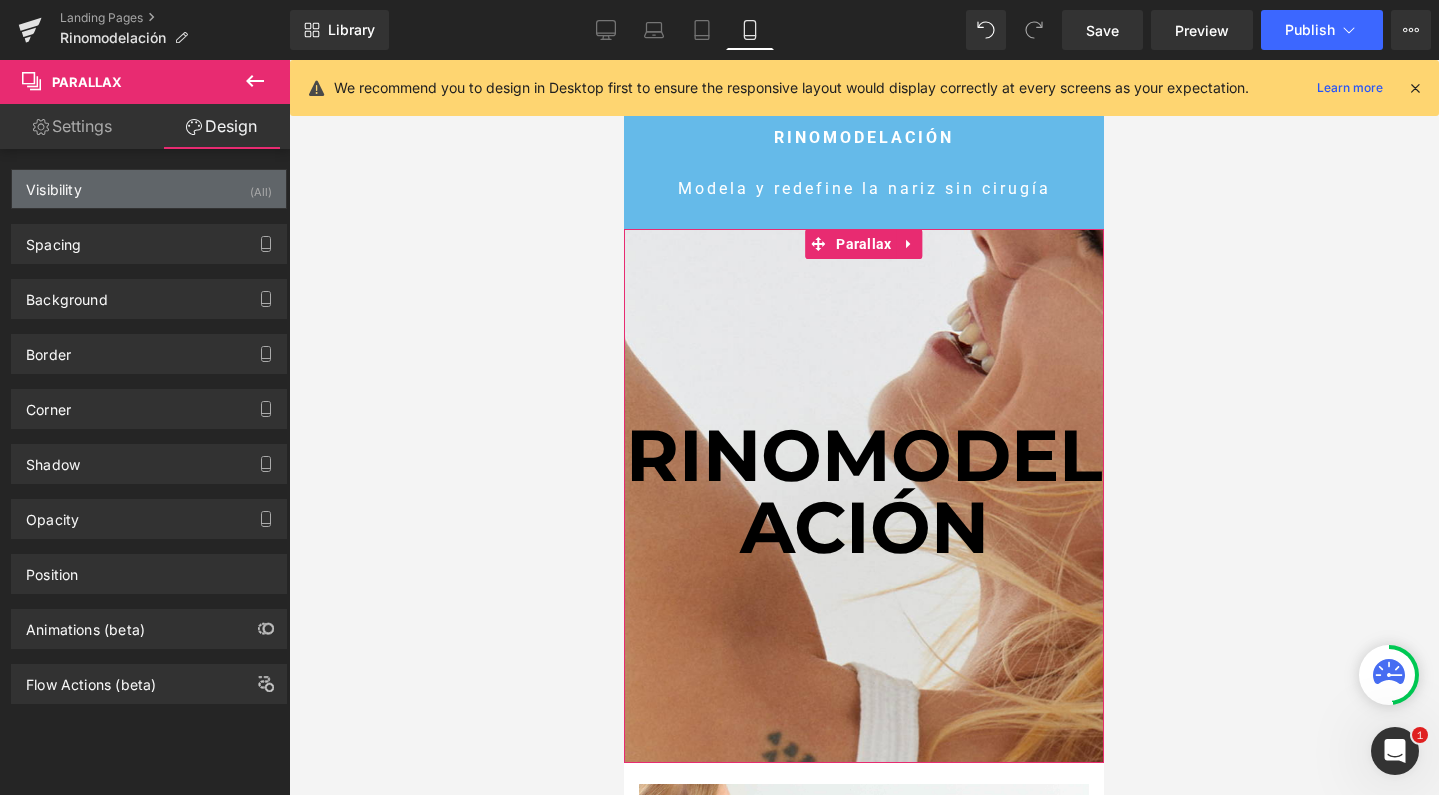 click on "Visibility
(All)" at bounding box center [149, 189] 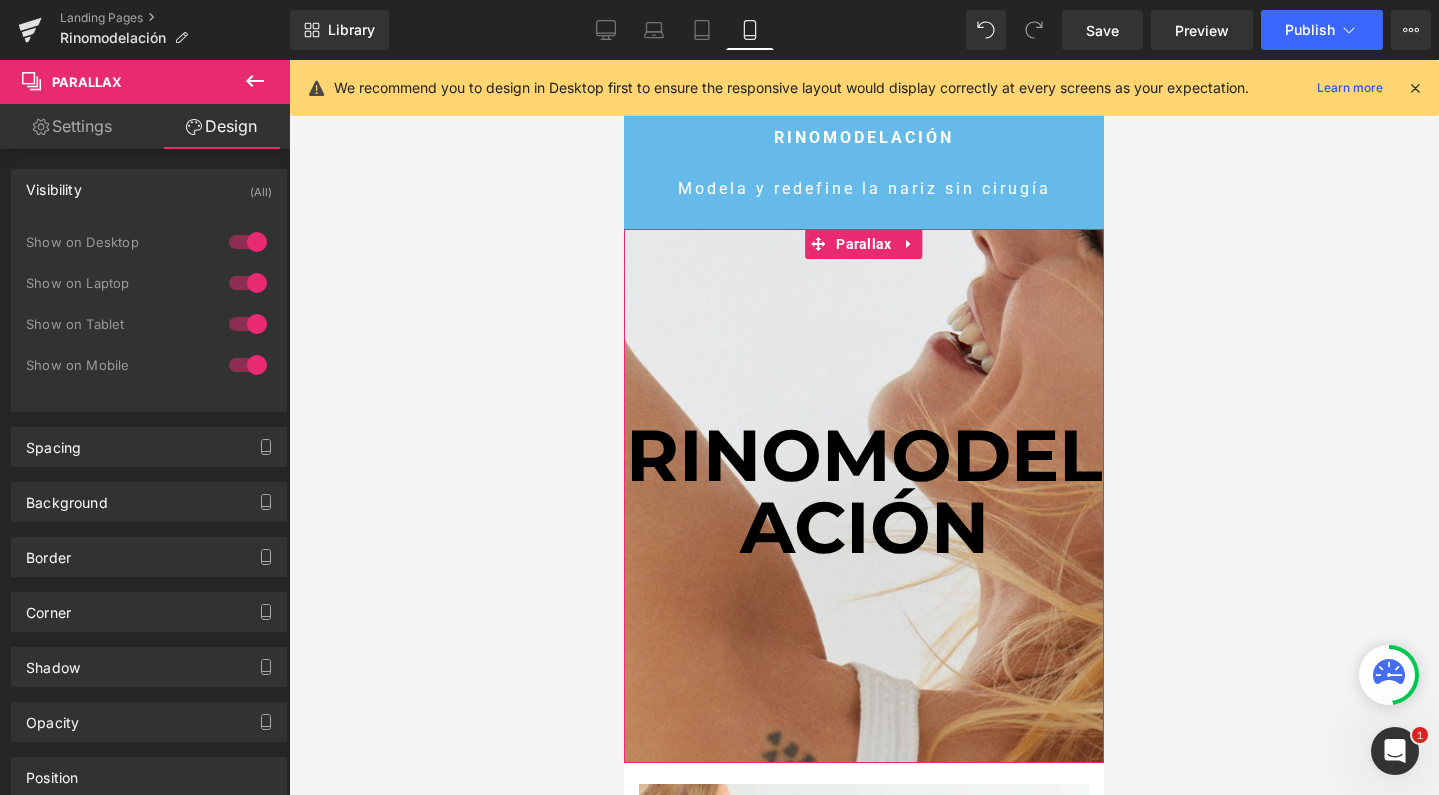 click at bounding box center [248, 324] 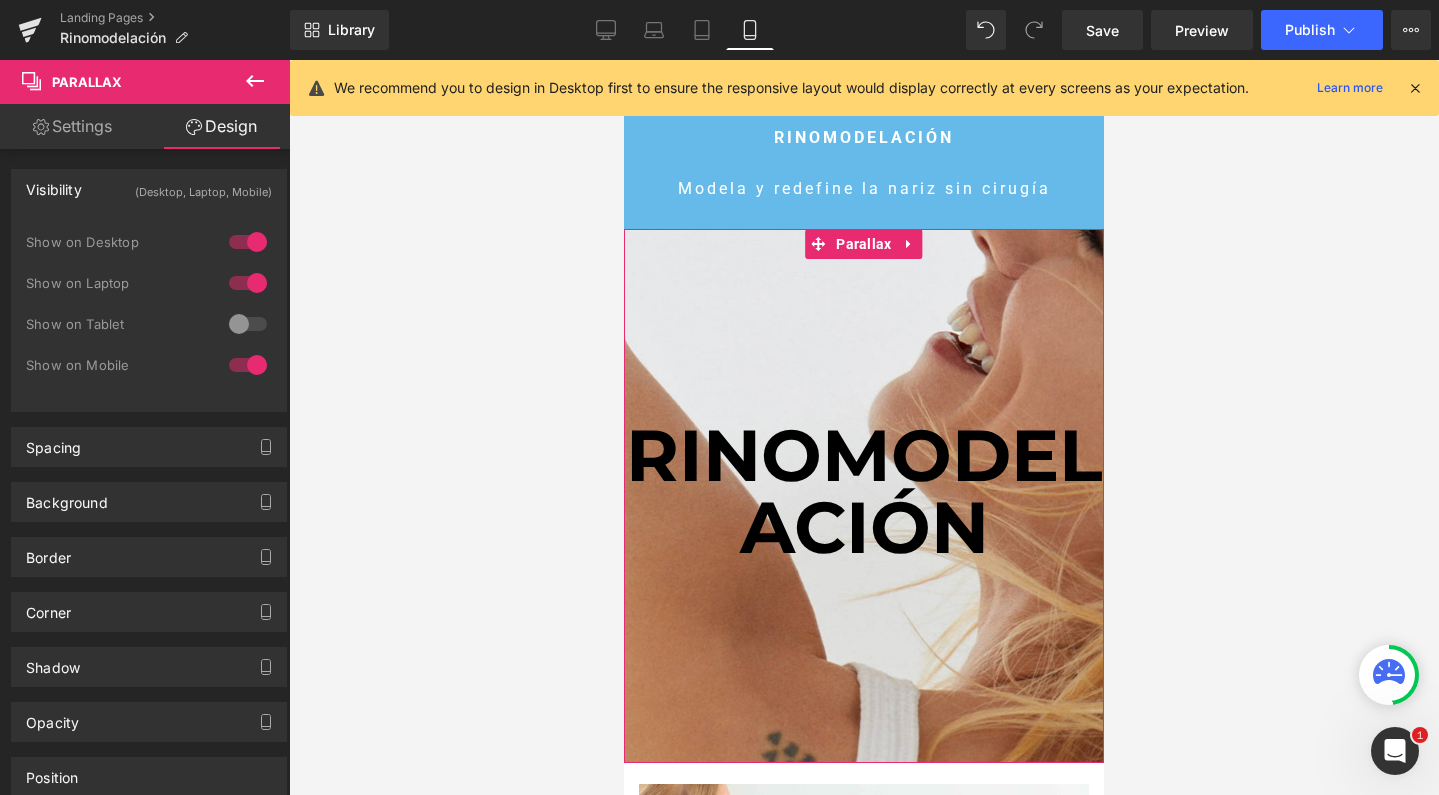 click at bounding box center (248, 283) 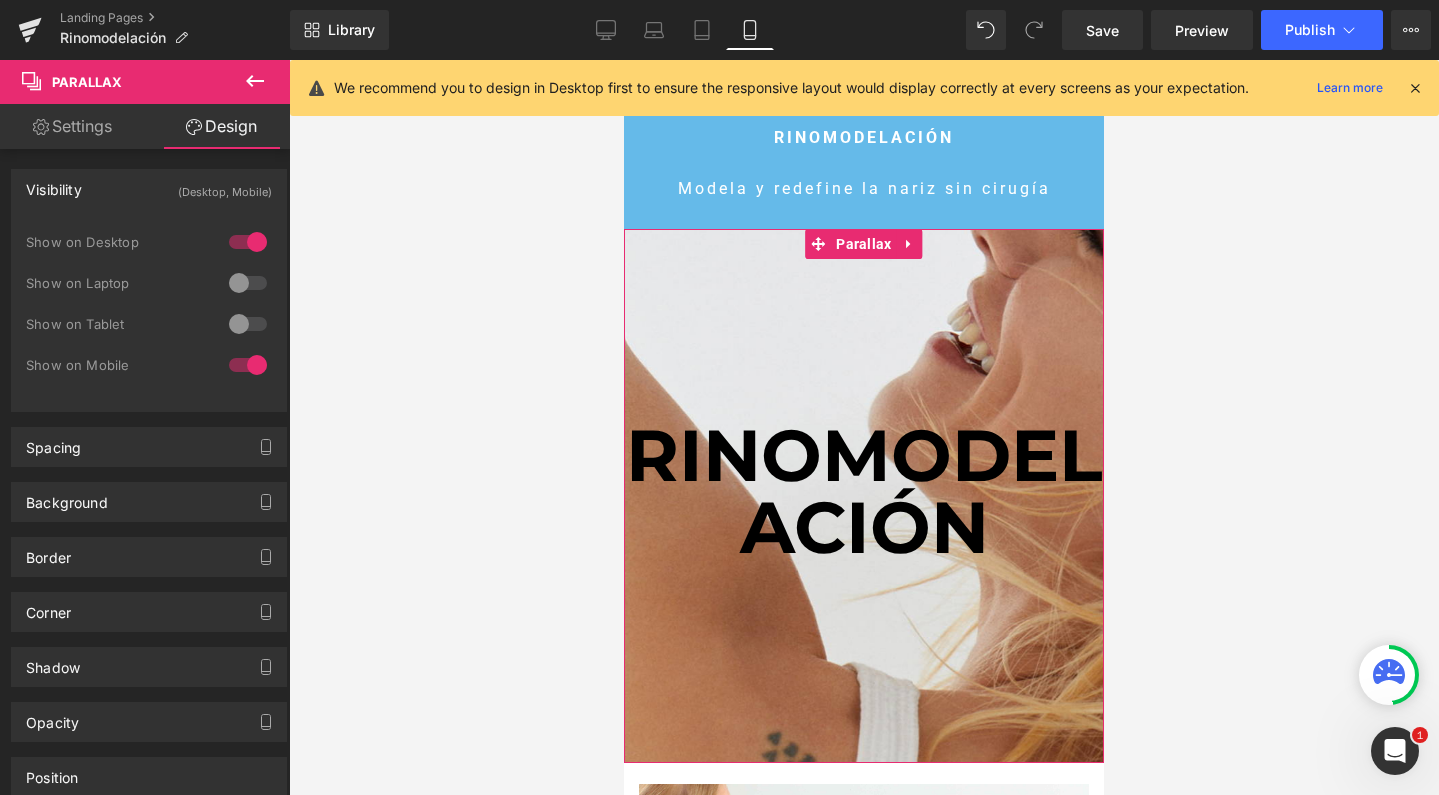 click at bounding box center (248, 242) 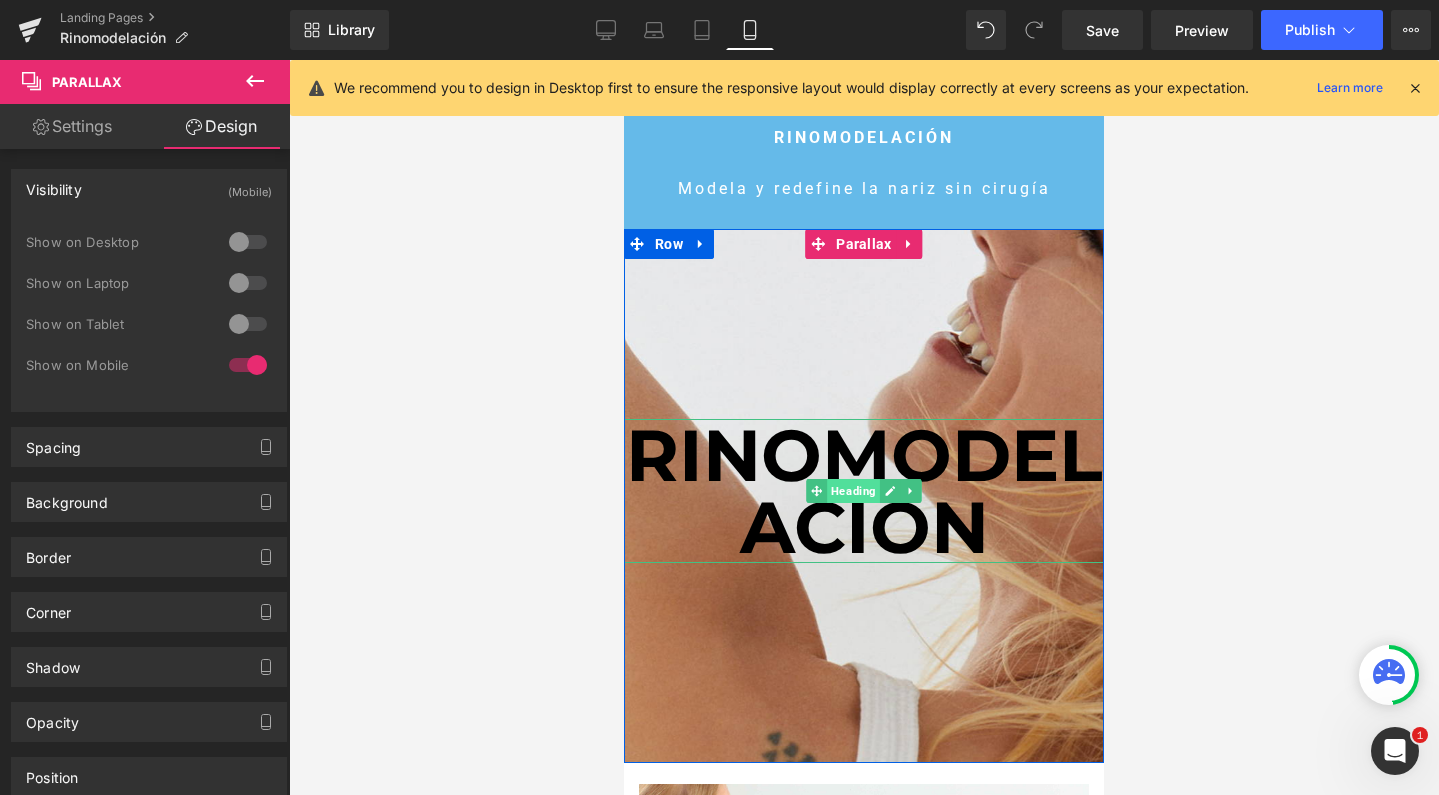 click on "Heading" at bounding box center [853, 491] 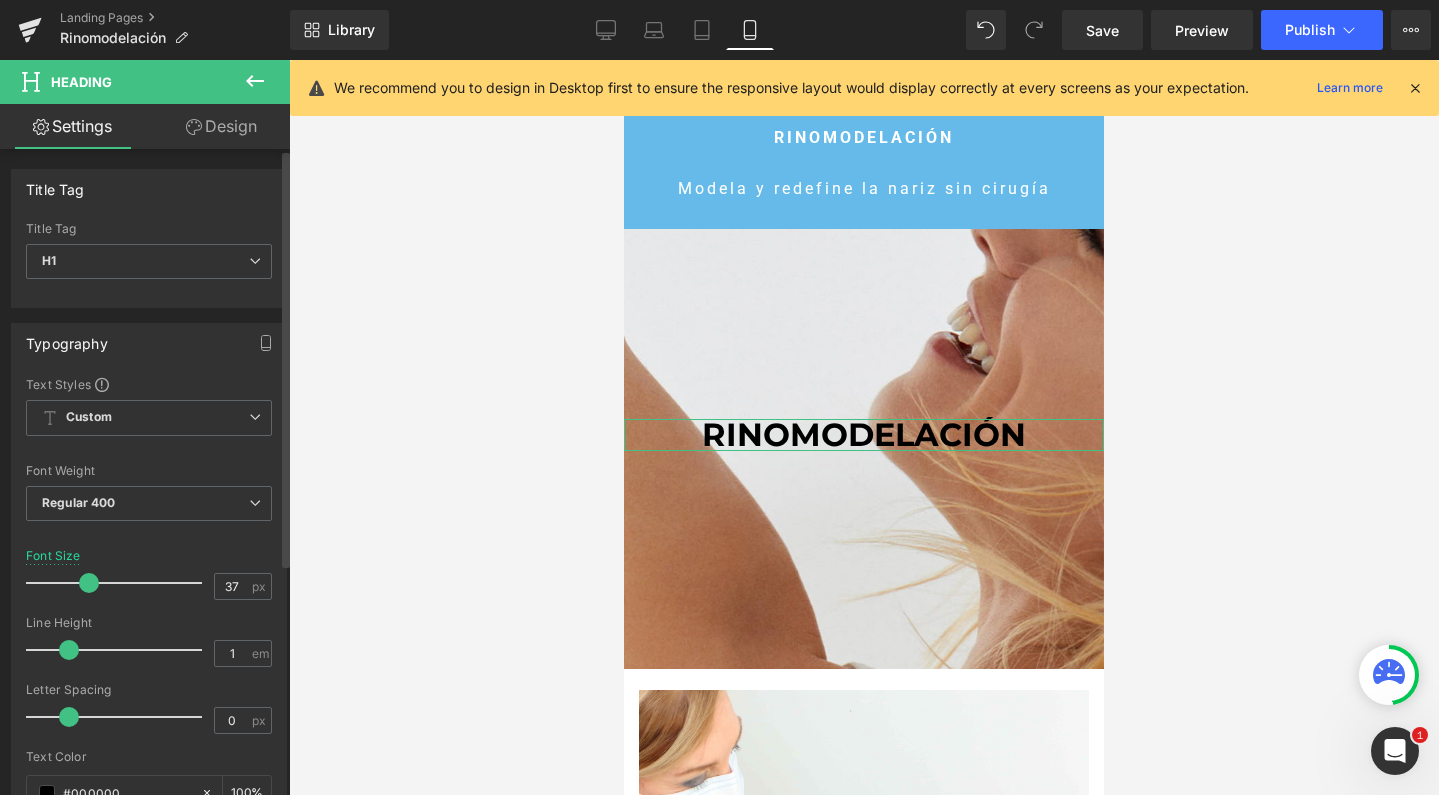 scroll, scrollTop: 7147, scrollLeft: 460, axis: both 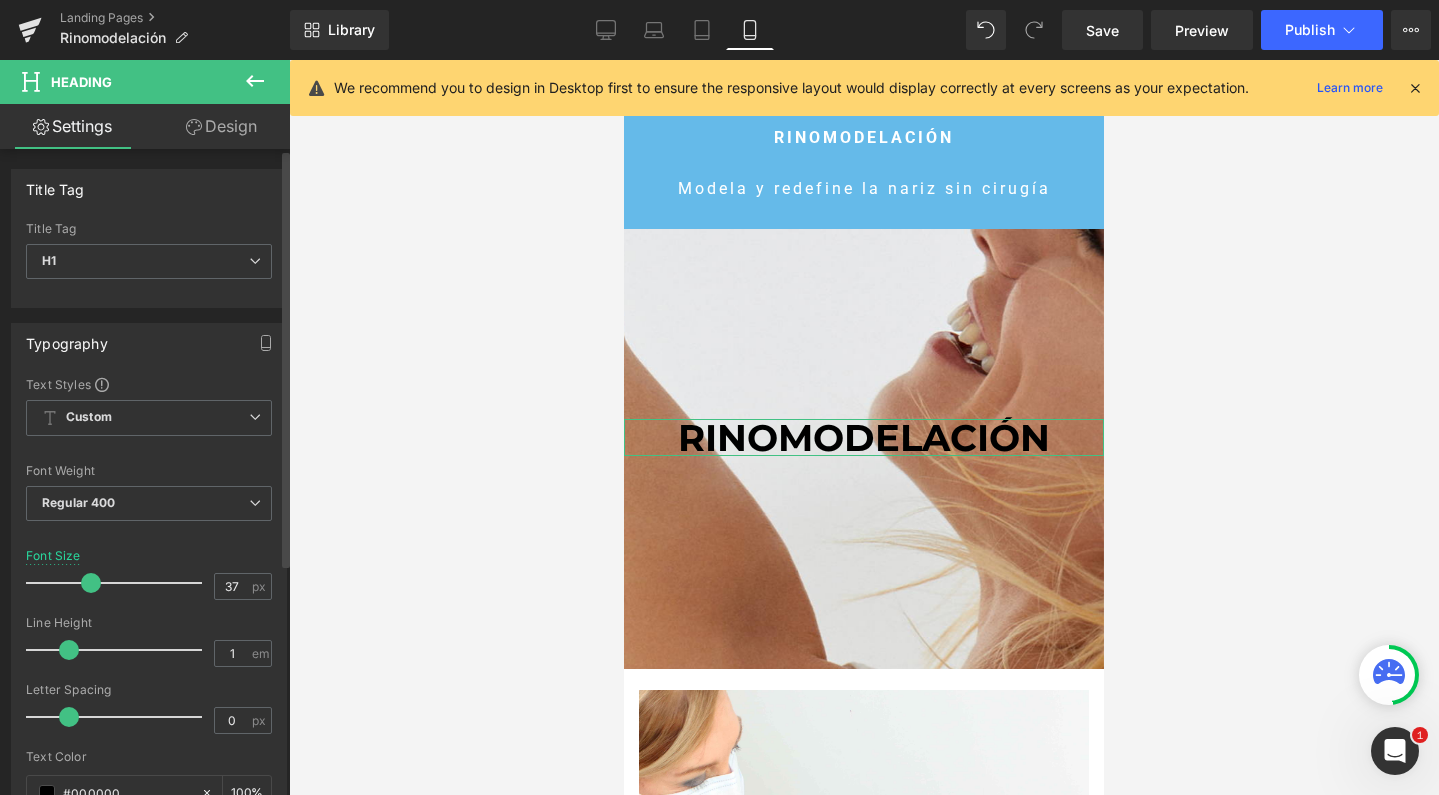 type on "37" 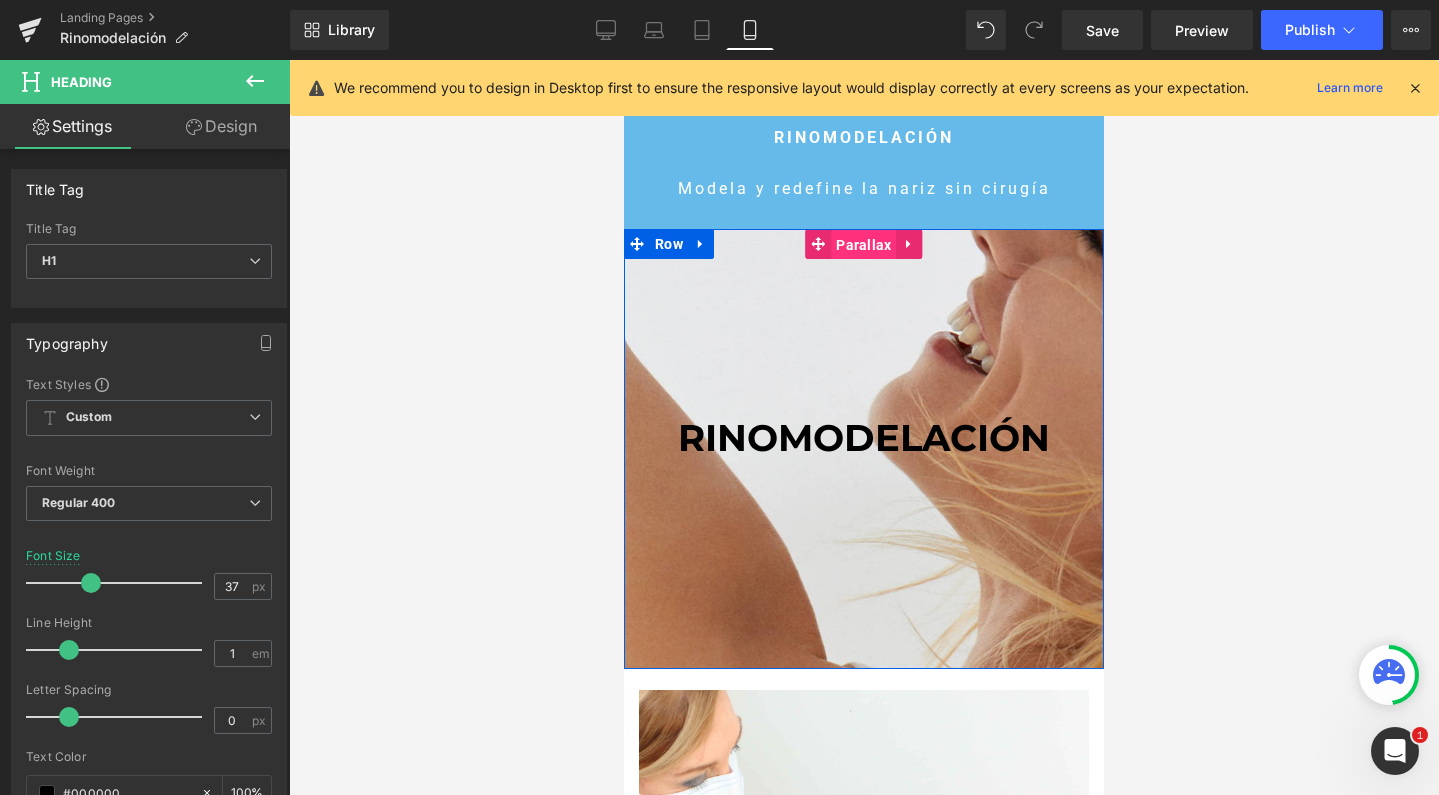 click on "Parallax" at bounding box center (863, 245) 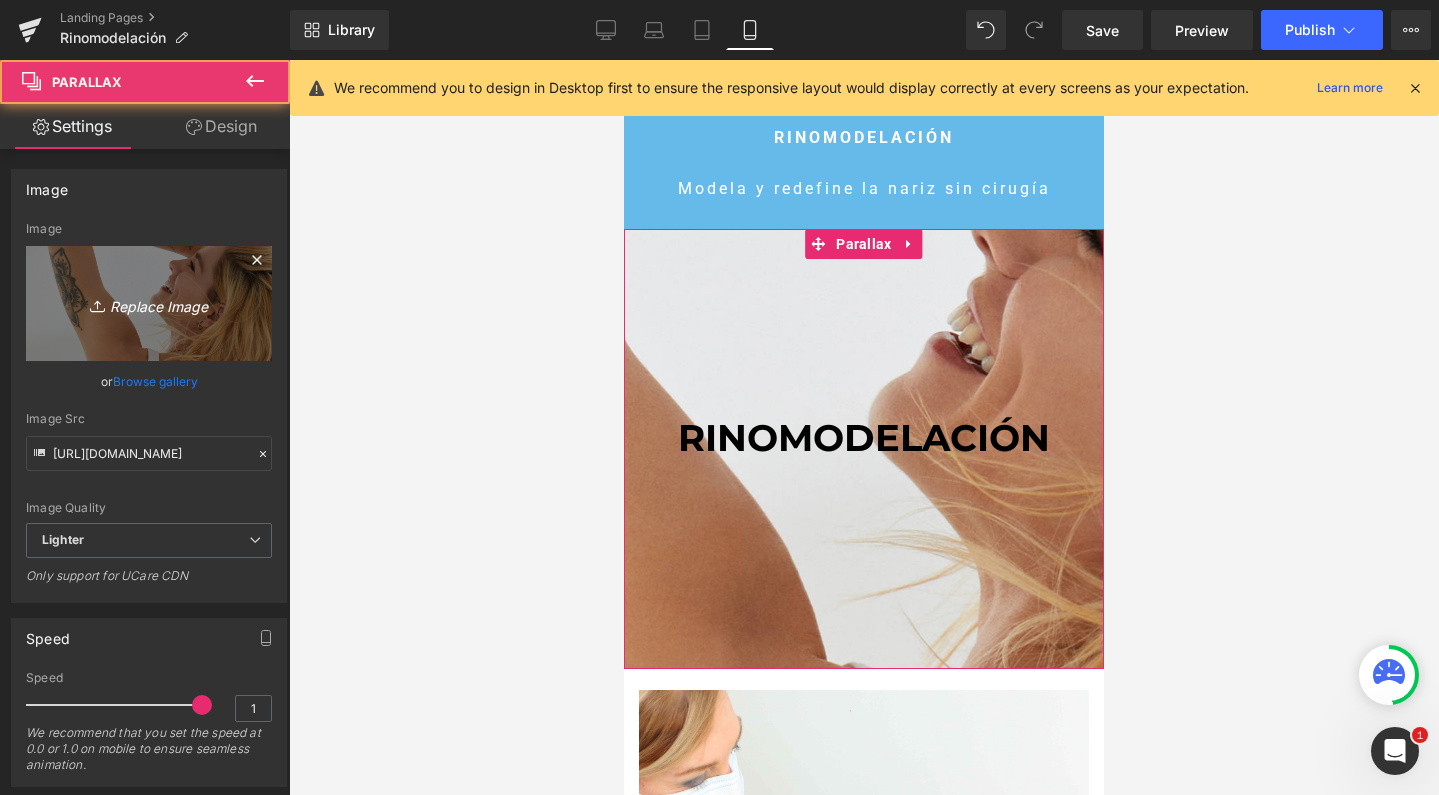 click on "Replace Image" at bounding box center [149, 303] 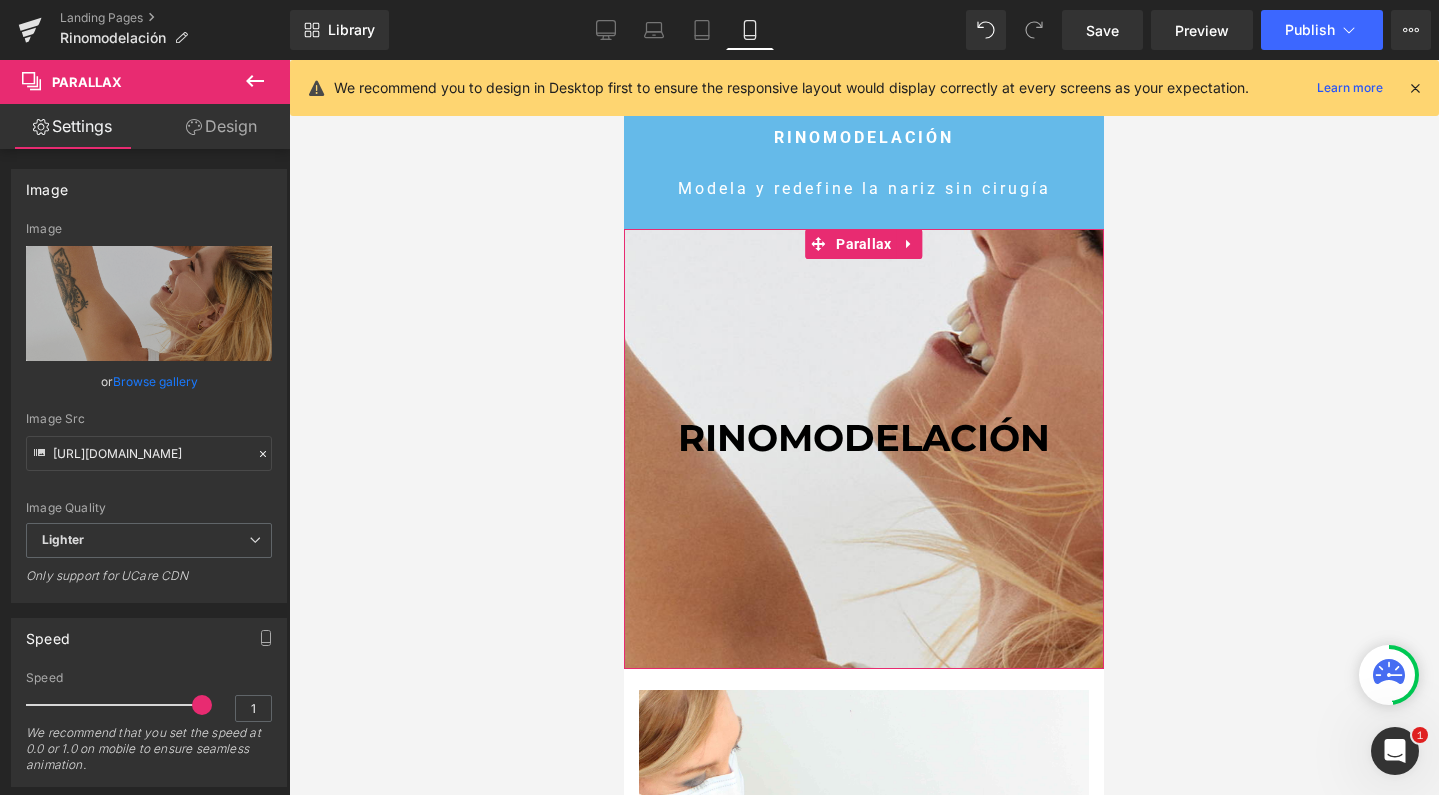 type on "C:\fakepath\parallaxmobile.jpg" 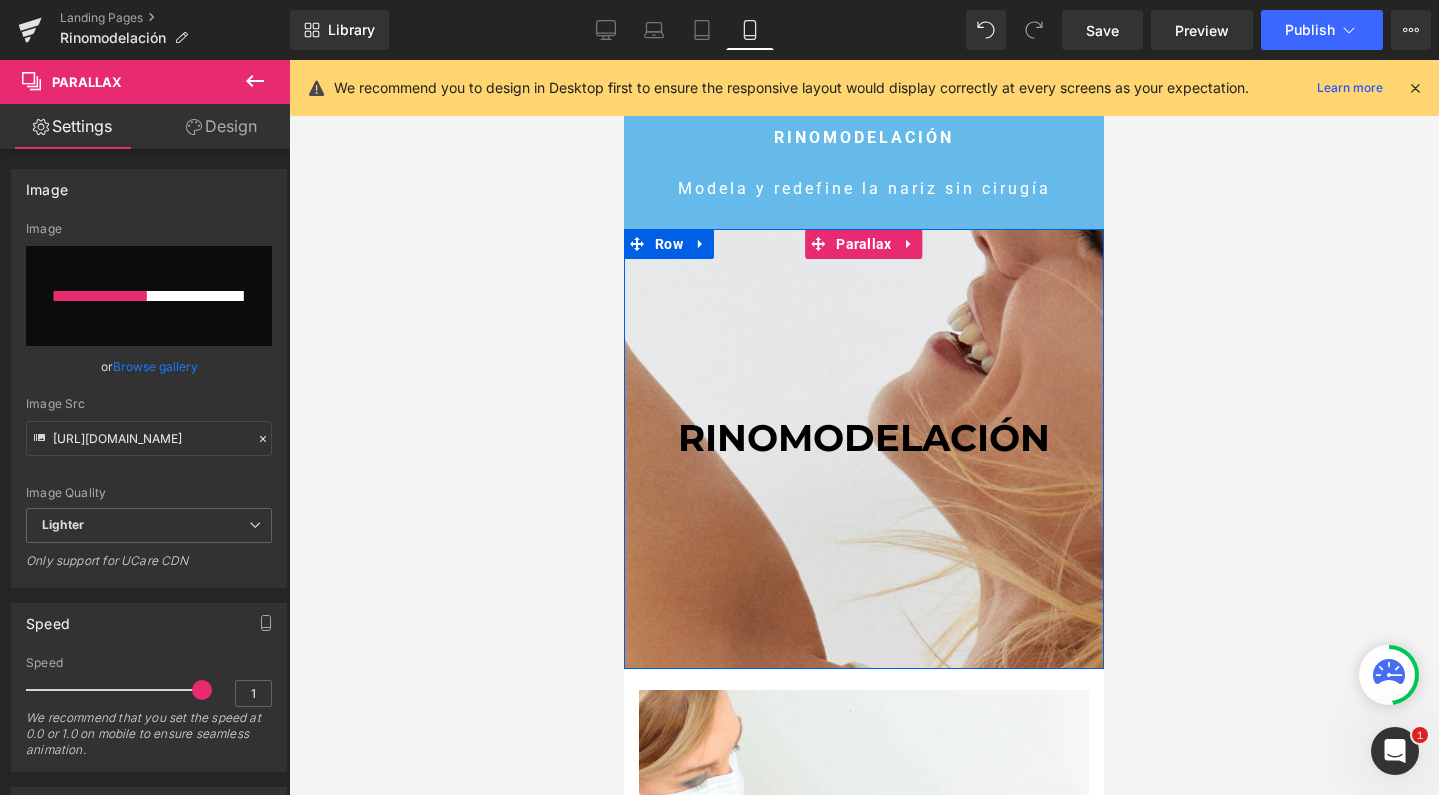 type 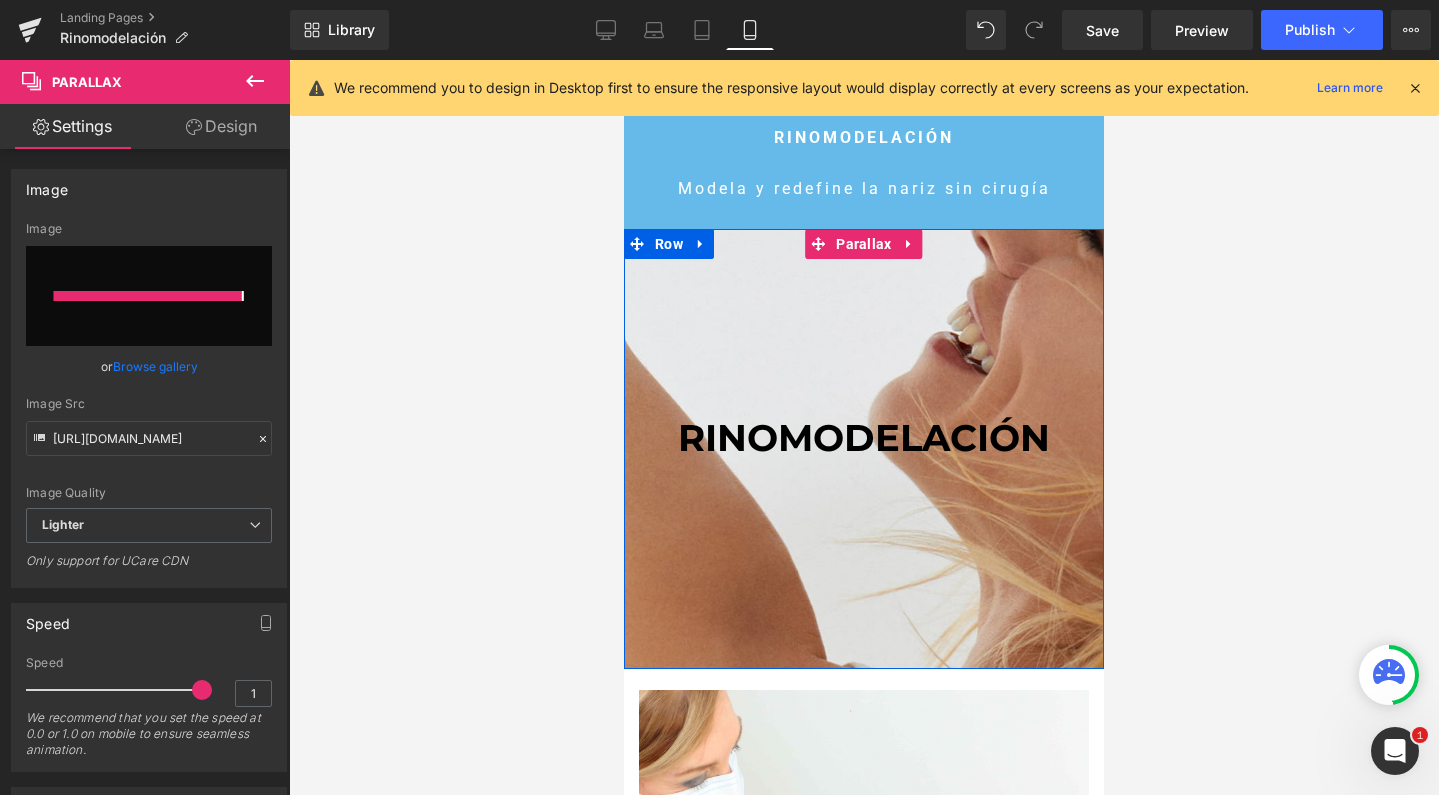 type on "[URL][DOMAIN_NAME]" 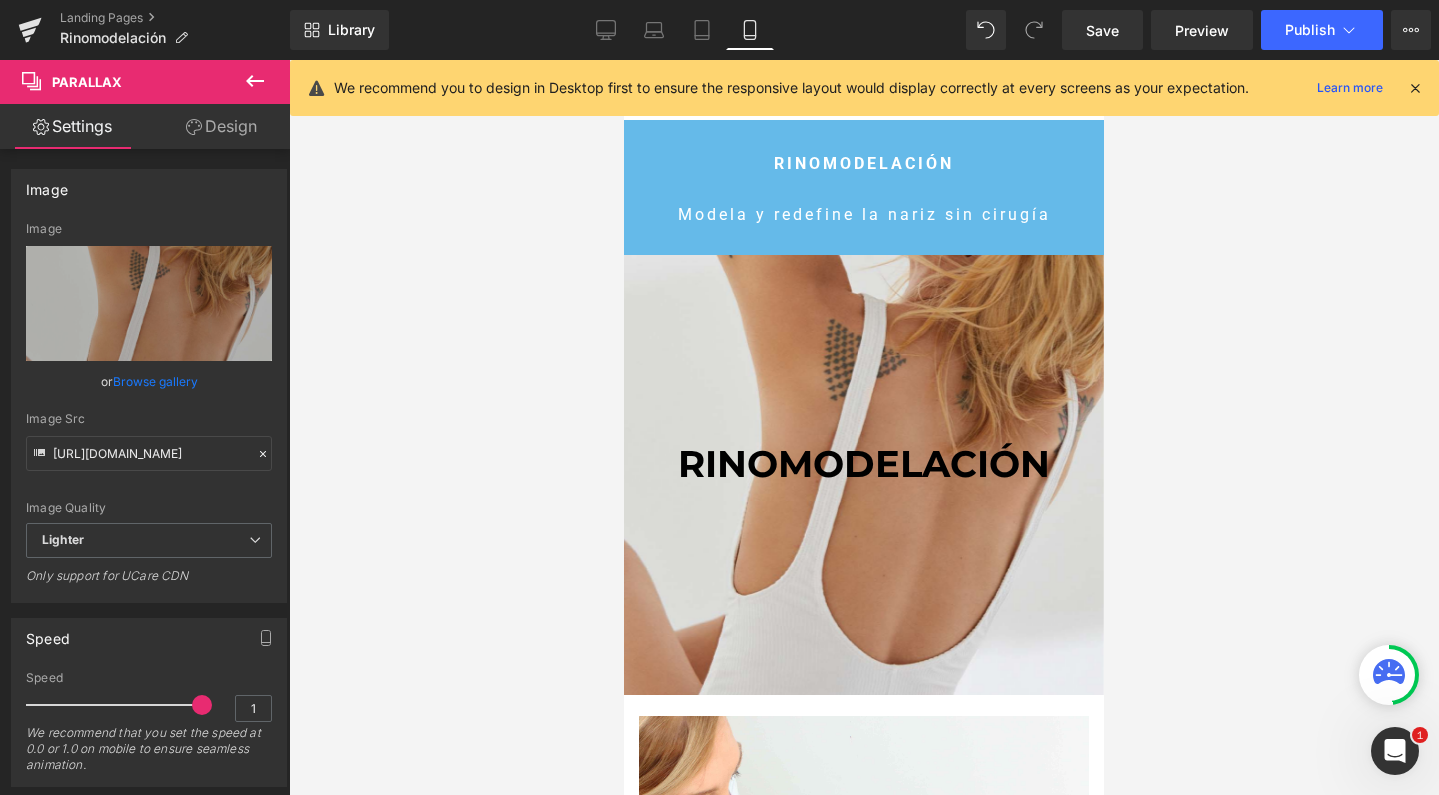scroll, scrollTop: 0, scrollLeft: 0, axis: both 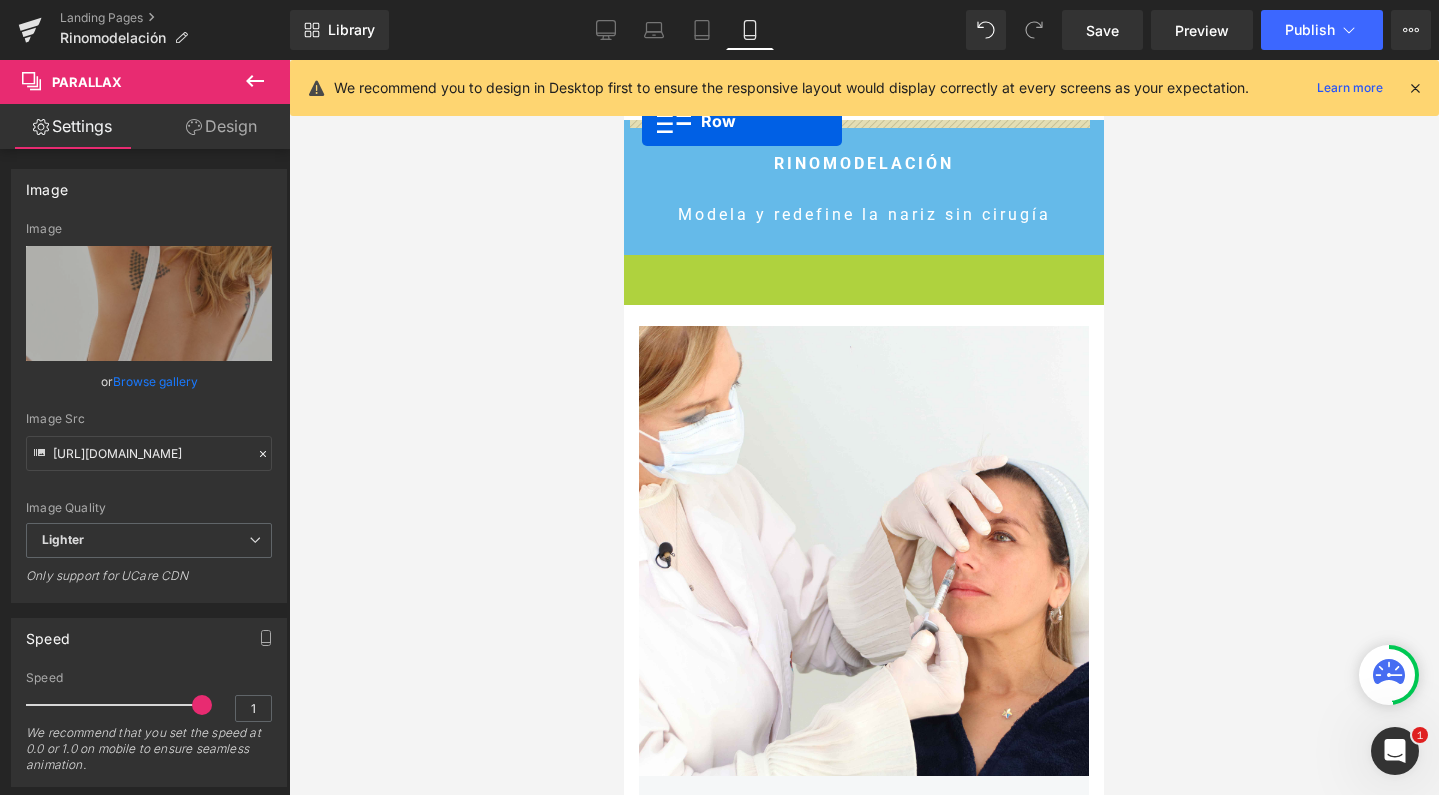 drag, startPoint x: 627, startPoint y: 269, endPoint x: 642, endPoint y: 121, distance: 148.7582 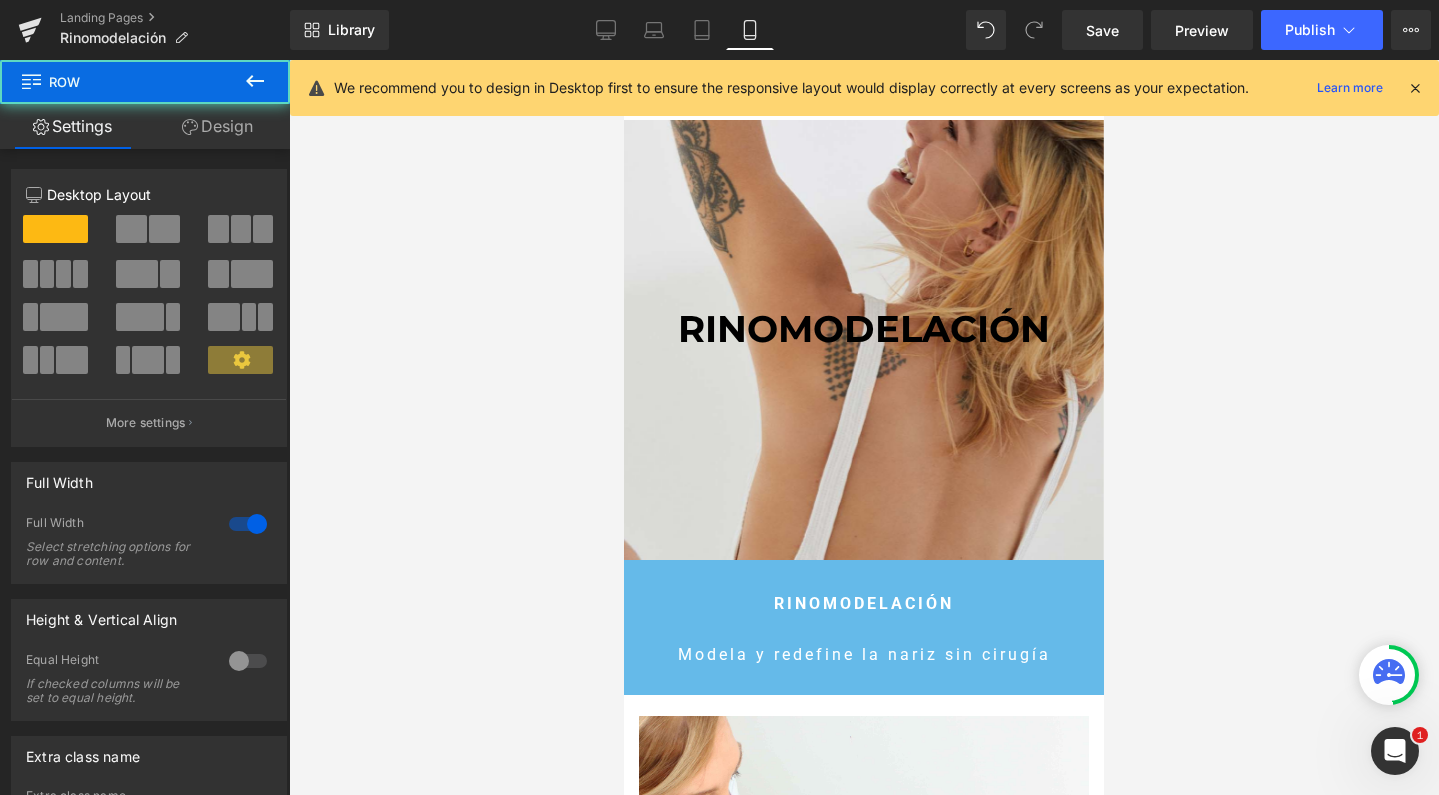 scroll, scrollTop: 10, scrollLeft: 10, axis: both 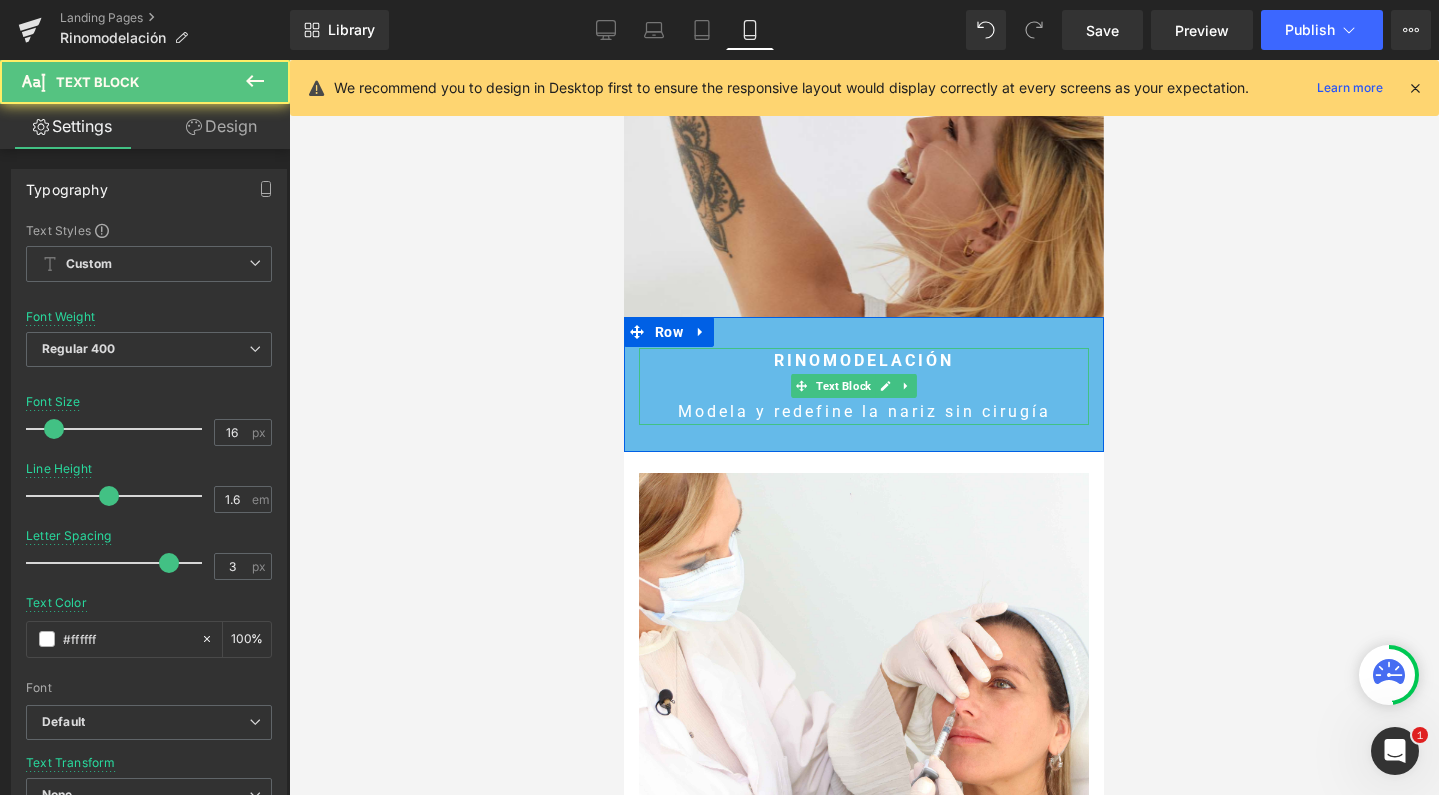 click on "RINOMODELACIÓN" at bounding box center [864, 360] 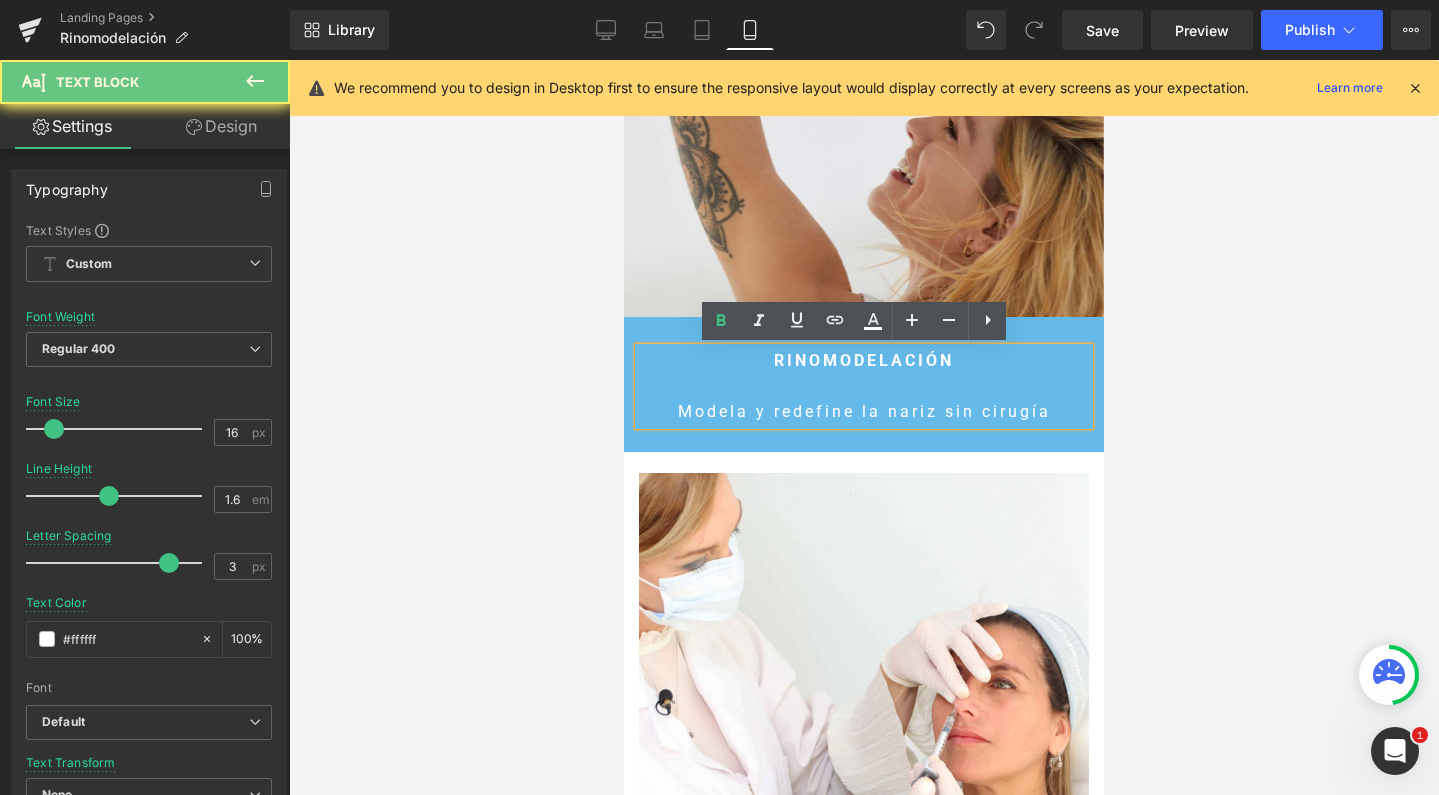 click on "RINOMODELACIÓN" at bounding box center (864, 360) 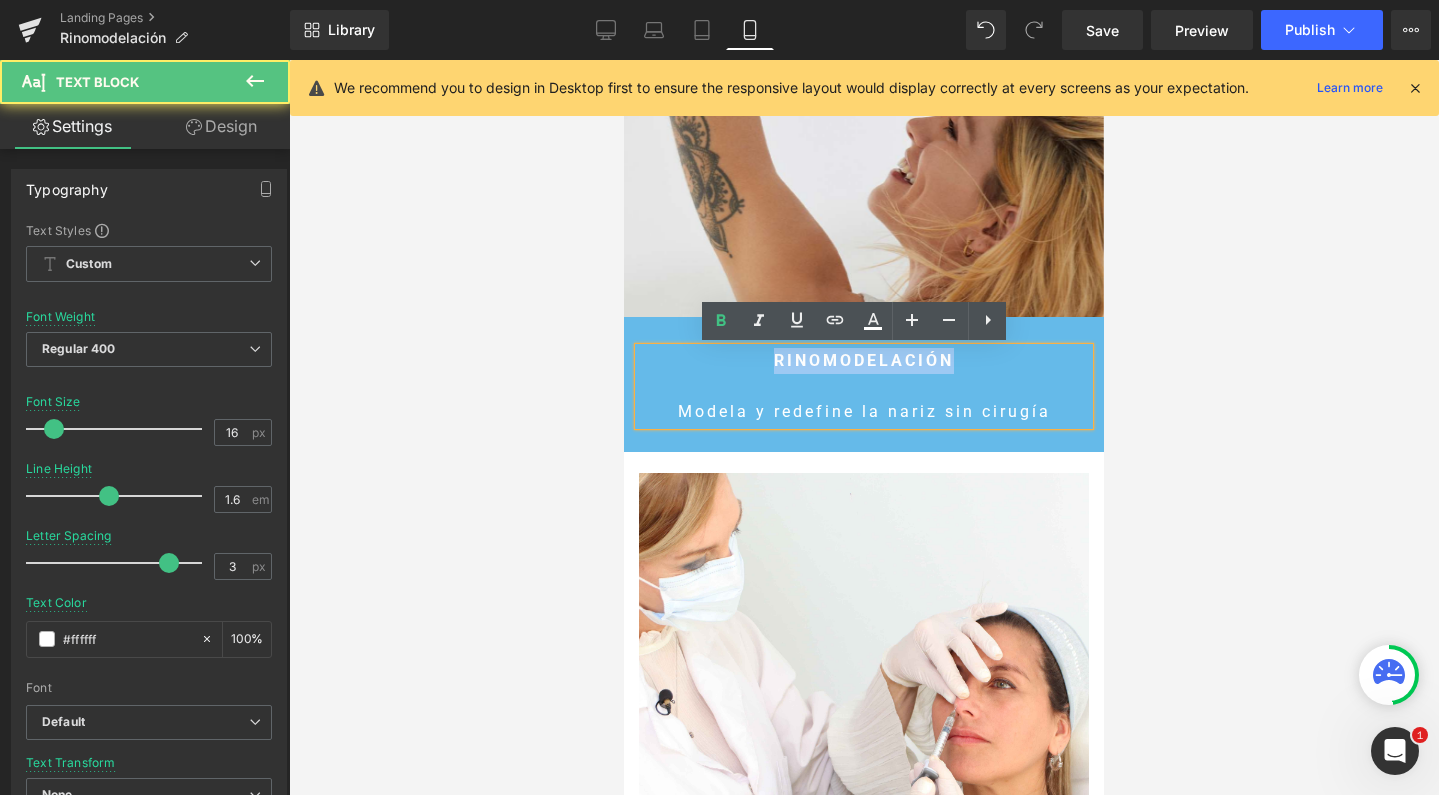 click on "RINOMODELACIÓN" at bounding box center (864, 360) 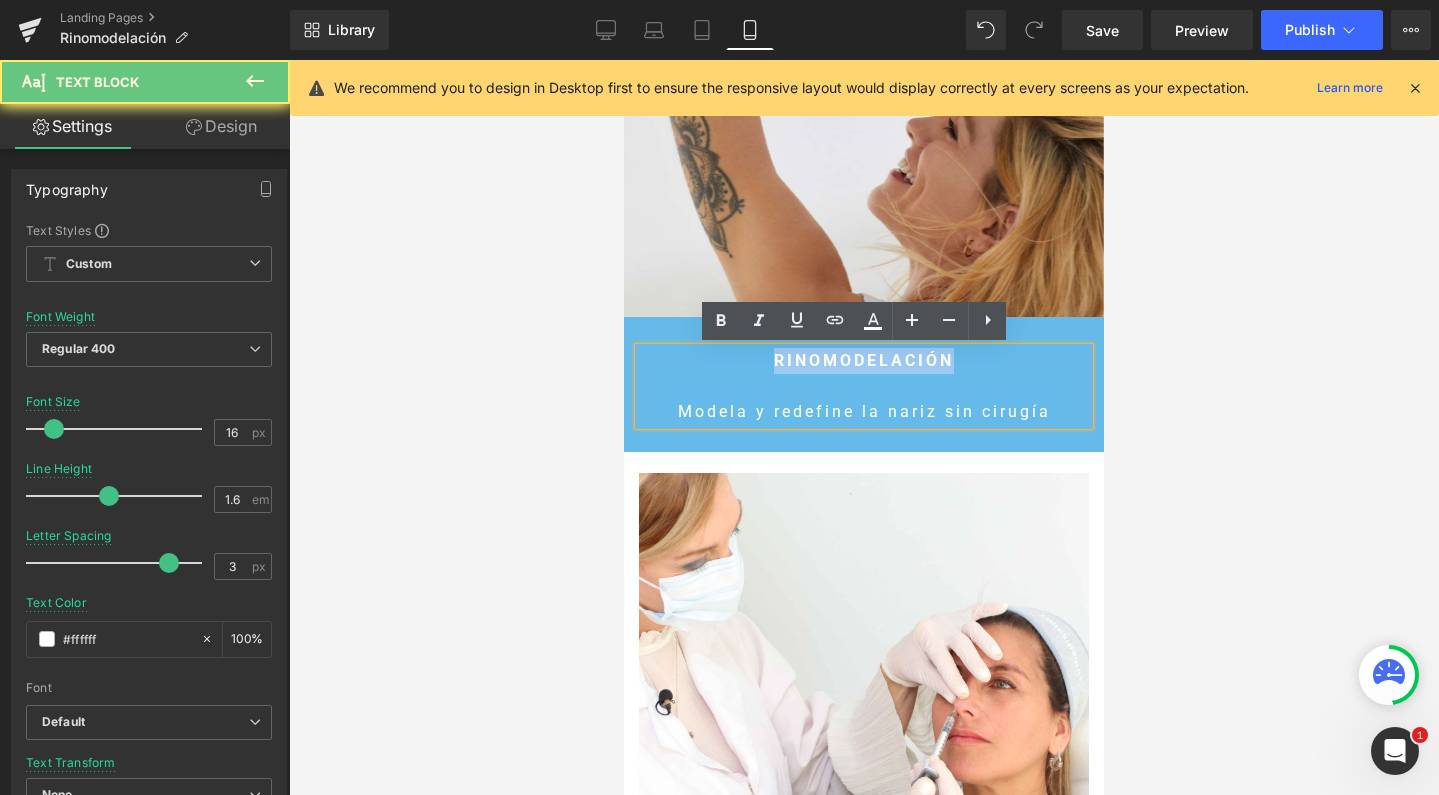 type 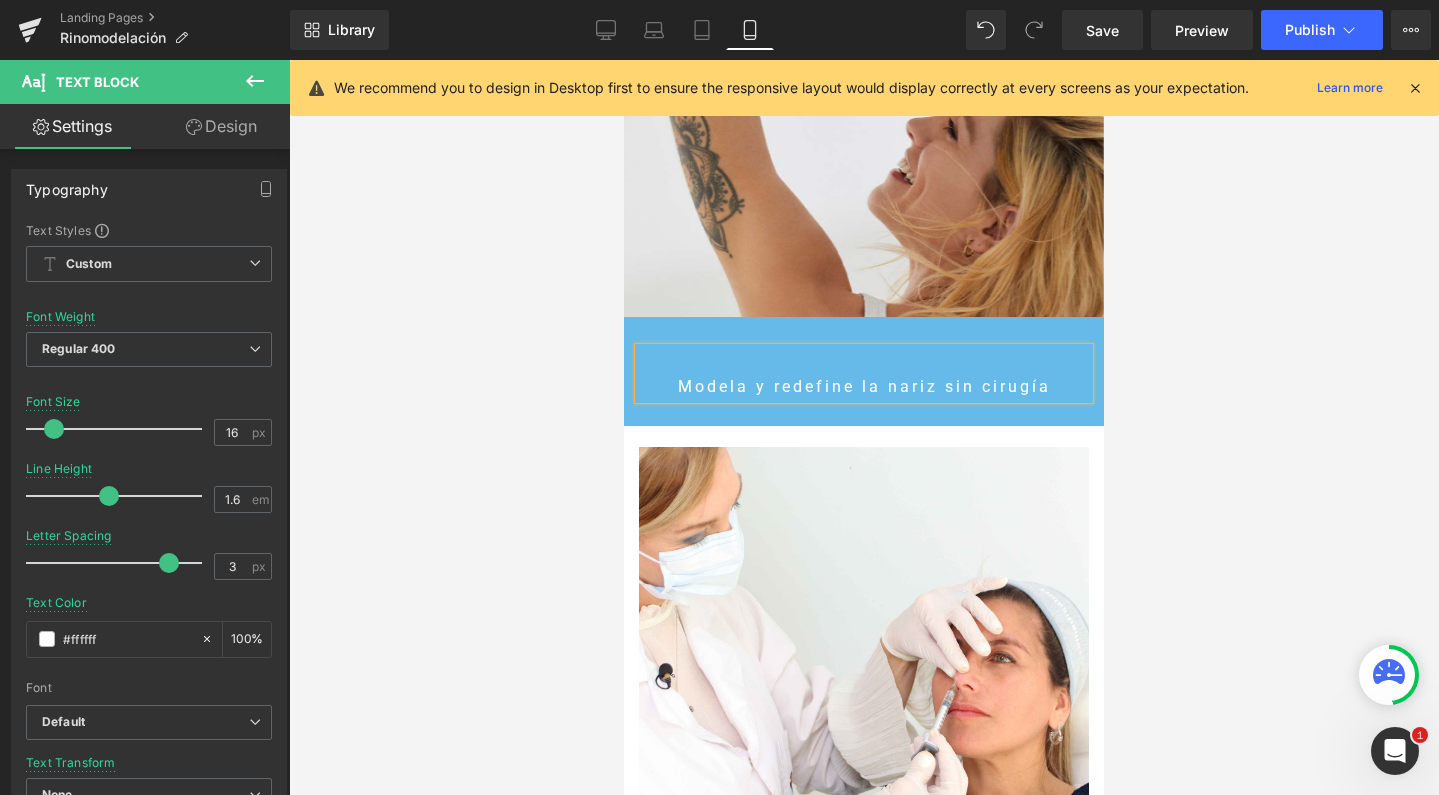 scroll, scrollTop: 7122, scrollLeft: 460, axis: both 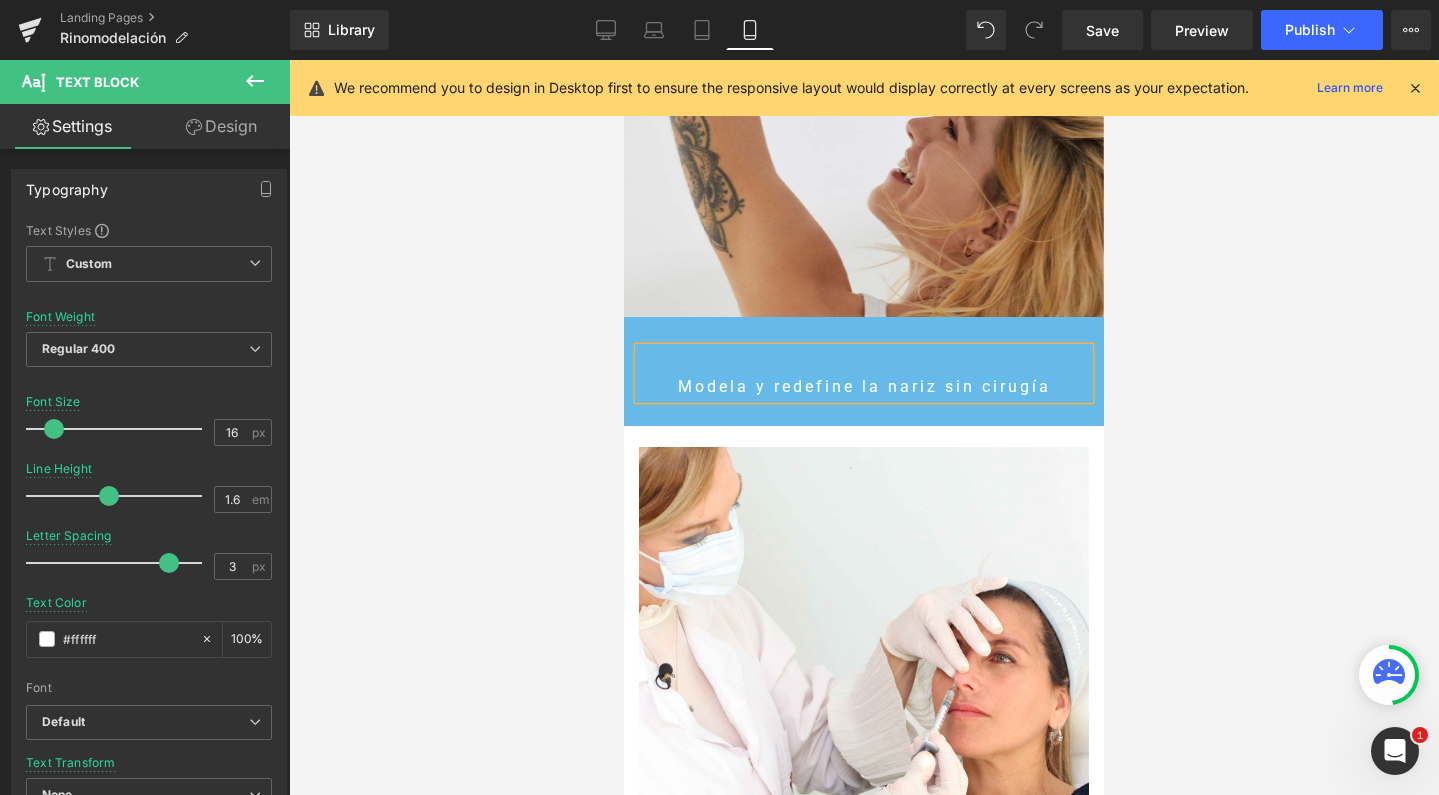 click on "Modela y redefine la nariz sin cirugía" at bounding box center (864, 387) 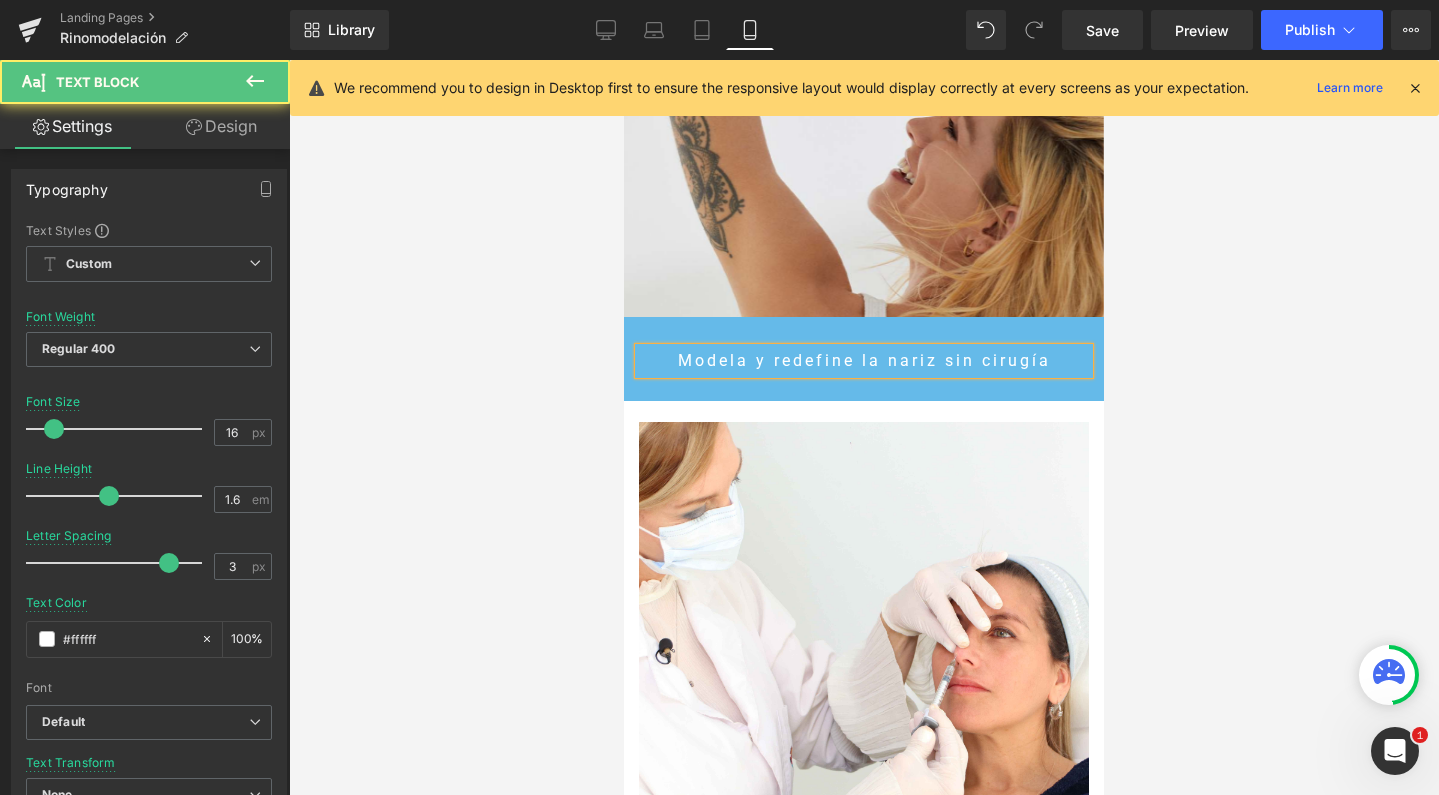 scroll, scrollTop: 7097, scrollLeft: 460, axis: both 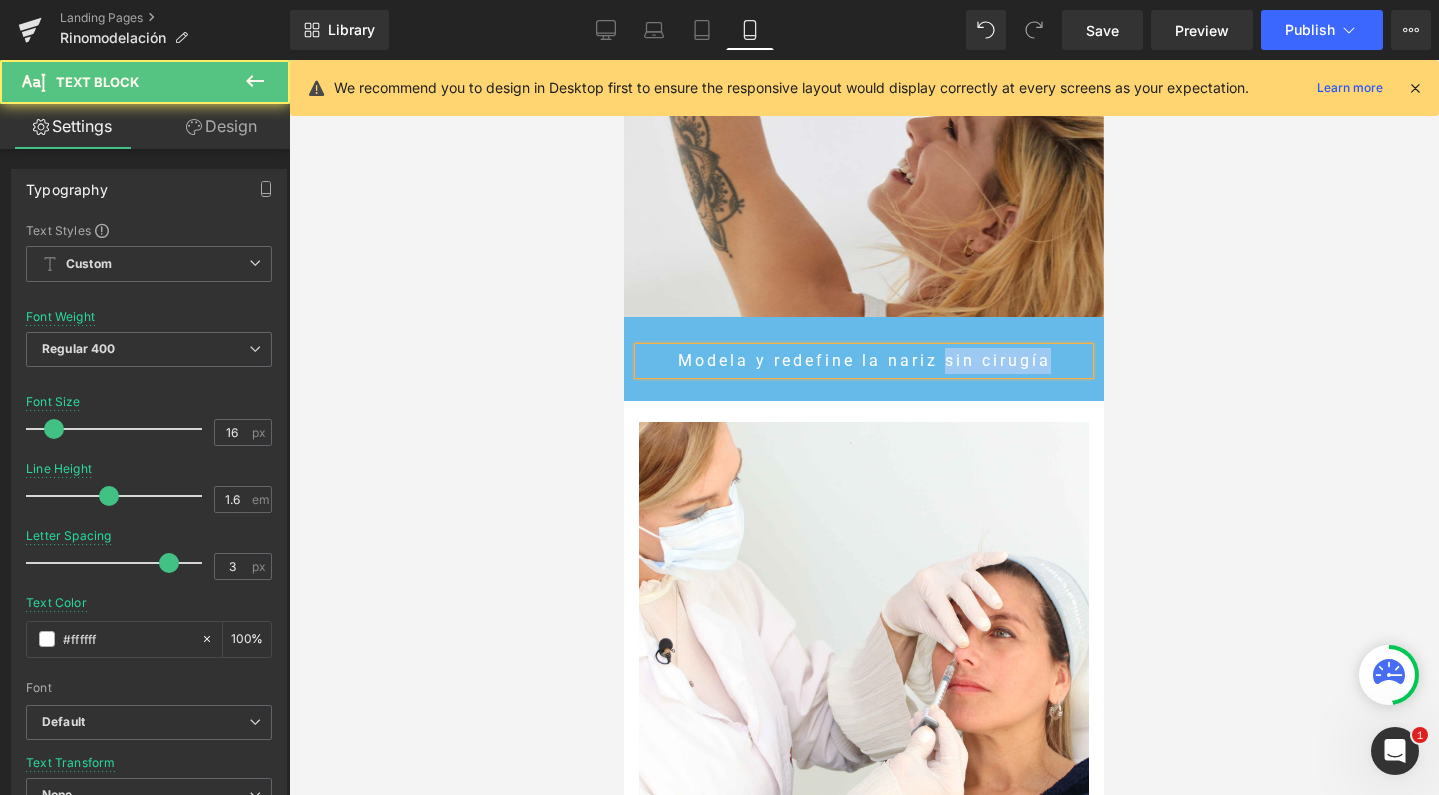 drag, startPoint x: 933, startPoint y: 362, endPoint x: 1035, endPoint y: 362, distance: 102 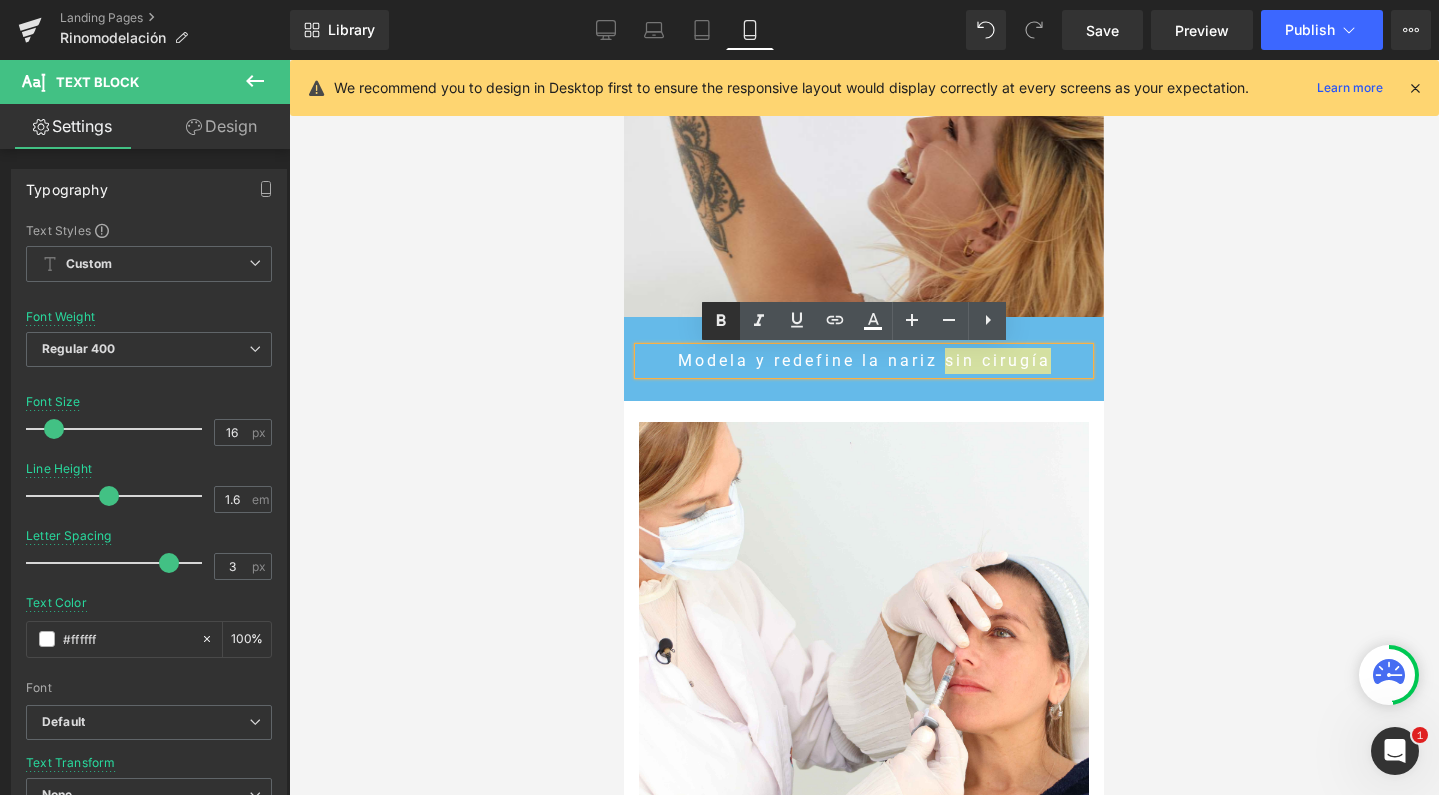 click 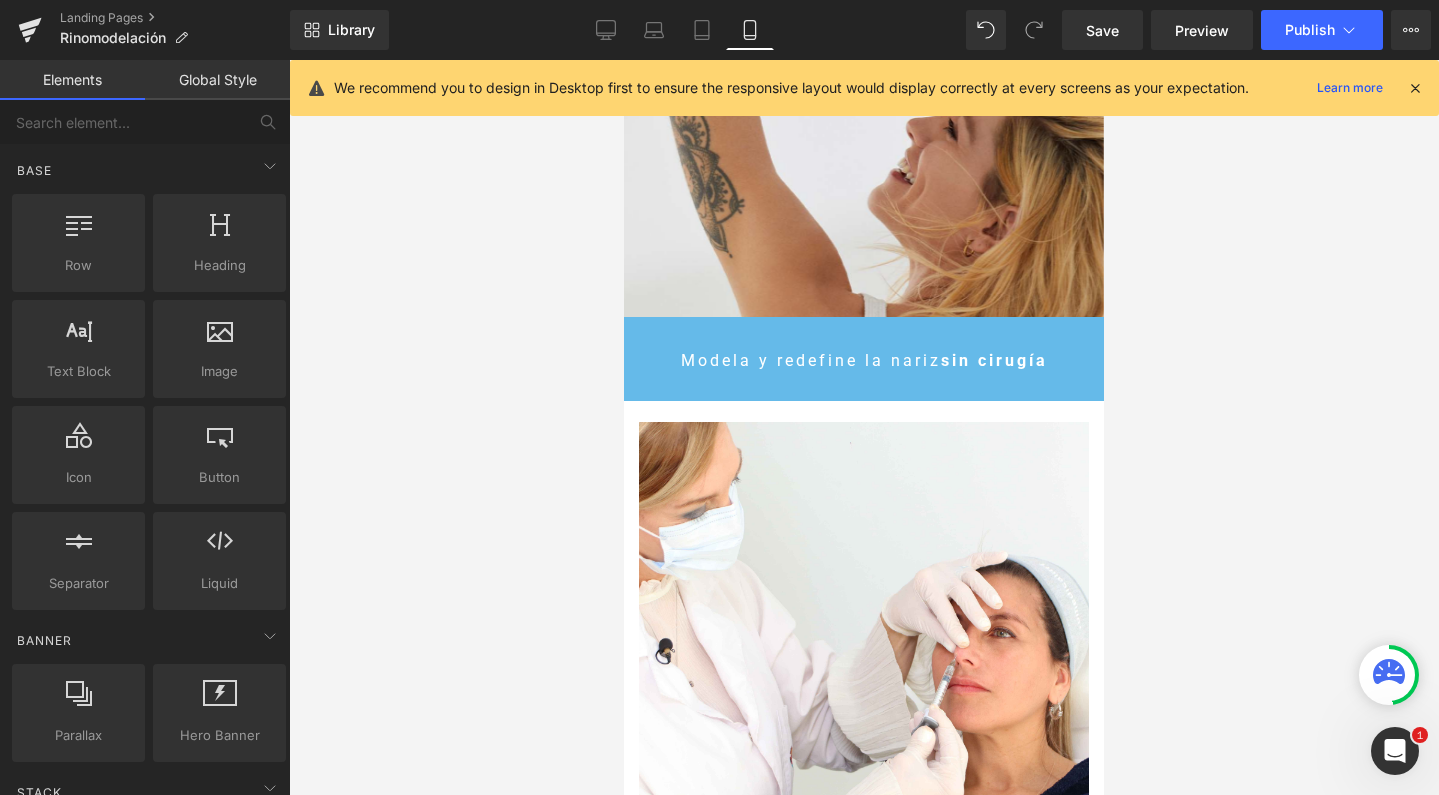 click at bounding box center (864, 427) 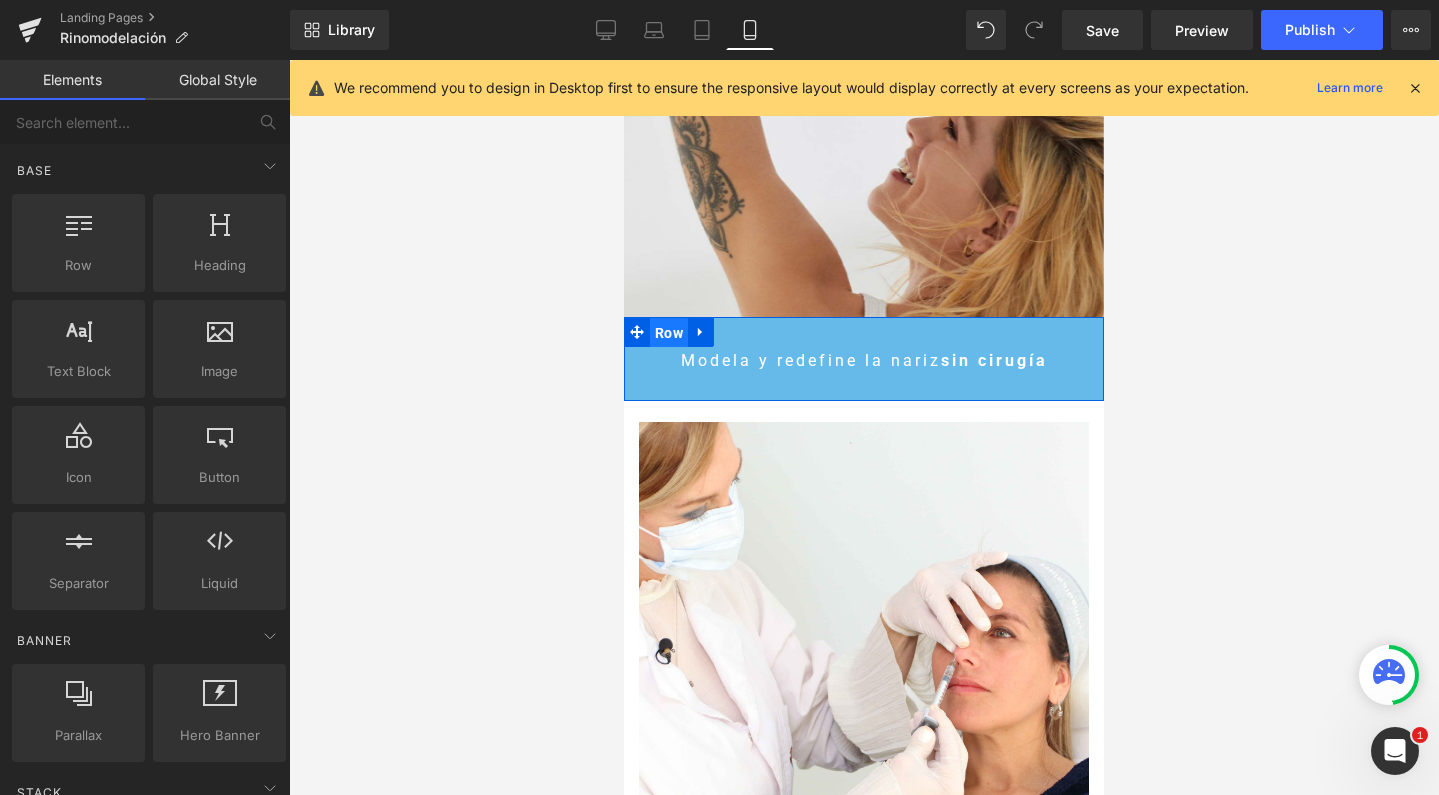 click on "Row" at bounding box center [669, 333] 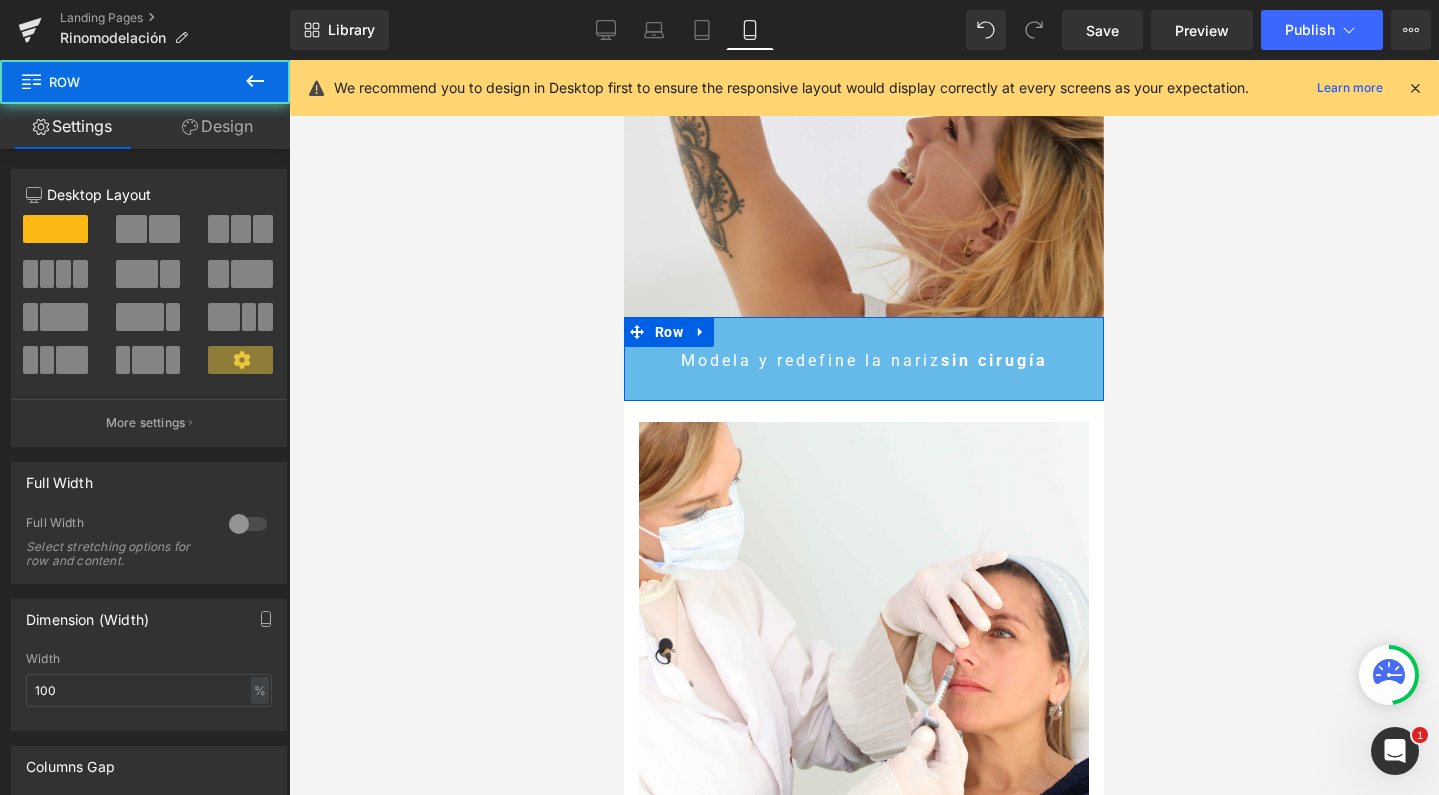 click on "Design" at bounding box center [217, 126] 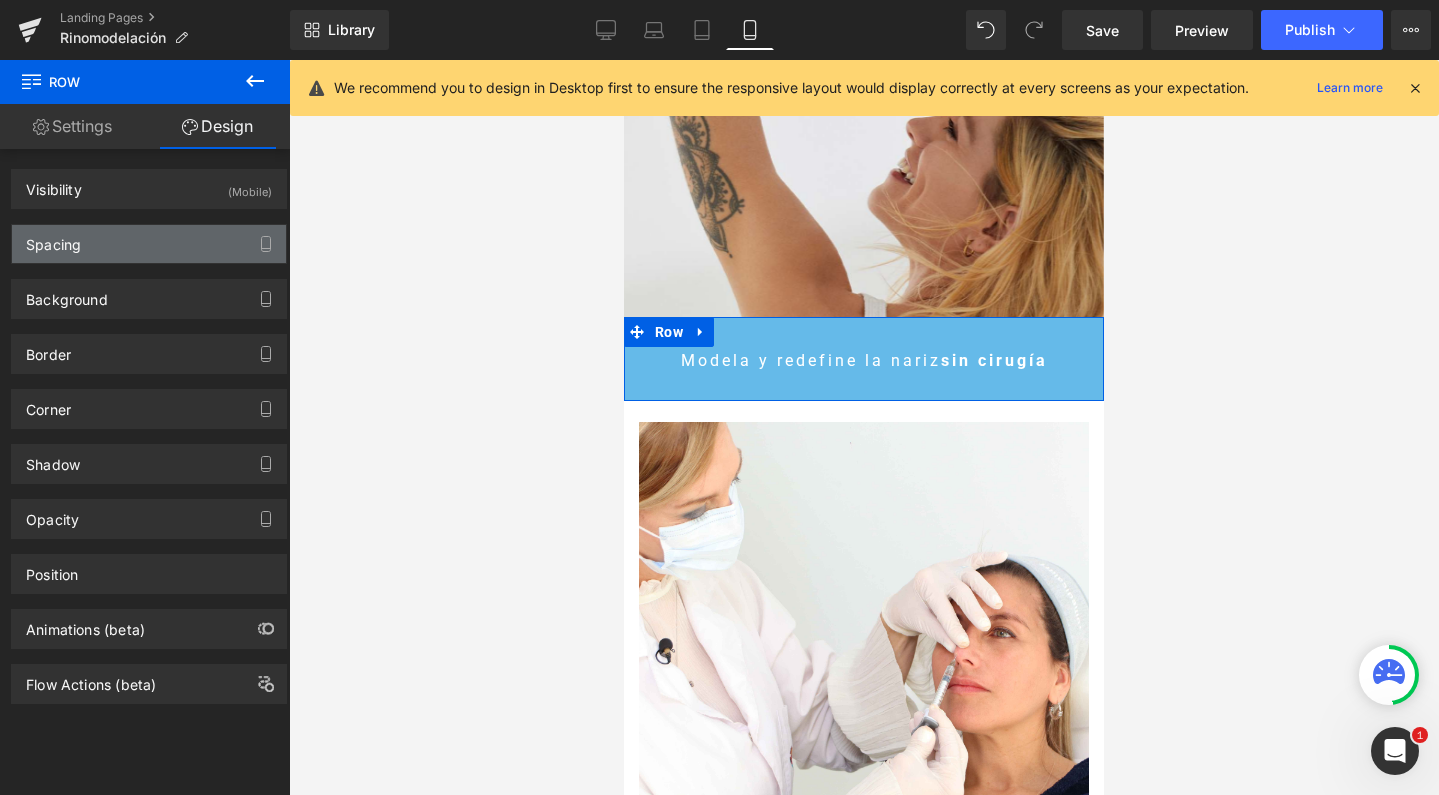 click on "Spacing" at bounding box center (149, 244) 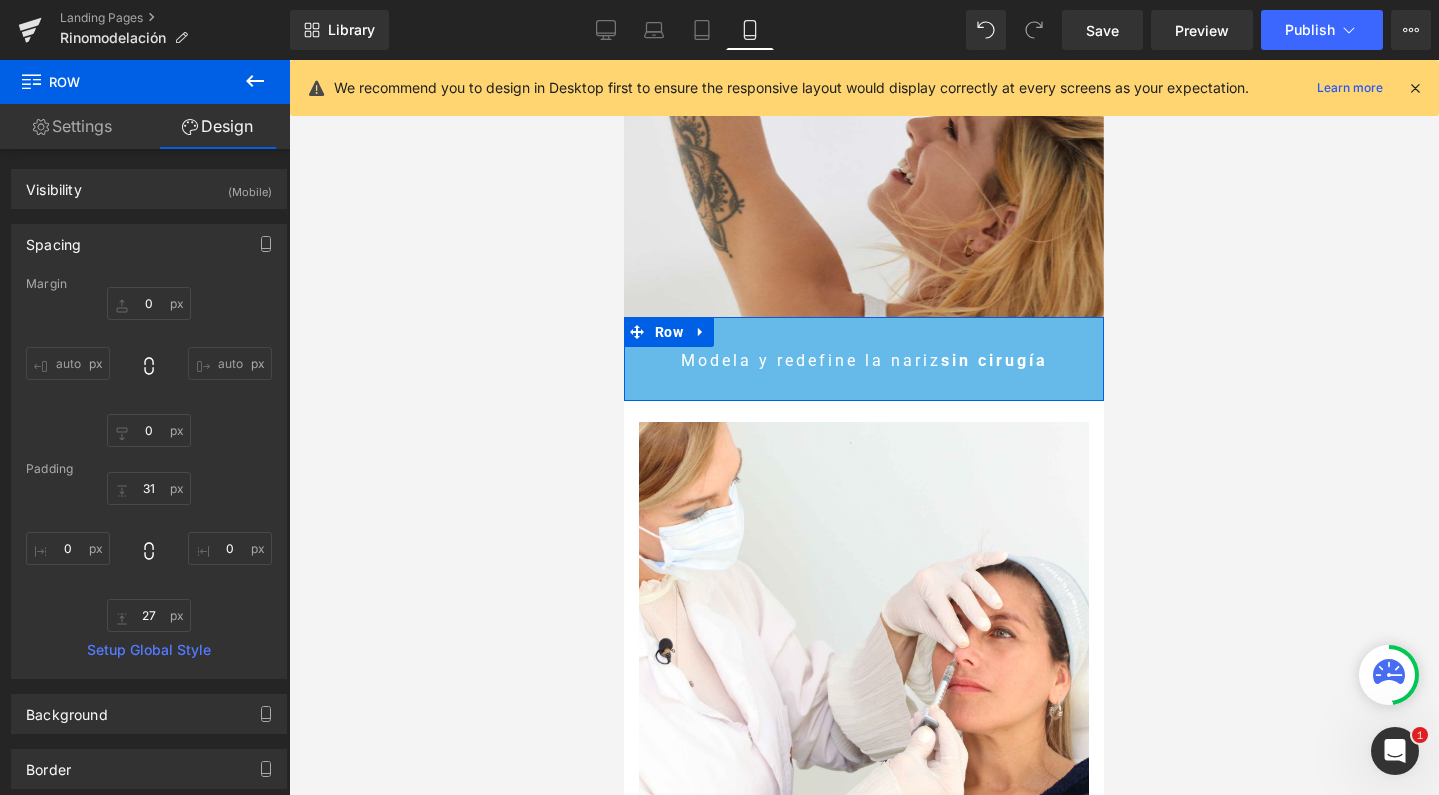 click on "Design" at bounding box center [217, 126] 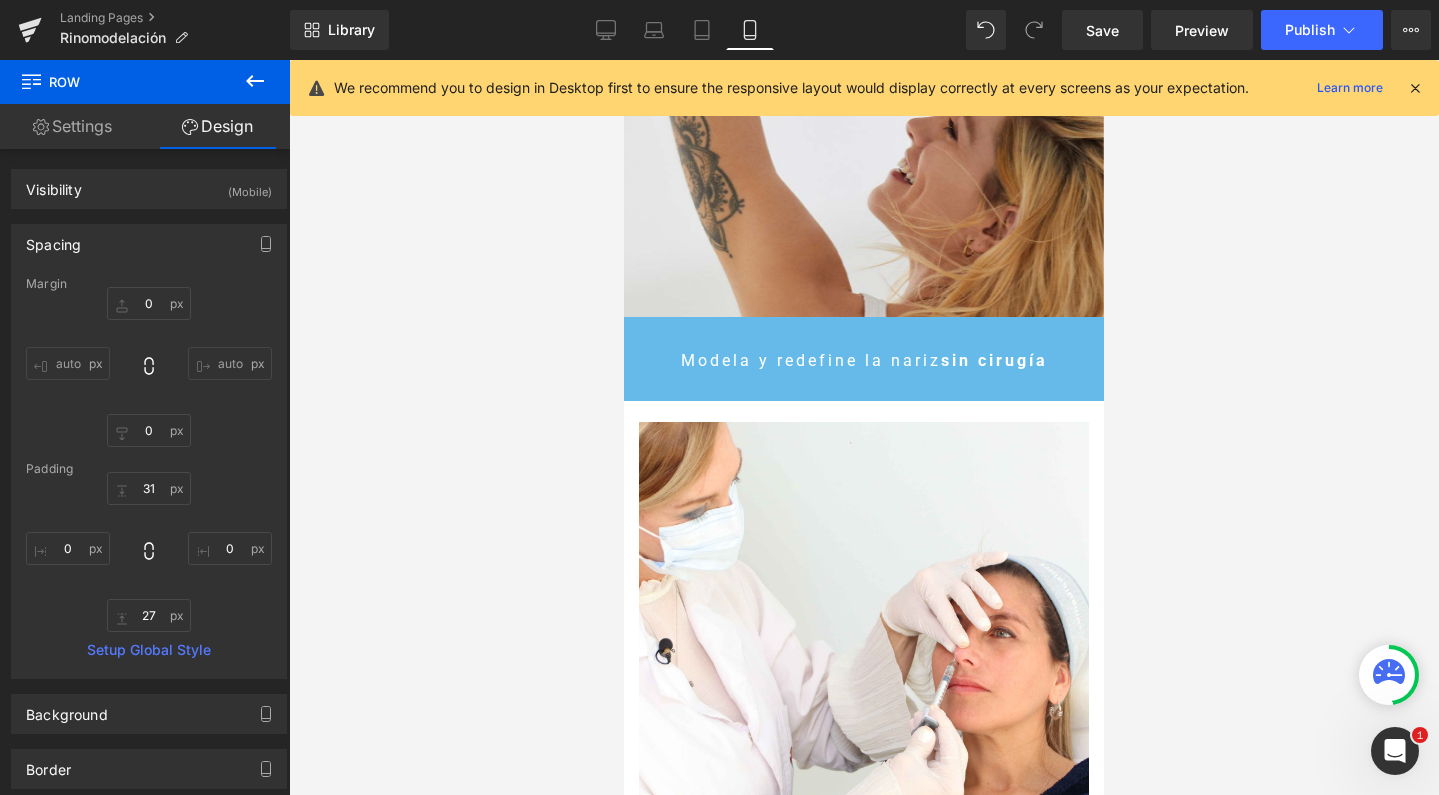 click 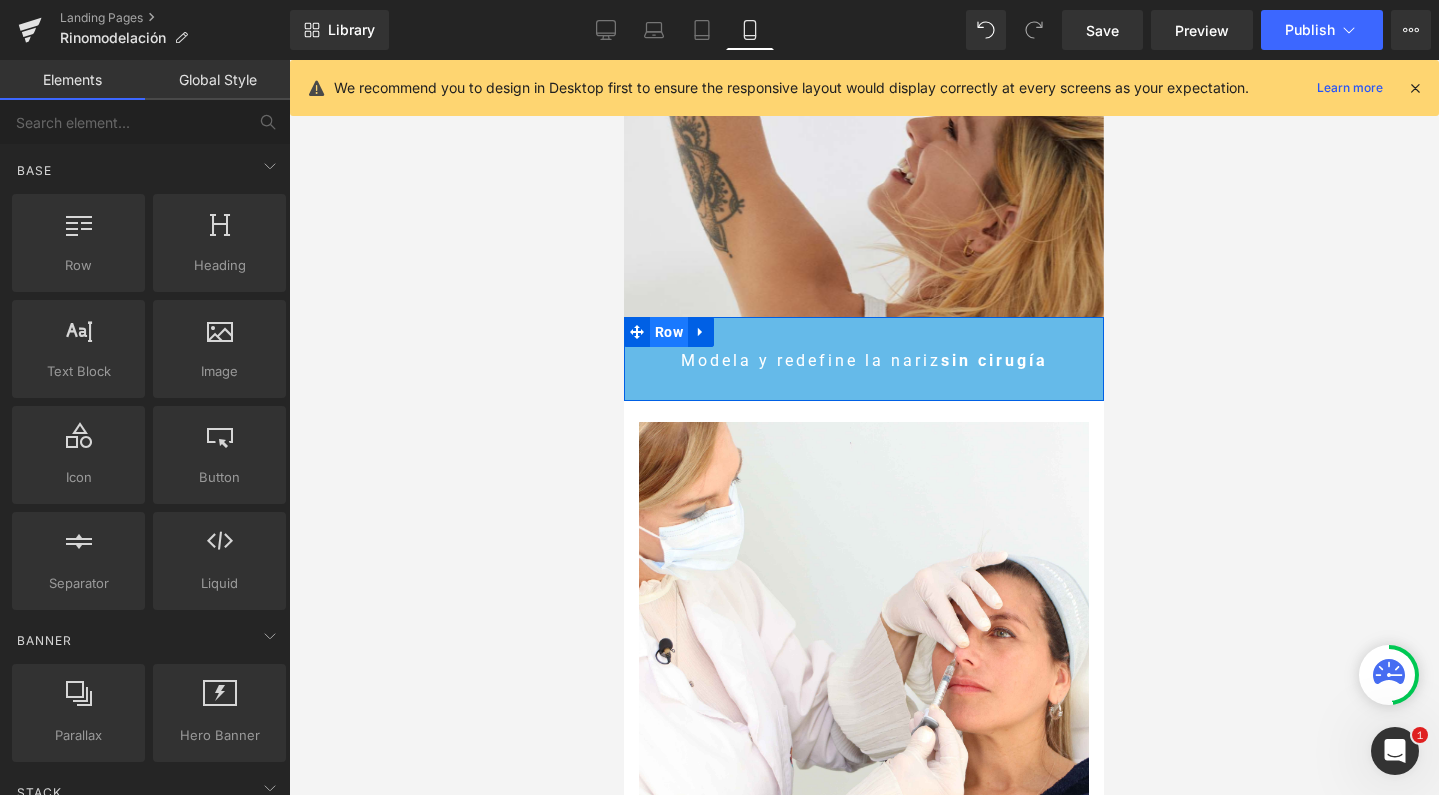 click on "Row" at bounding box center [669, 332] 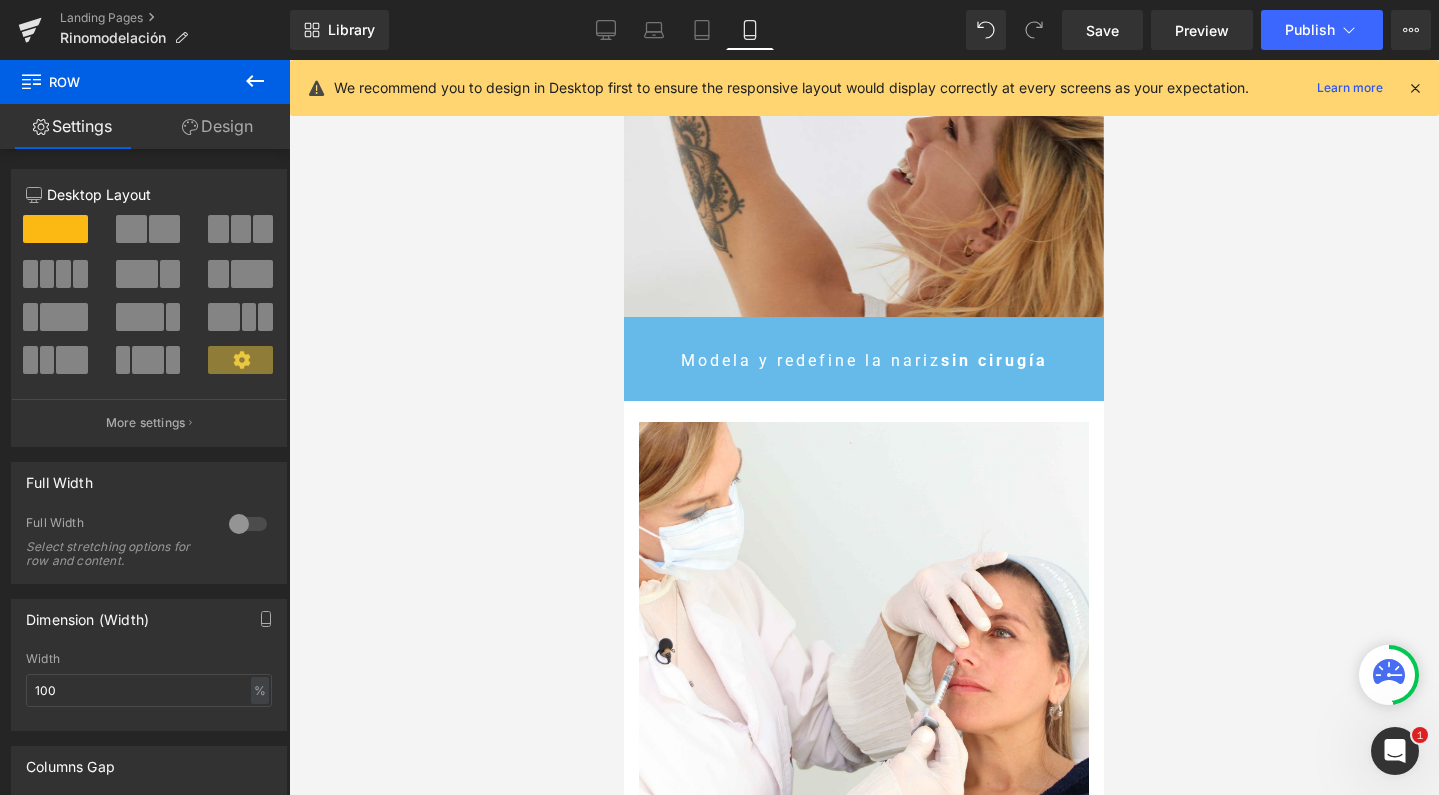 click on "Design" at bounding box center [217, 126] 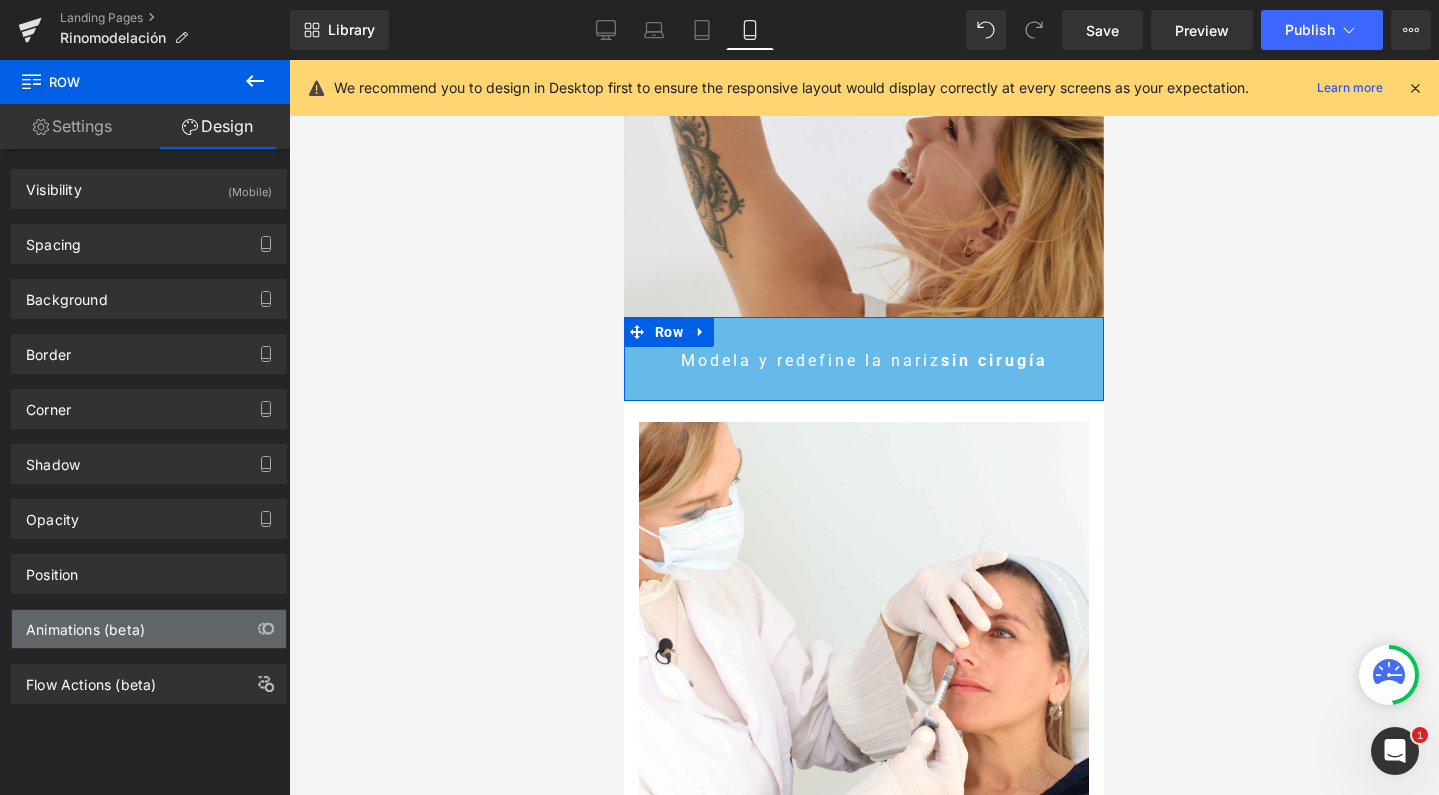 click on "Animations (beta)" at bounding box center [85, 624] 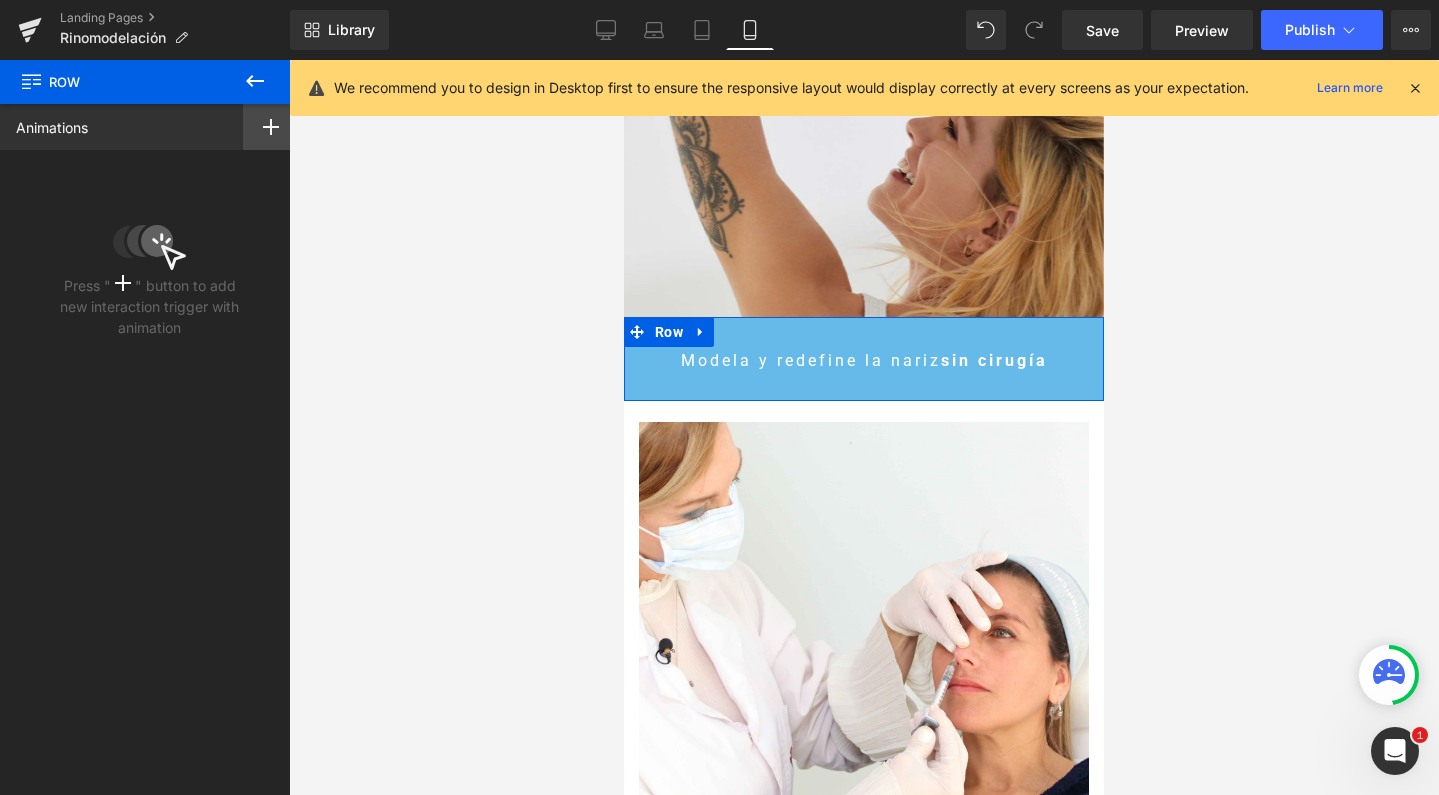 click 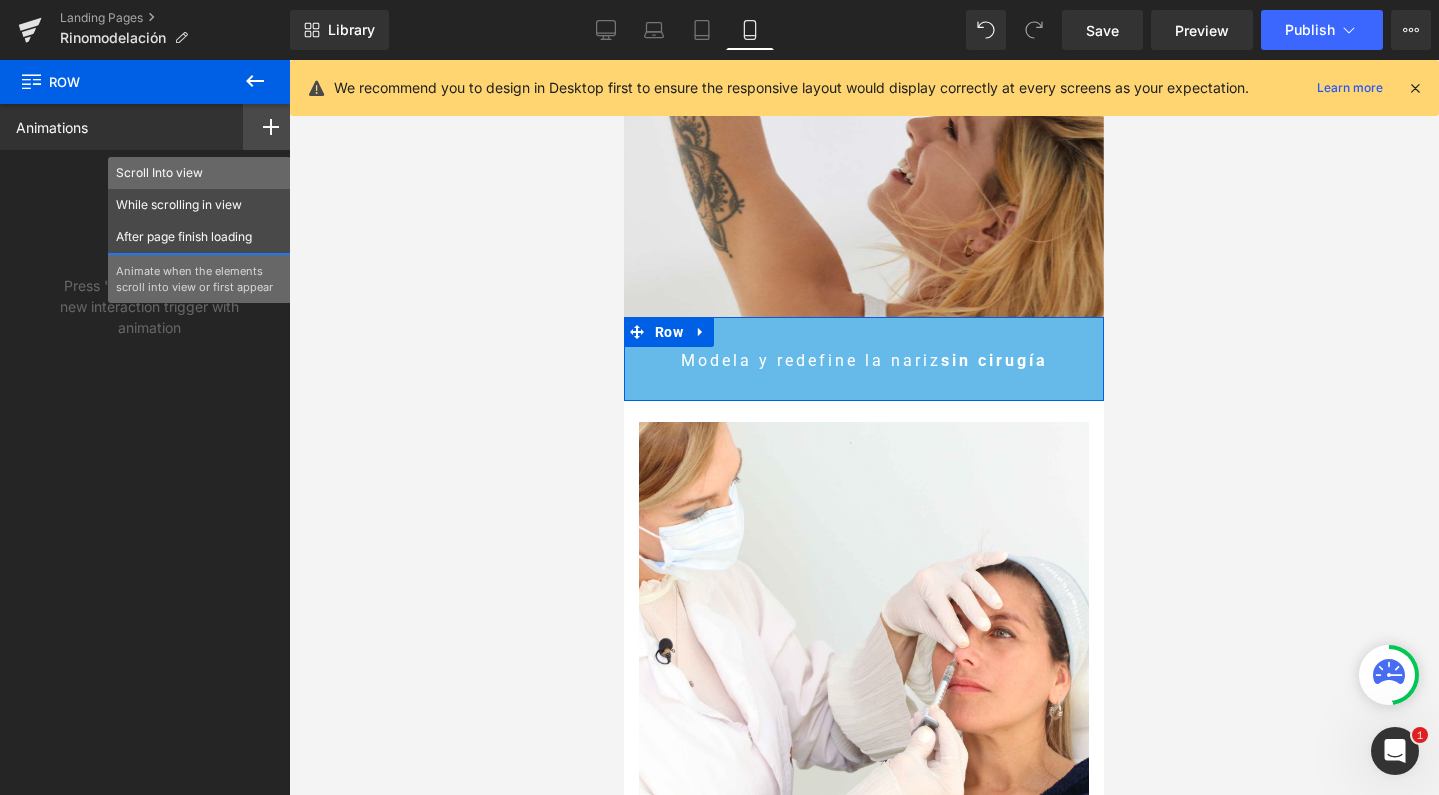 click on "Scroll Into view" at bounding box center [199, 173] 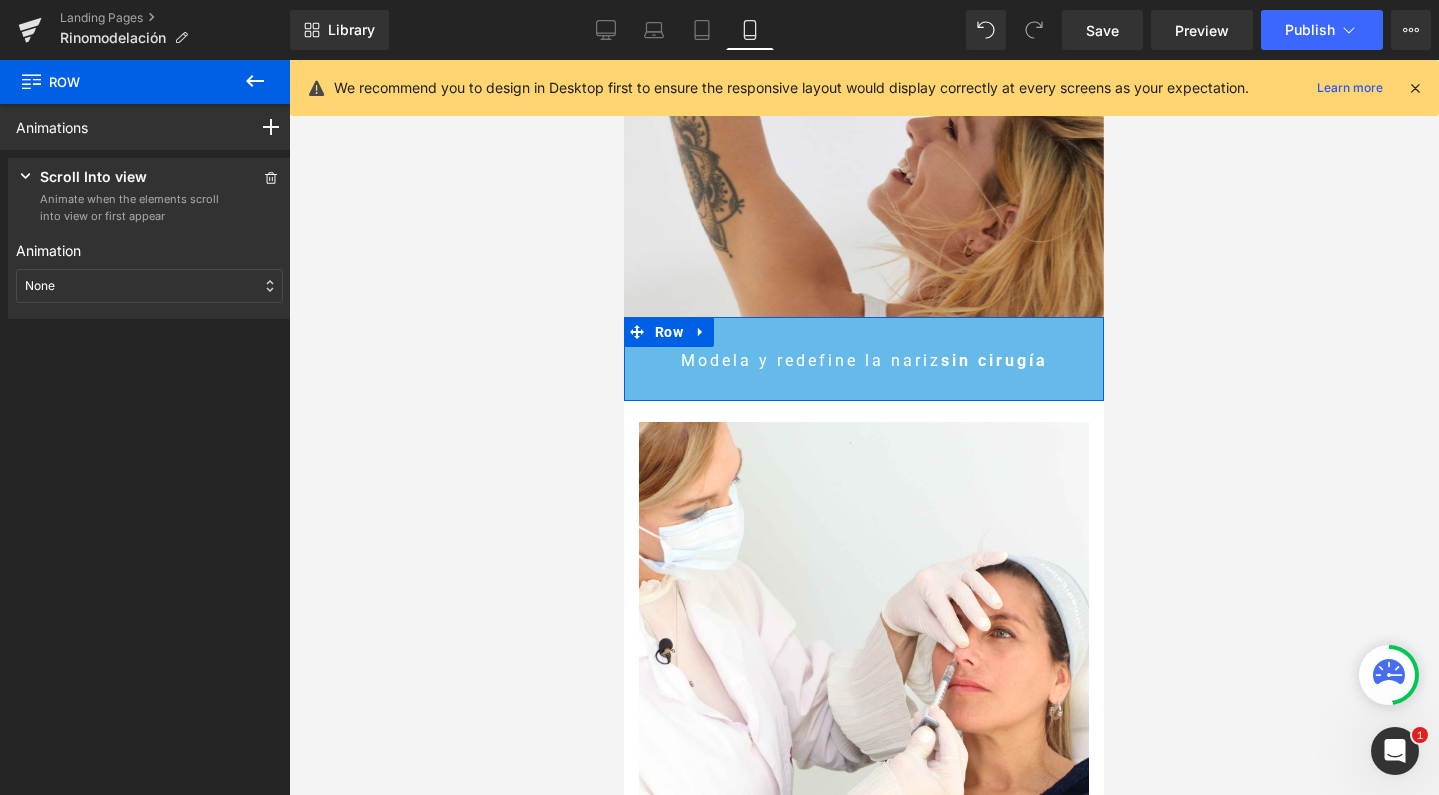 click on "None" at bounding box center [149, 286] 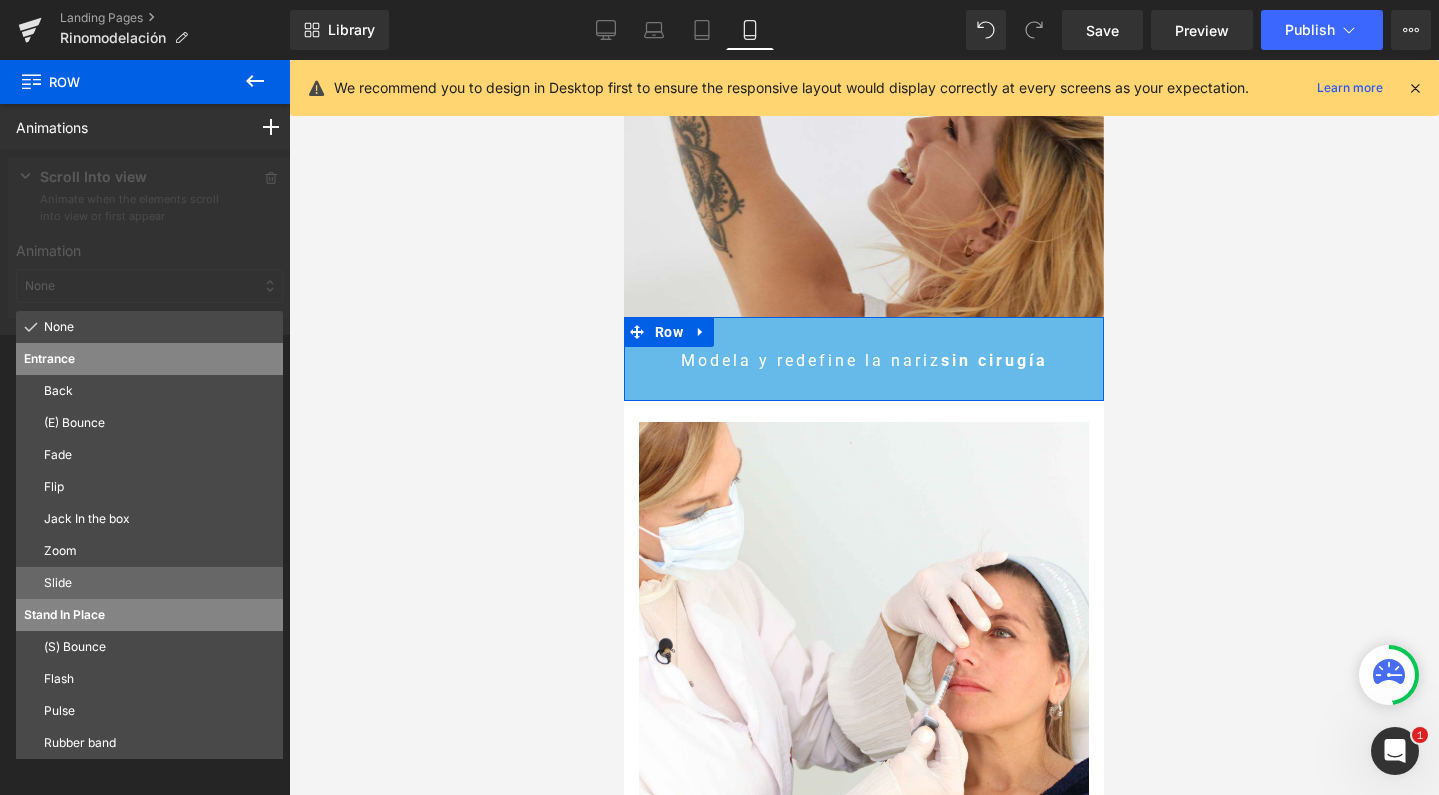 click on "Slide" at bounding box center (159, 583) 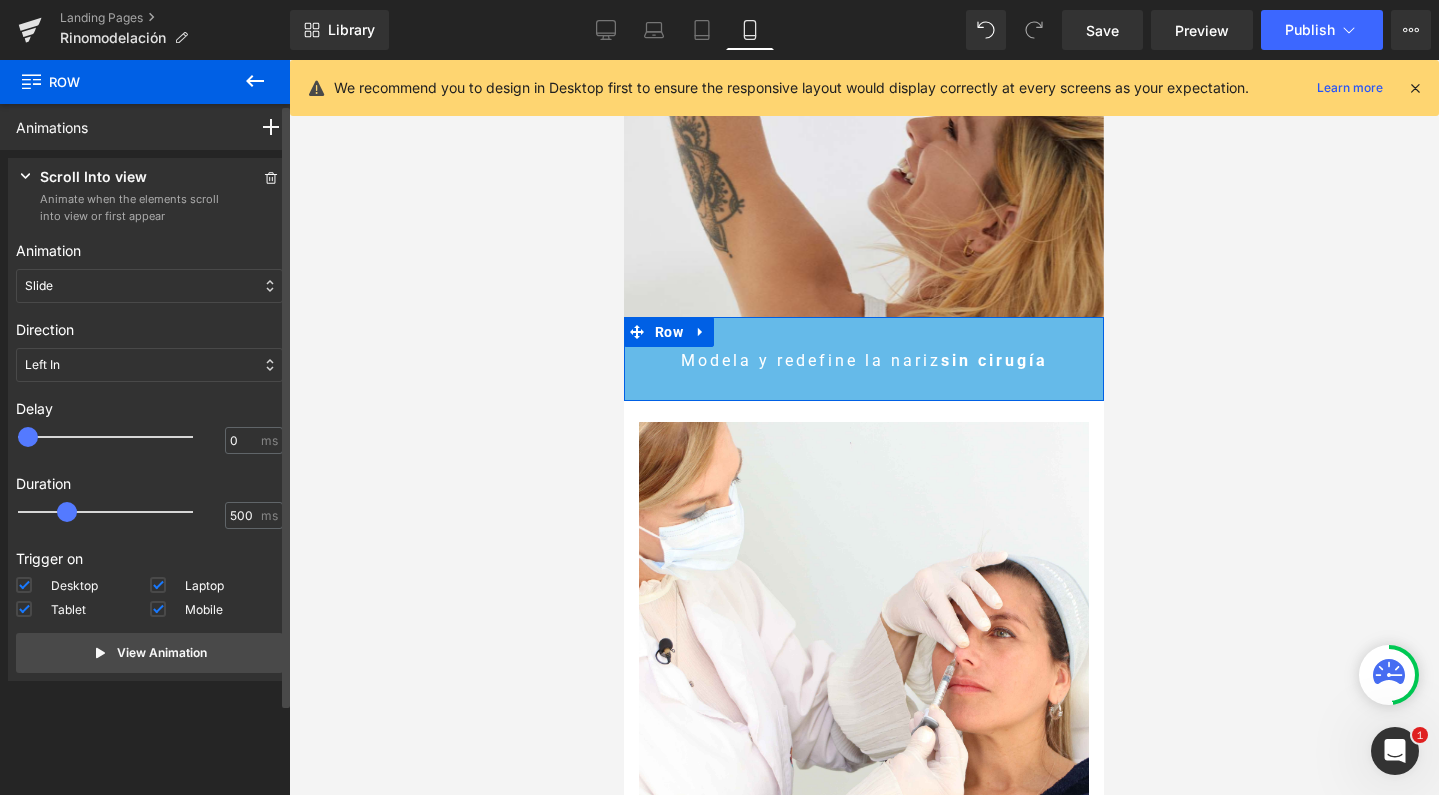click on "Left In" at bounding box center (149, 365) 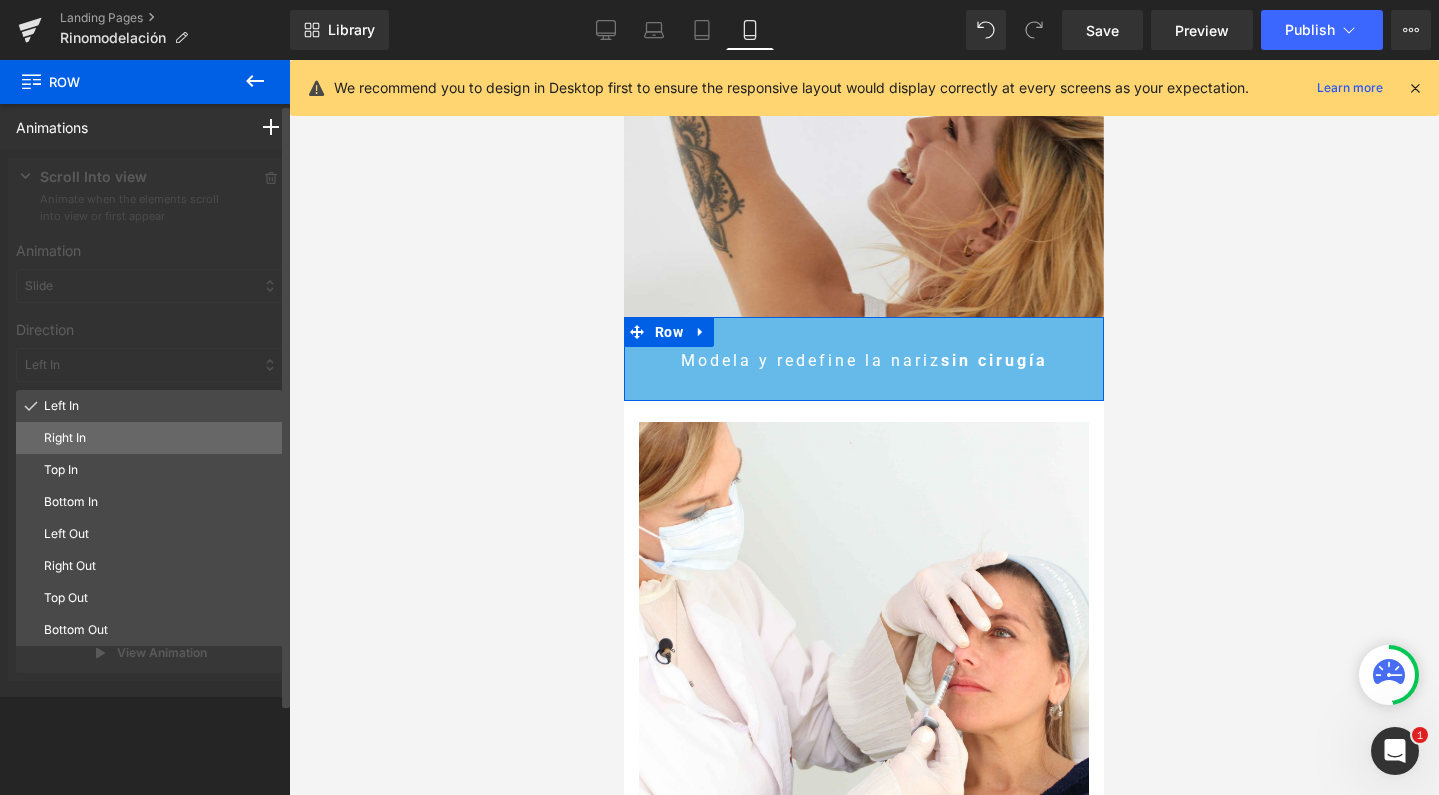 click on "Right In" at bounding box center (159, 438) 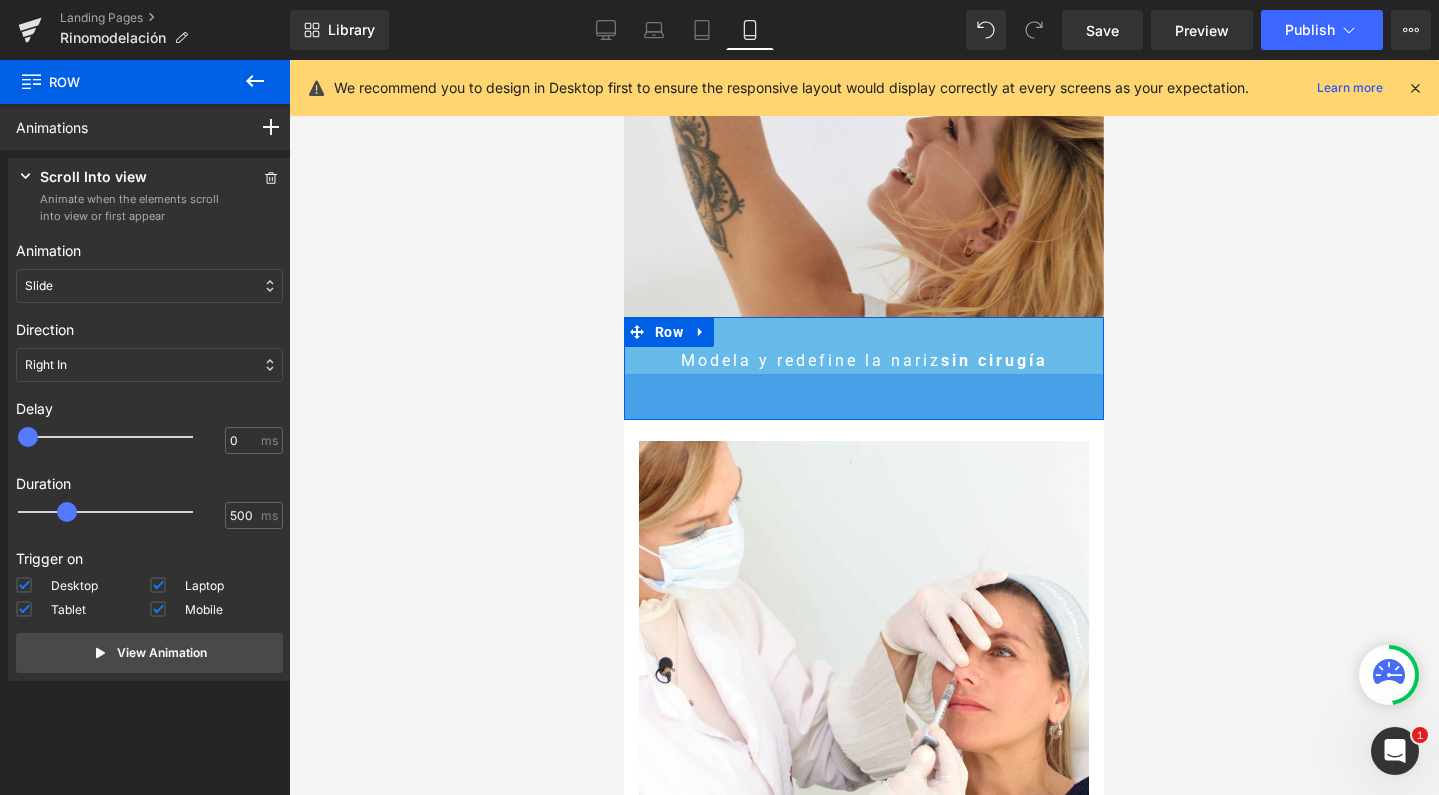 scroll, scrollTop: 10, scrollLeft: 10, axis: both 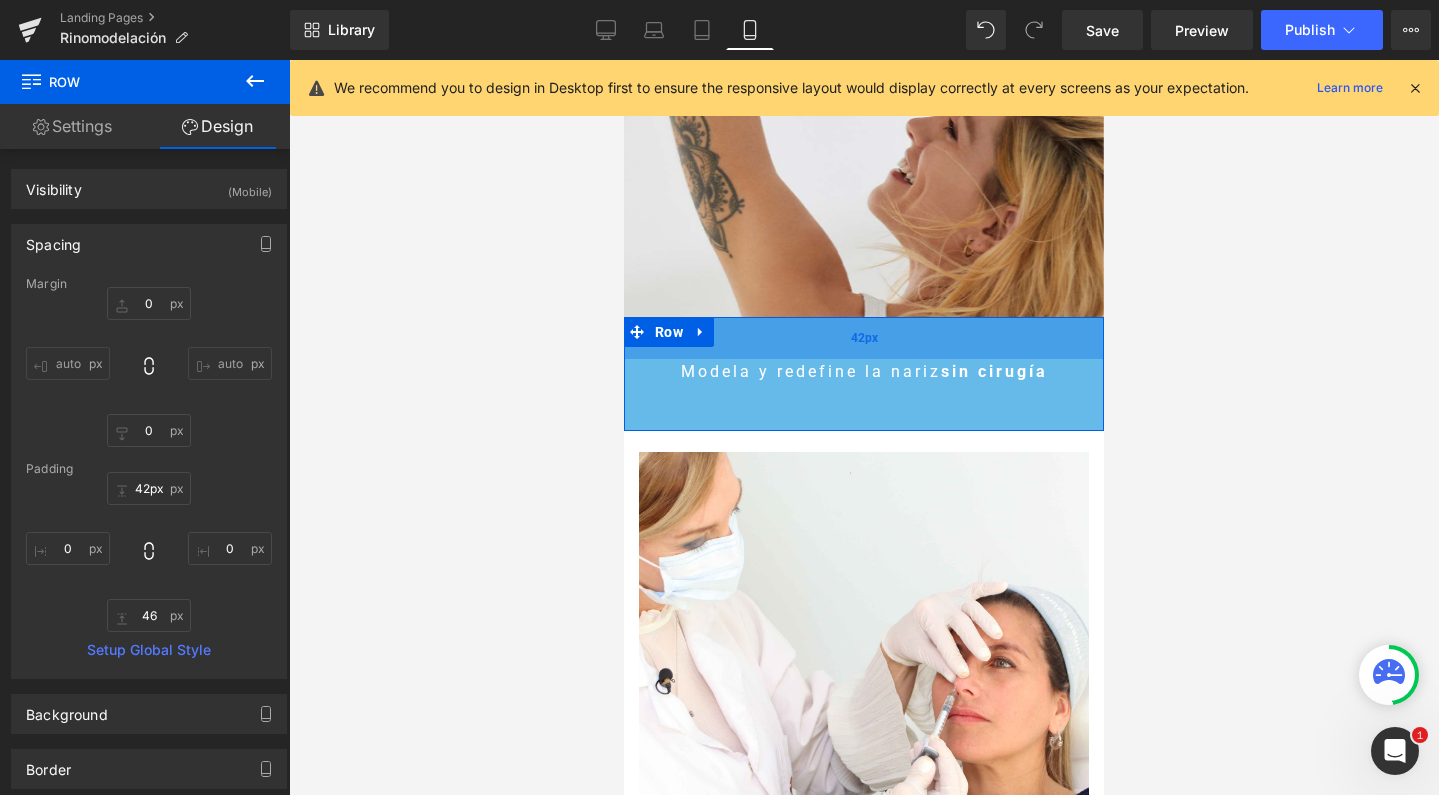 type on "47px" 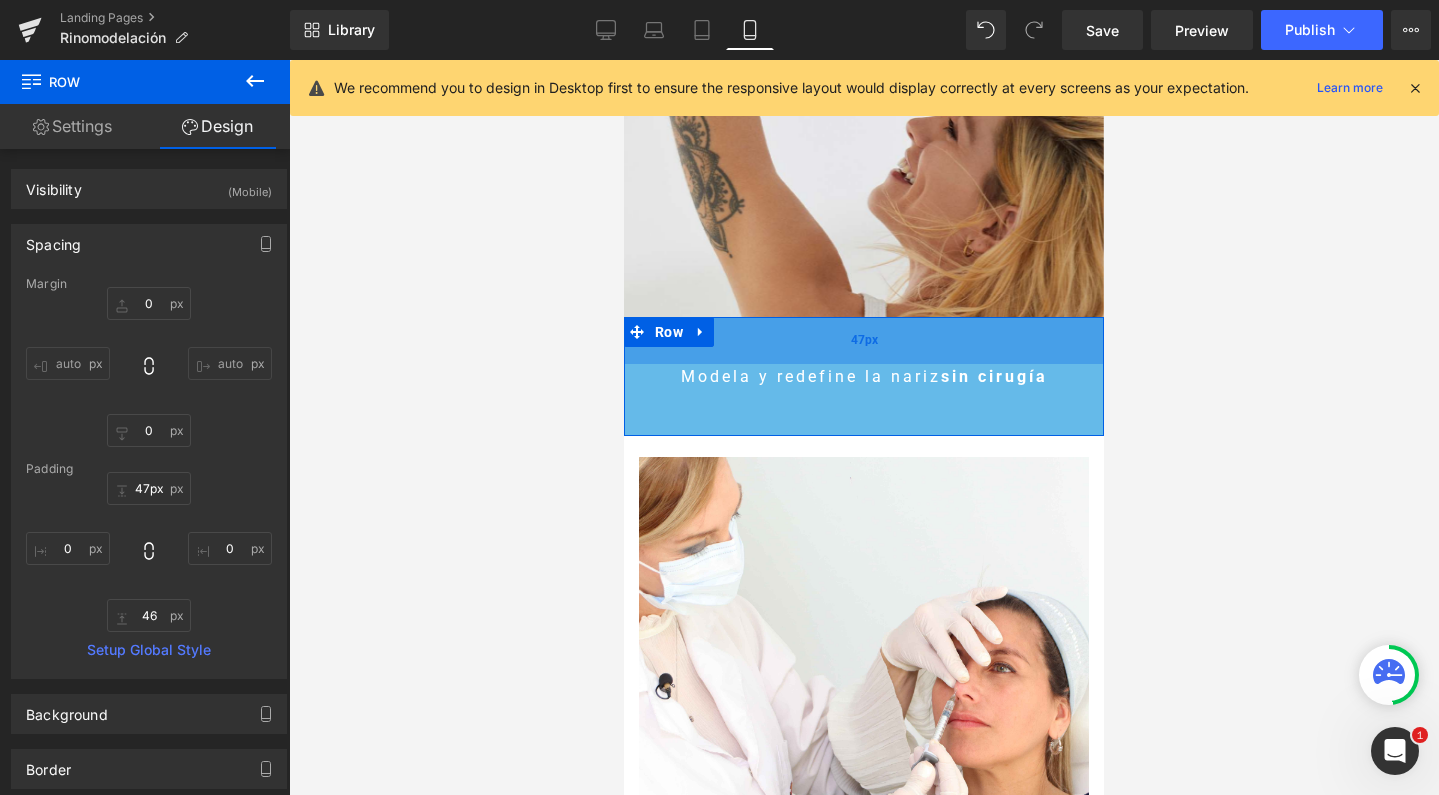 drag, startPoint x: 851, startPoint y: 321, endPoint x: 855, endPoint y: 337, distance: 16.492422 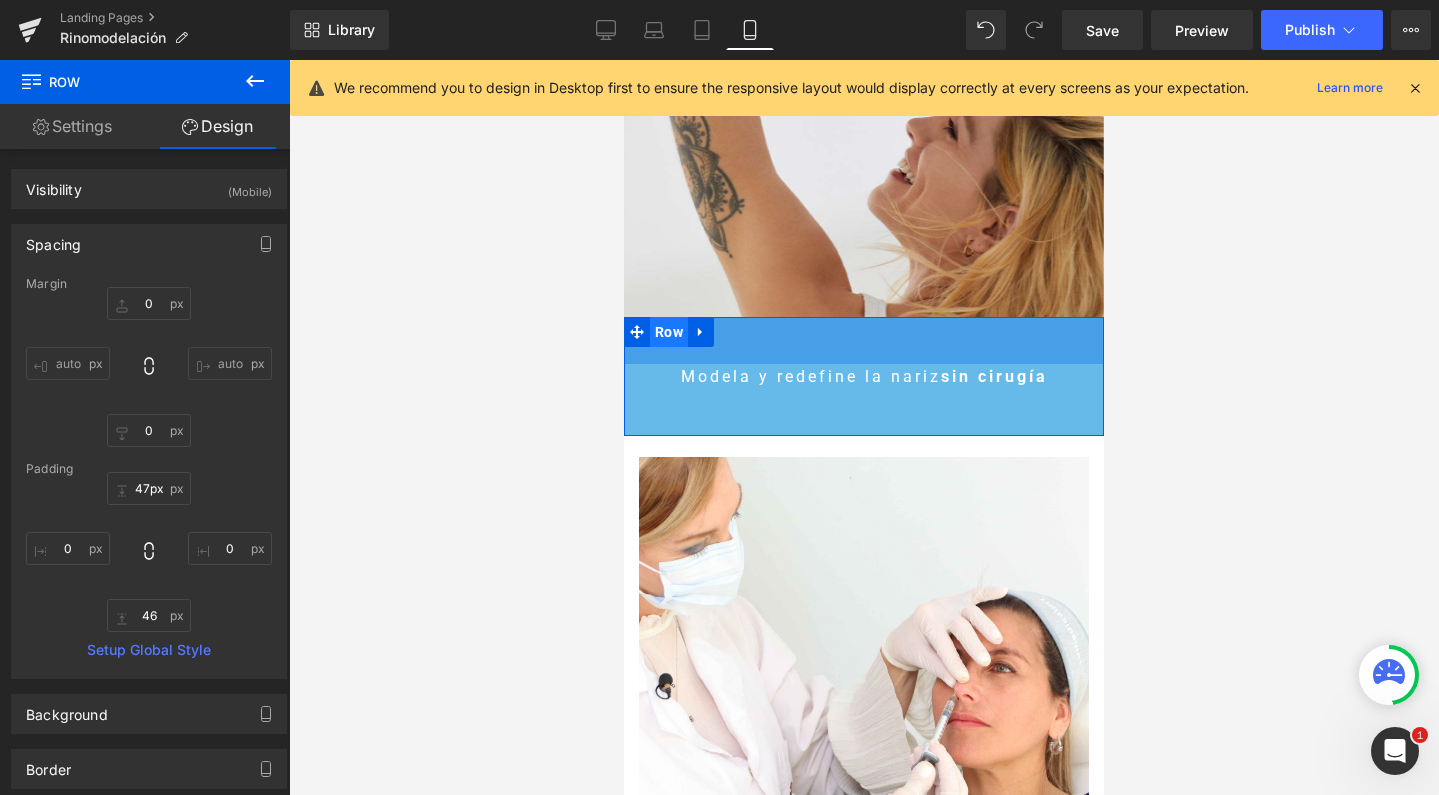 scroll, scrollTop: 10, scrollLeft: 10, axis: both 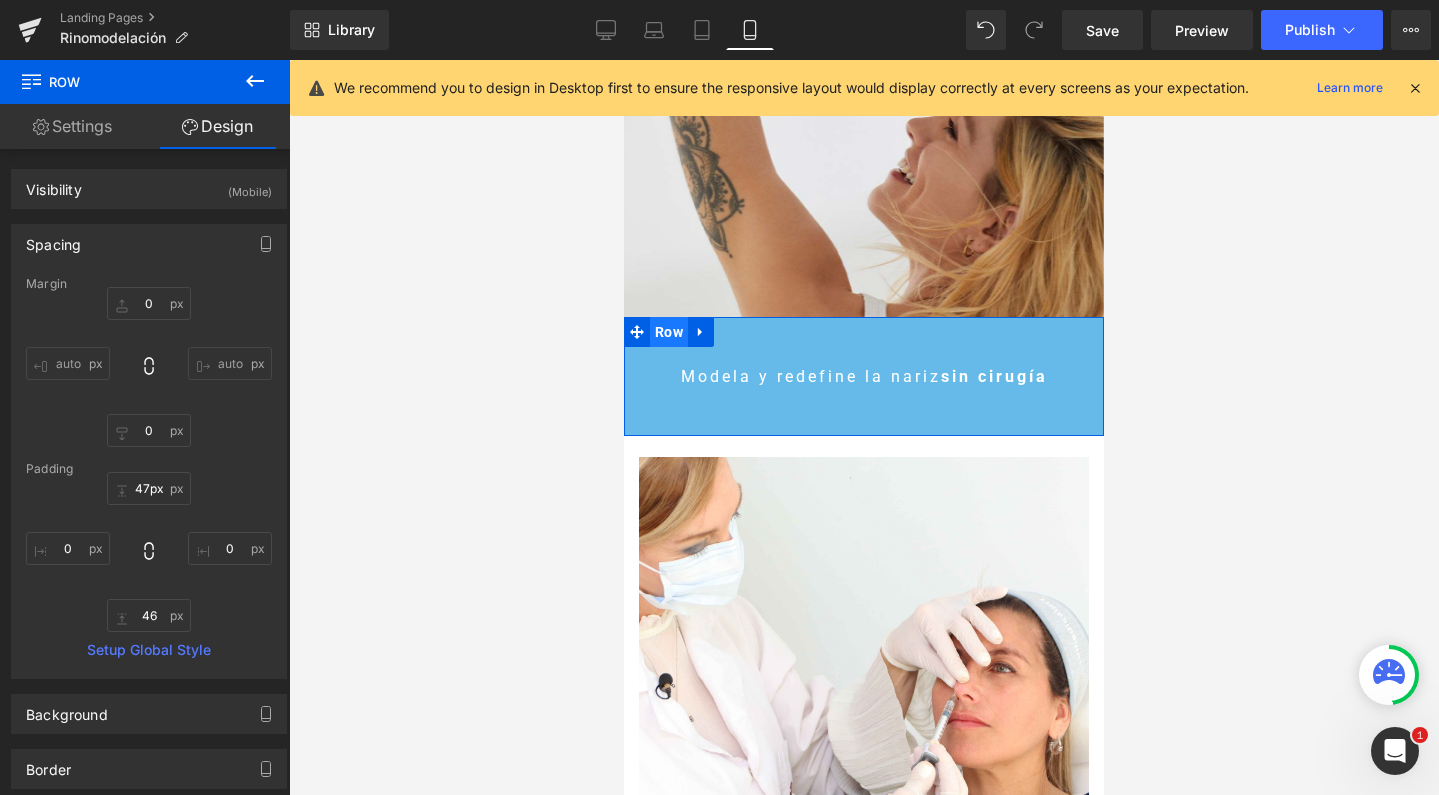 click on "Row" at bounding box center (669, 332) 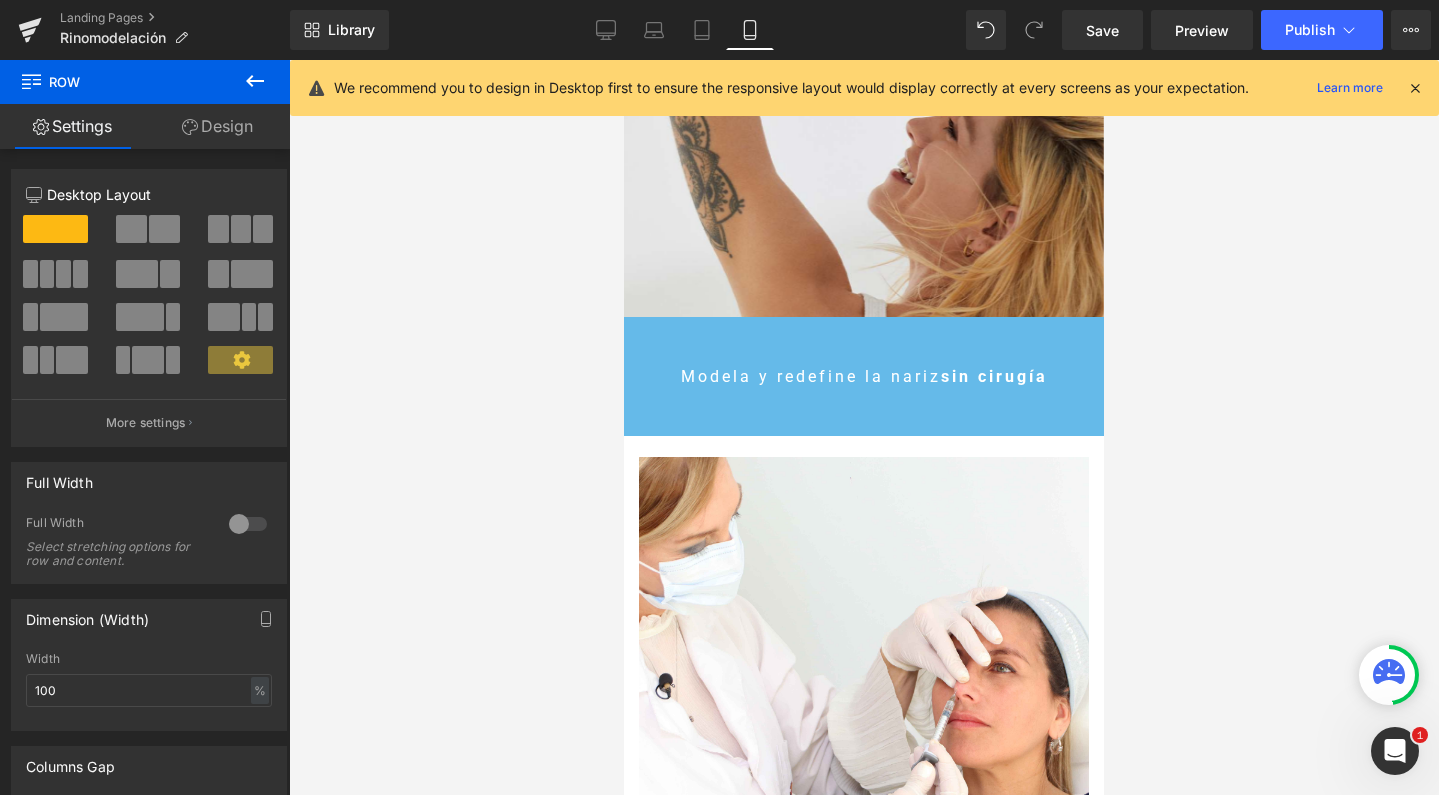 click on "Design" at bounding box center [217, 126] 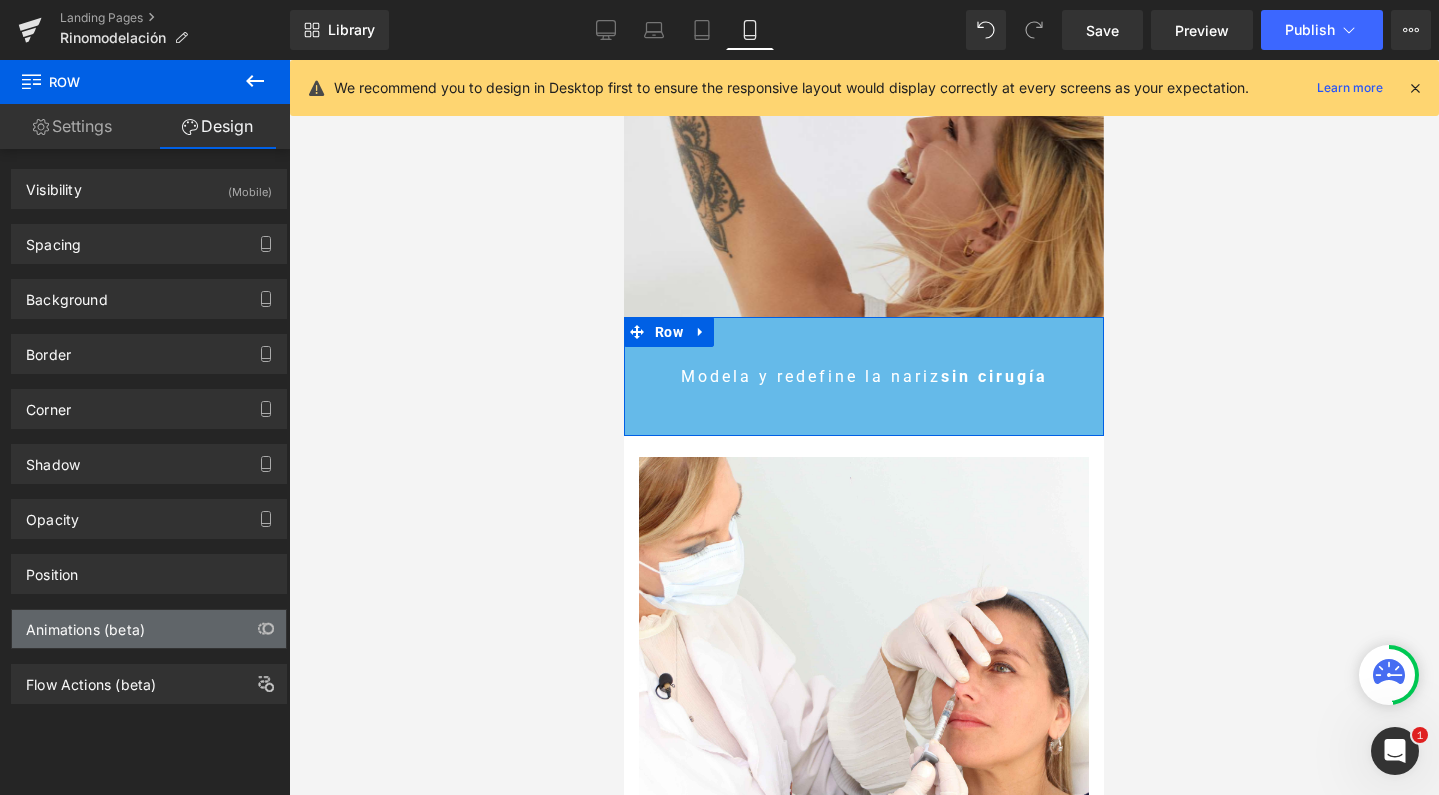 click on "Animations (beta)" at bounding box center [85, 624] 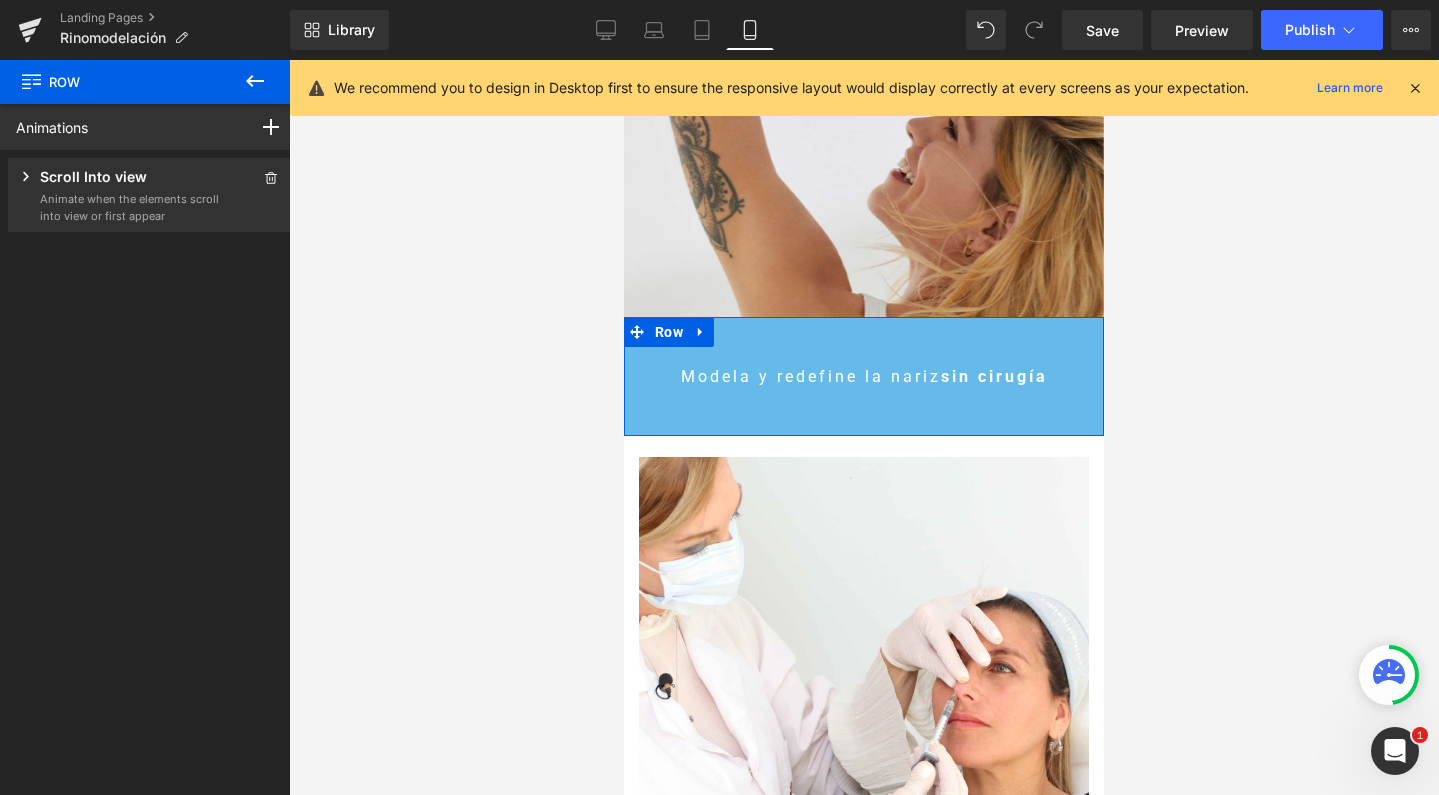 click on "Scroll Into view" at bounding box center [118, 178] 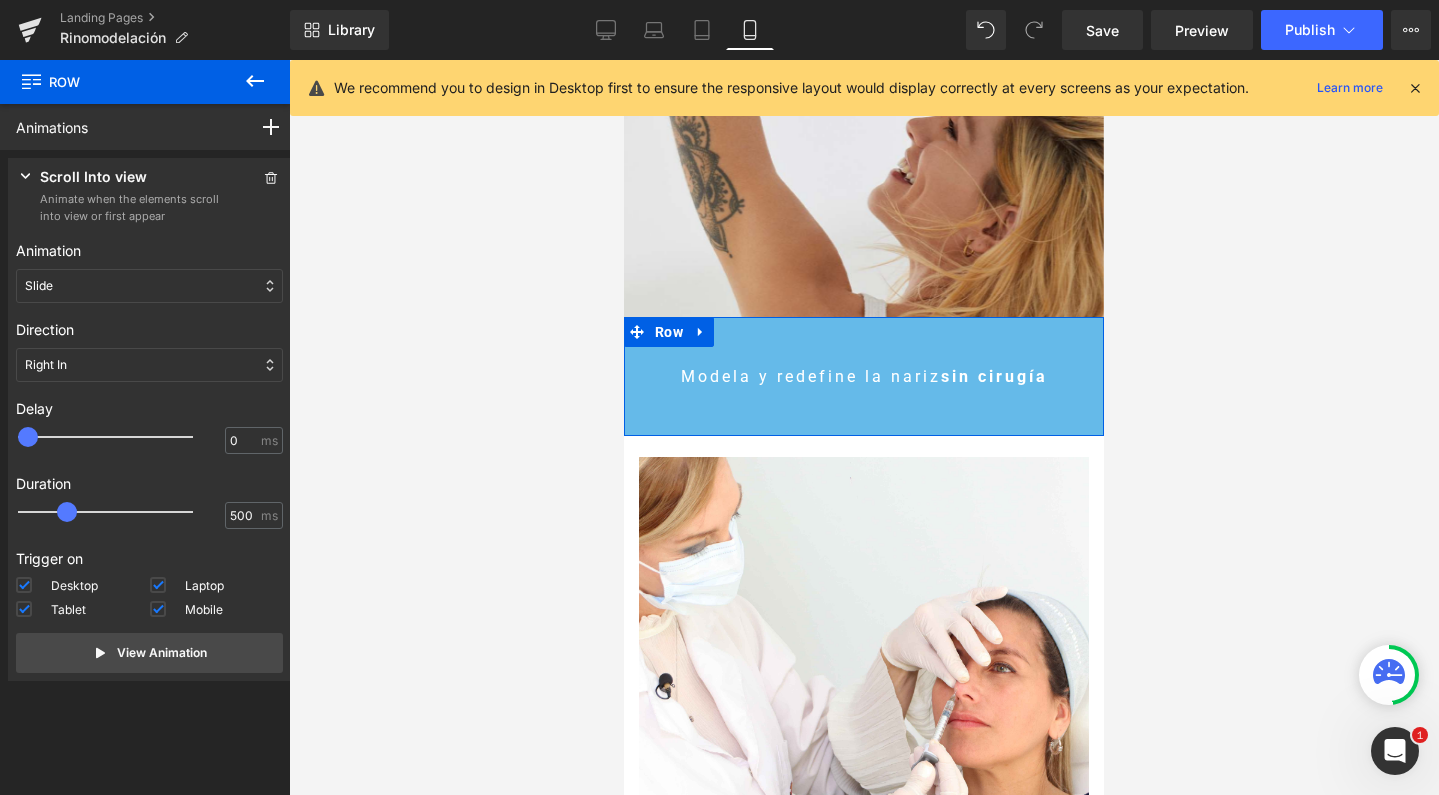 type on "500" 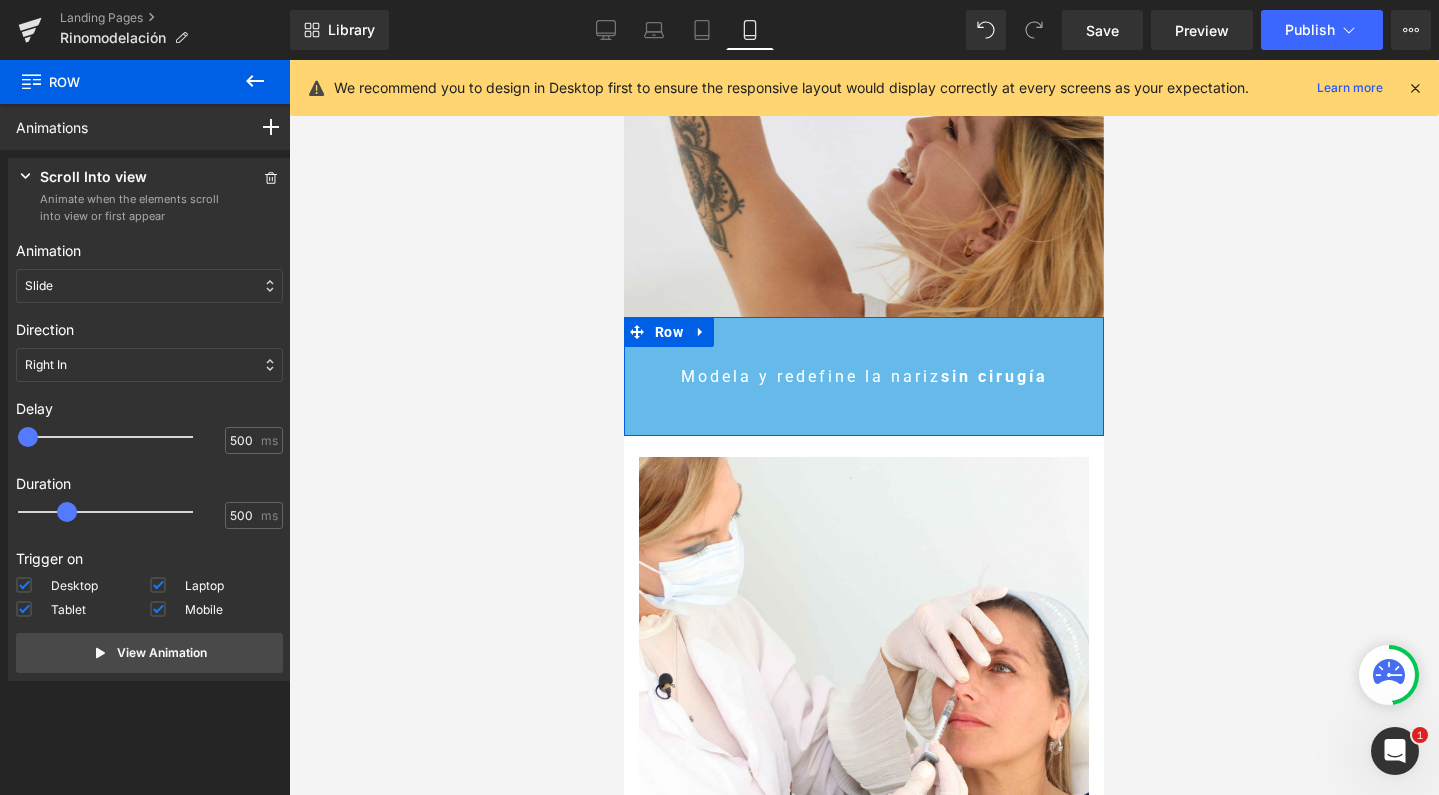 click at bounding box center (119, 437) 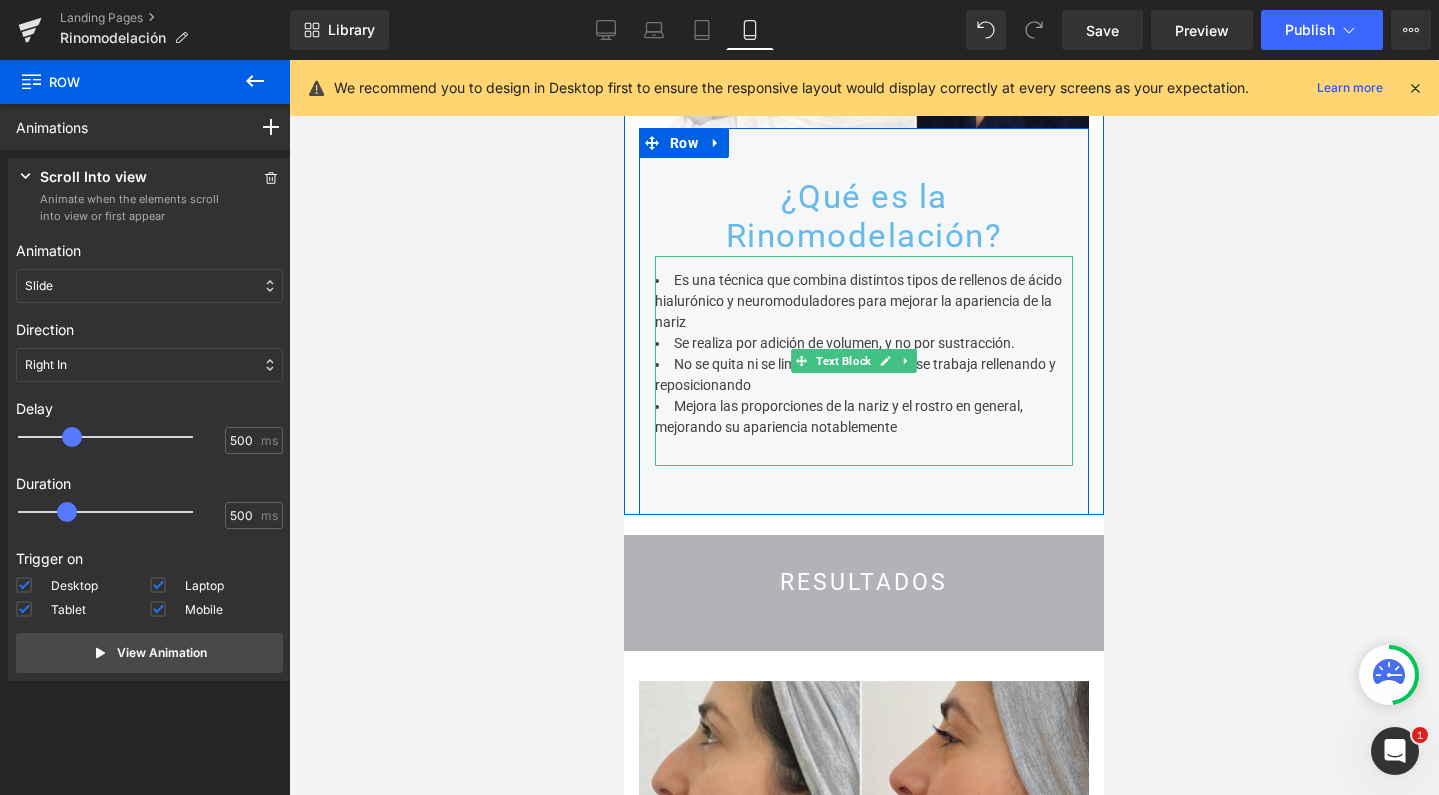 scroll, scrollTop: 906, scrollLeft: 0, axis: vertical 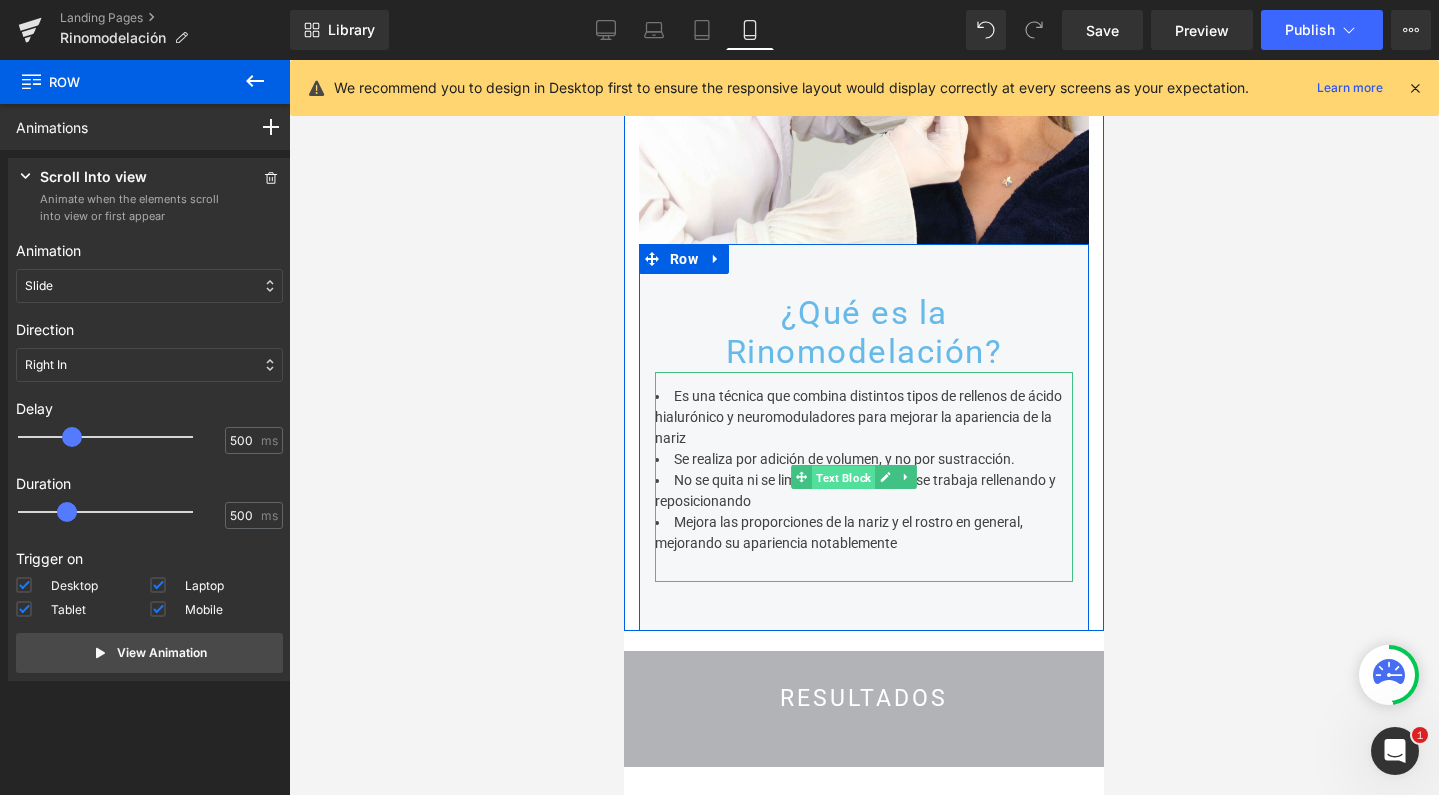 click on "Text Block" at bounding box center [843, 478] 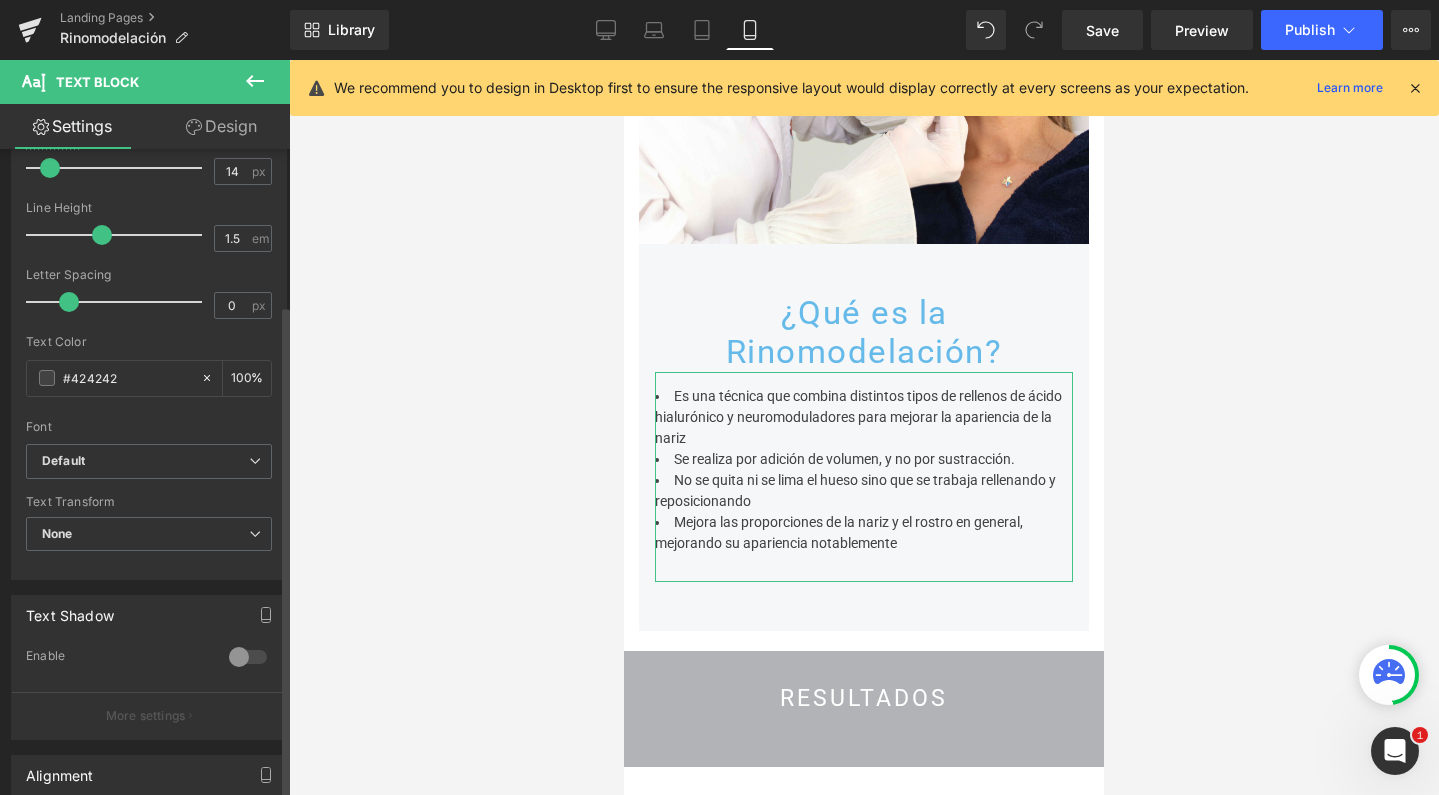 scroll, scrollTop: 286, scrollLeft: 0, axis: vertical 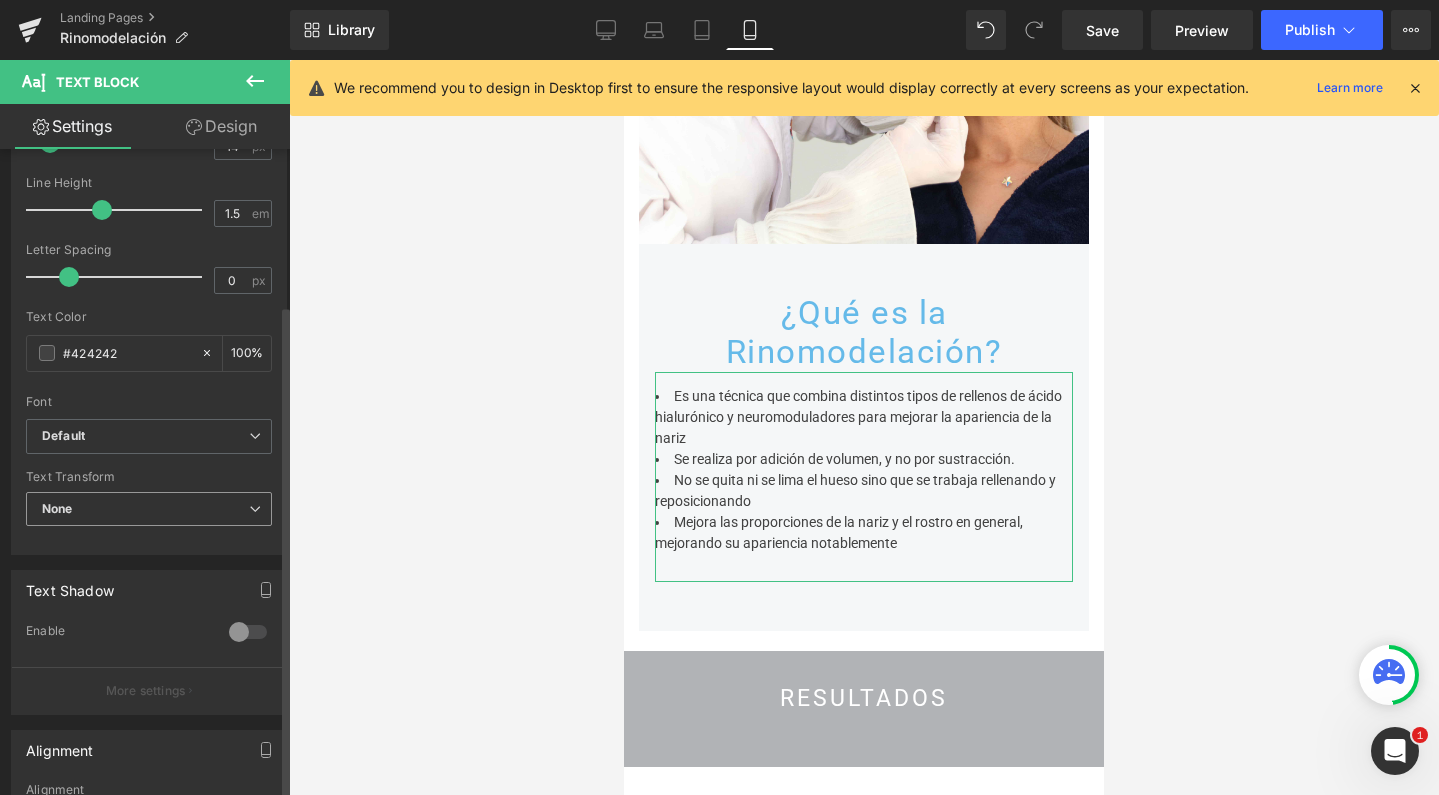click on "None" at bounding box center [149, 509] 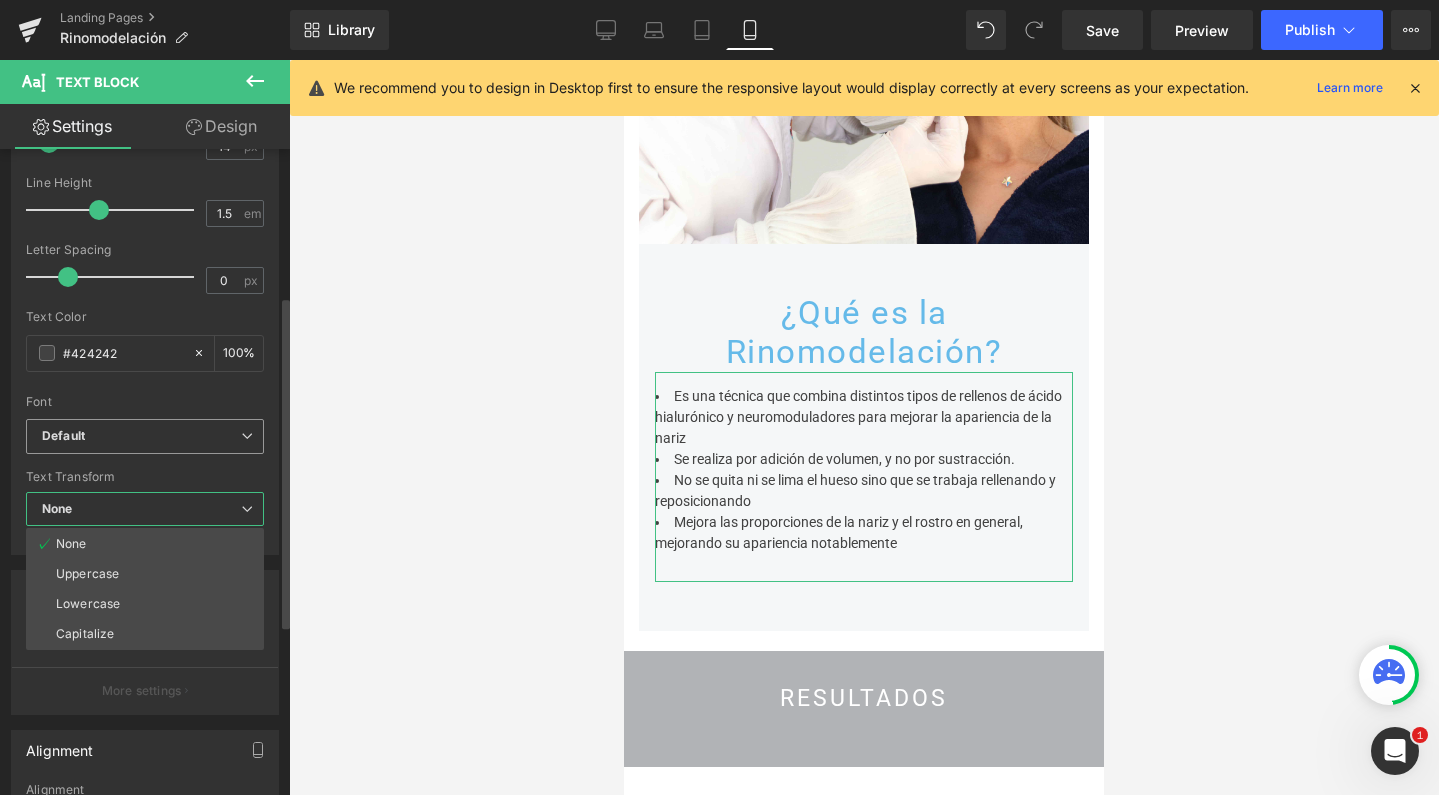 click on "Default
Default
Work Sans
[GEOGRAPHIC_DATA][PERSON_NAME]
Avenir Next
Open Font Manager" at bounding box center [145, 442] 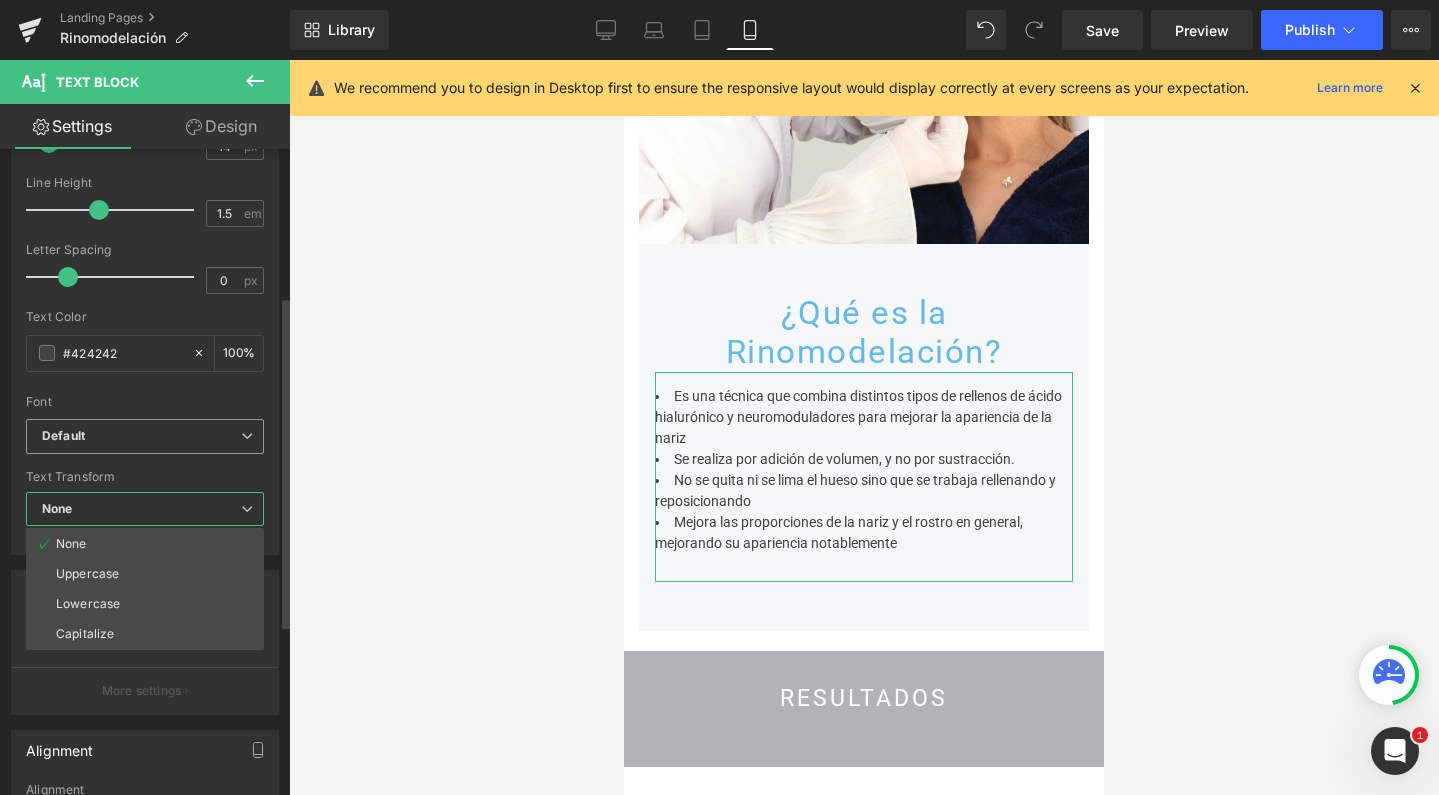 click on "Default" at bounding box center [145, 436] 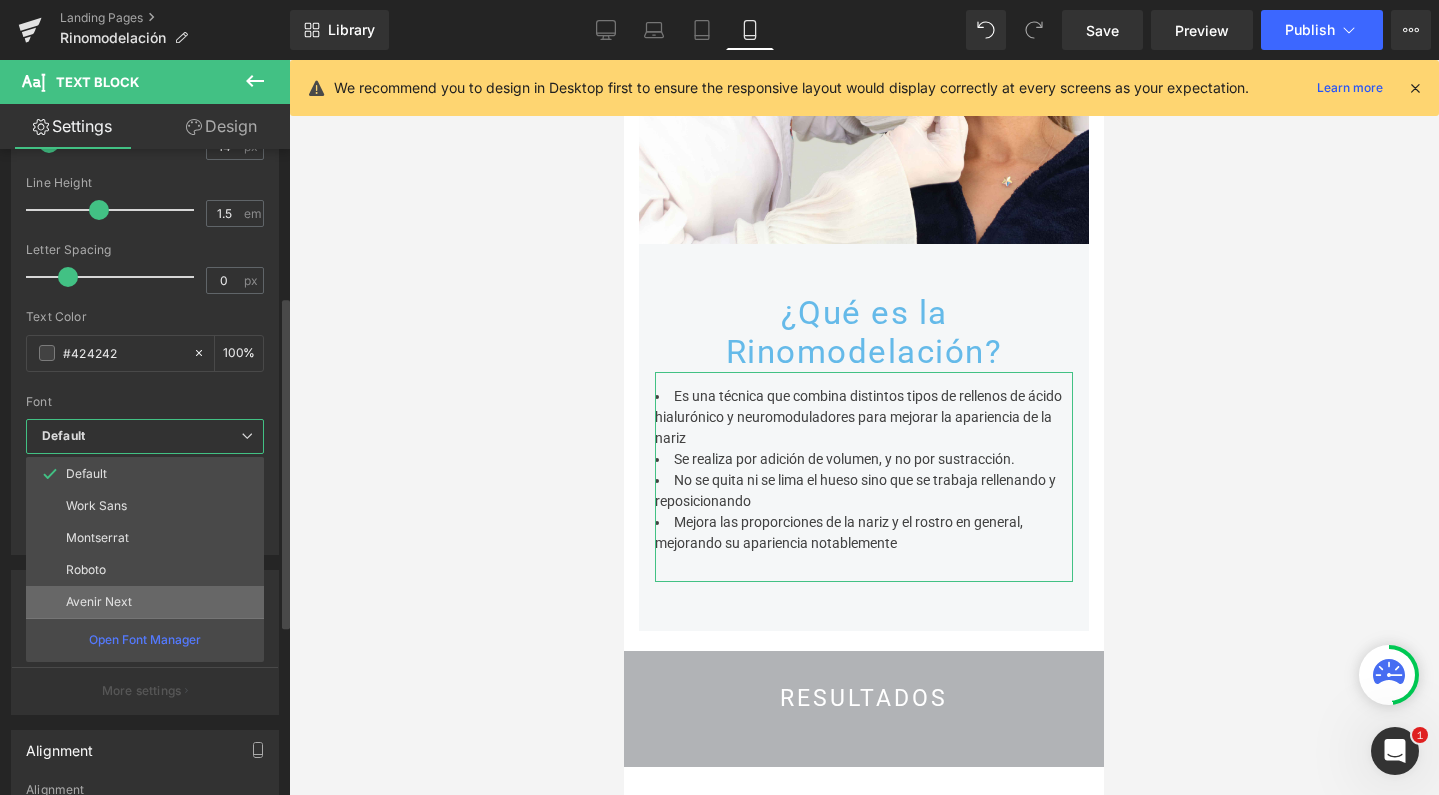 click on "Avenir Next" at bounding box center [99, 602] 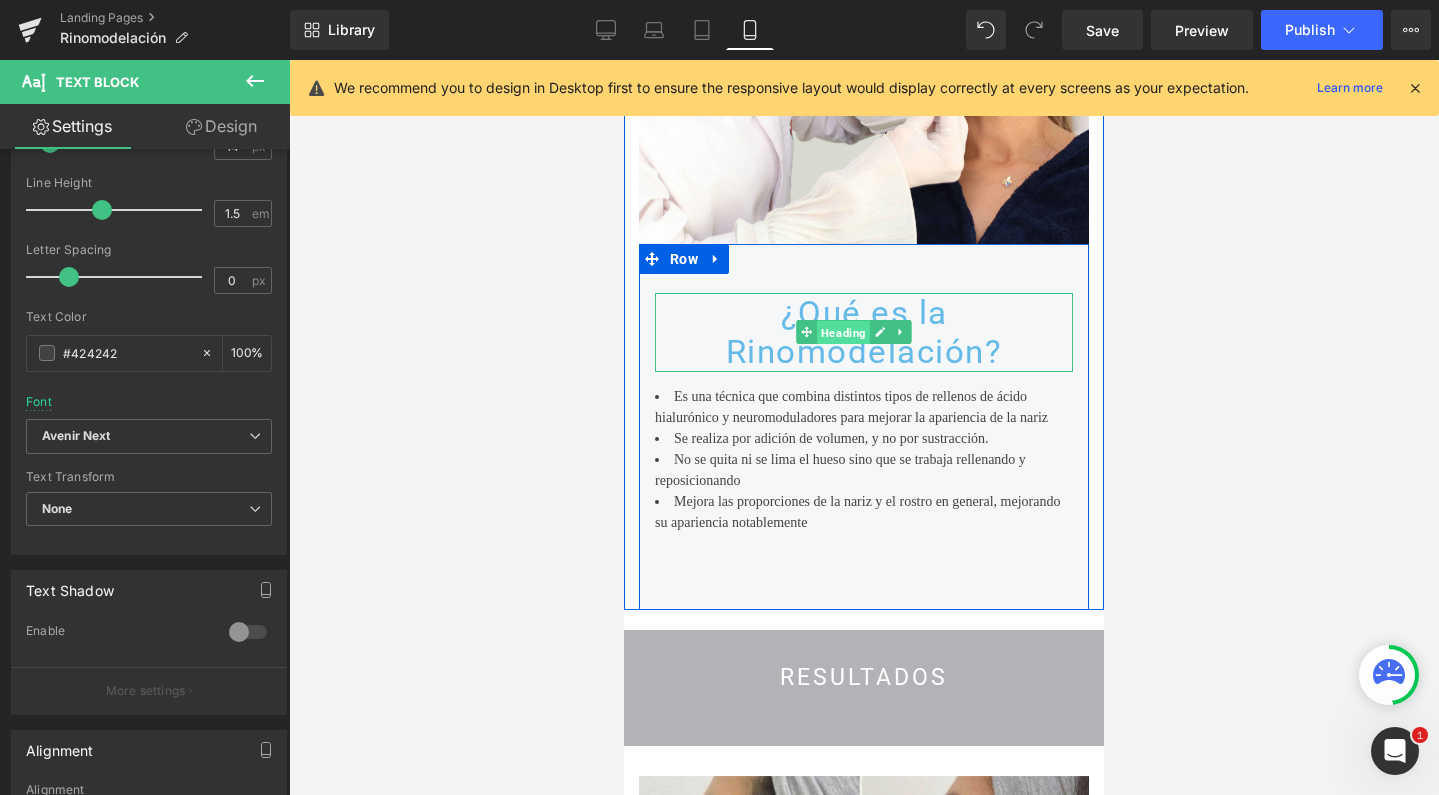 drag, startPoint x: 839, startPoint y: 314, endPoint x: 1115, endPoint y: 496, distance: 330.6055 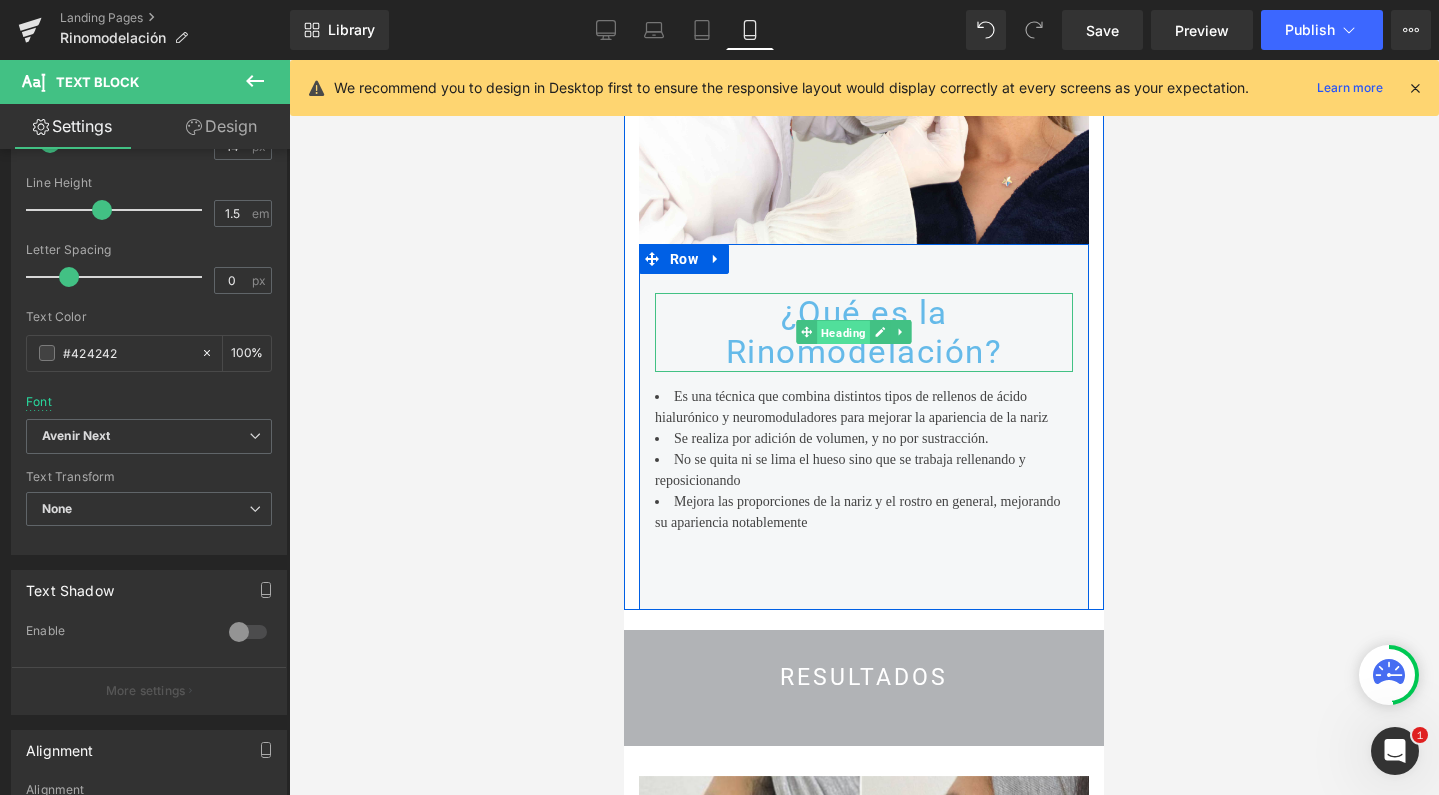 click on "Heading" at bounding box center [843, 333] 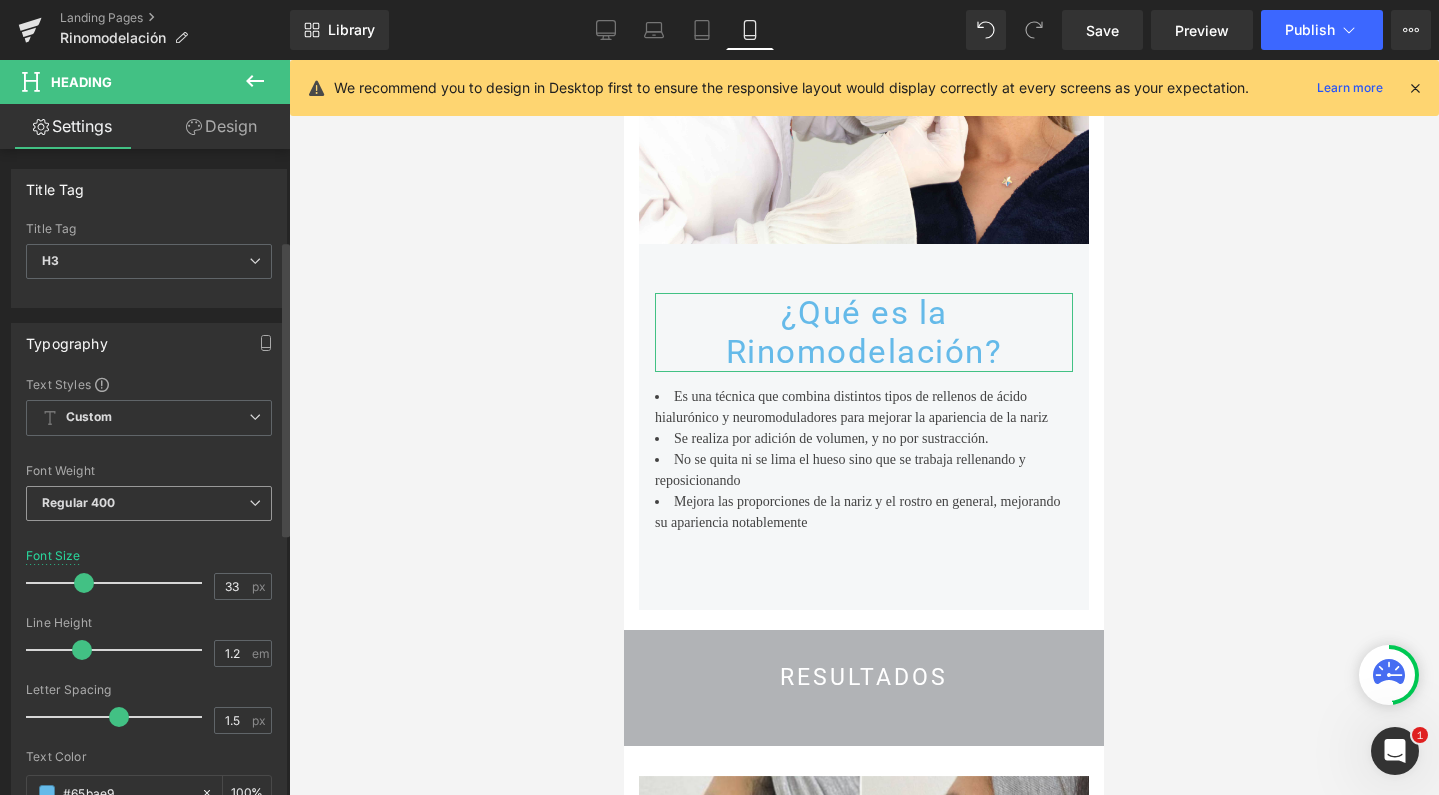 scroll, scrollTop: 397, scrollLeft: 0, axis: vertical 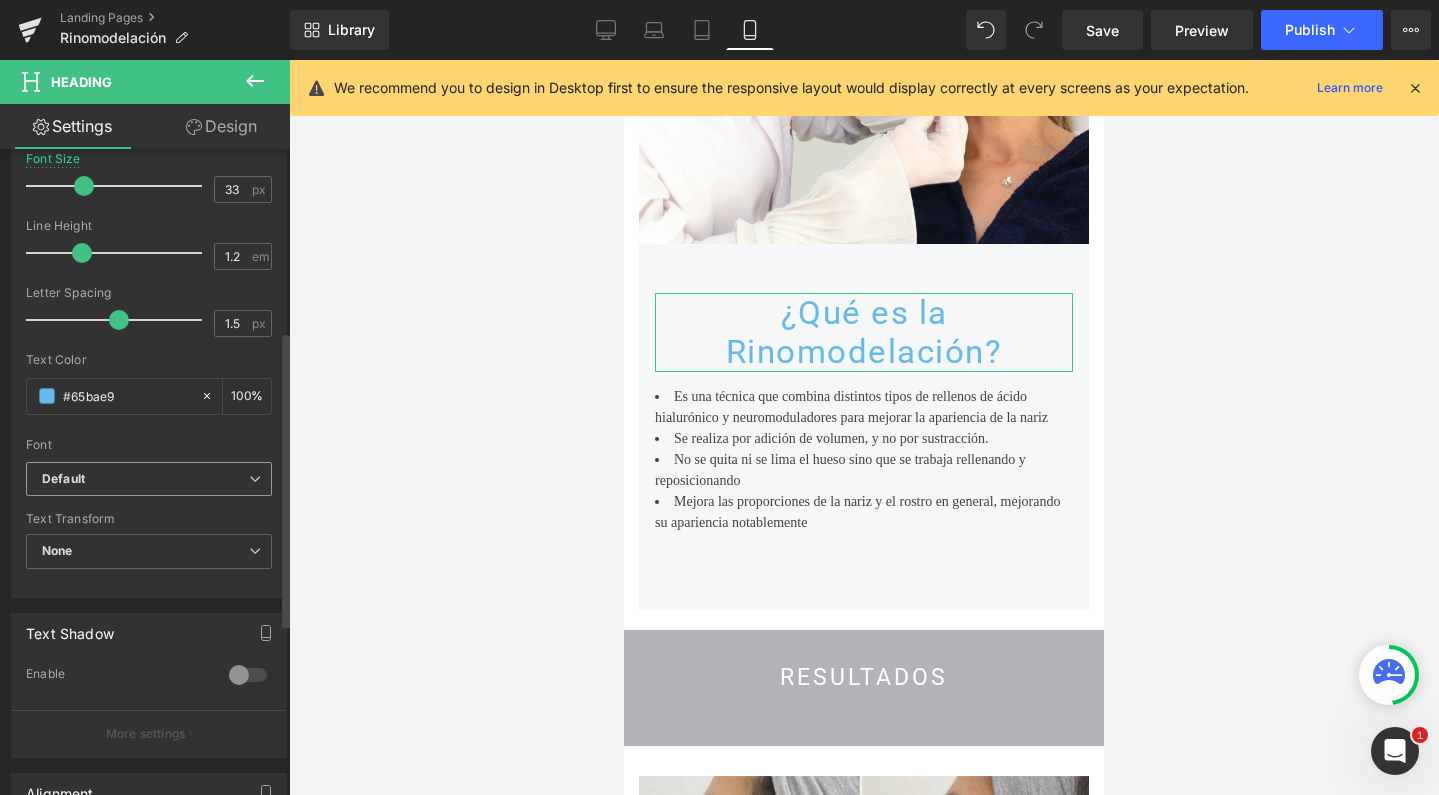 click on "Default" at bounding box center [149, 479] 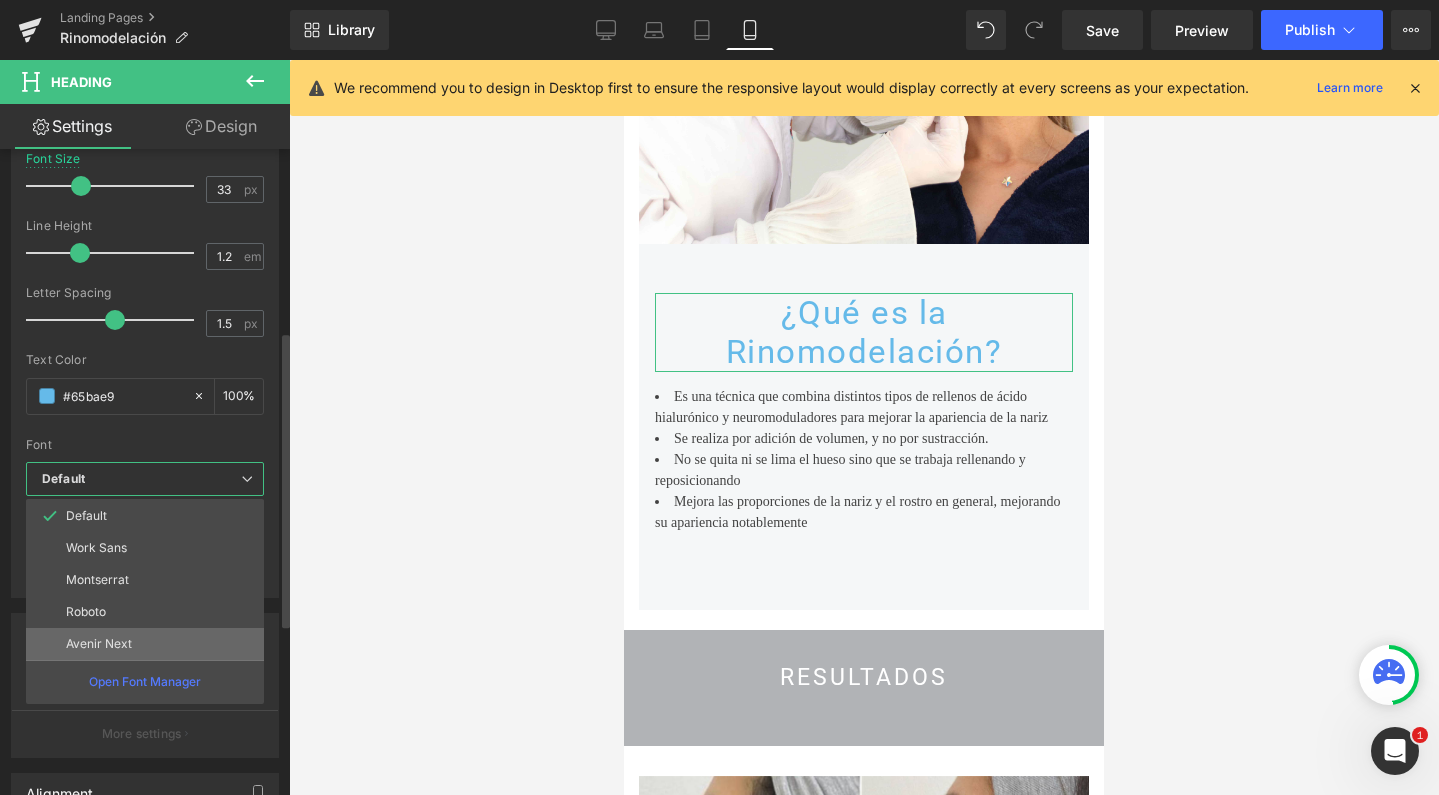 click on "Avenir Next" at bounding box center [99, 644] 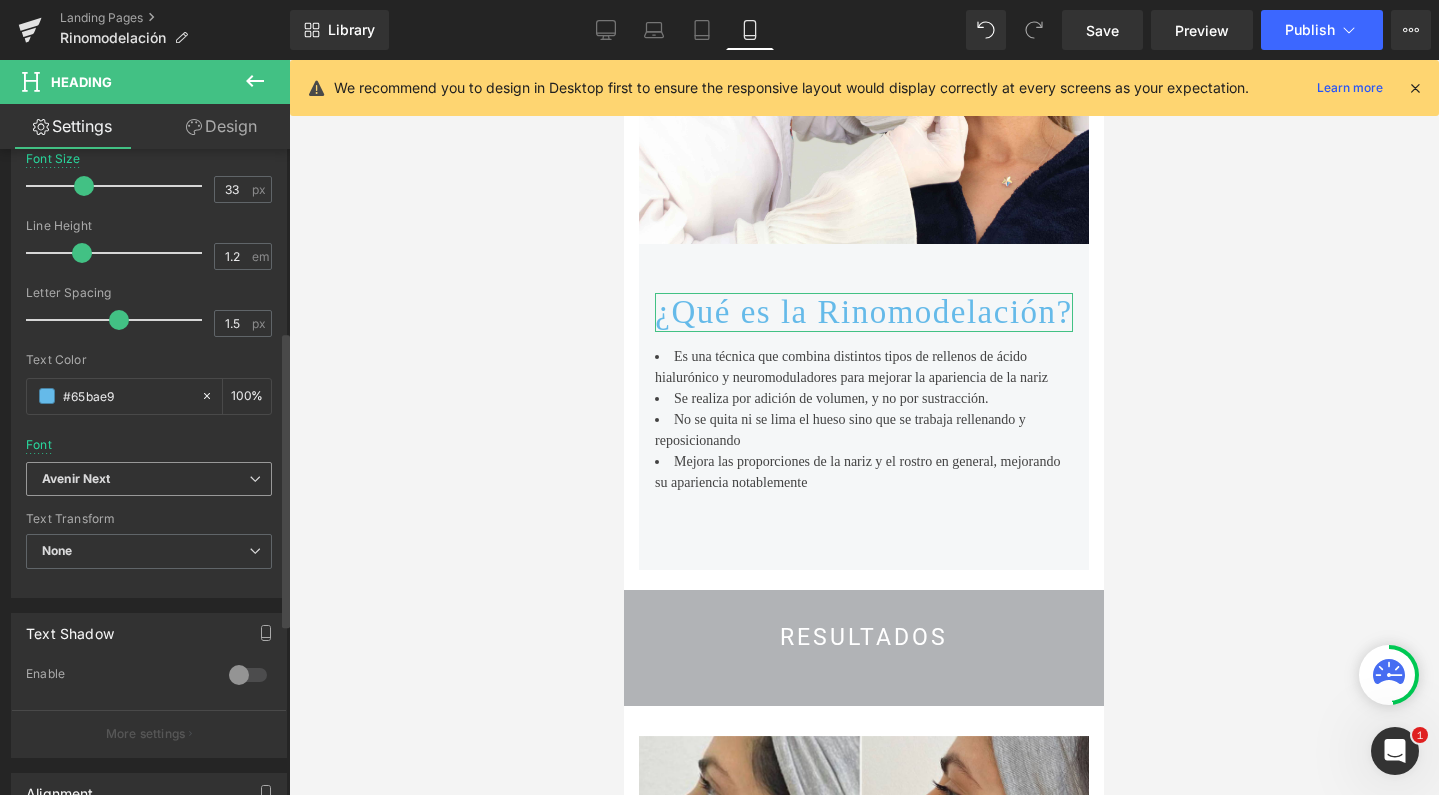 click on "Avenir Next" at bounding box center [145, 479] 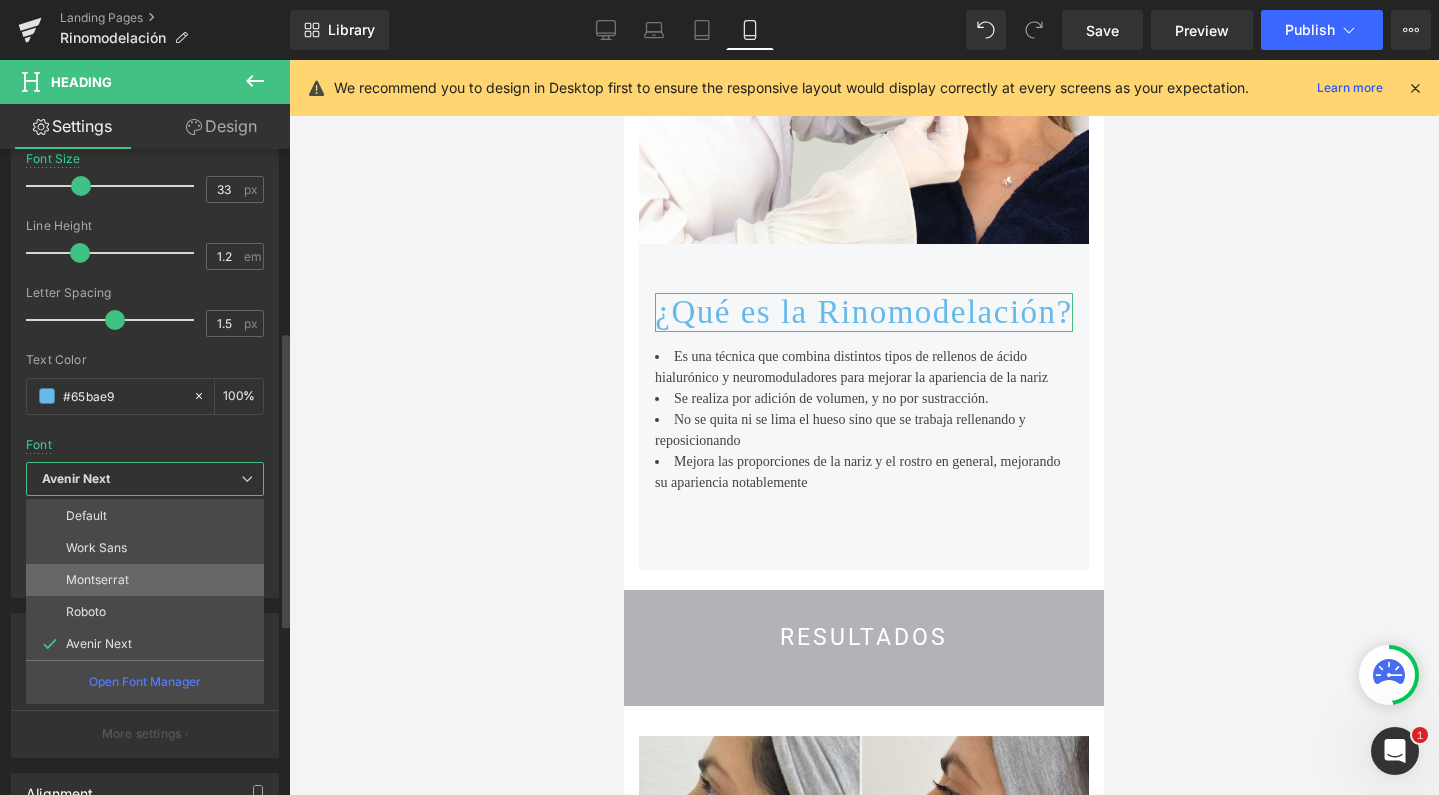 click on "Montserrat" at bounding box center [97, 580] 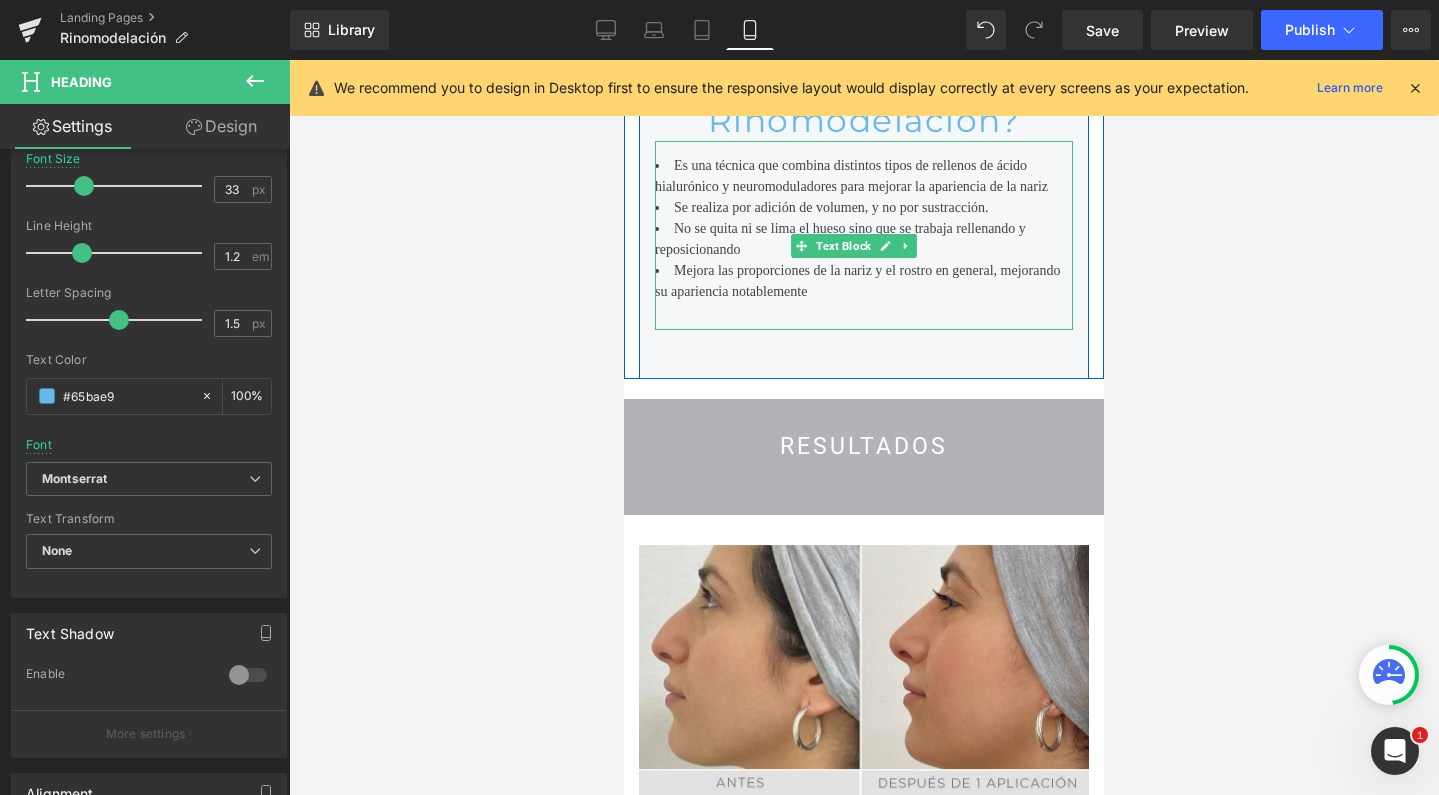 scroll, scrollTop: 1228, scrollLeft: 0, axis: vertical 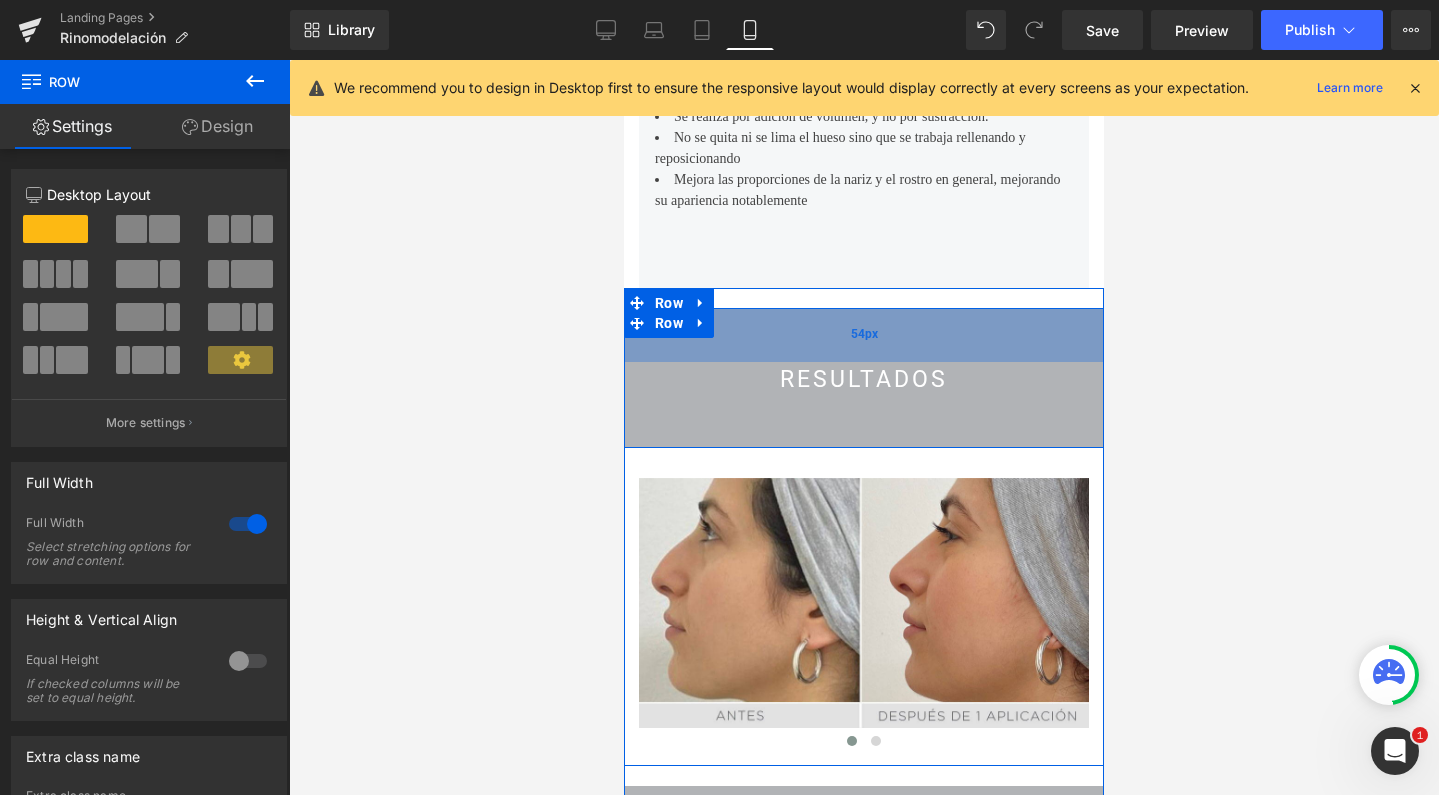 drag, startPoint x: 850, startPoint y: 317, endPoint x: 849, endPoint y: 331, distance: 14.035668 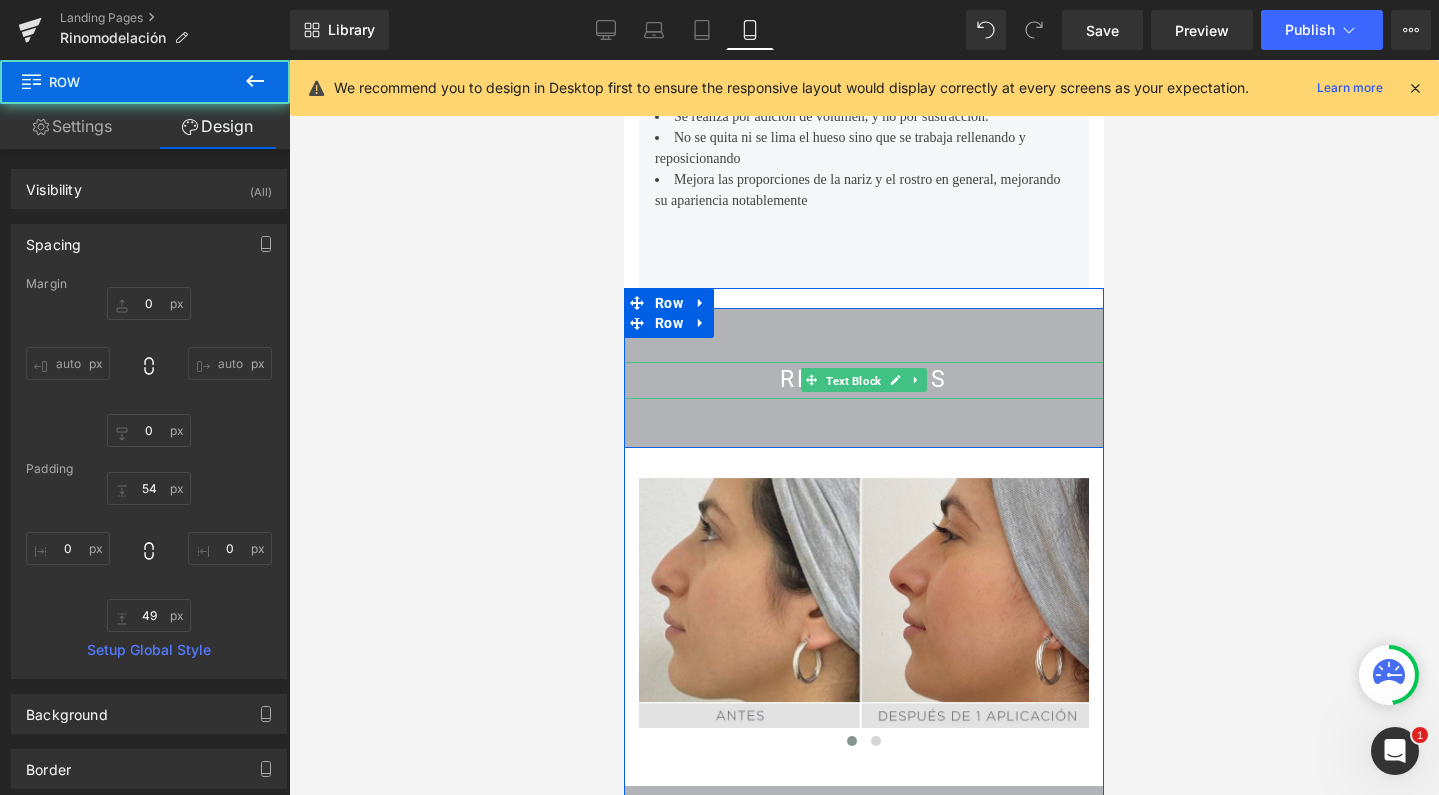 click on "Text Block" at bounding box center (853, 381) 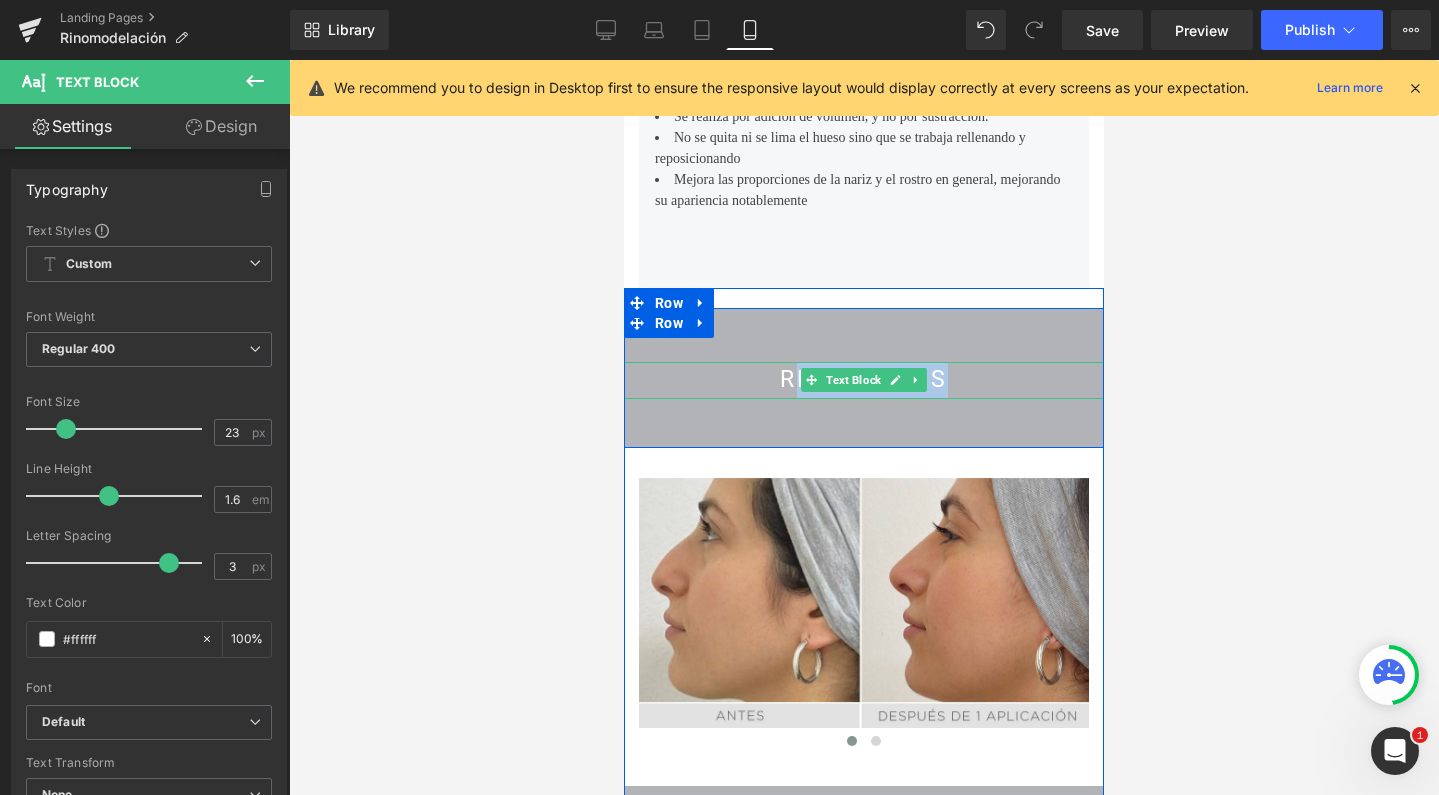 drag, startPoint x: 928, startPoint y: 379, endPoint x: 938, endPoint y: 374, distance: 11.18034 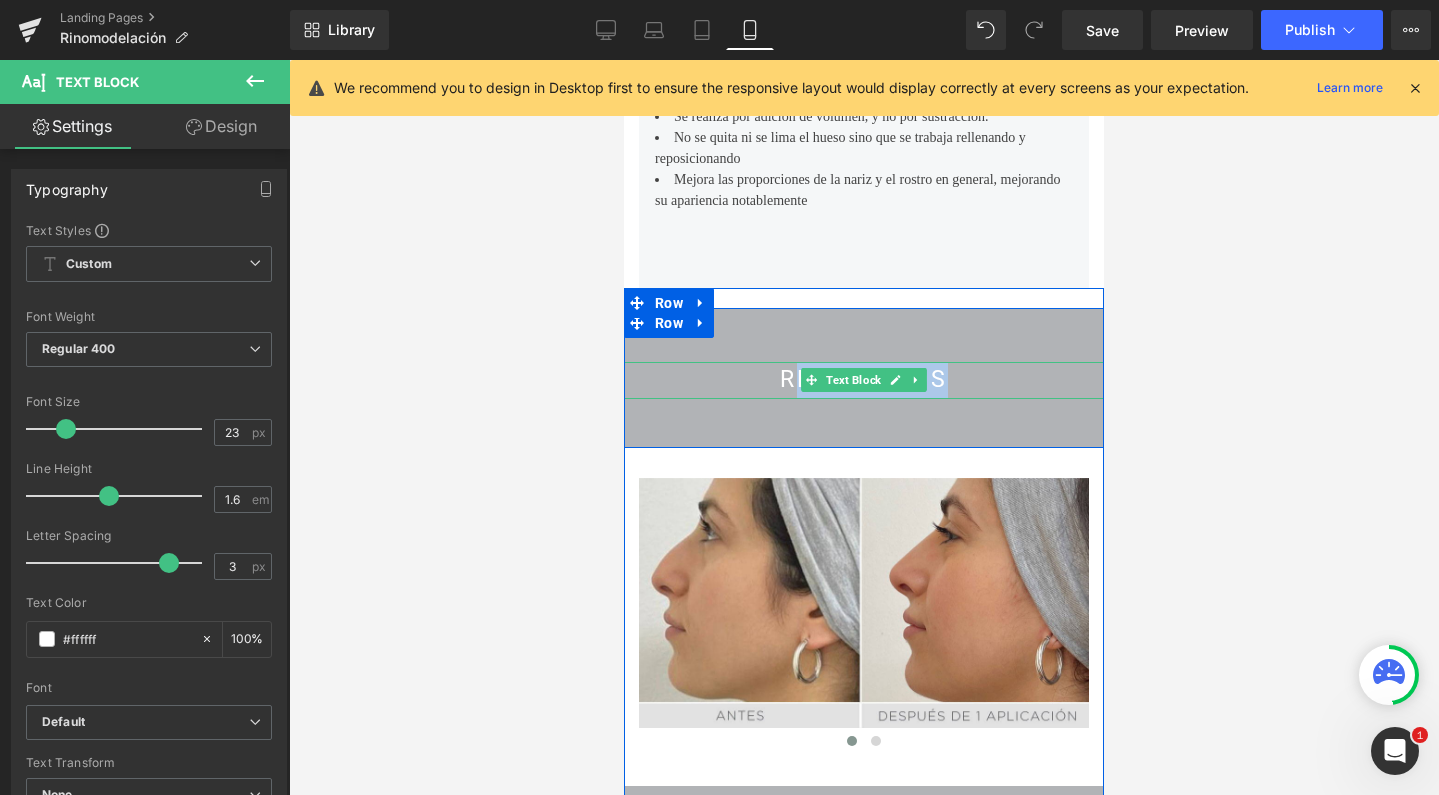 click on "RESULTADOS" at bounding box center (864, 380) 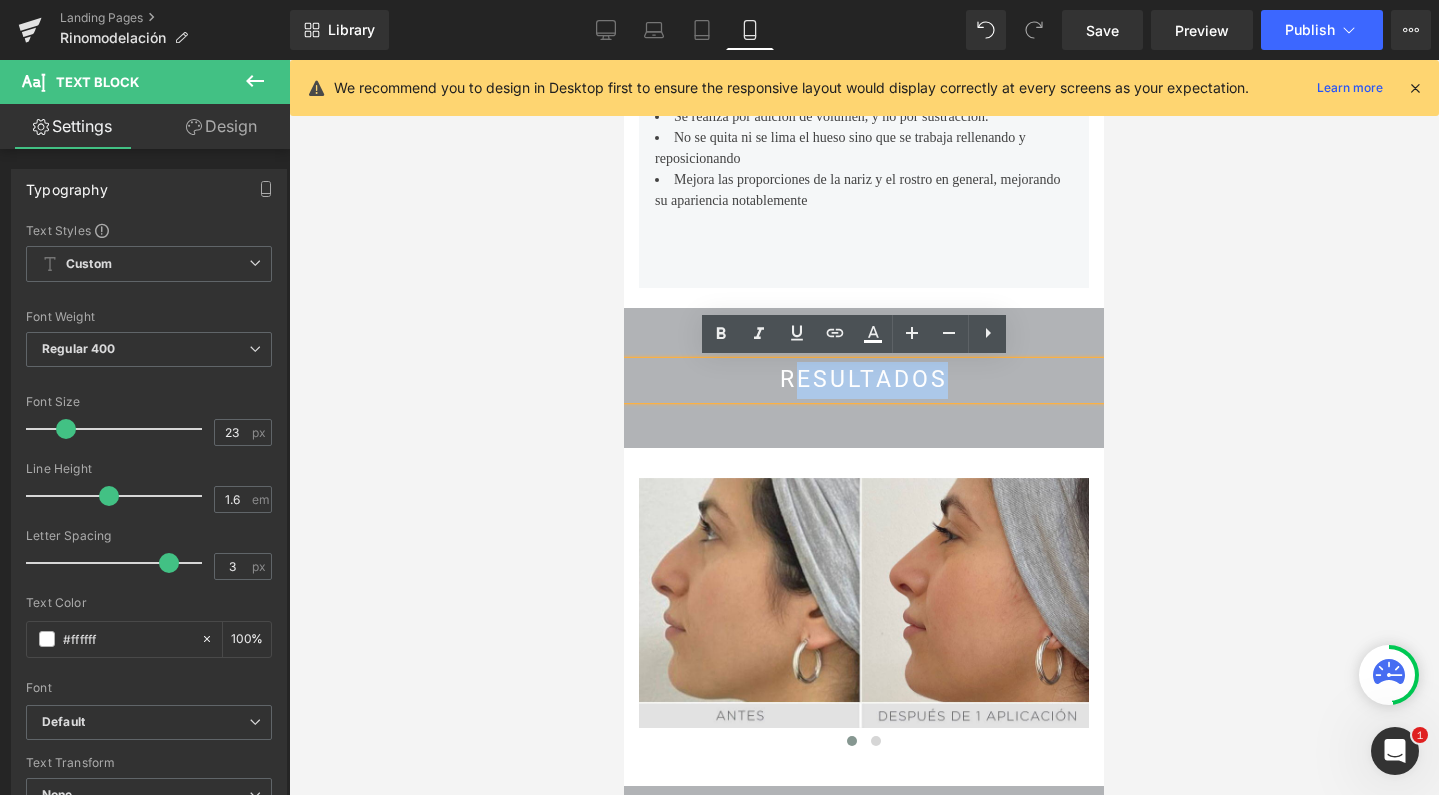 type 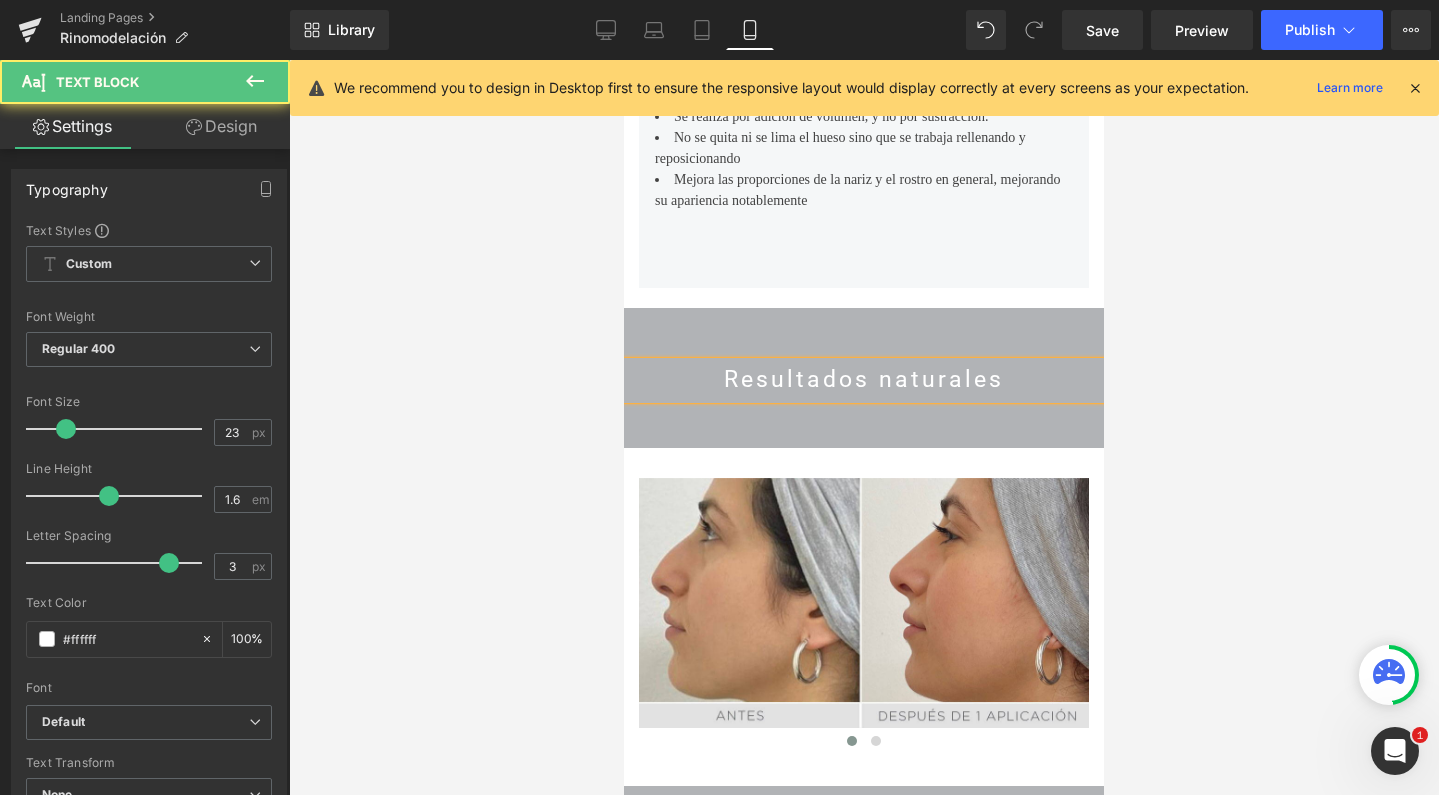 click on "Resultados naturales" at bounding box center [864, 380] 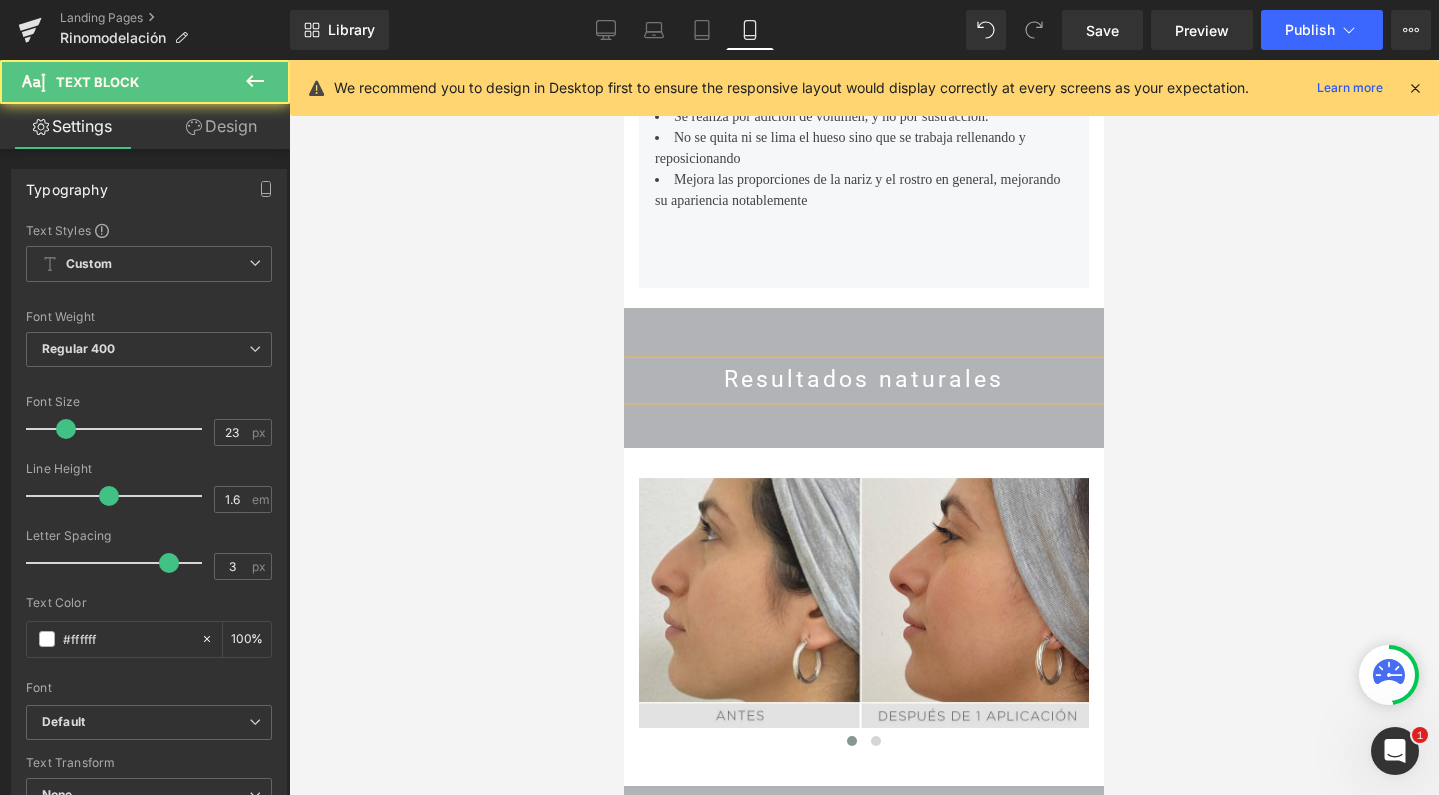 click on "Resultados naturales" at bounding box center (864, 380) 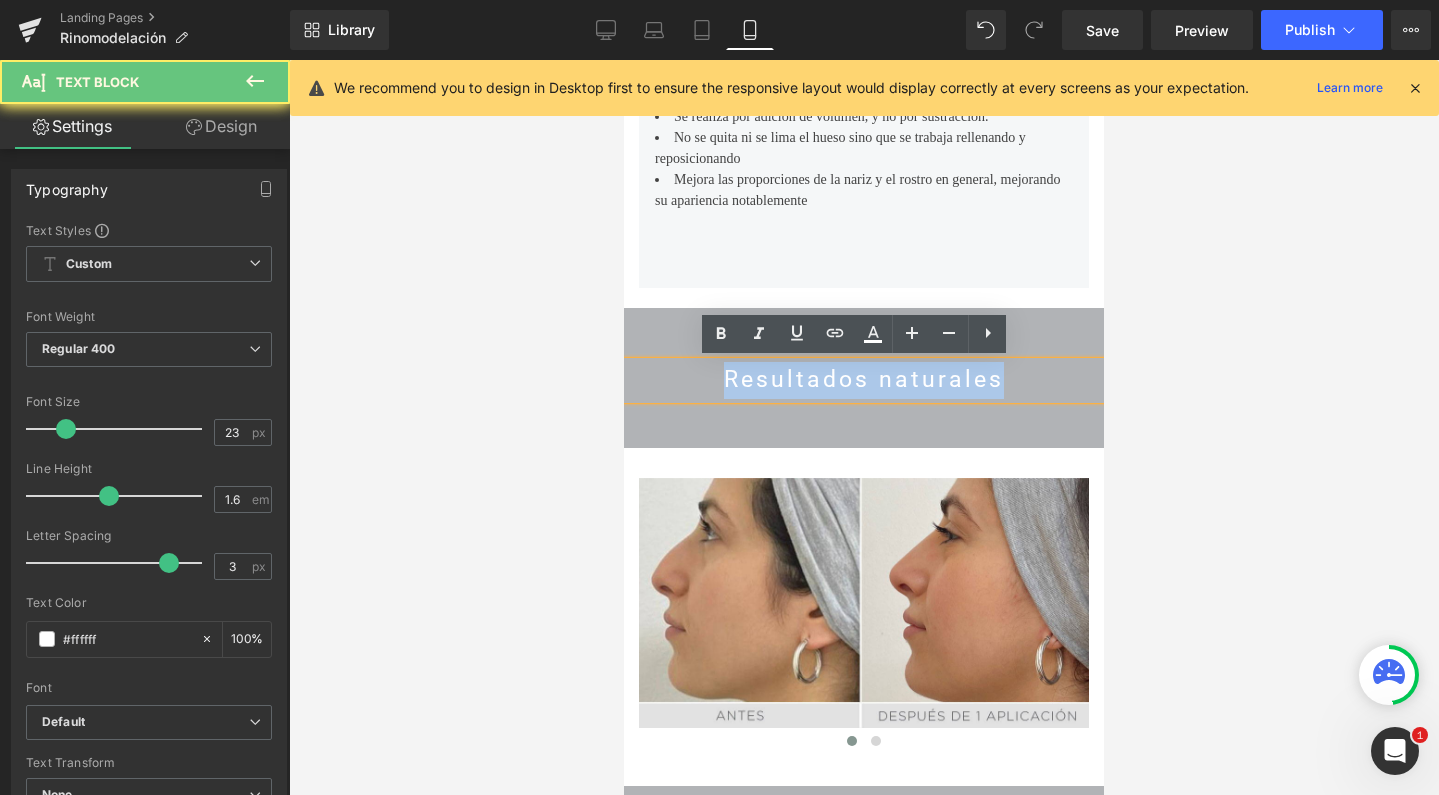 click on "Resultados naturales" at bounding box center [864, 380] 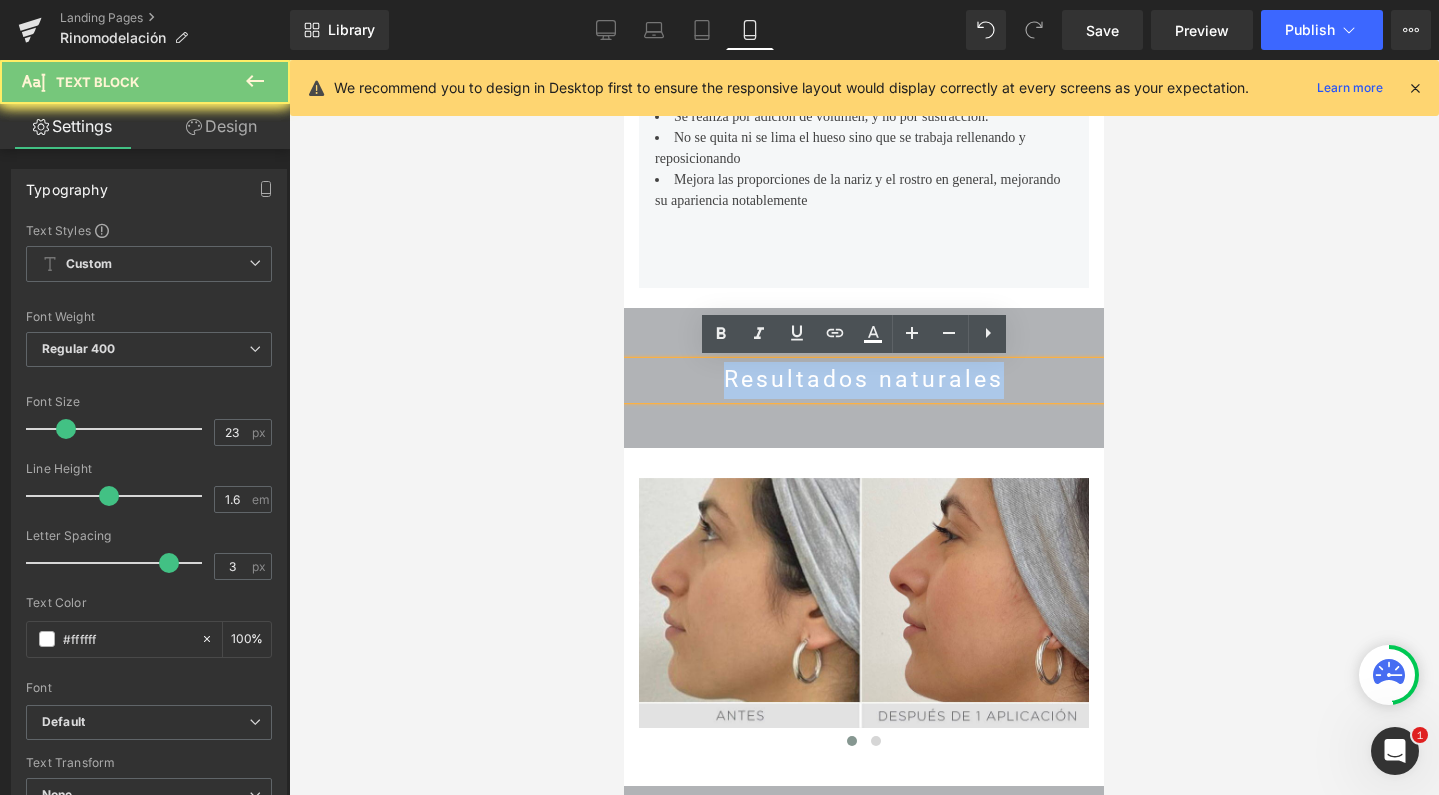 click on "Resultados naturales" at bounding box center (864, 380) 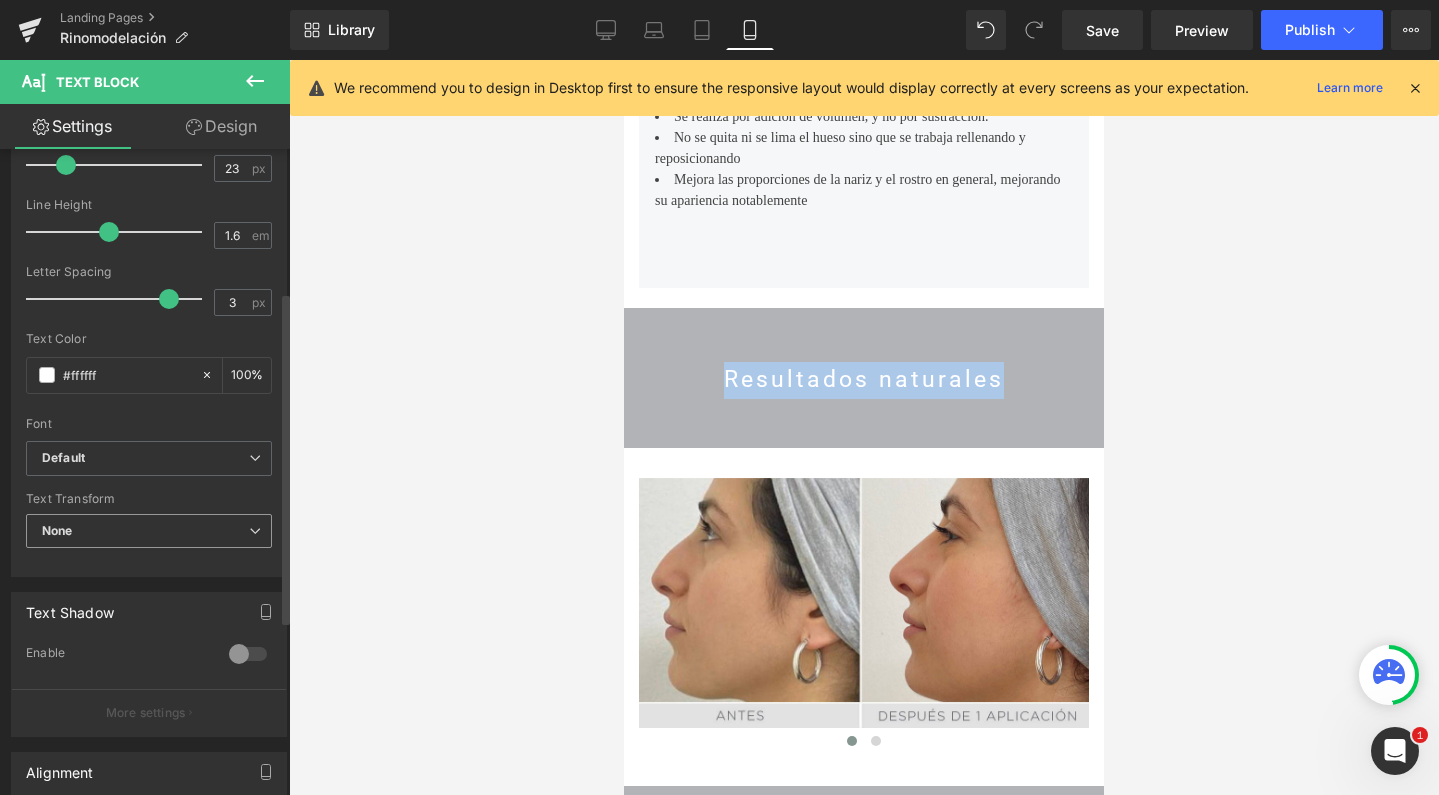 scroll, scrollTop: 283, scrollLeft: 0, axis: vertical 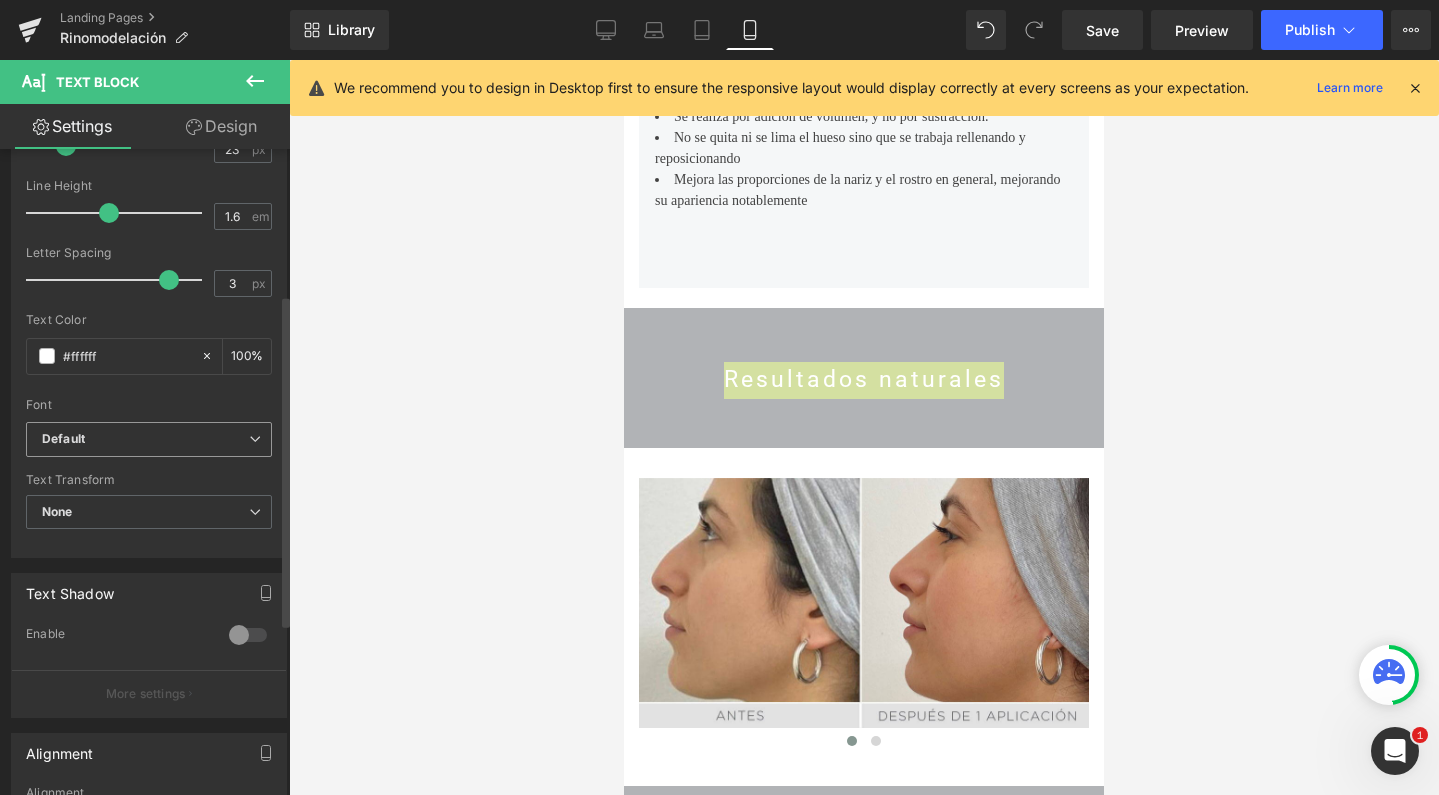 click on "Default" at bounding box center [145, 439] 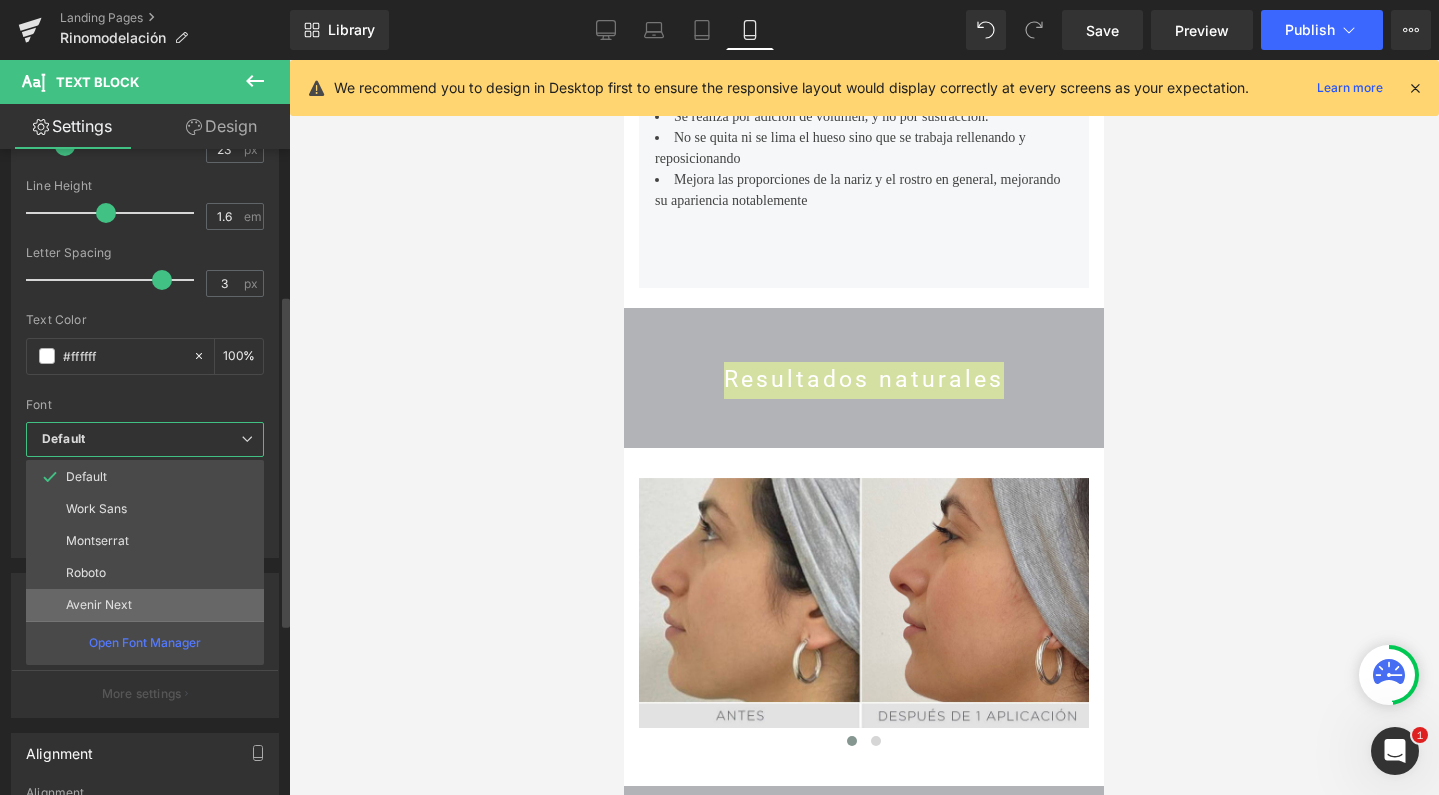 click on "Avenir Next" at bounding box center (99, 605) 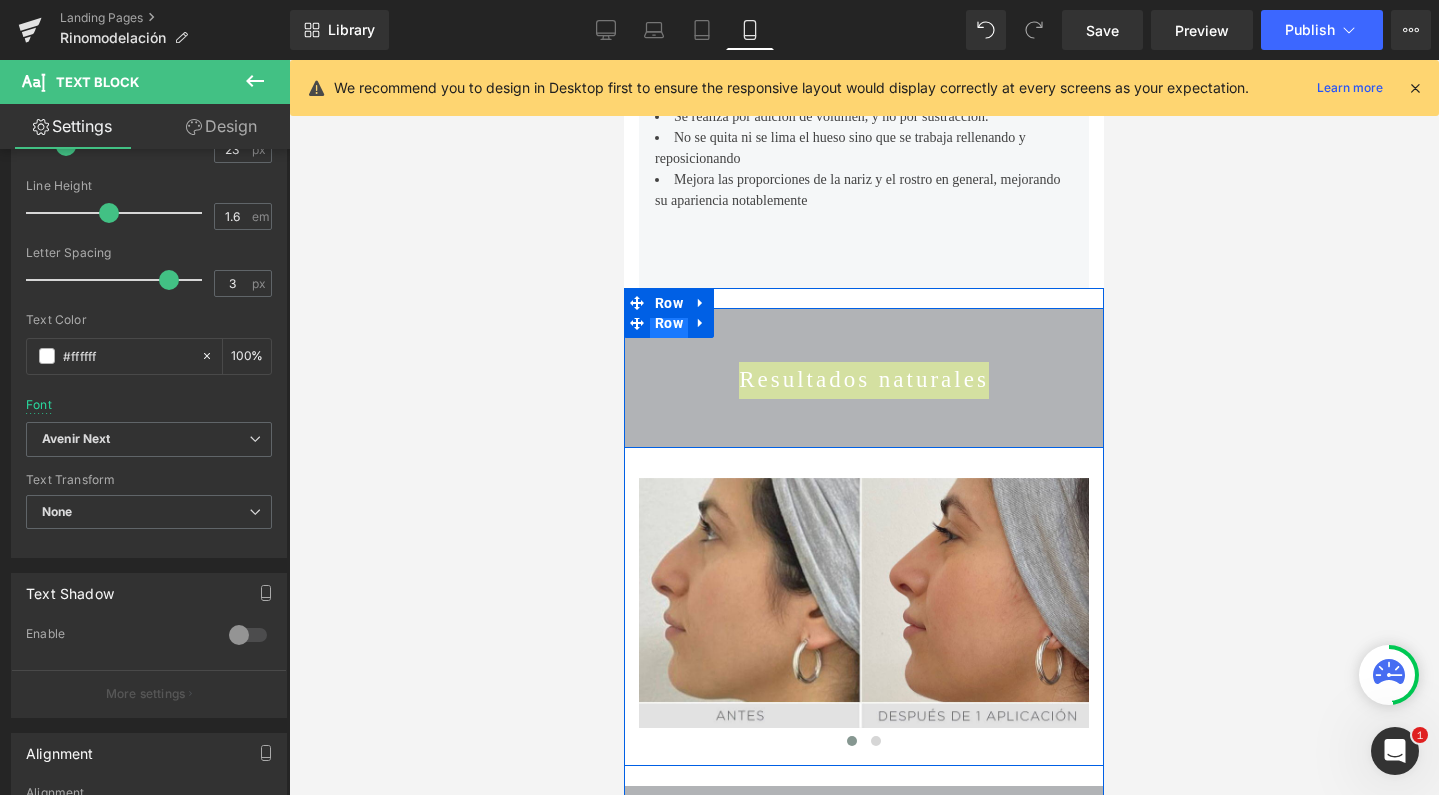 click on "Row" at bounding box center (669, 323) 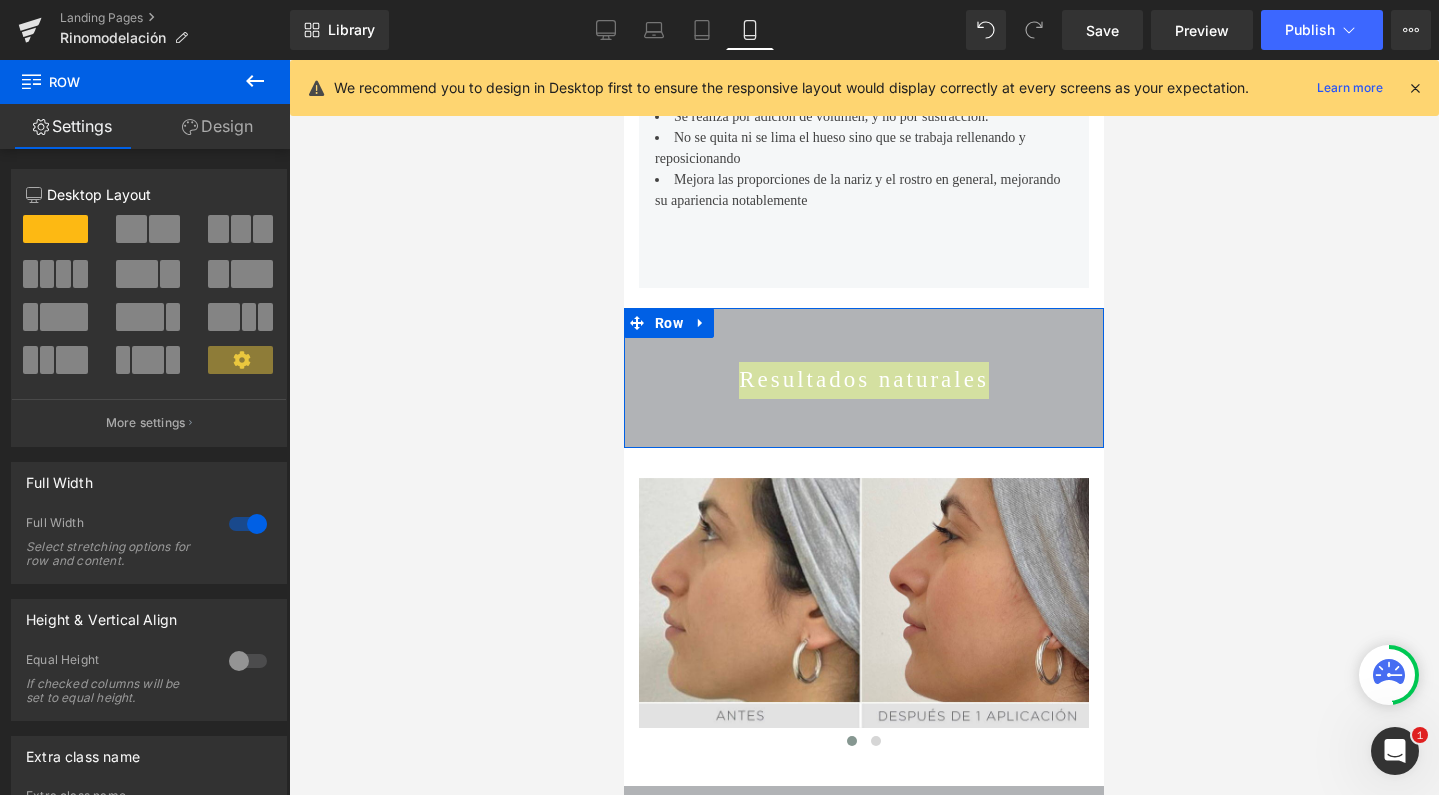 click on "Design" at bounding box center (217, 126) 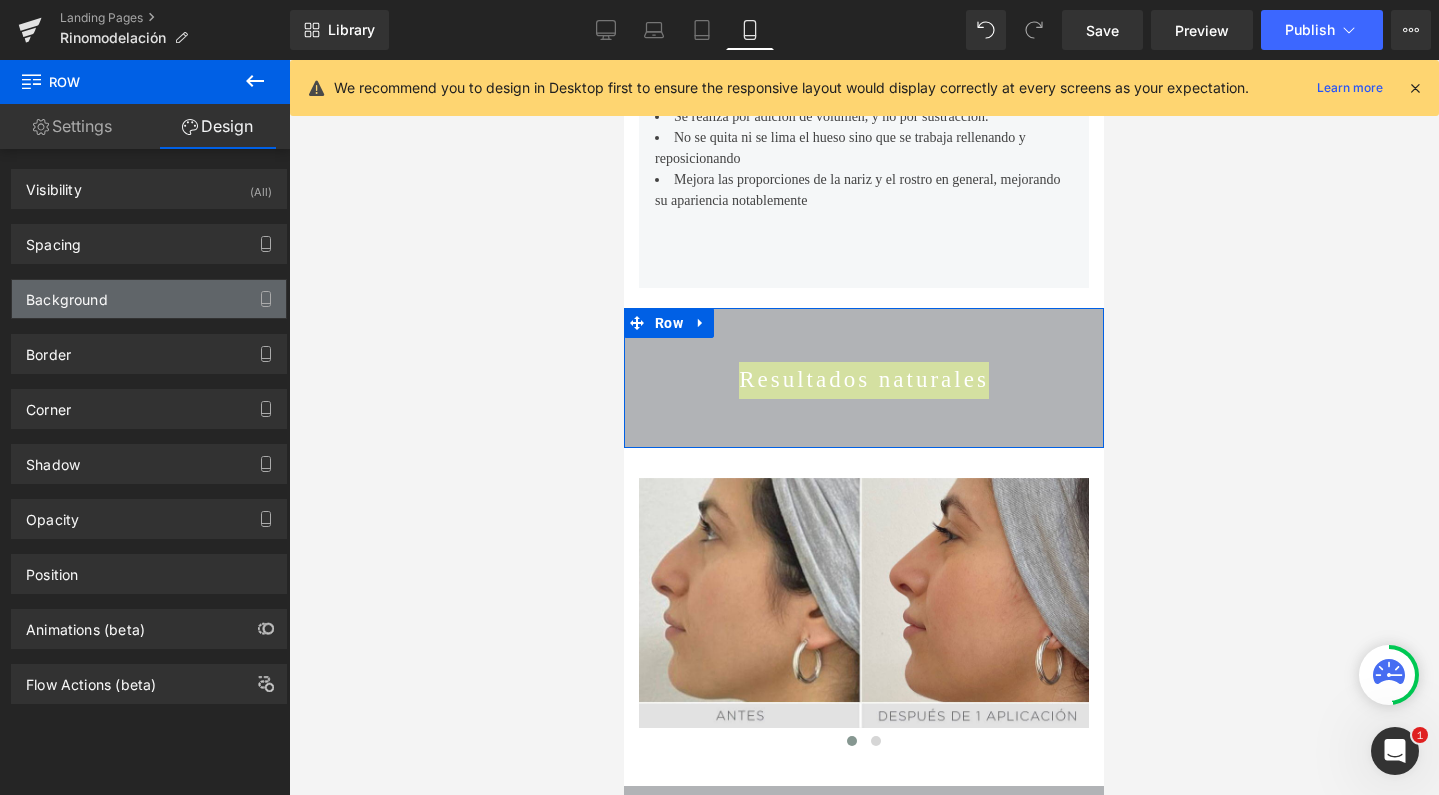 type on "#b1b3b6" 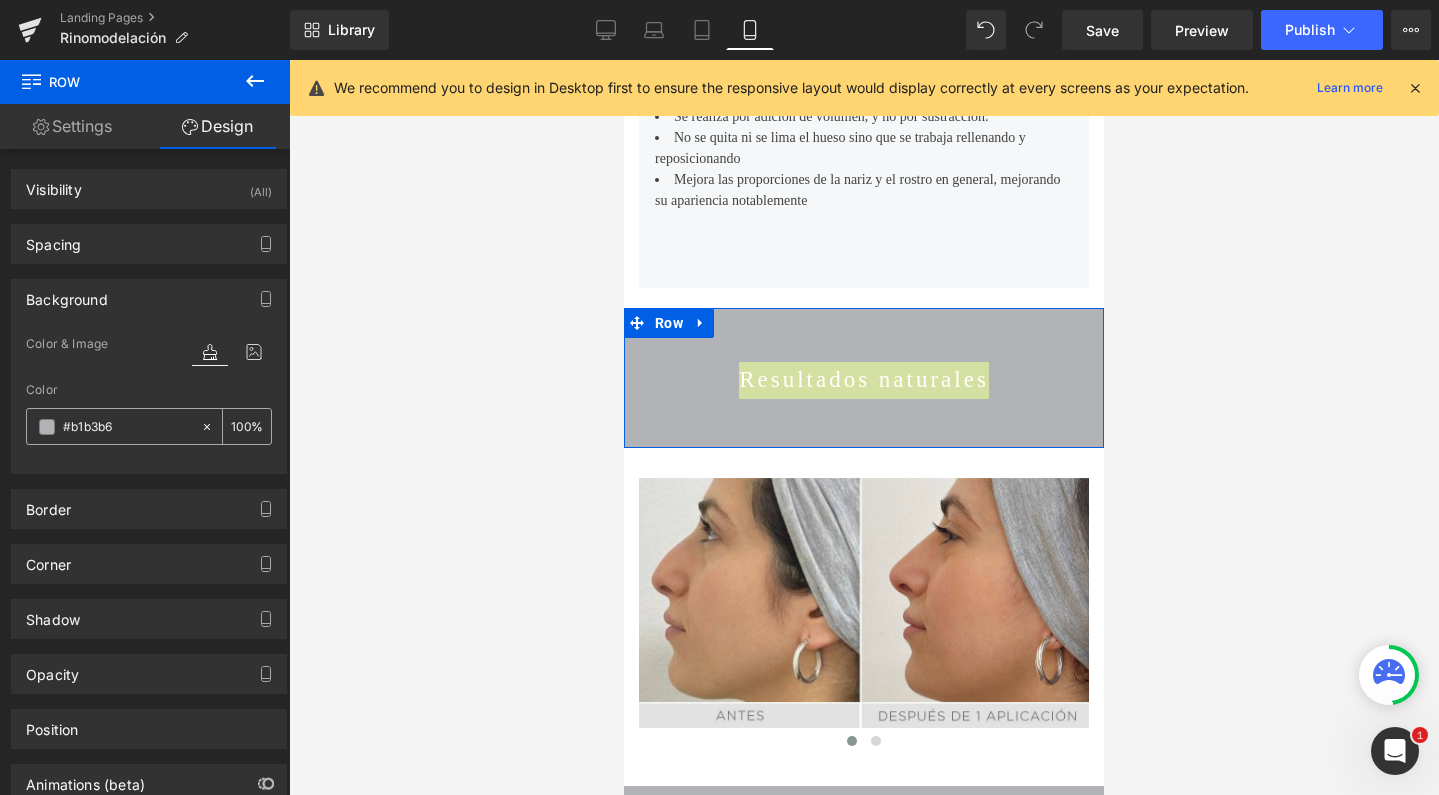 click on "#b1b3b6" at bounding box center [127, 427] 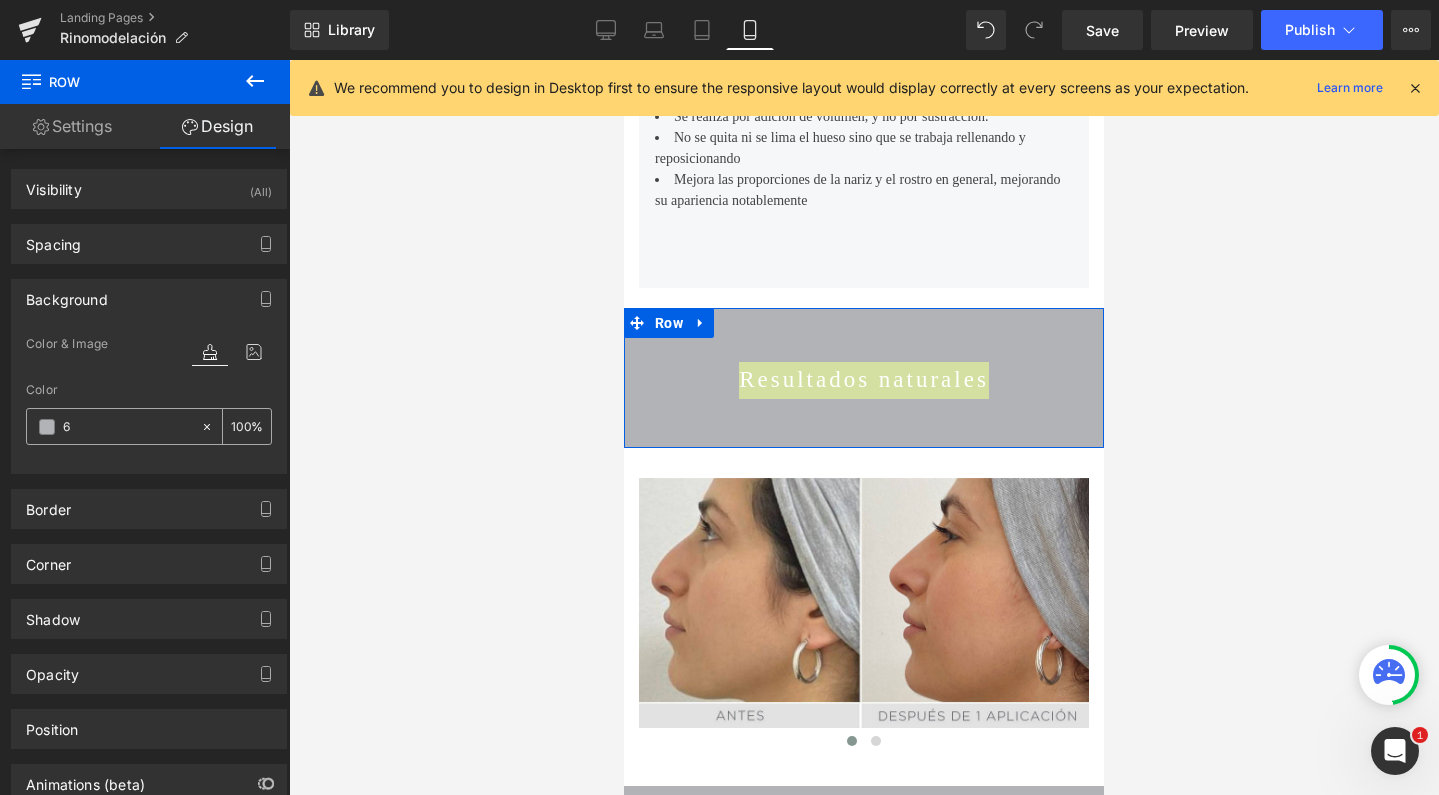 type on "0" 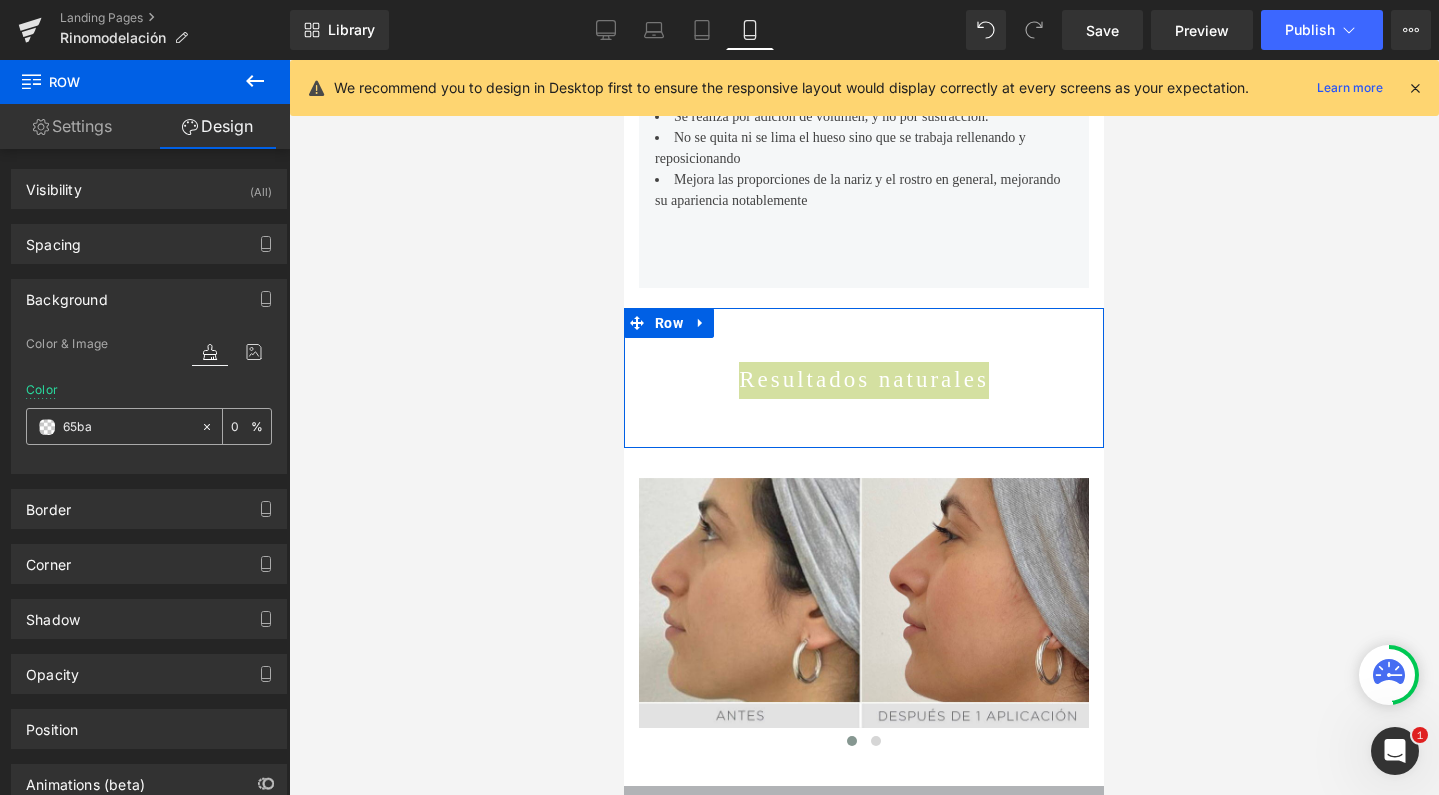 type on "65bae" 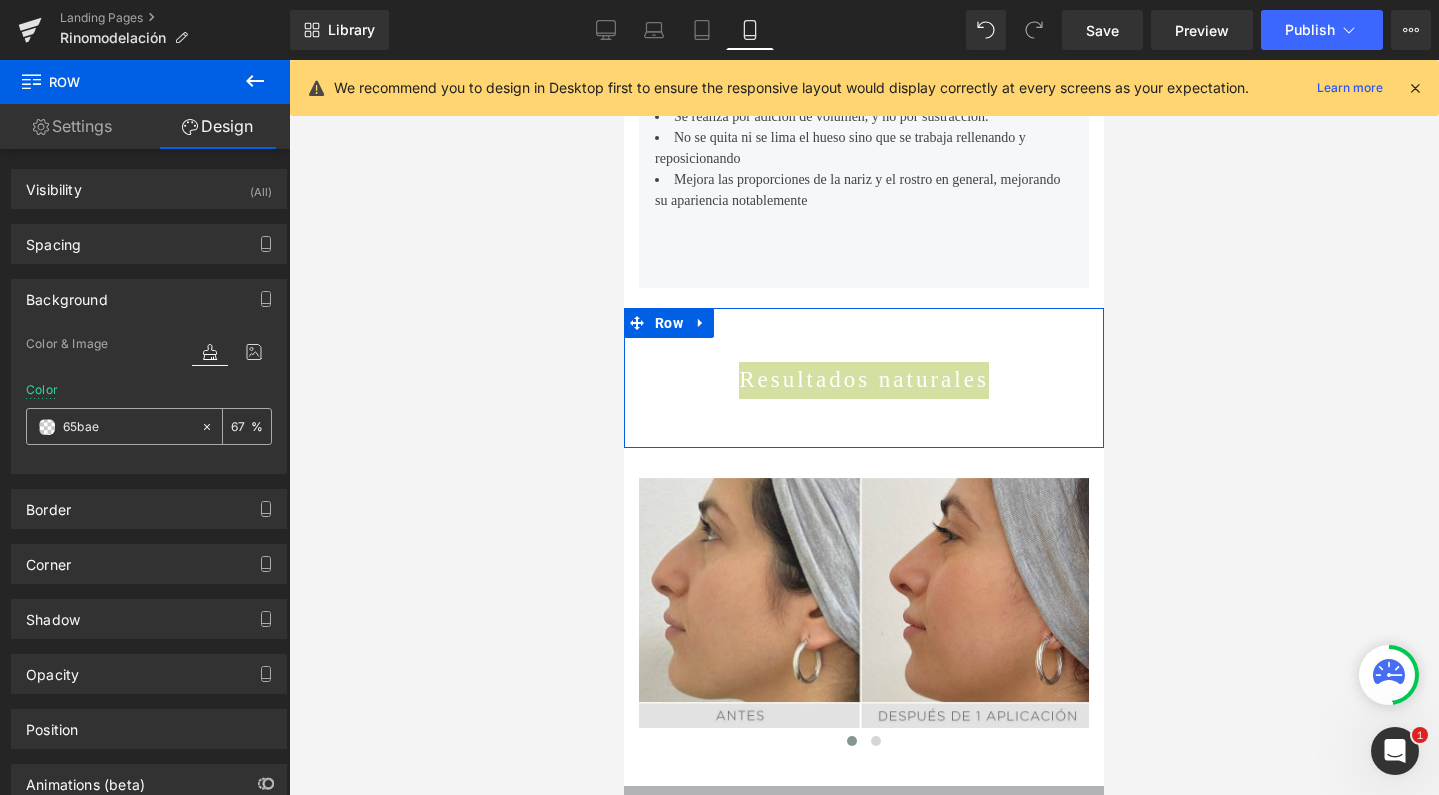 type on "65bae9" 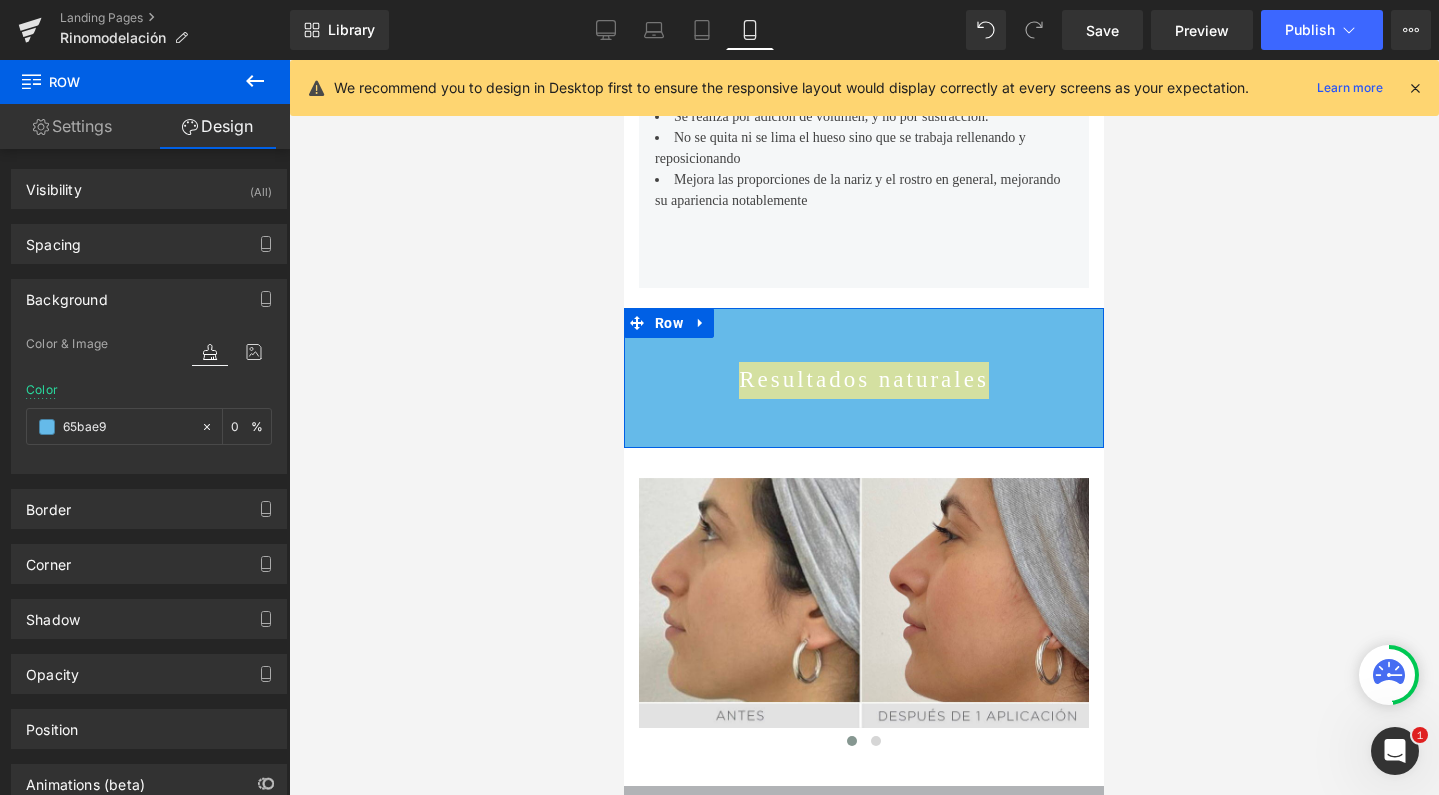 type on "100" 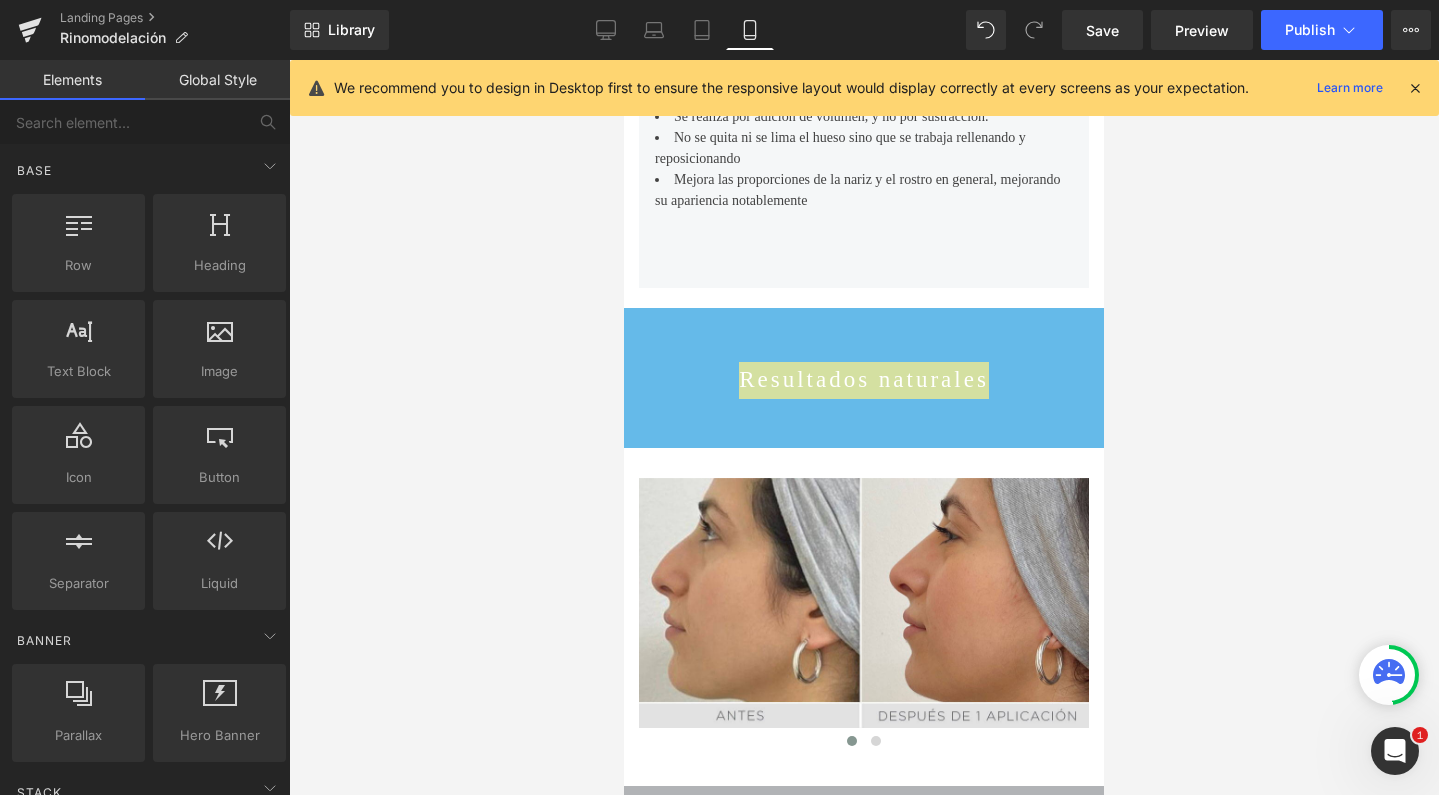 click at bounding box center (864, 427) 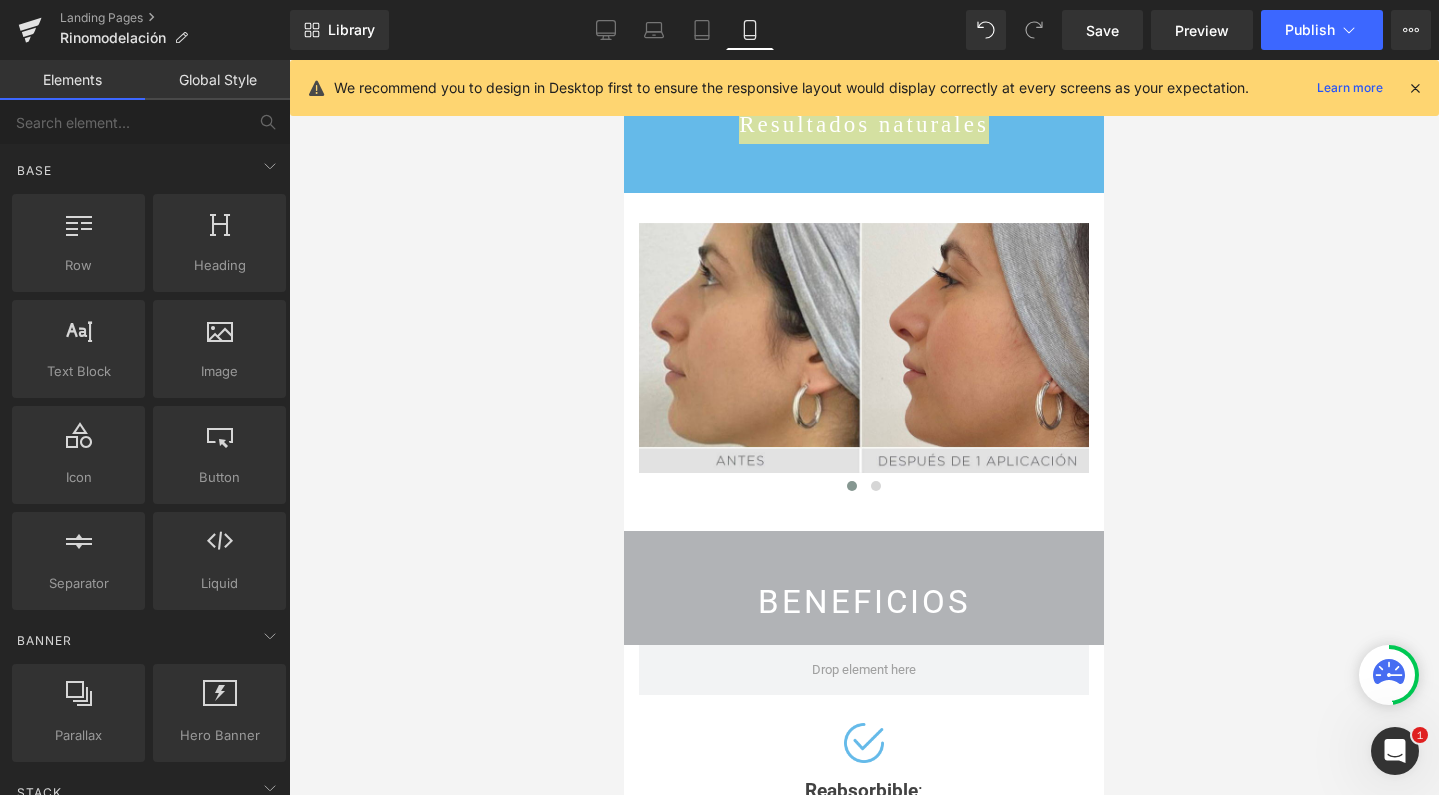 scroll, scrollTop: 1823, scrollLeft: 0, axis: vertical 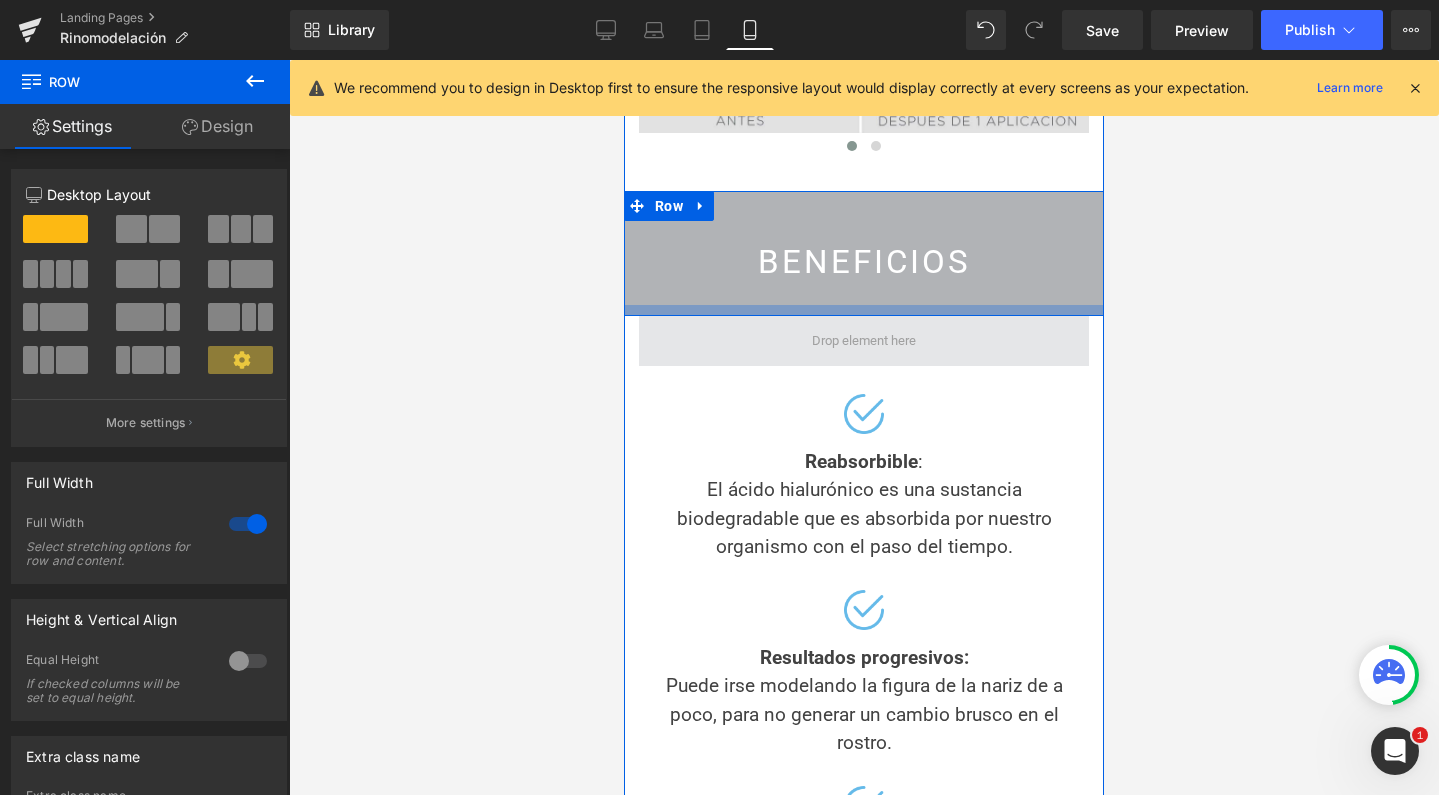 drag, startPoint x: 862, startPoint y: 300, endPoint x: 863, endPoint y: 311, distance: 11.045361 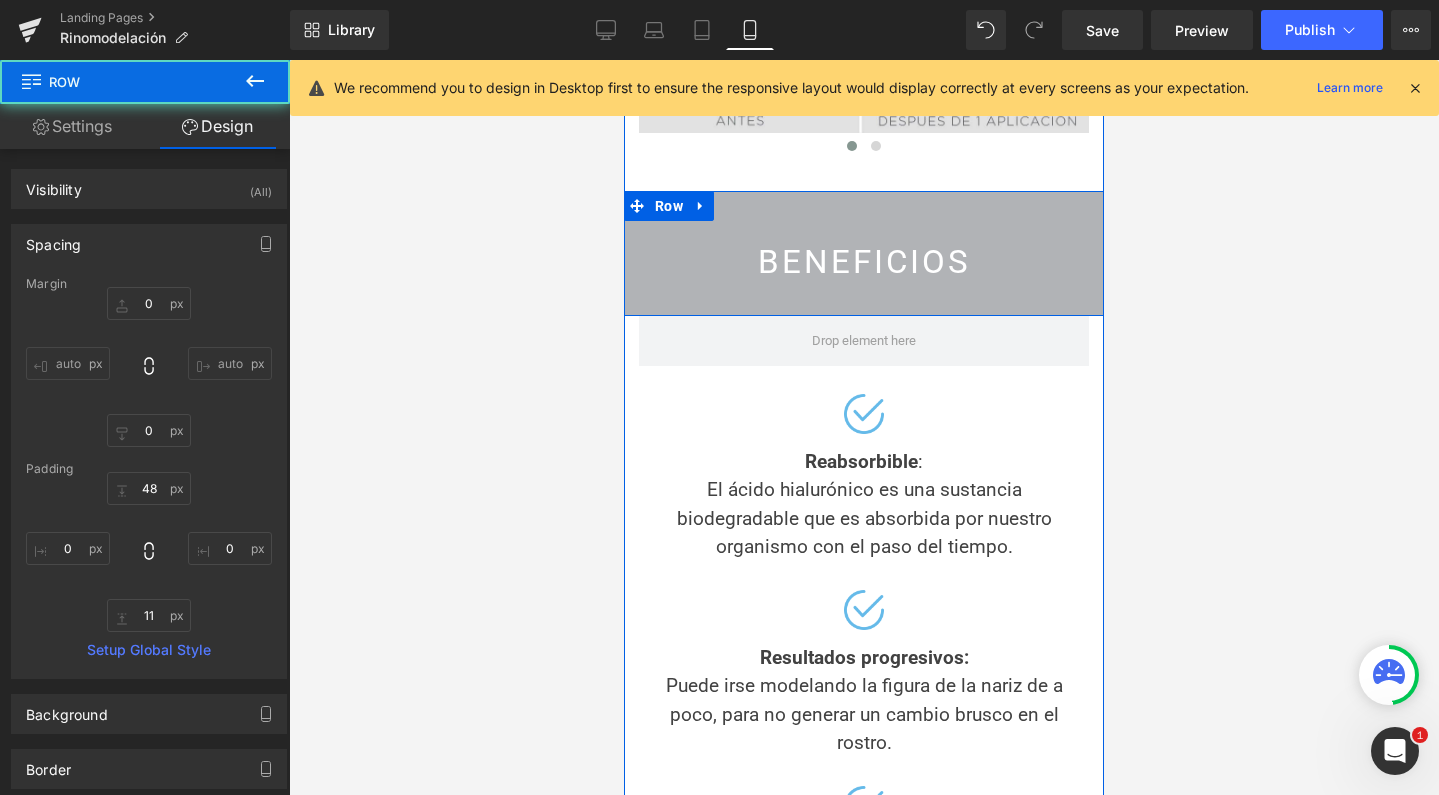 click on "BENEFICIOS Heading" at bounding box center (864, 262) 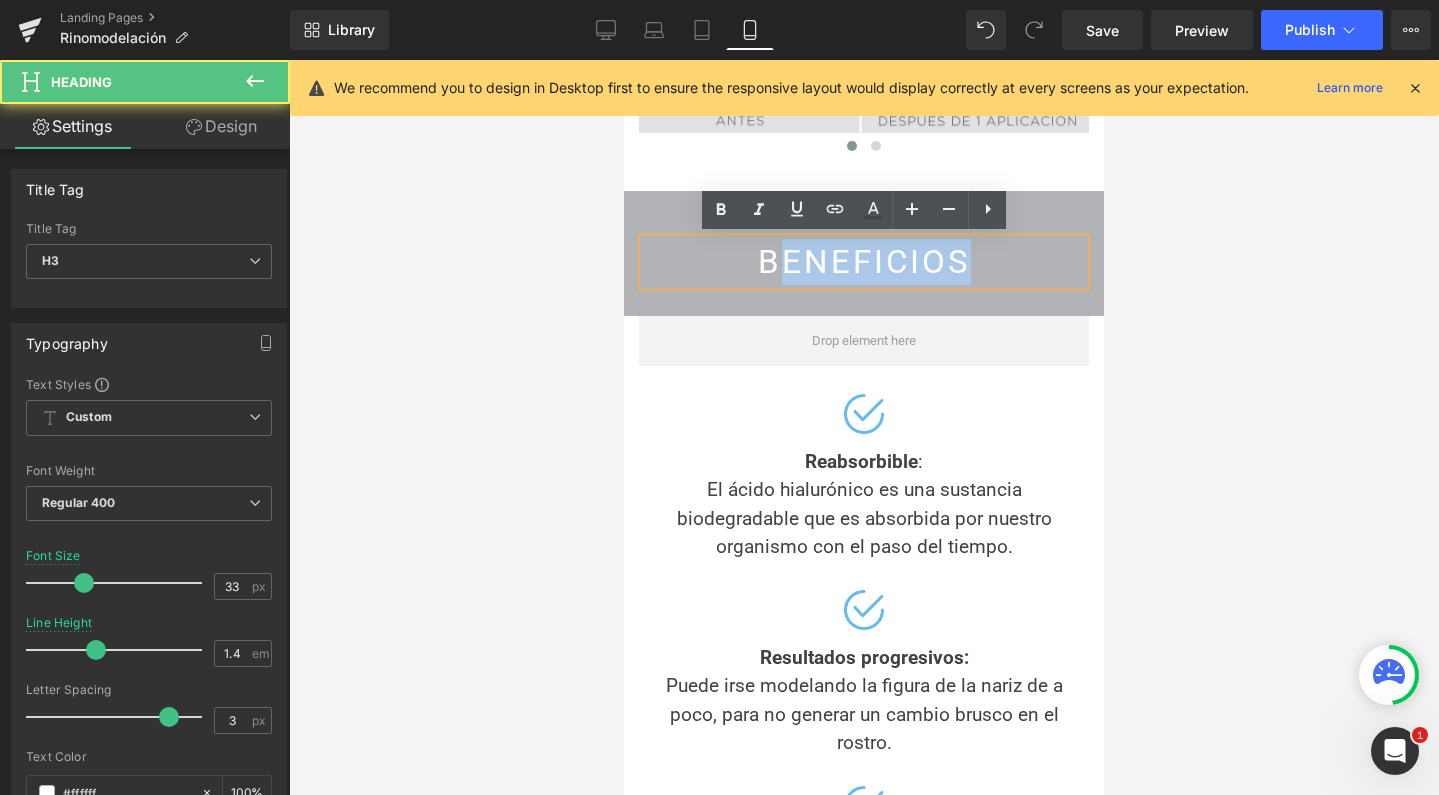 drag, startPoint x: 775, startPoint y: 258, endPoint x: 961, endPoint y: 251, distance: 186.13167 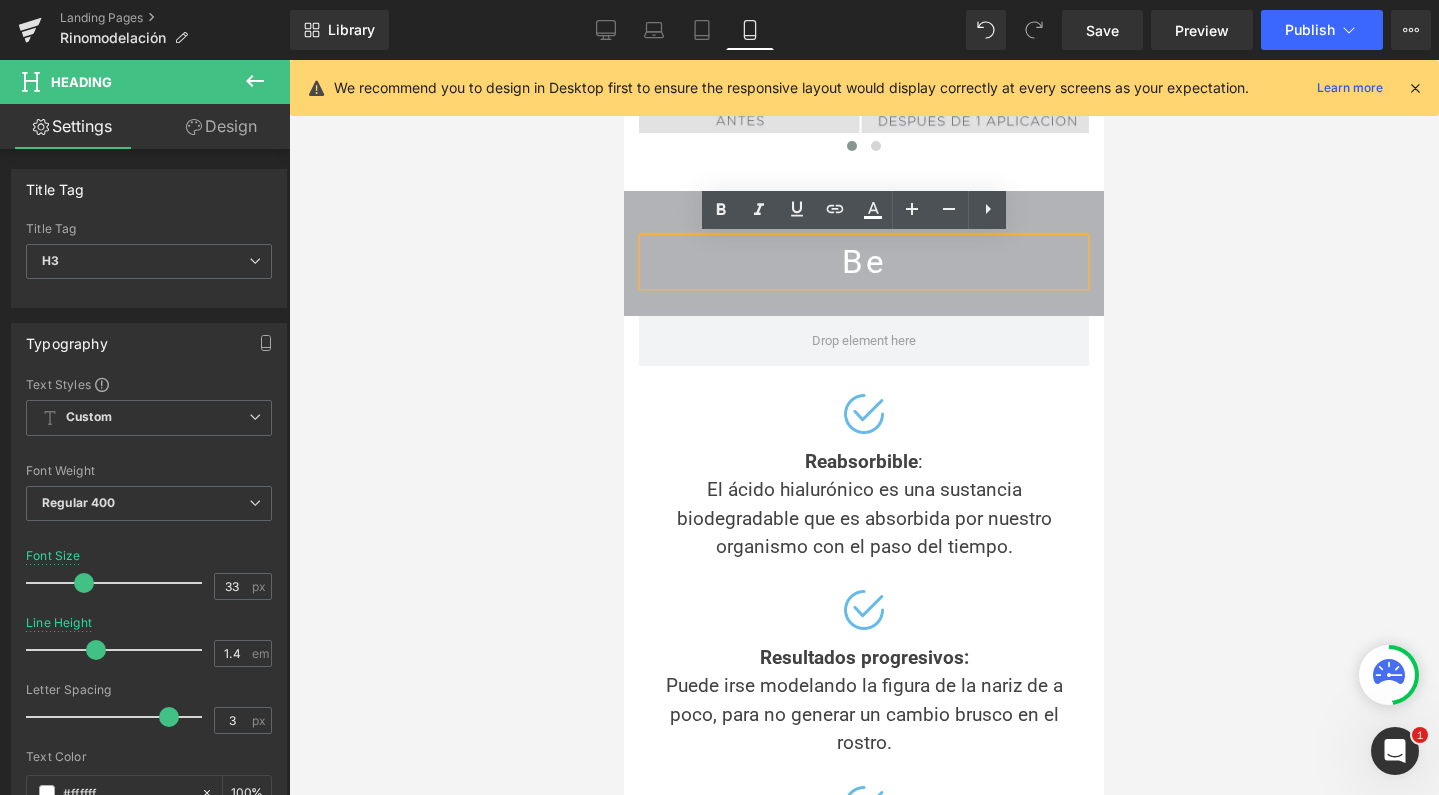 type 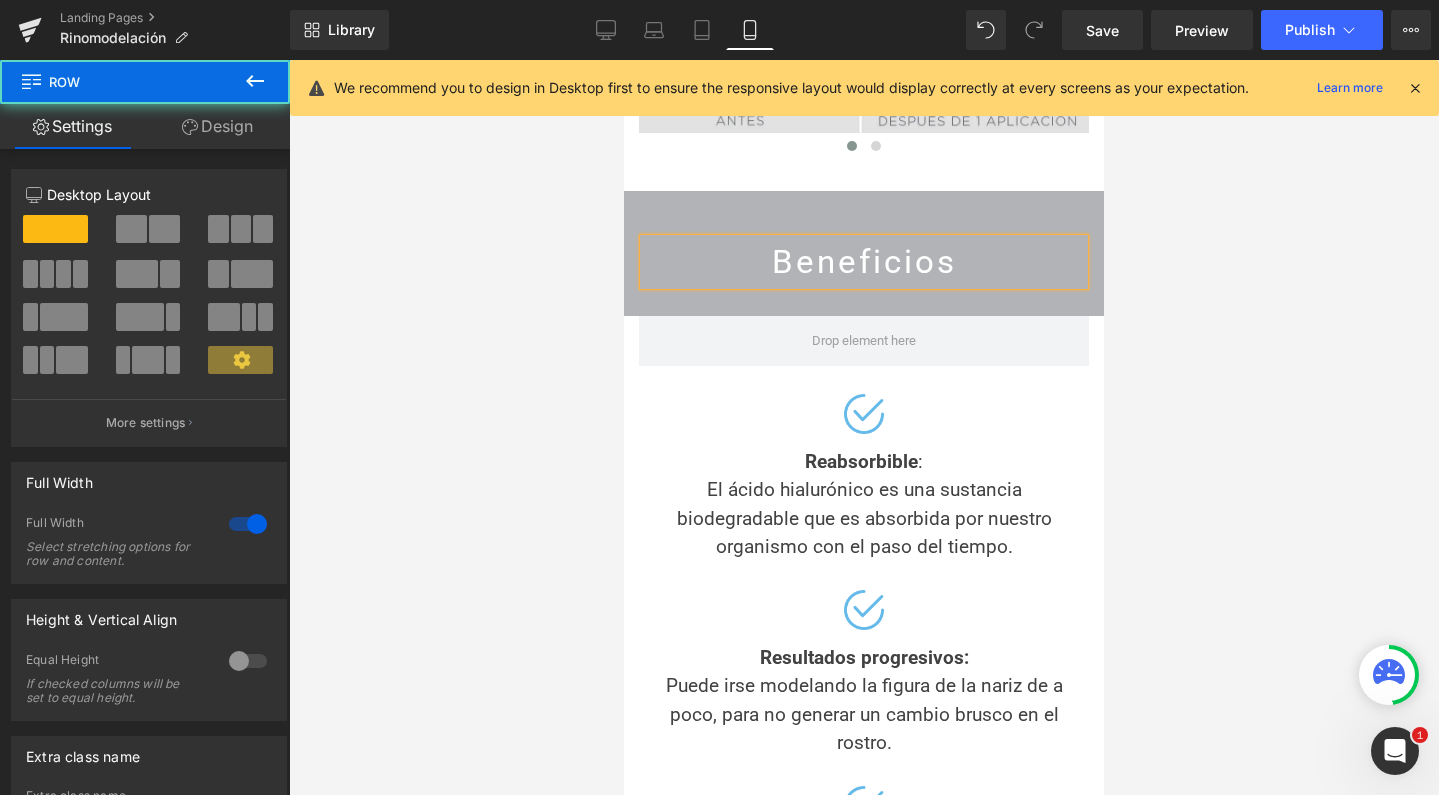 click on "Beneficios Heading" at bounding box center (864, 272) 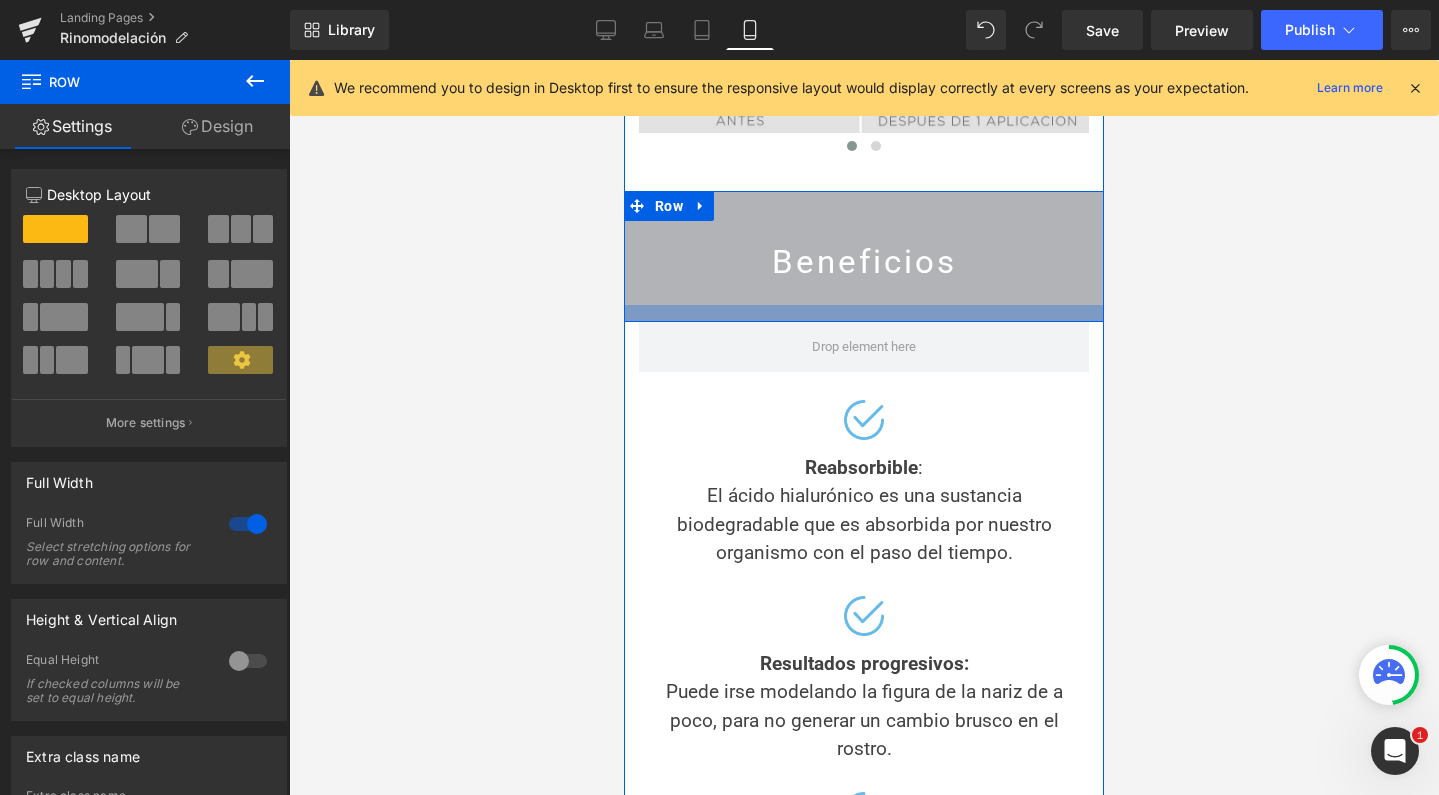 click at bounding box center [864, 313] 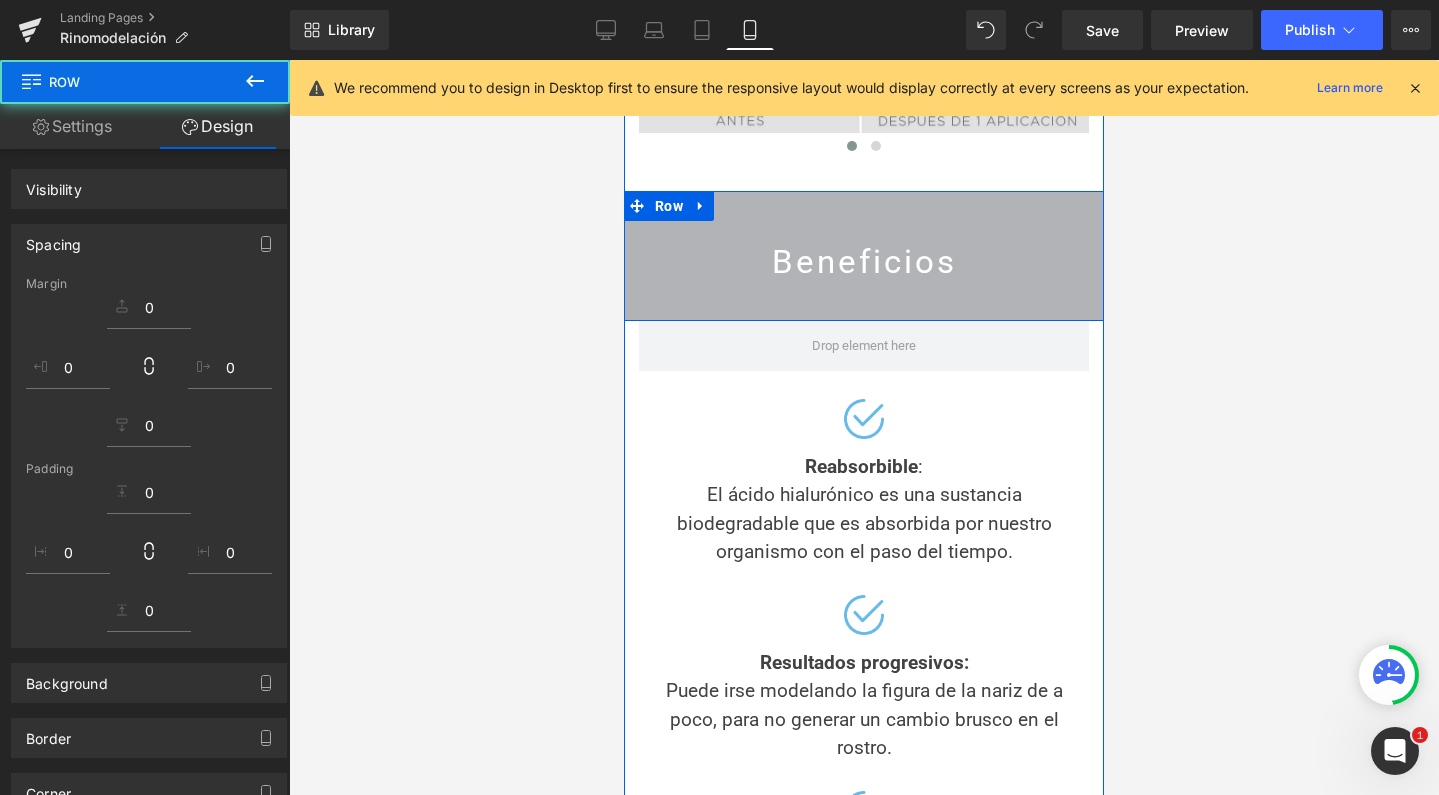 scroll, scrollTop: 10, scrollLeft: 10, axis: both 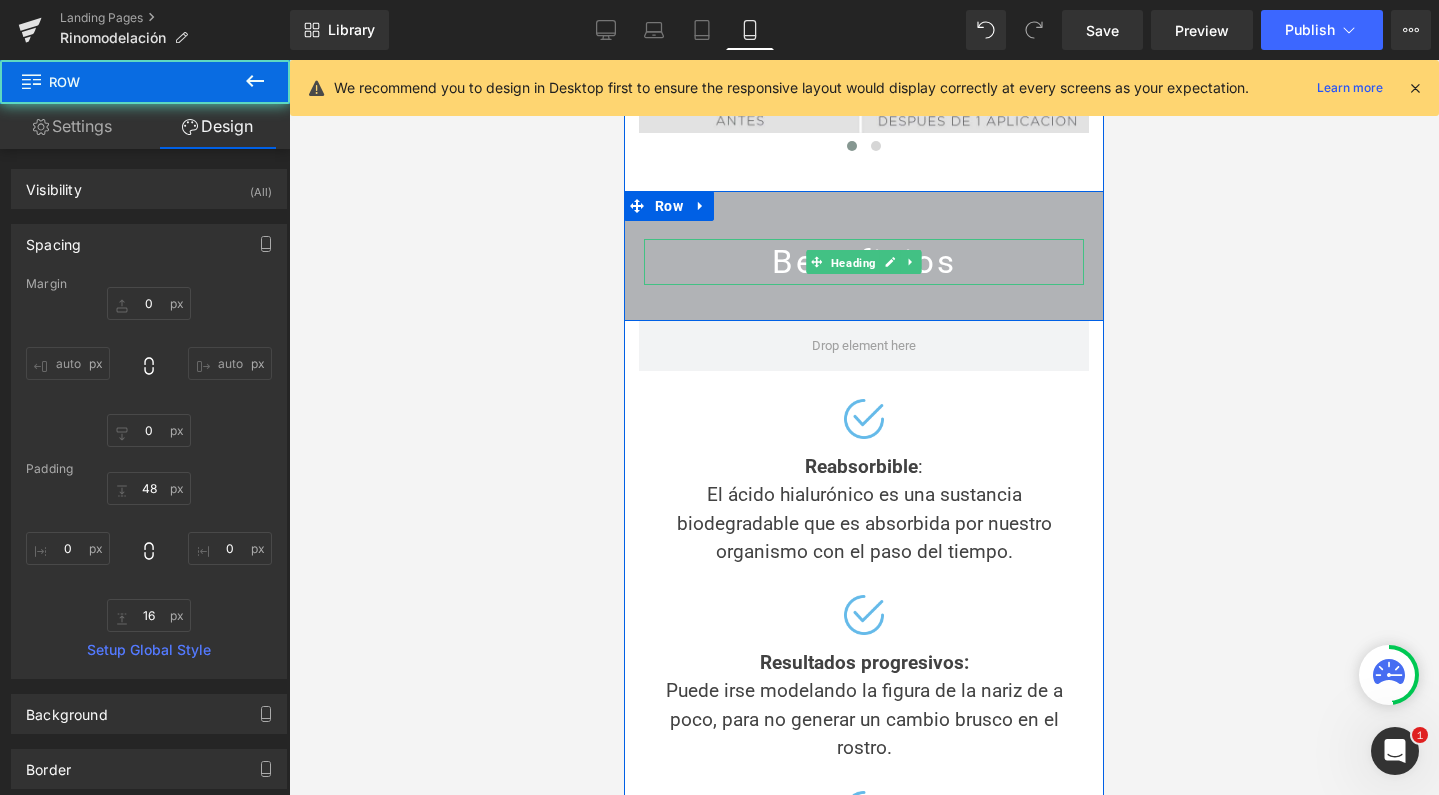 click on "Heading" at bounding box center [853, 262] 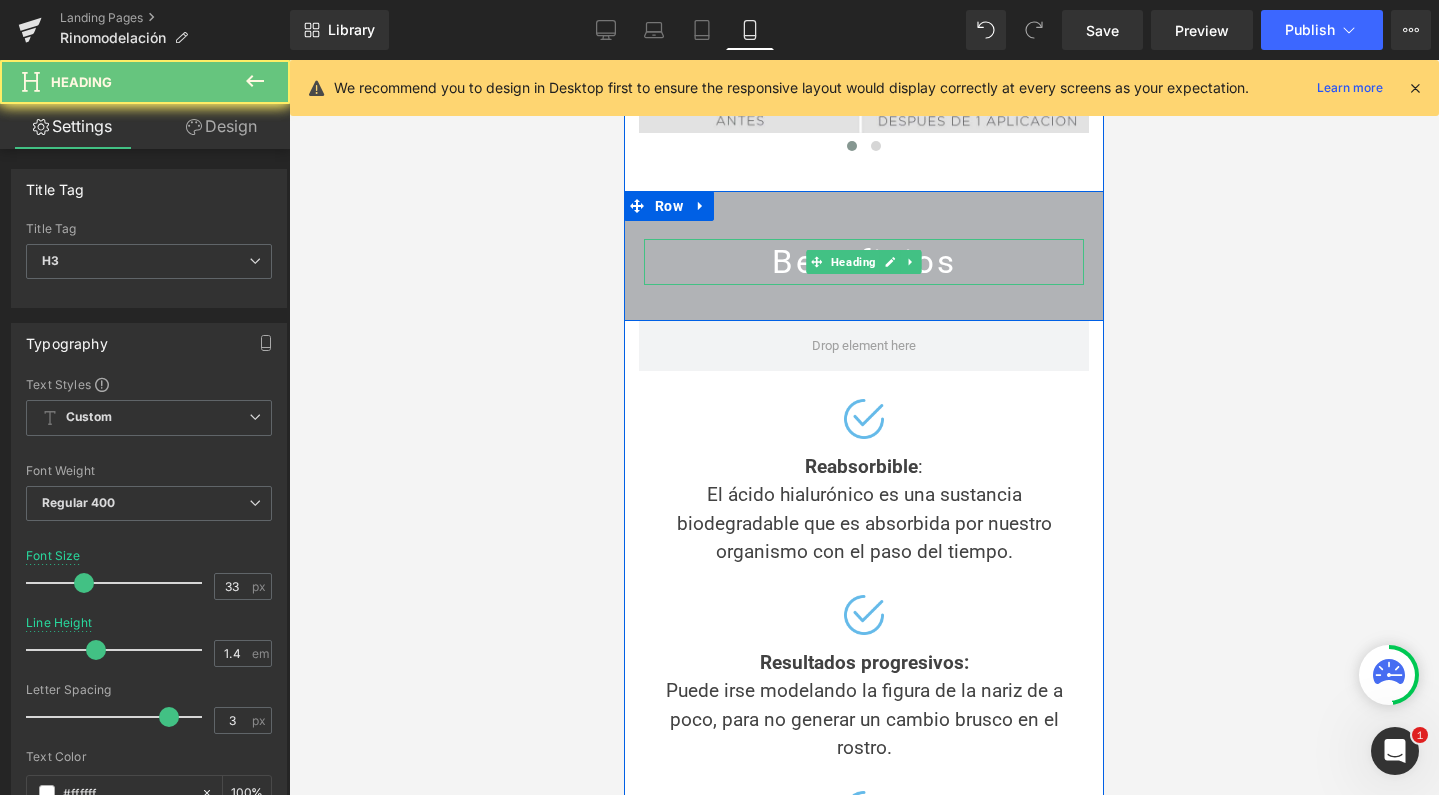 click on "Heading" at bounding box center [853, 262] 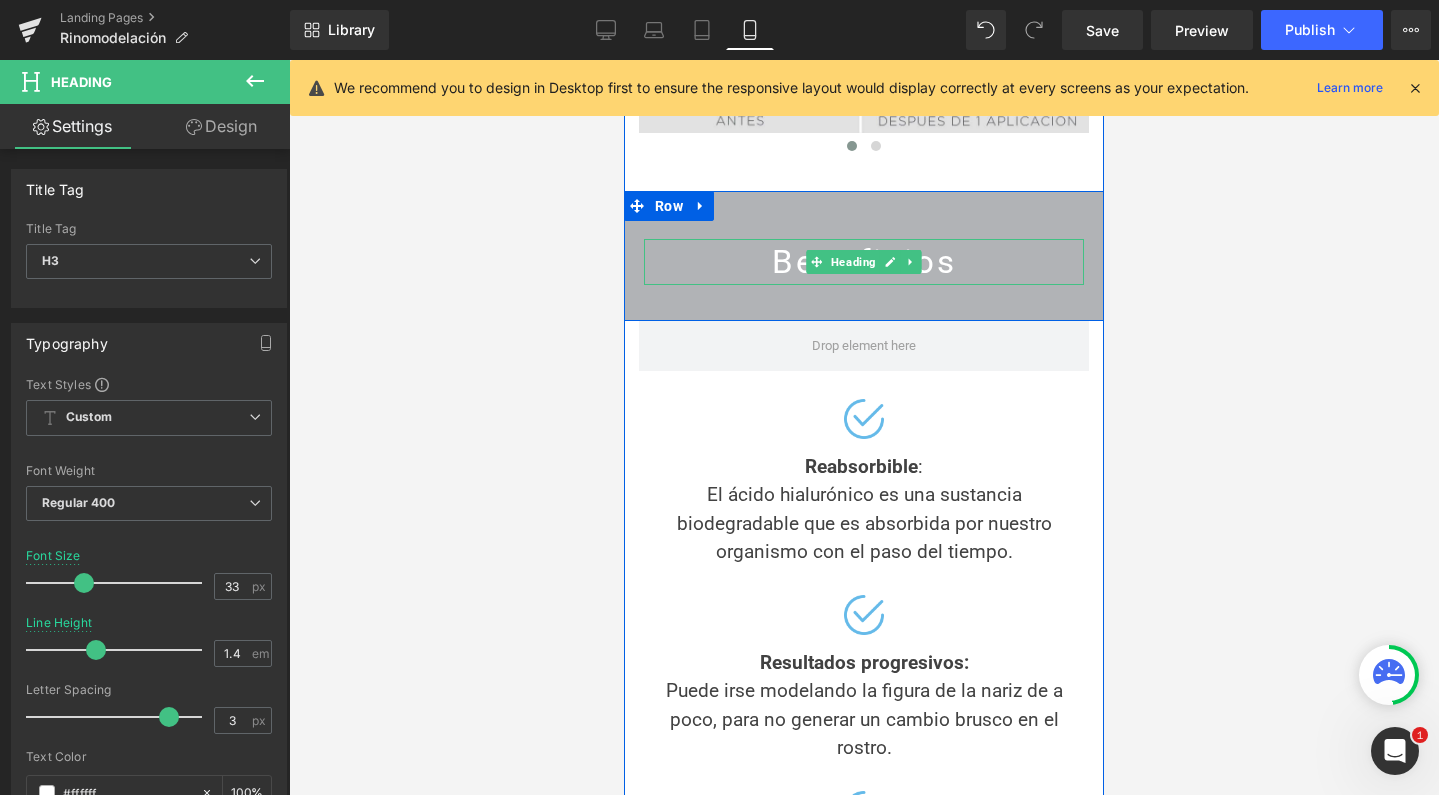 scroll, scrollTop: 7172, scrollLeft: 460, axis: both 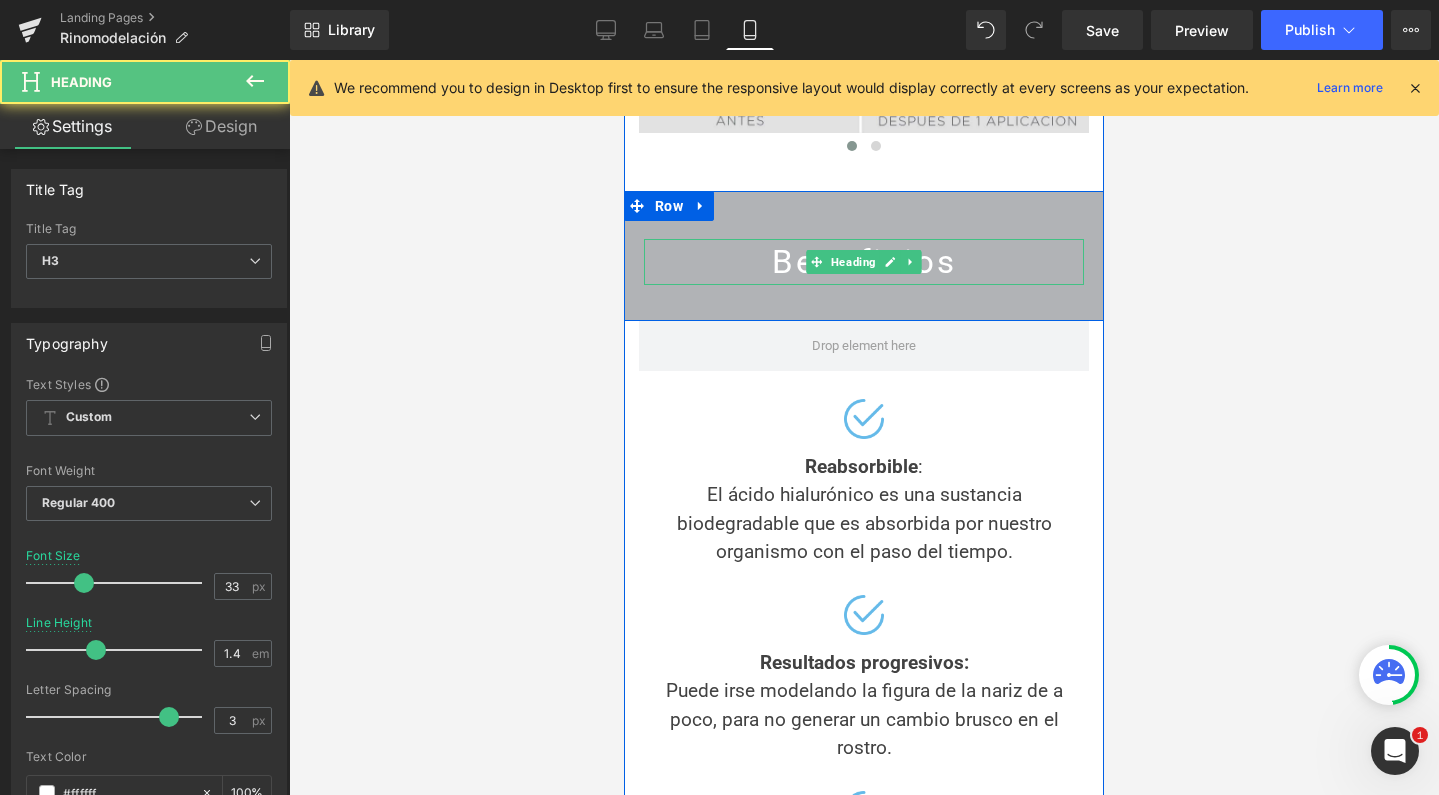 click on "Beneficios" at bounding box center [864, 262] 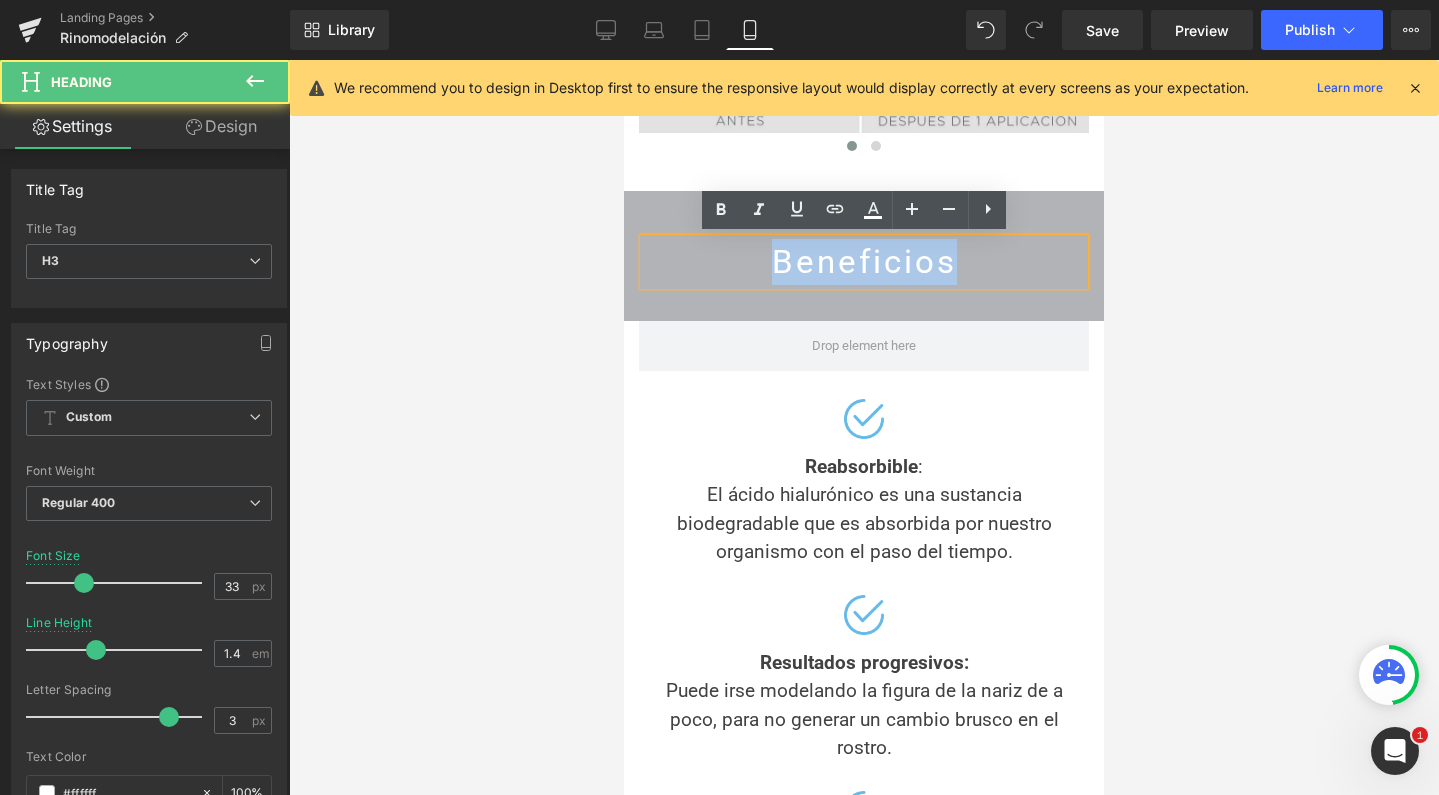 click on "Beneficios" at bounding box center (864, 262) 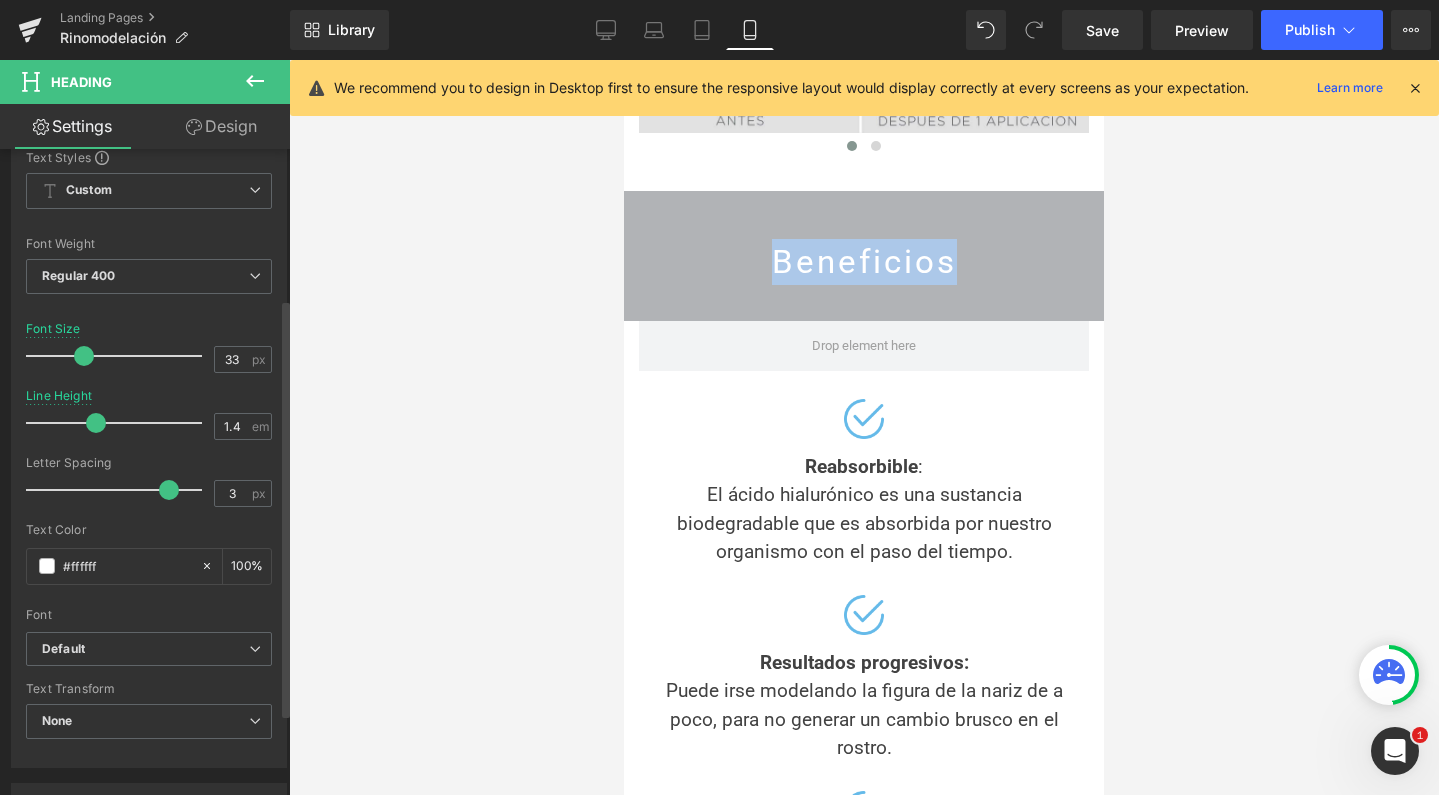 scroll, scrollTop: 231, scrollLeft: 0, axis: vertical 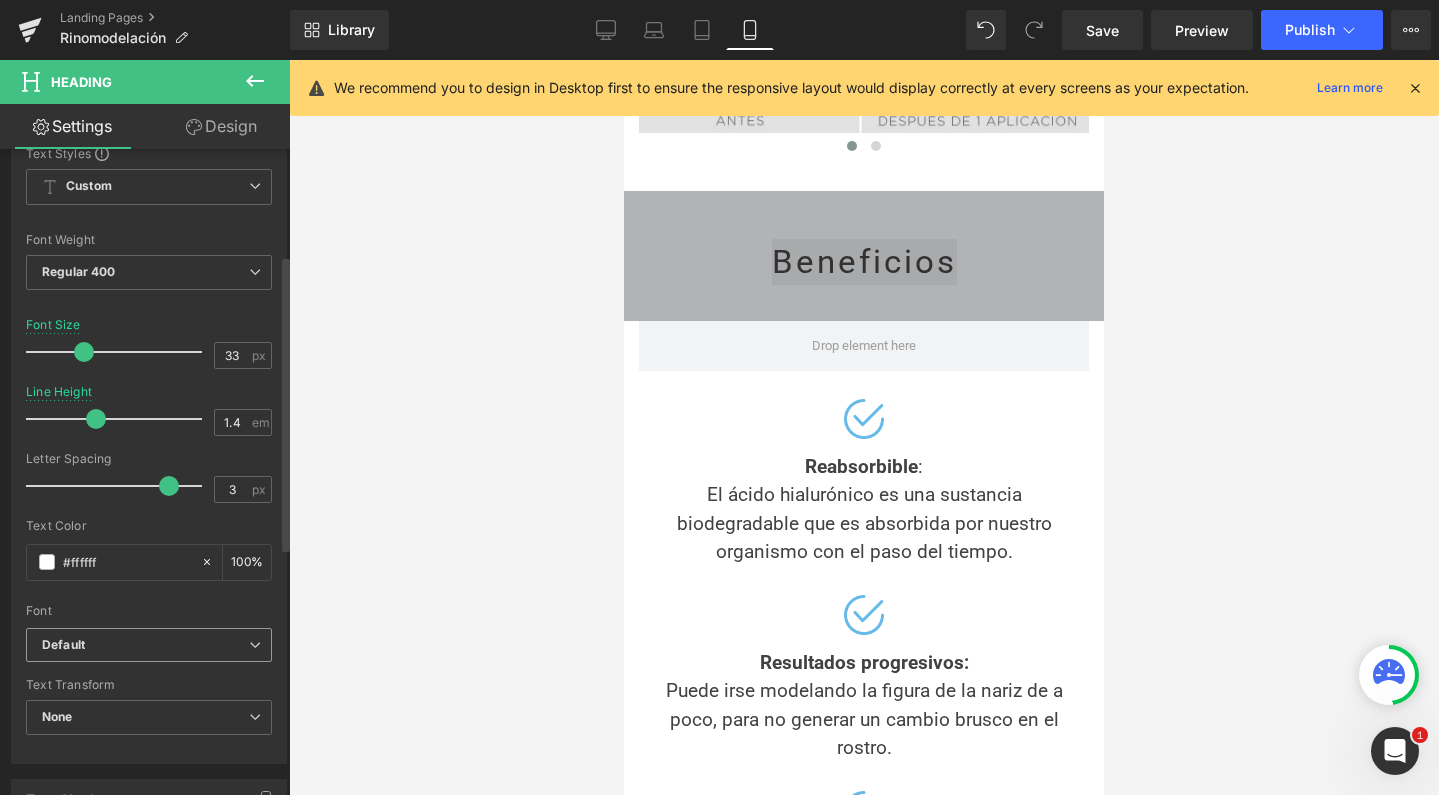 click on "Default" at bounding box center (145, 645) 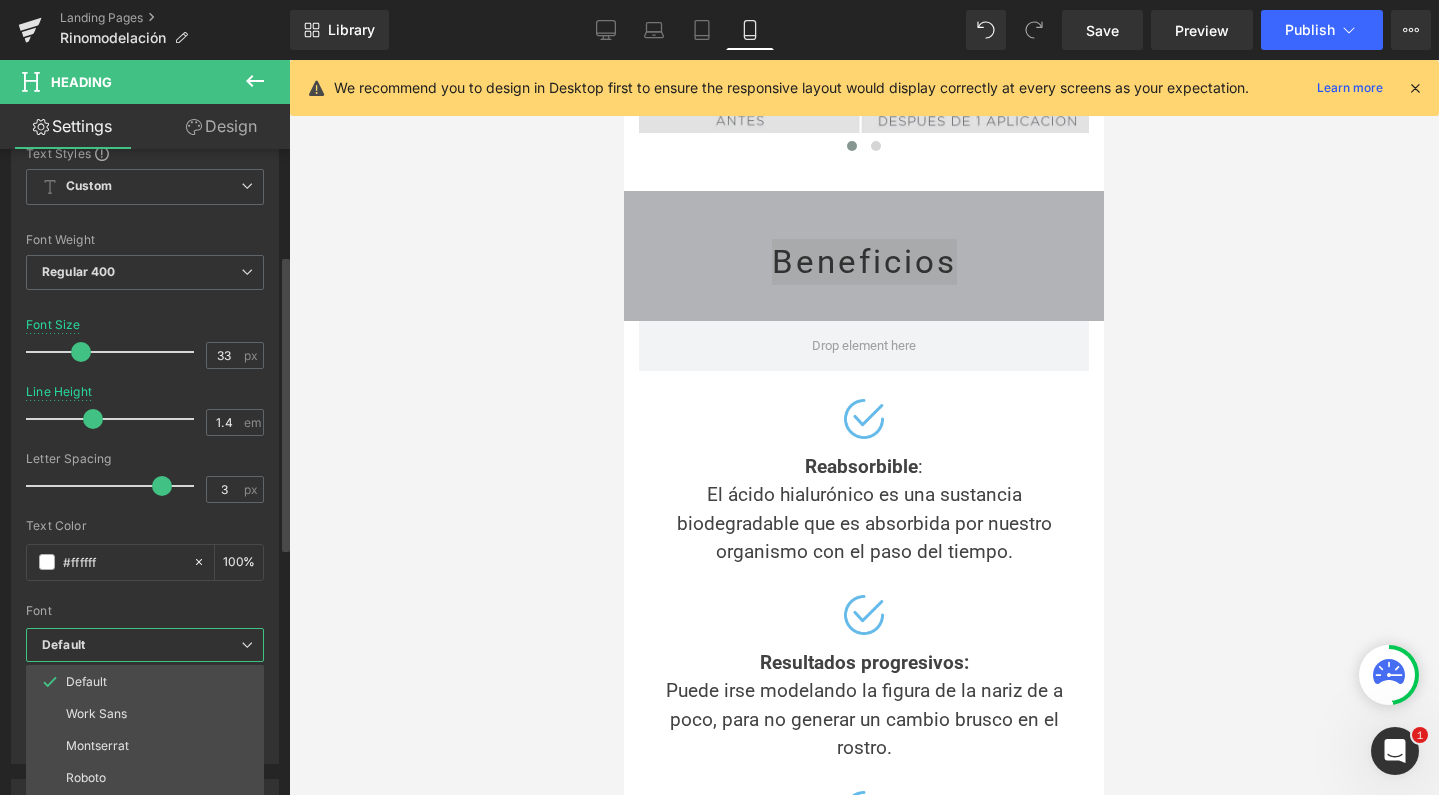 click on "Text Color #ffffff 100 %" at bounding box center (145, 561) 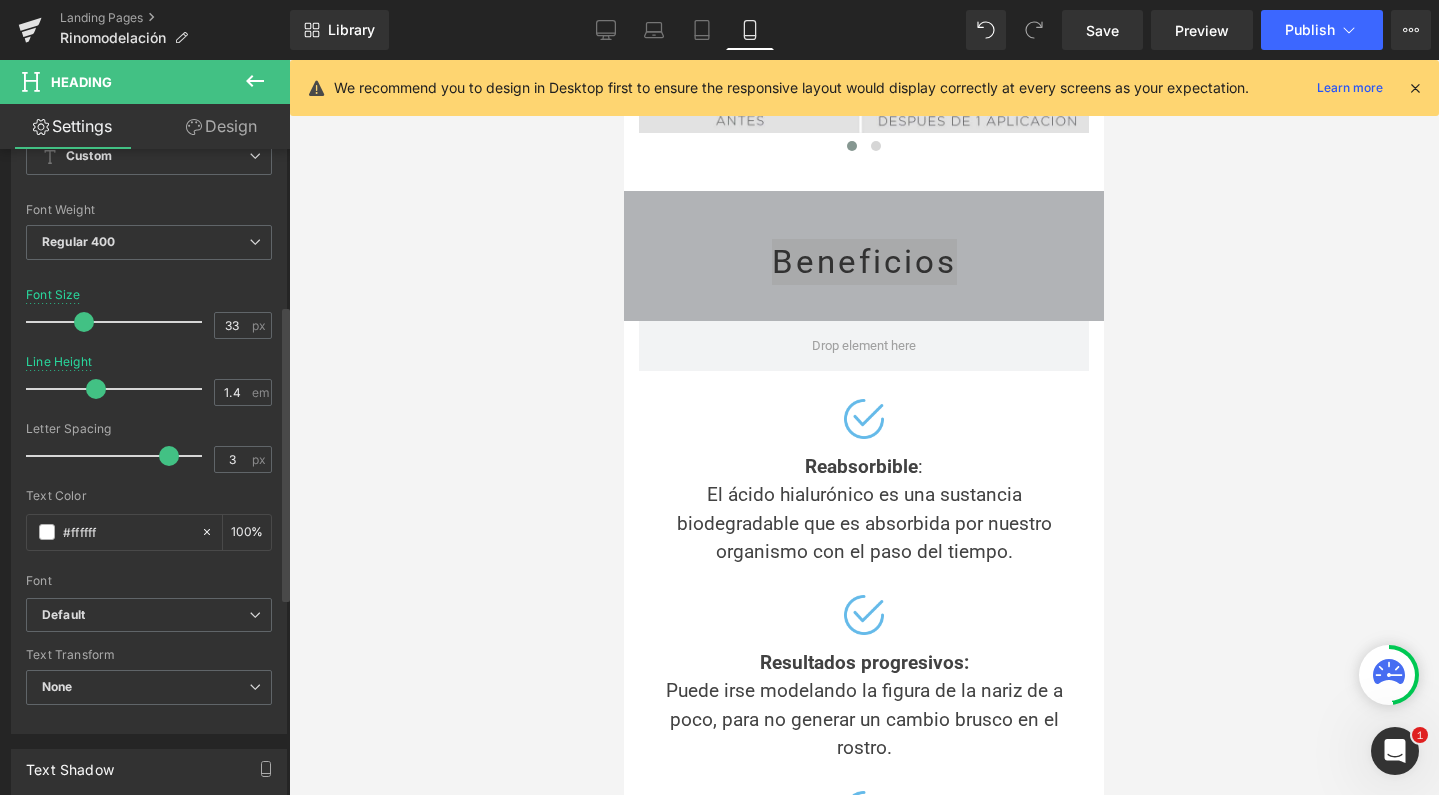 scroll, scrollTop: 346, scrollLeft: 0, axis: vertical 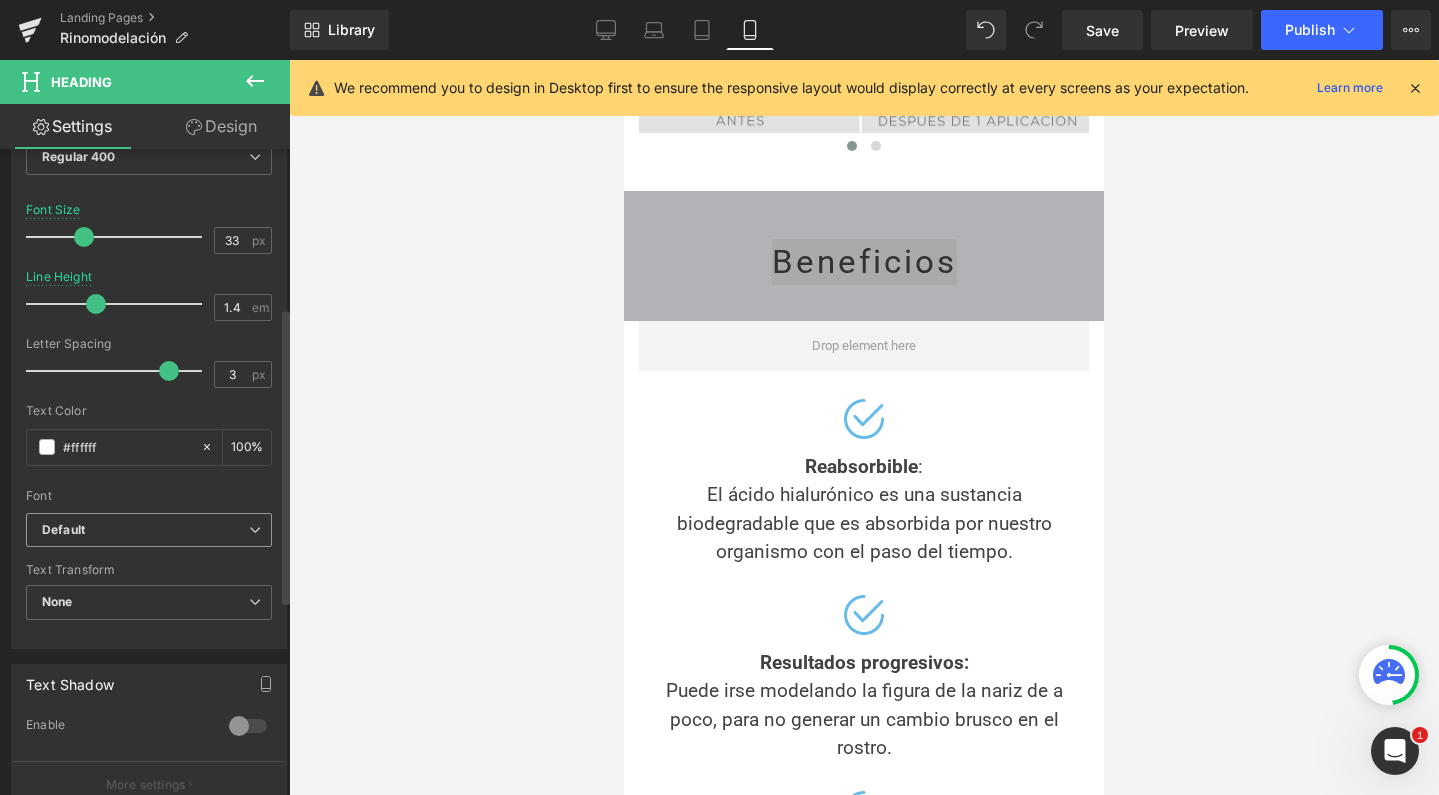 click on "Default" at bounding box center [145, 530] 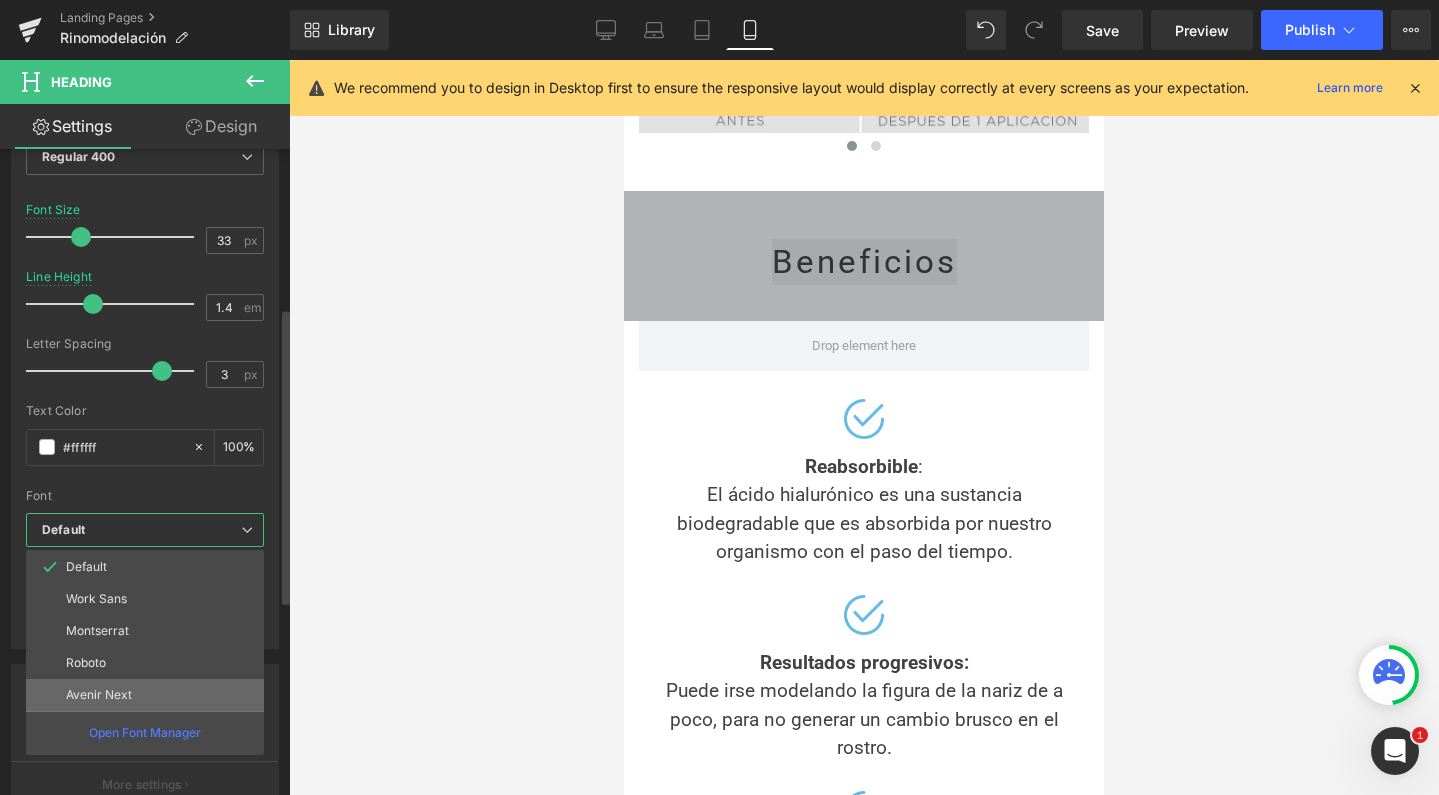 click on "Avenir Next" at bounding box center [145, 695] 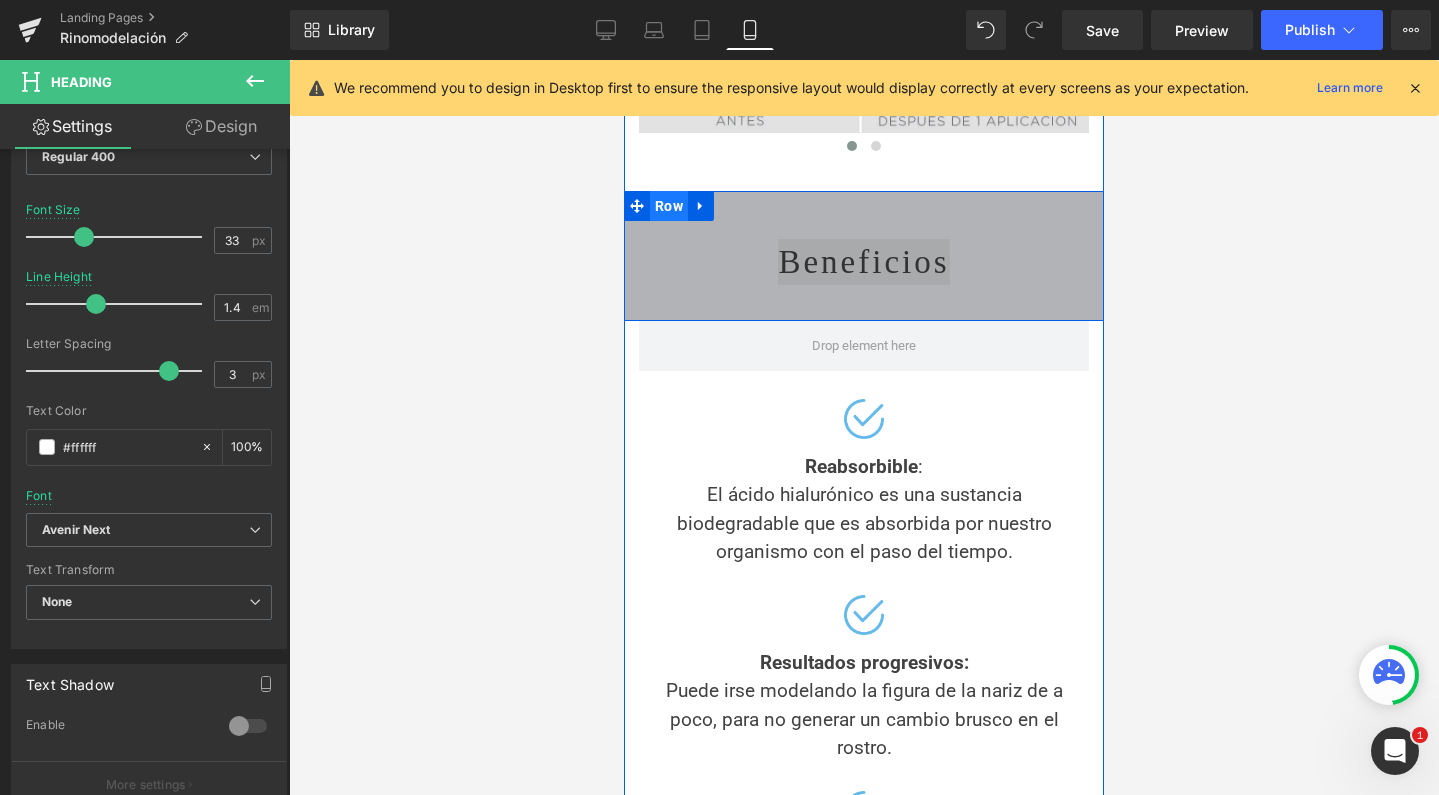 click on "Row" at bounding box center (669, 206) 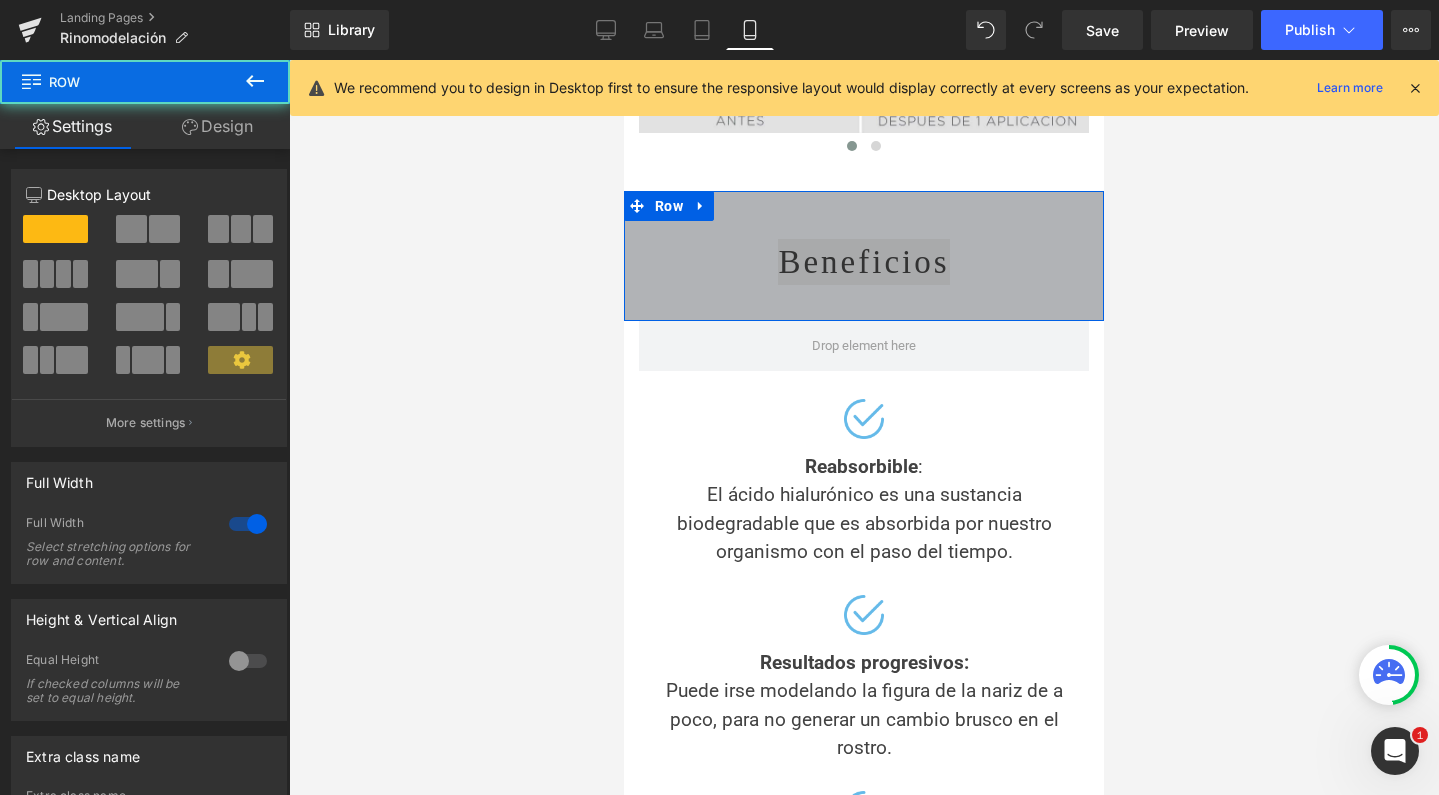 click on "Design" at bounding box center [217, 126] 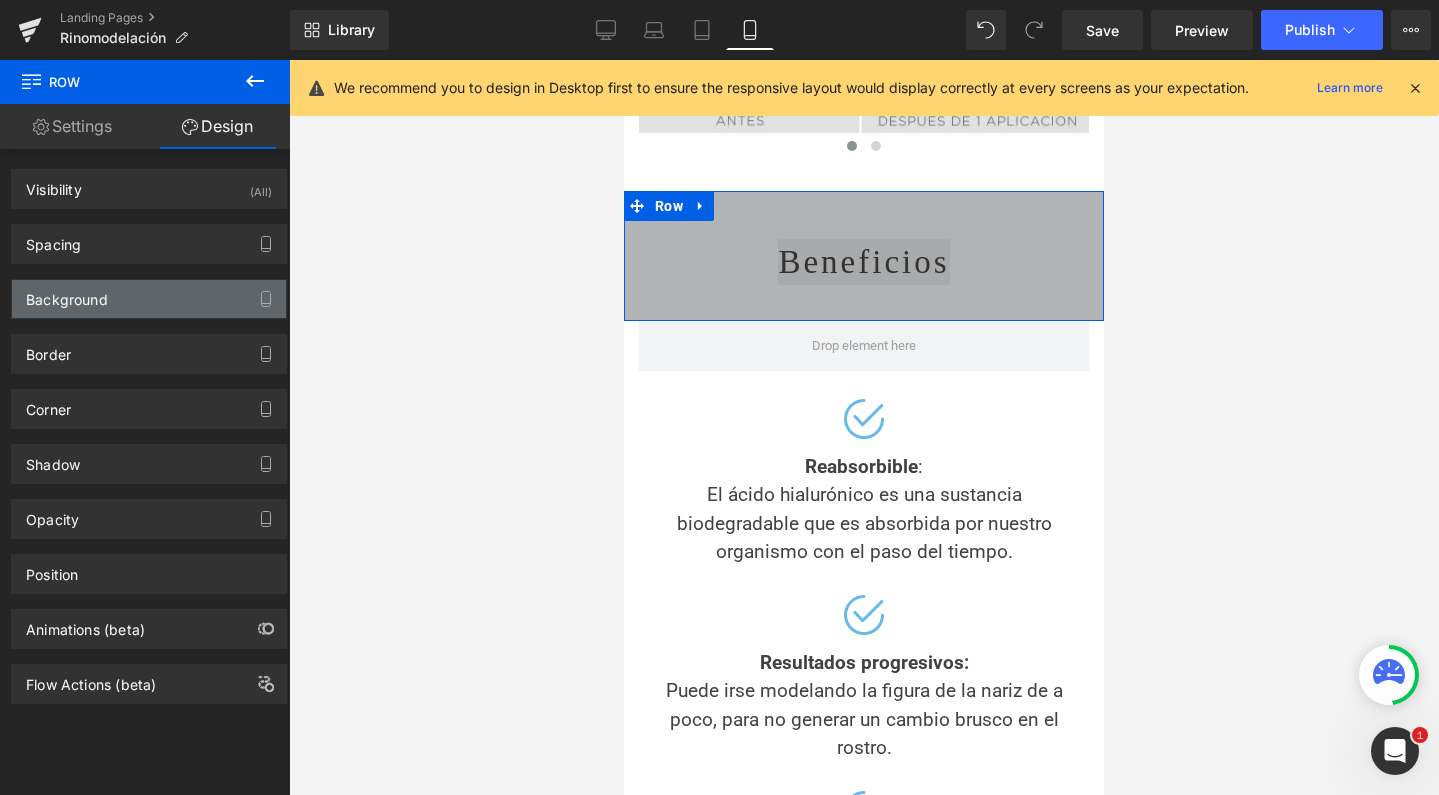 type on "#b1b3b6" 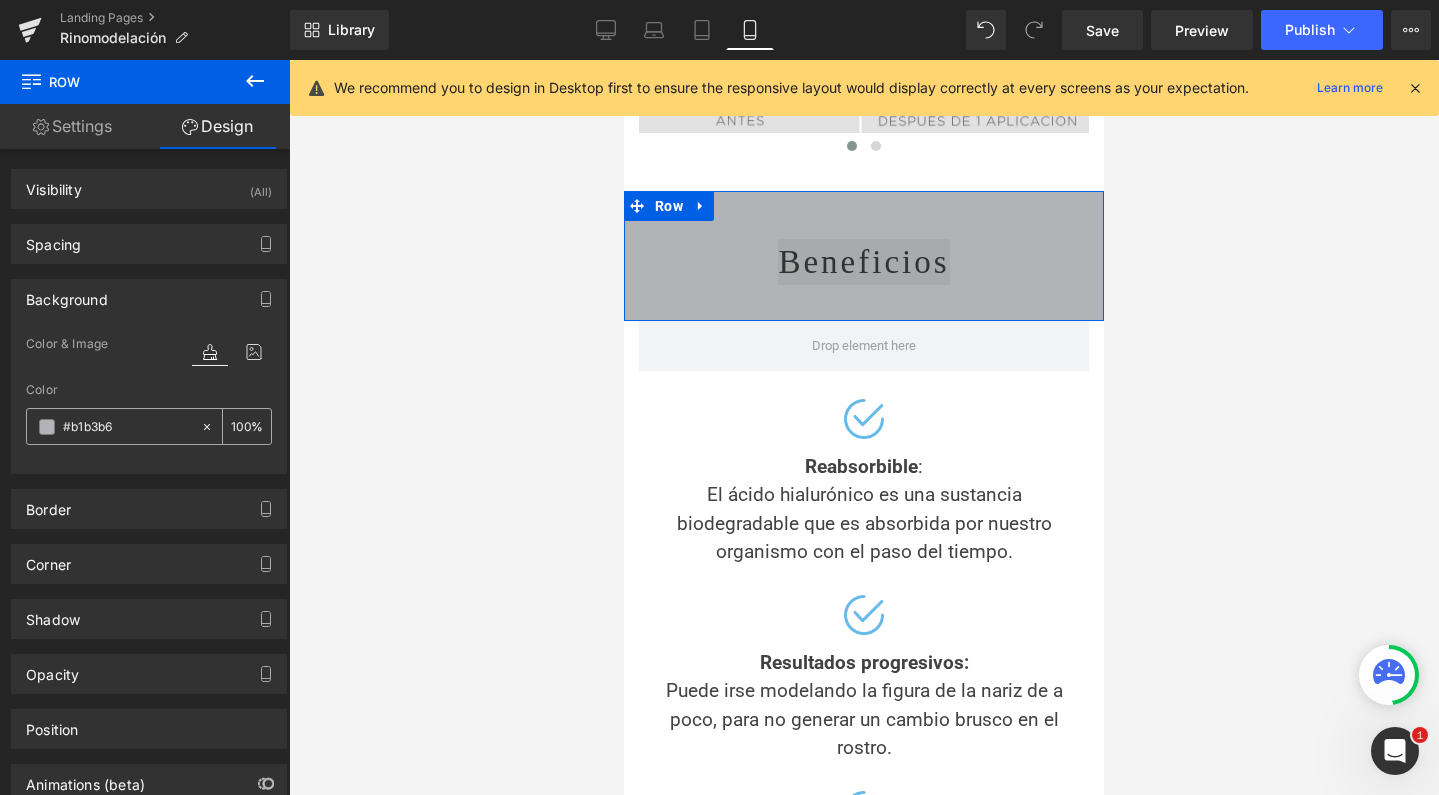 click on "#b1b3b6" at bounding box center (127, 427) 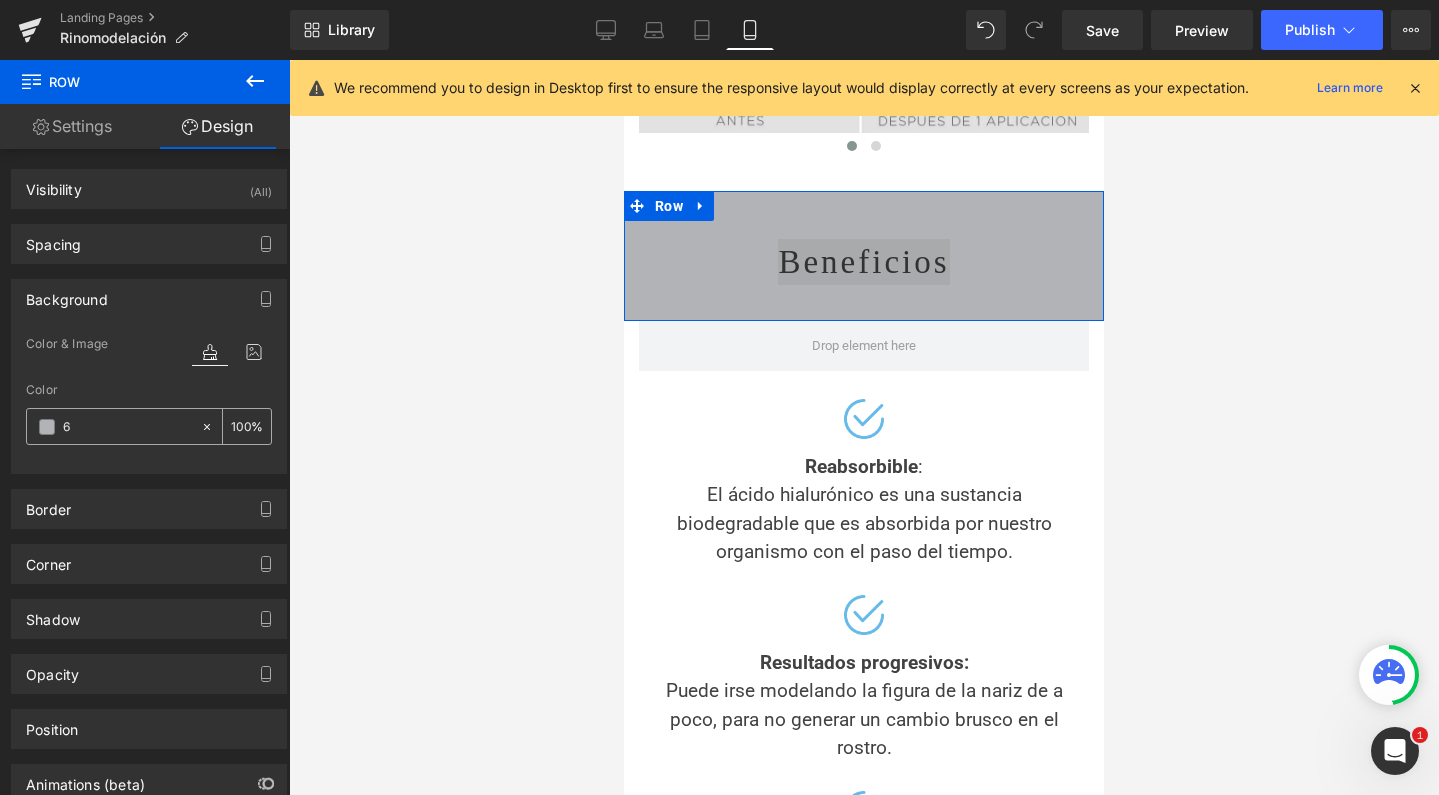 type on "0" 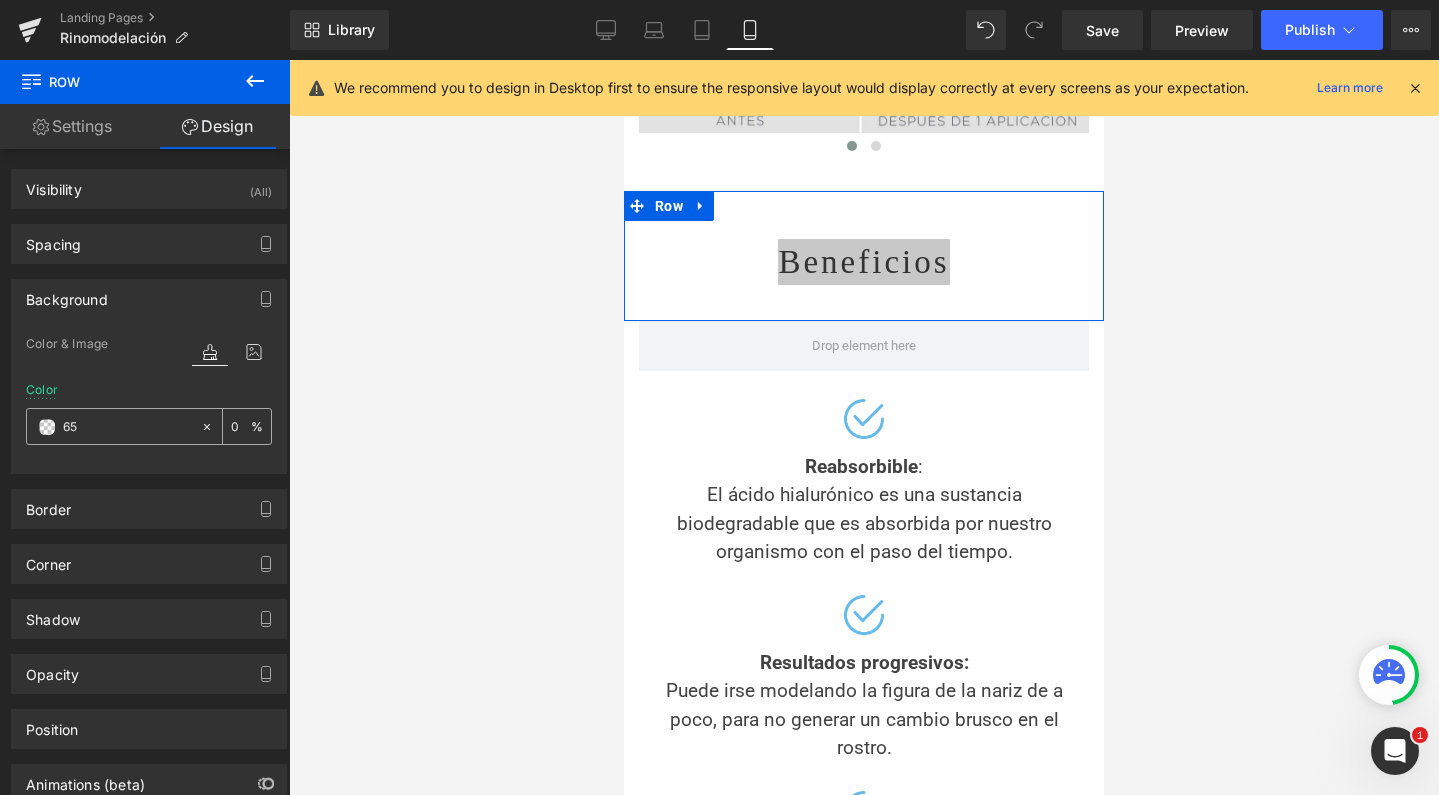 type on "65b" 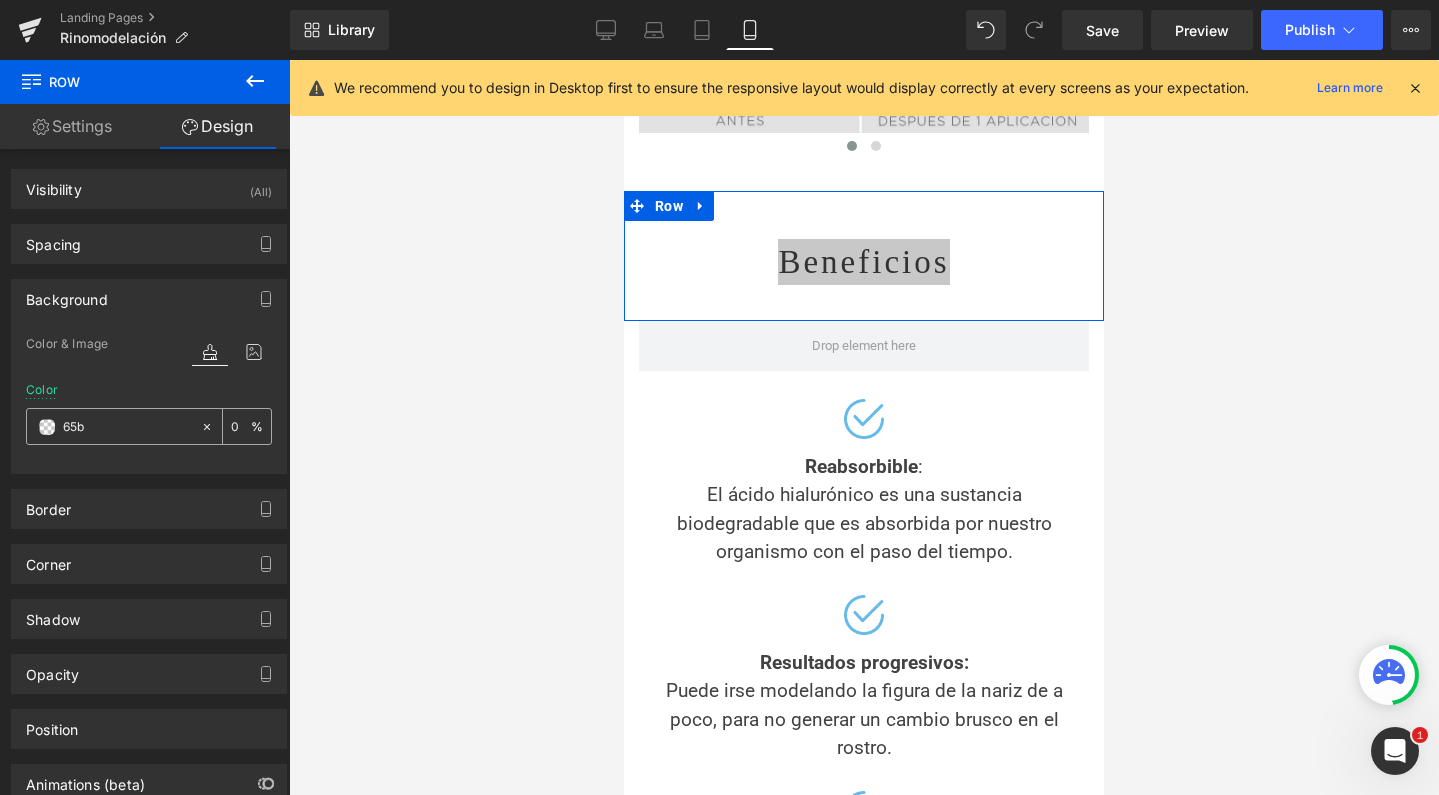 type on "100" 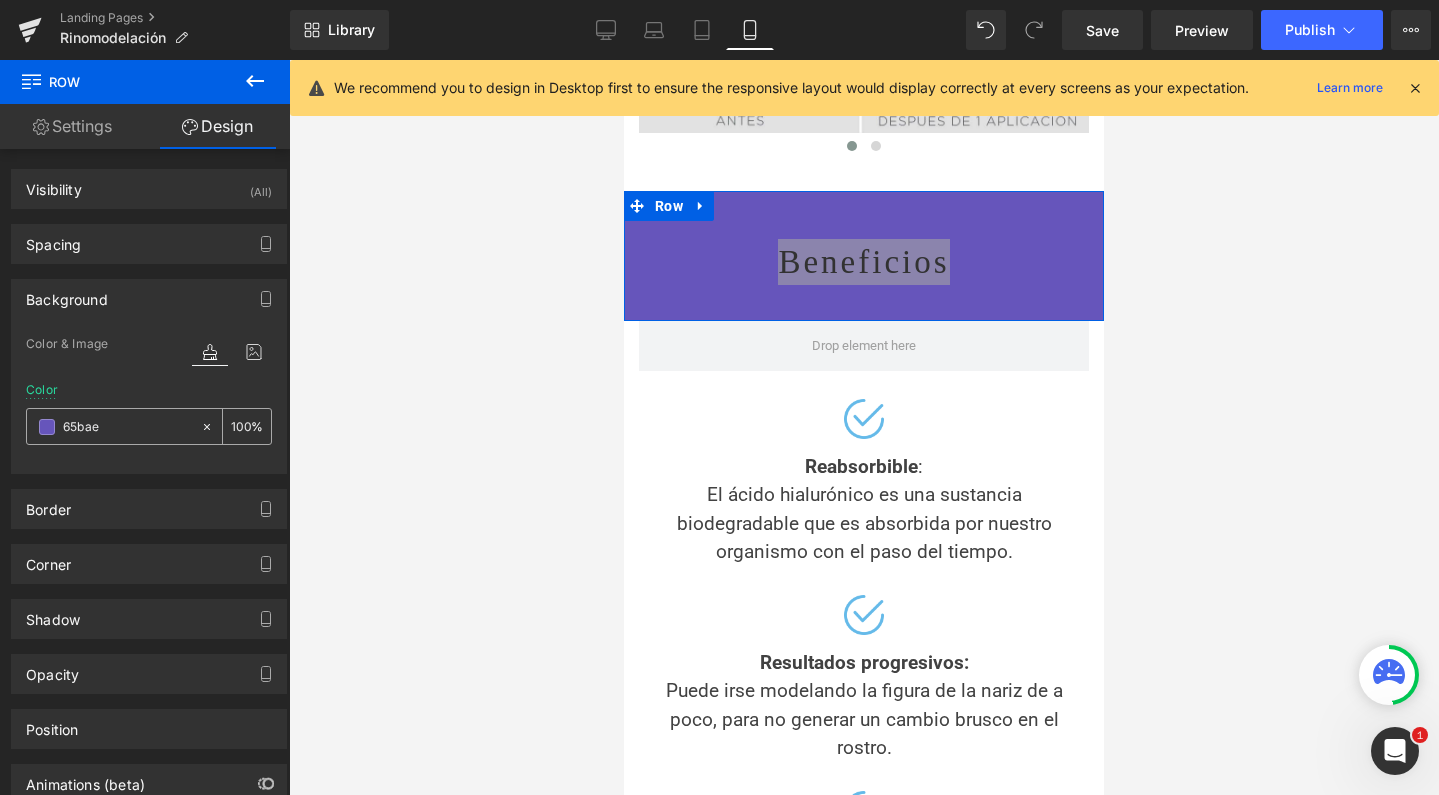 type on "65bae9" 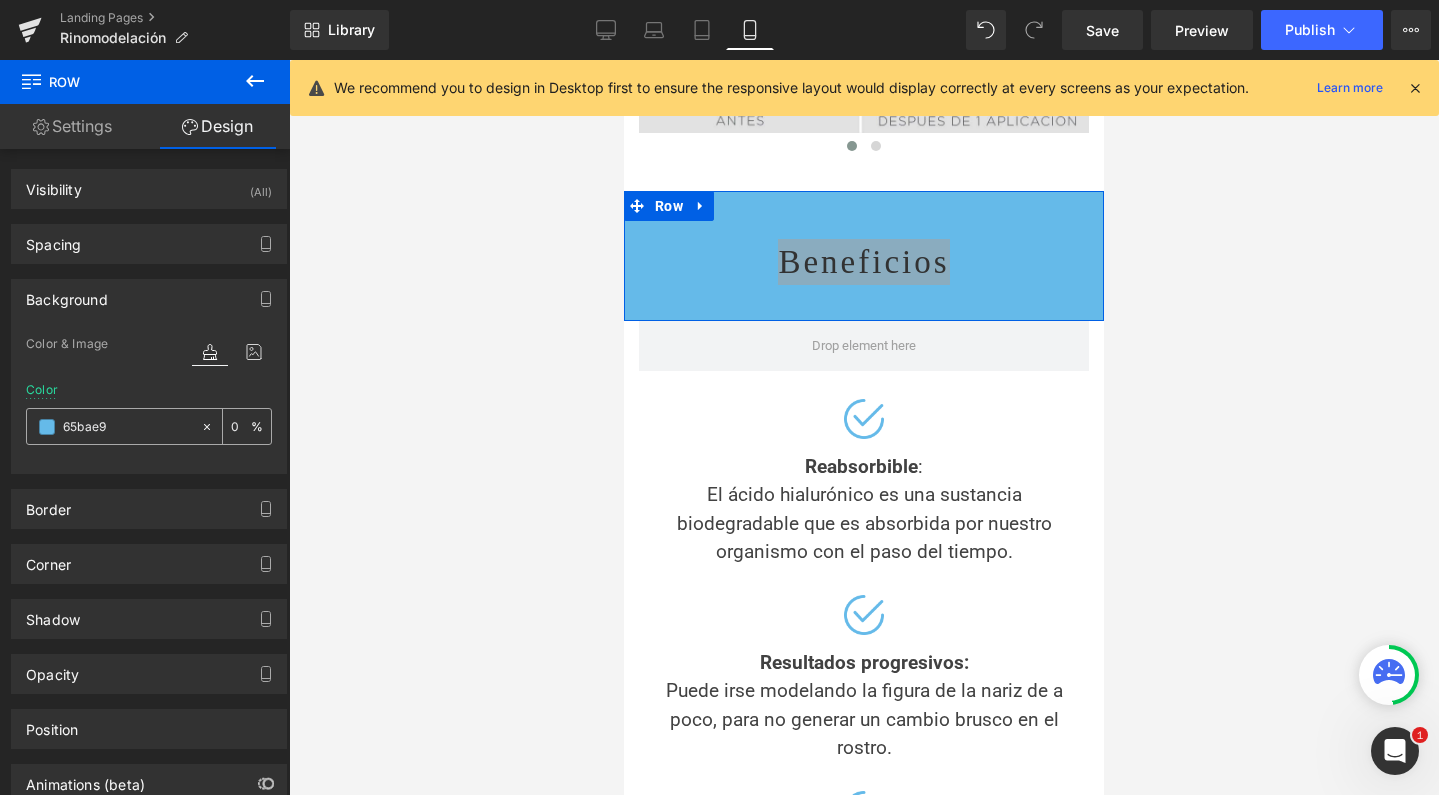 type on "100" 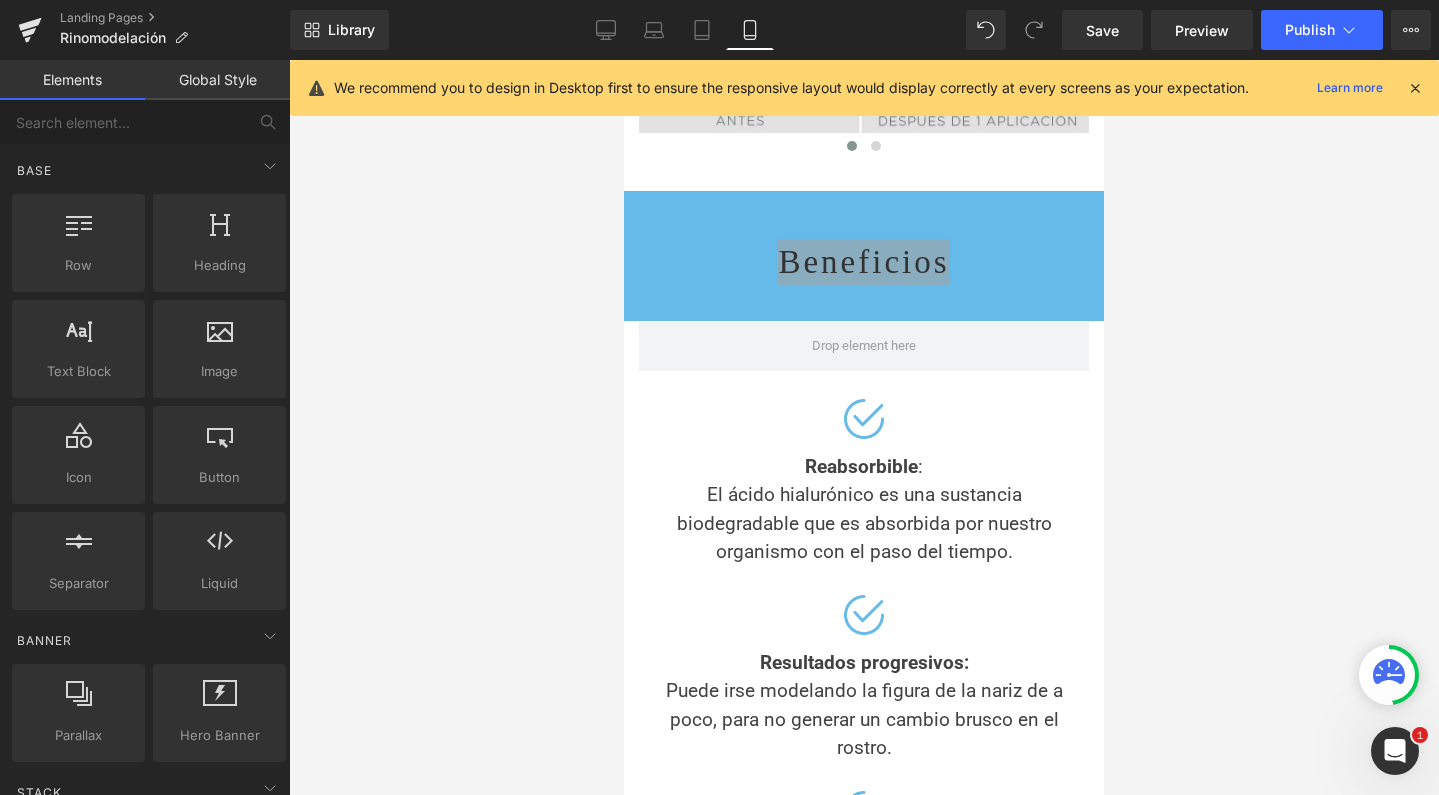 click at bounding box center (864, 427) 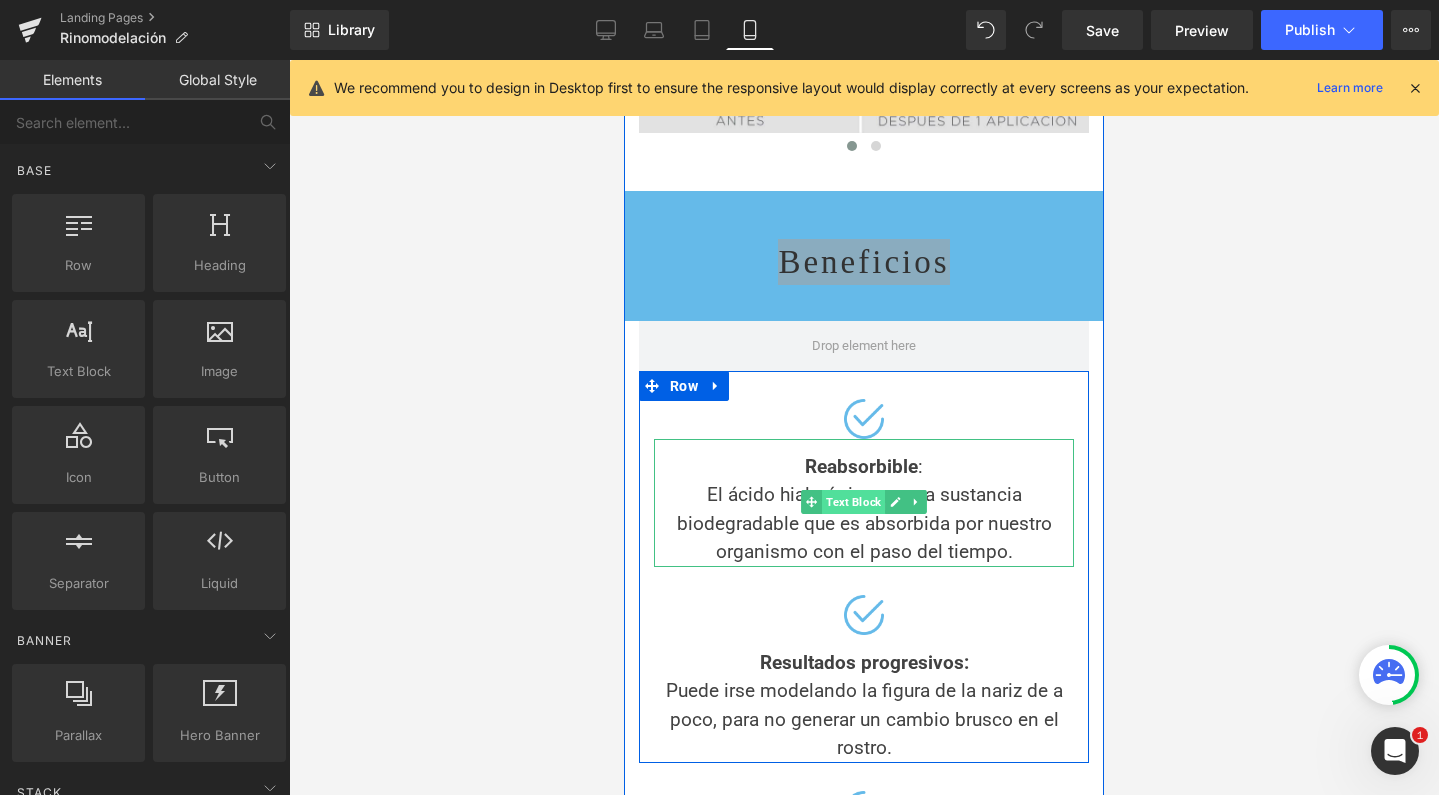 click on "Text Block" at bounding box center [853, 502] 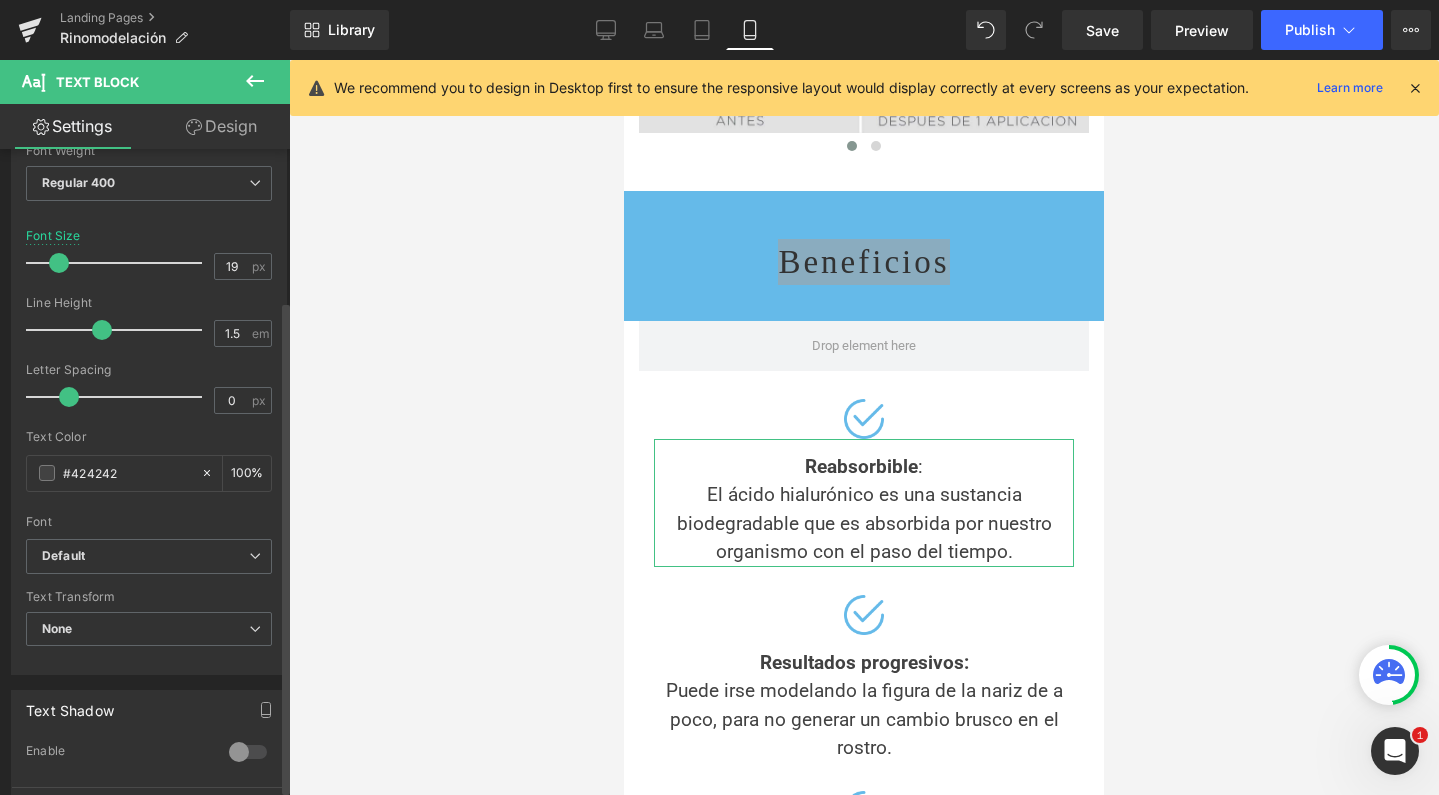 scroll, scrollTop: 201, scrollLeft: 0, axis: vertical 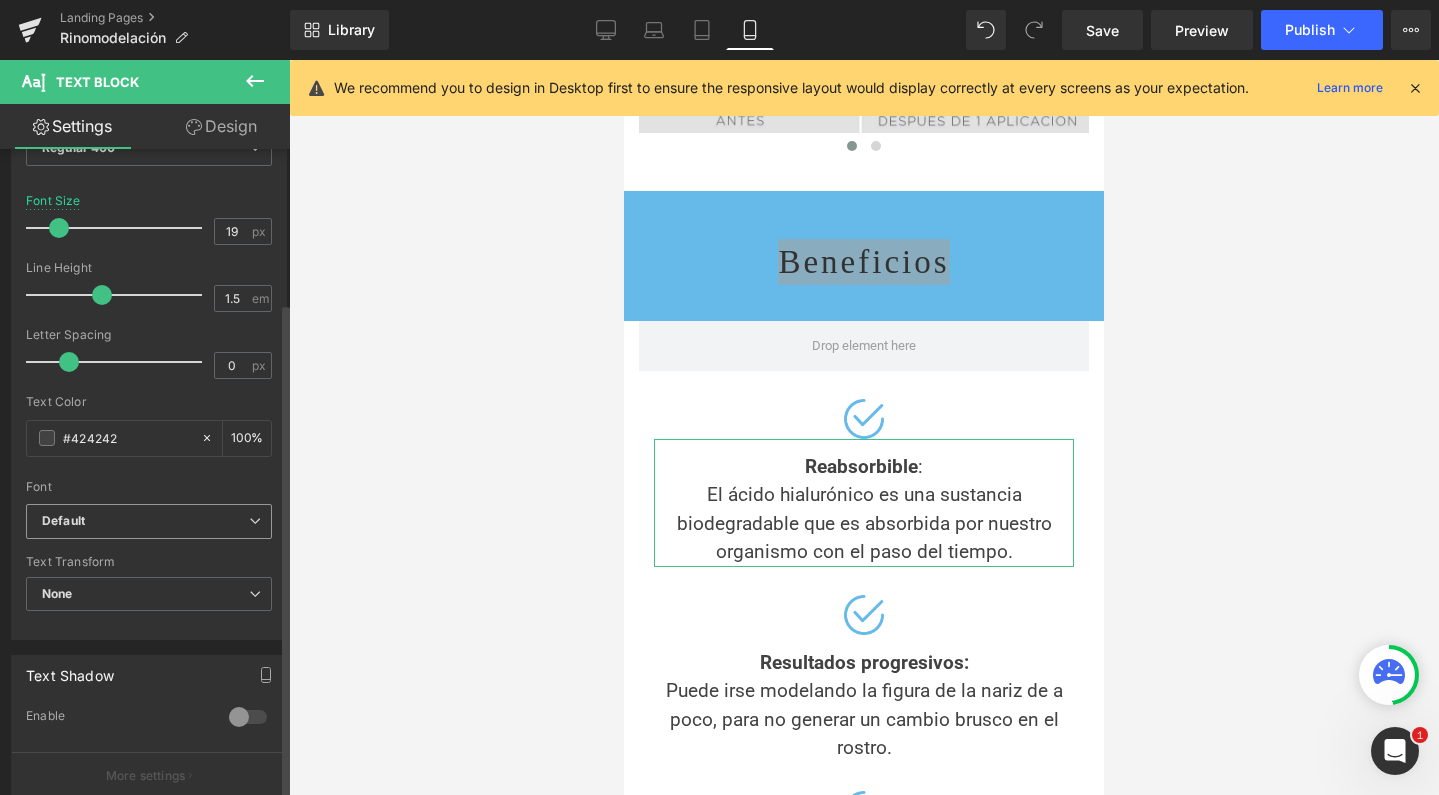 click on "Default" at bounding box center (145, 521) 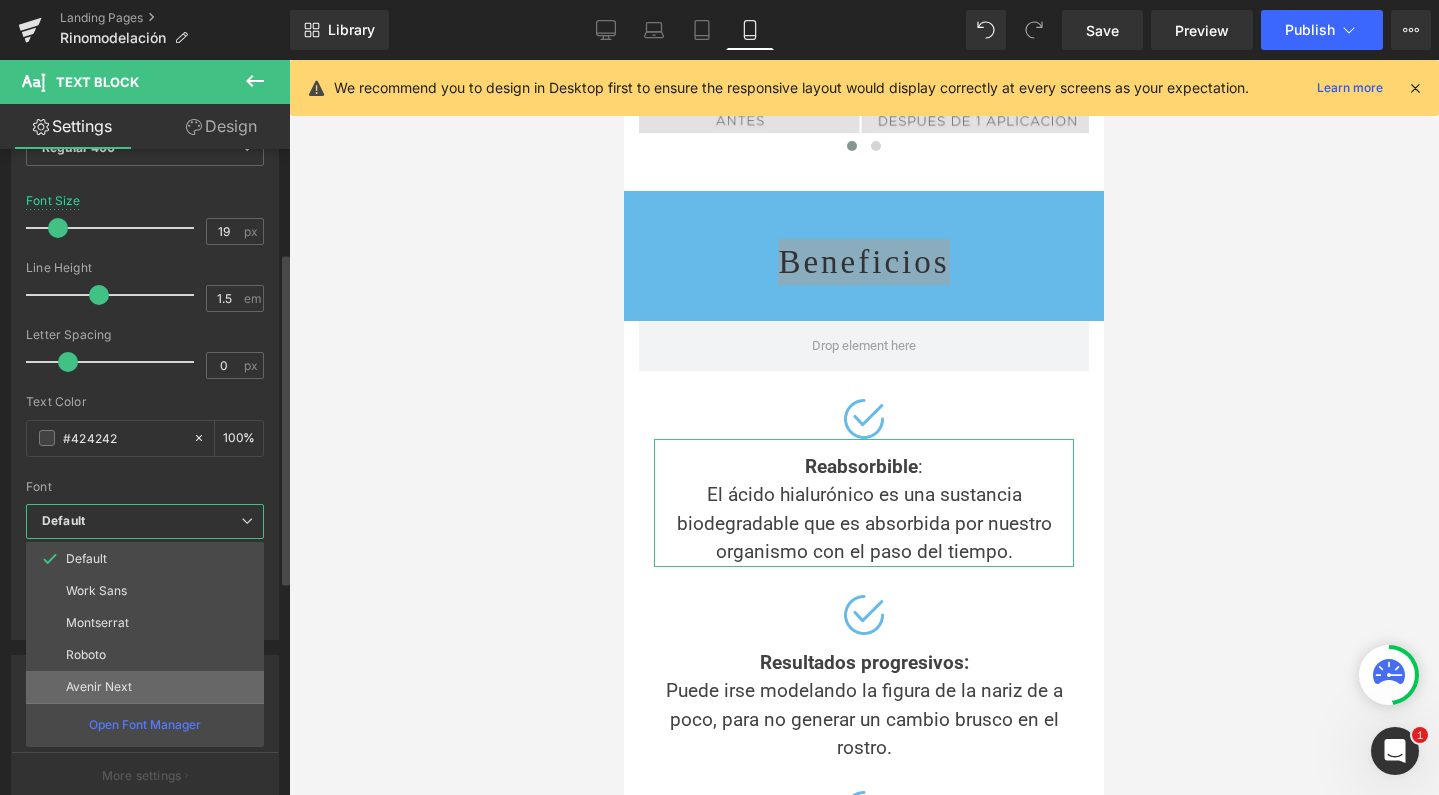 click on "Avenir Next" at bounding box center (99, 687) 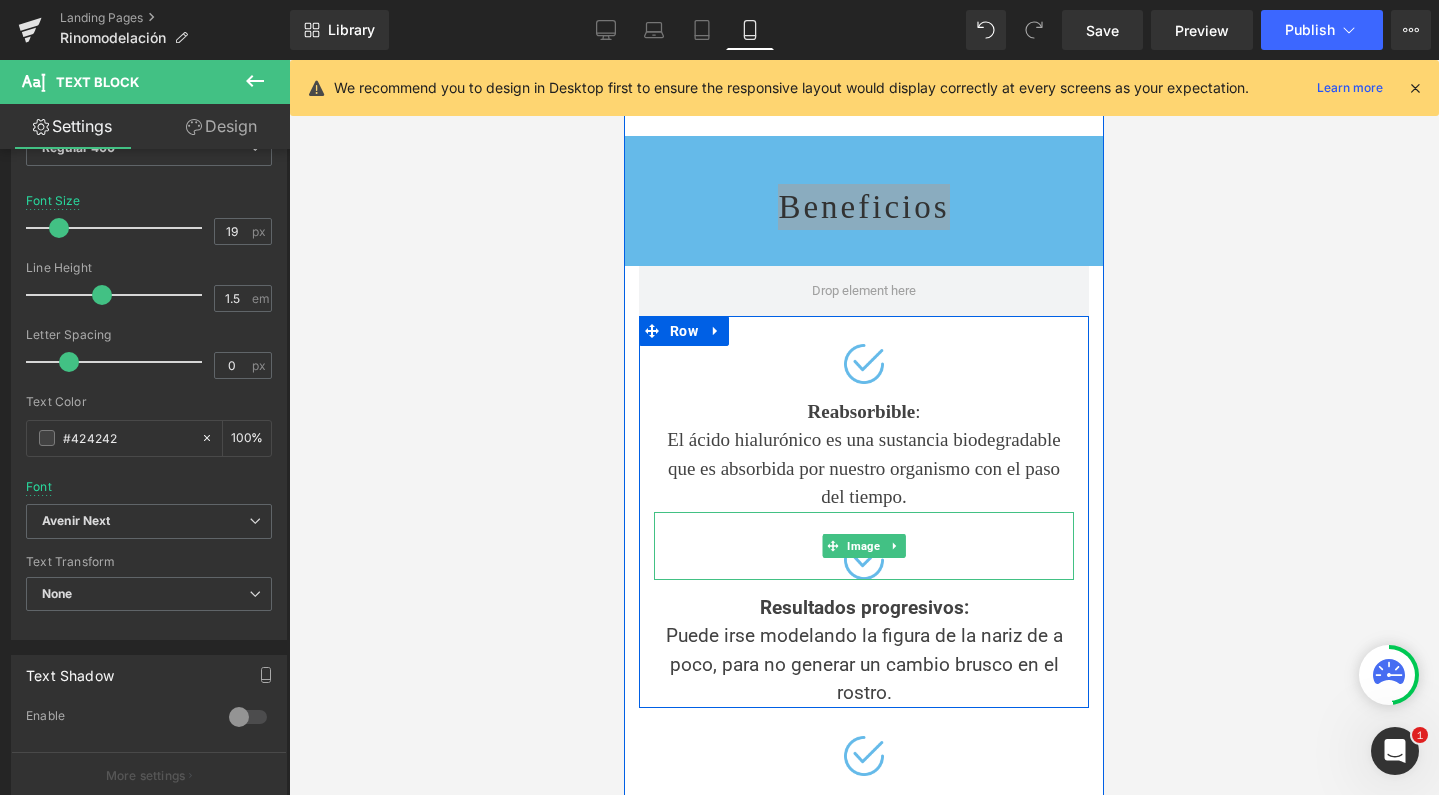 scroll, scrollTop: 2069, scrollLeft: 0, axis: vertical 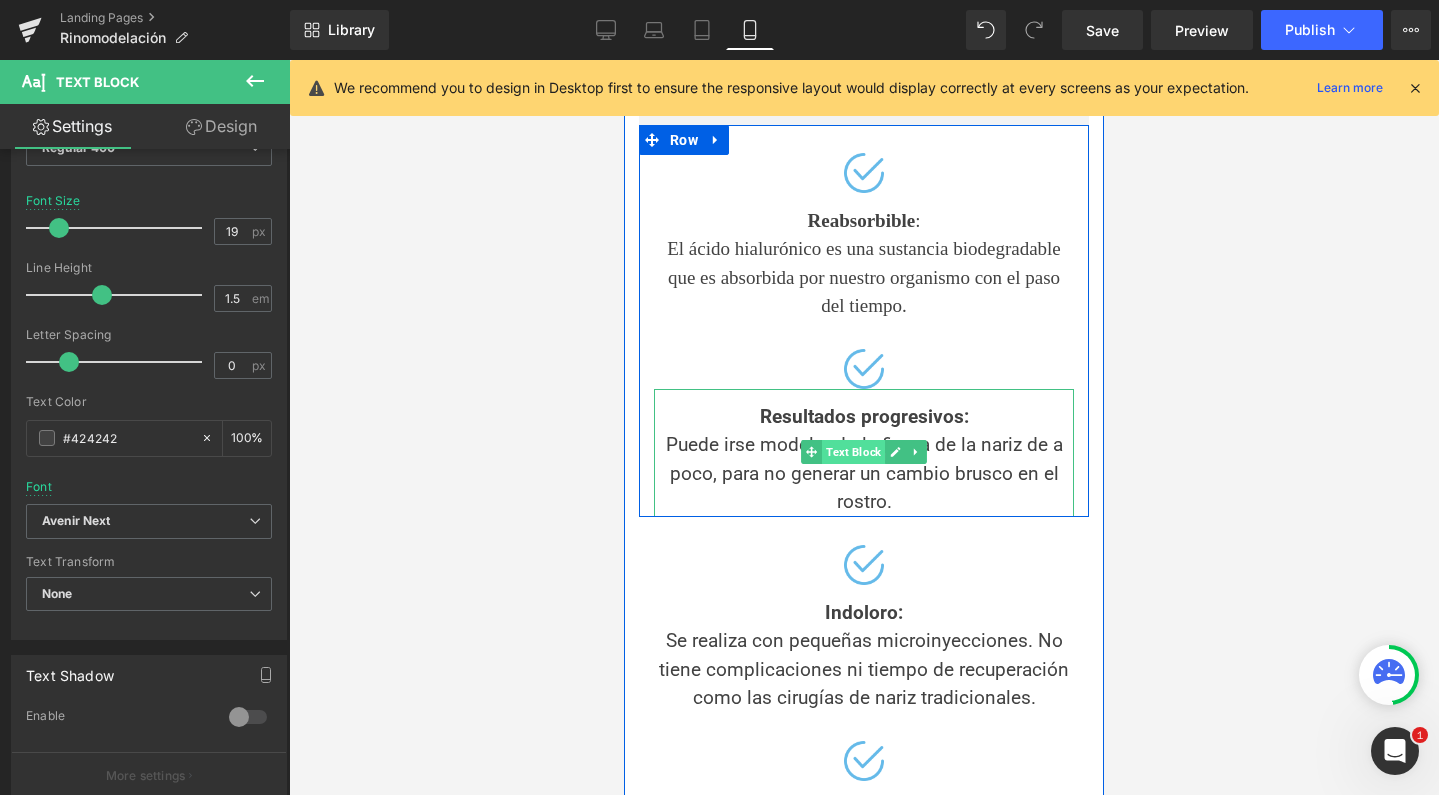 click on "Text Block" at bounding box center [853, 452] 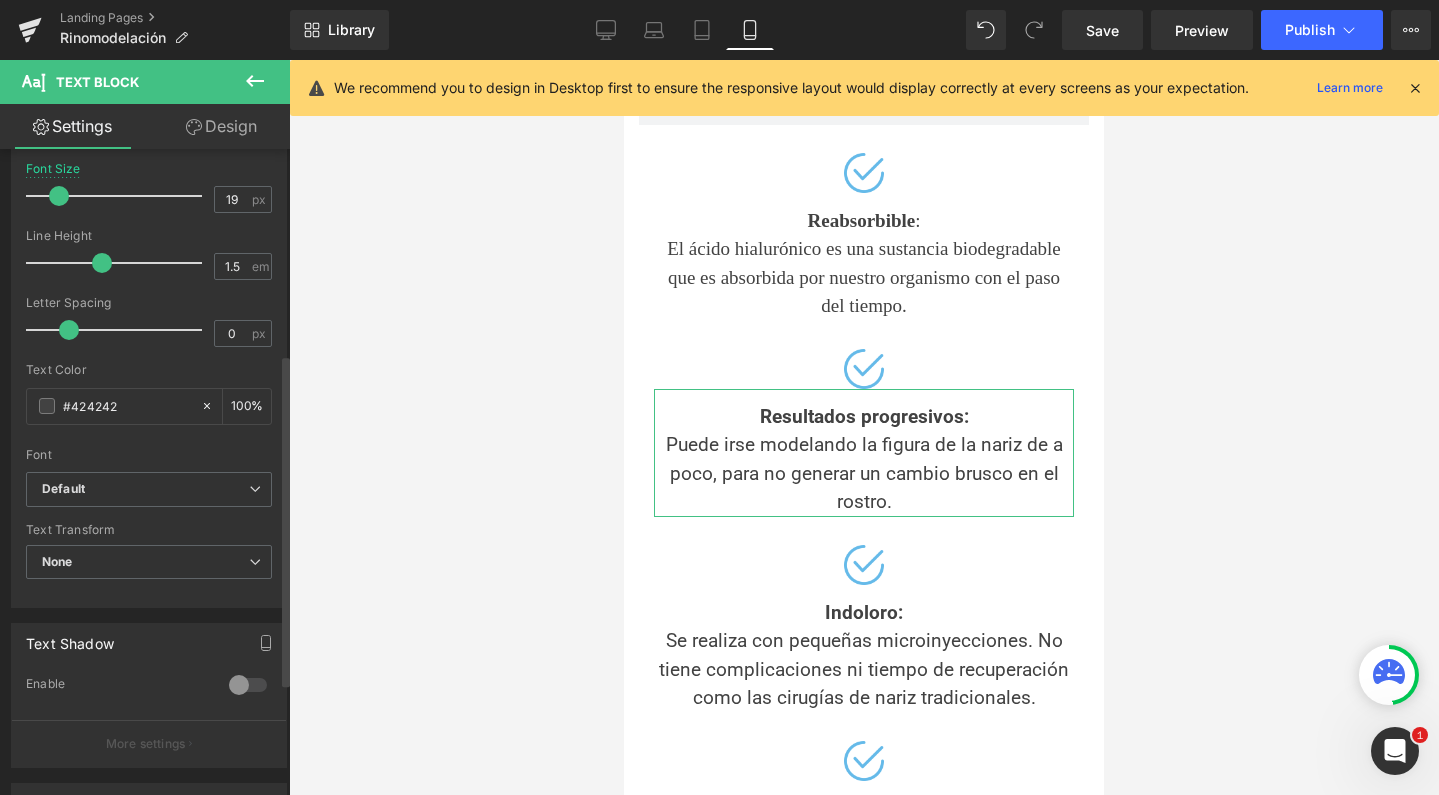scroll, scrollTop: 401, scrollLeft: 0, axis: vertical 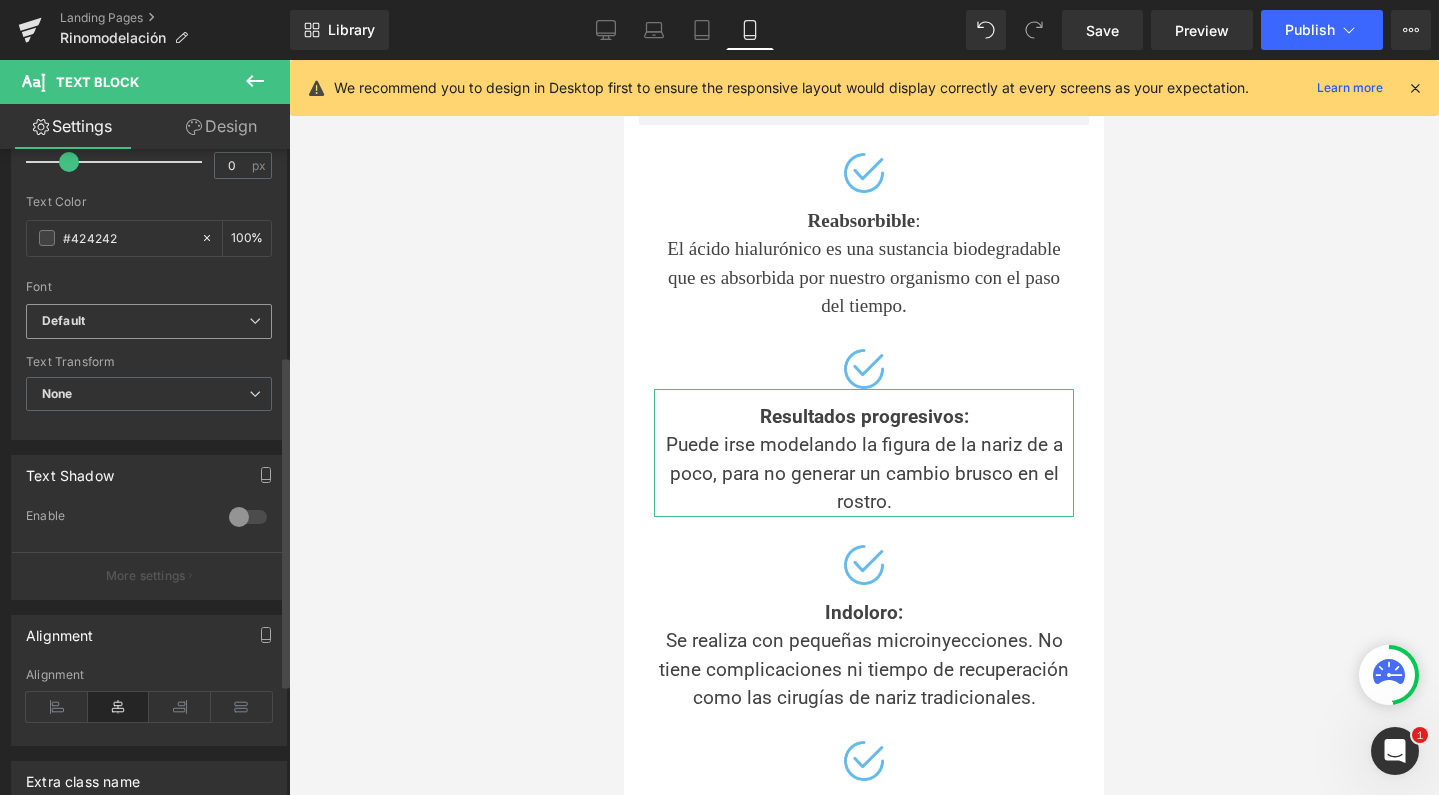 click on "Default" at bounding box center (149, 321) 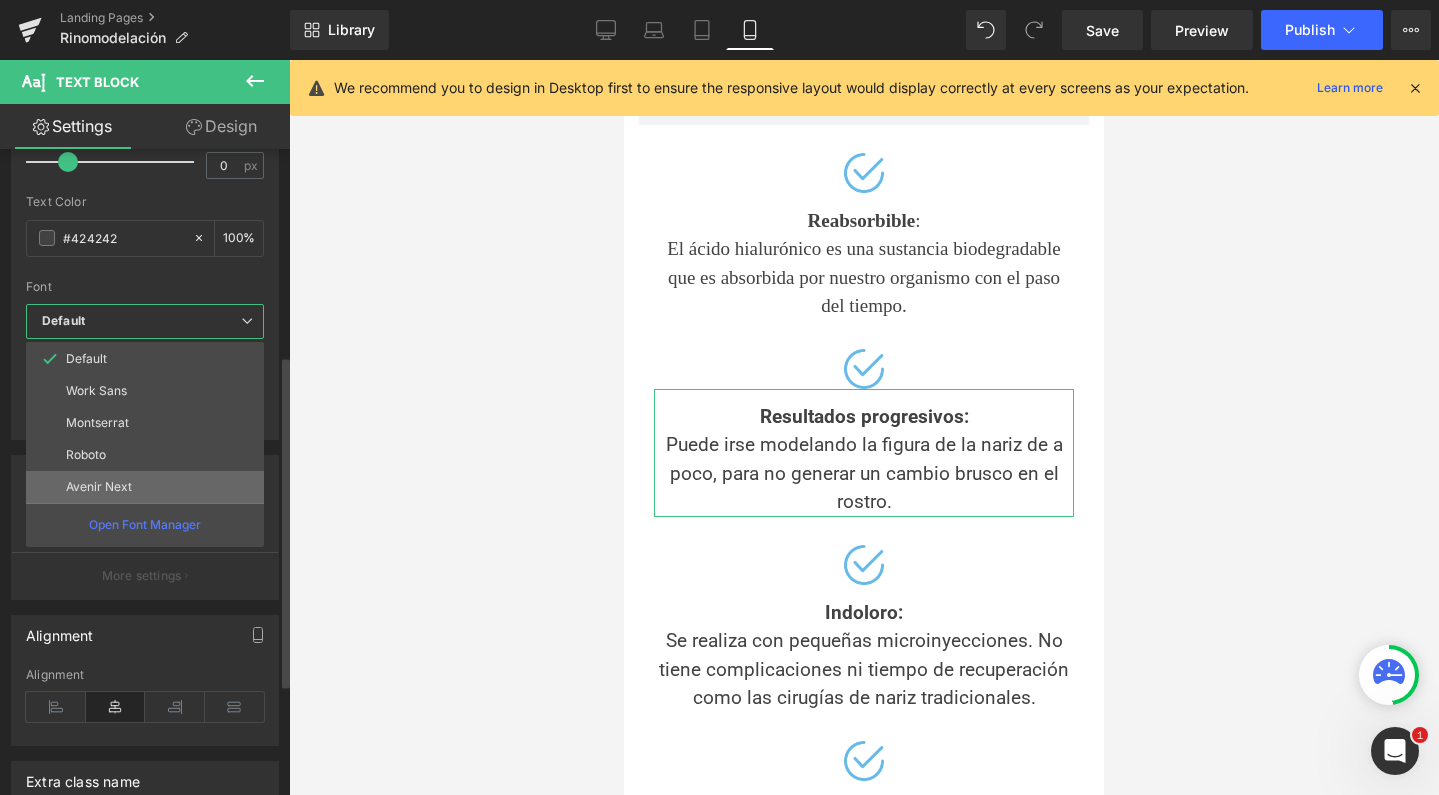 click on "Avenir Next" at bounding box center (145, 487) 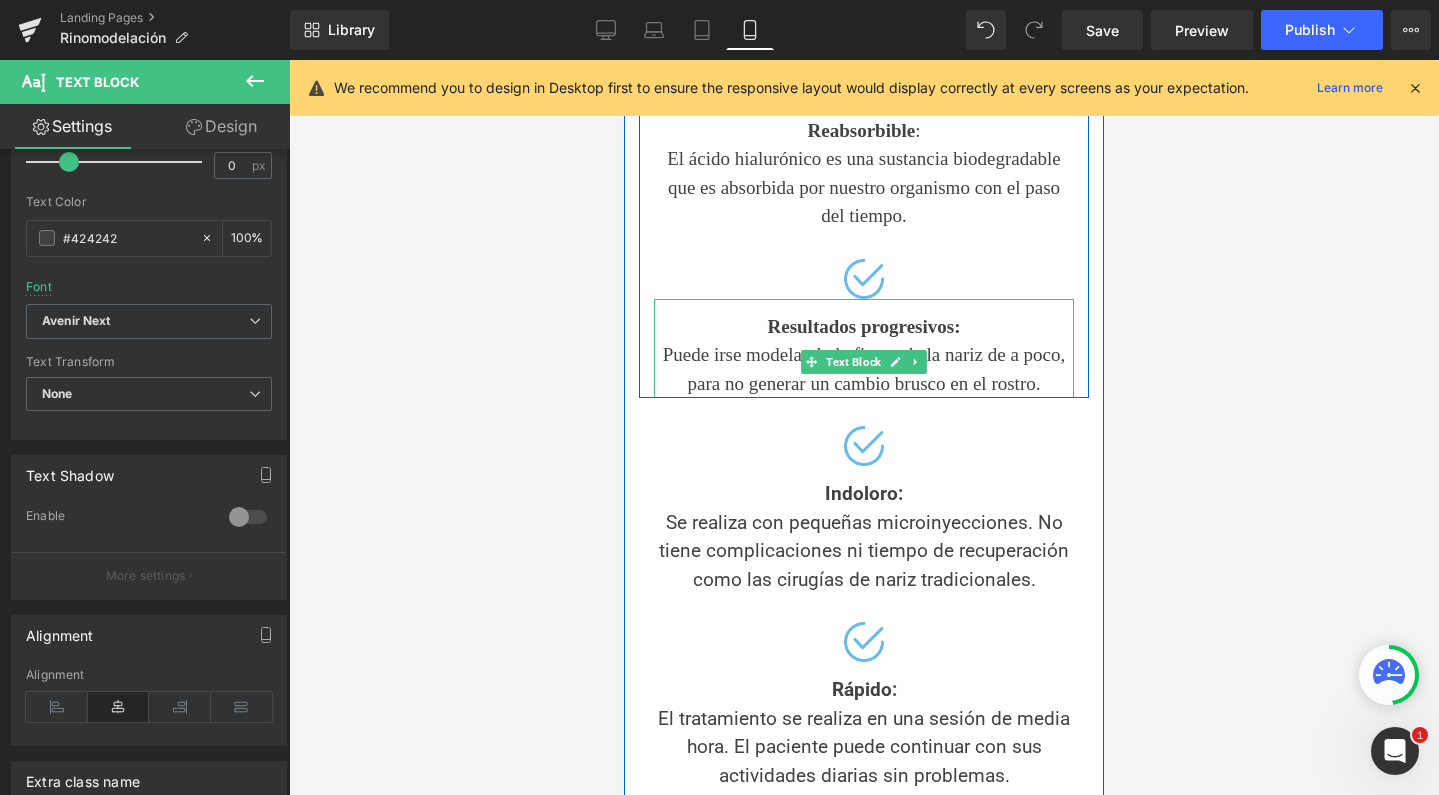 scroll, scrollTop: 2318, scrollLeft: 0, axis: vertical 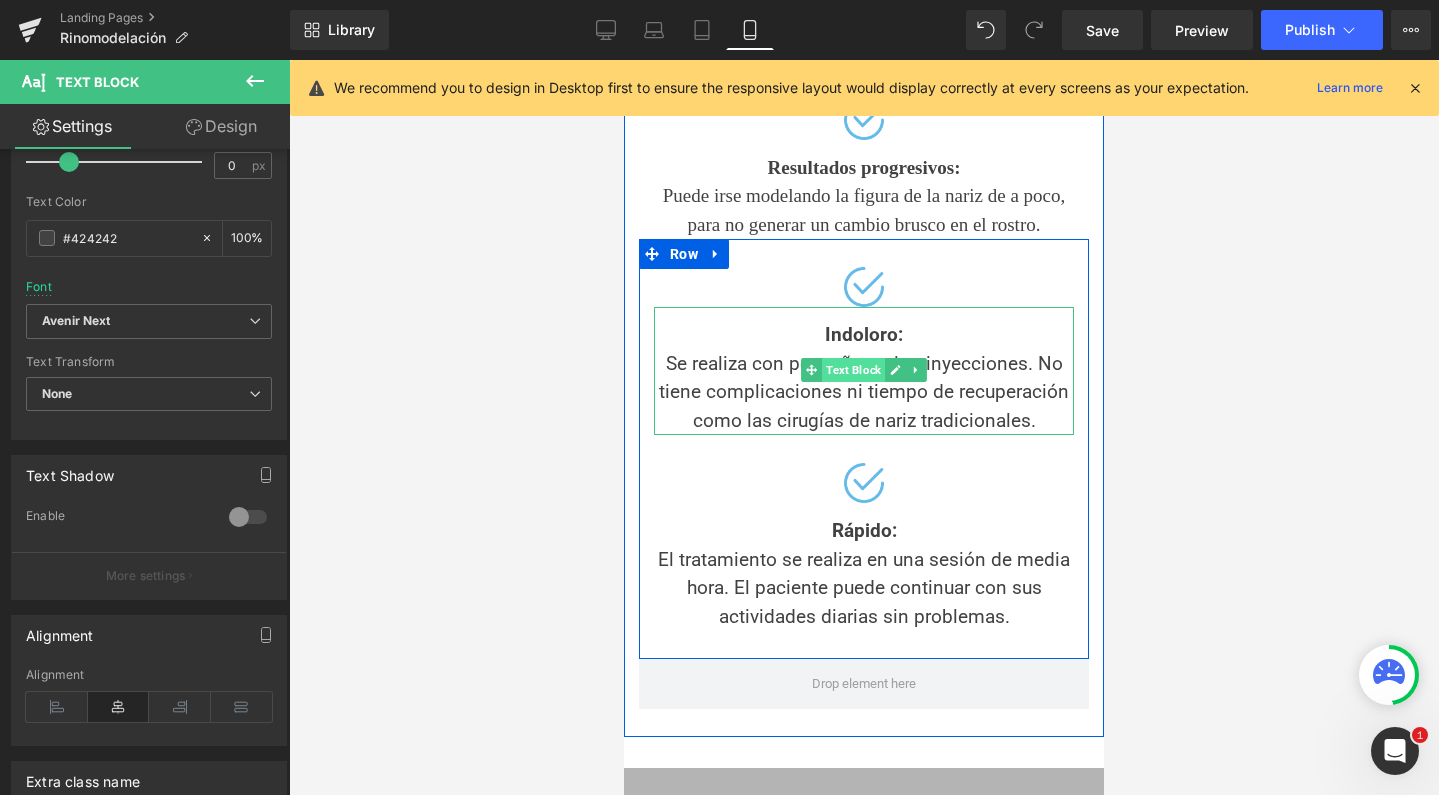 click on "Text Block" at bounding box center [853, 370] 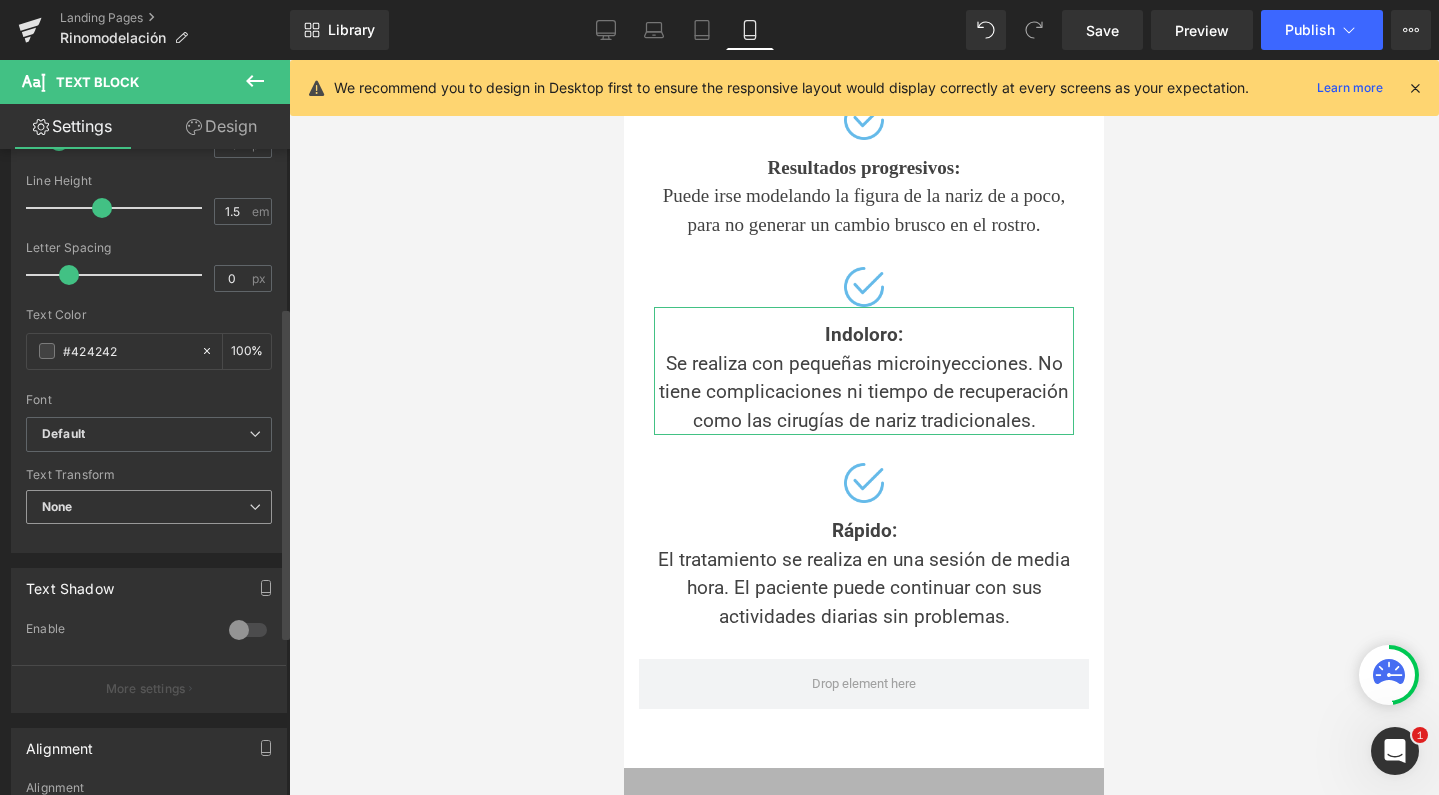 scroll, scrollTop: 319, scrollLeft: 0, axis: vertical 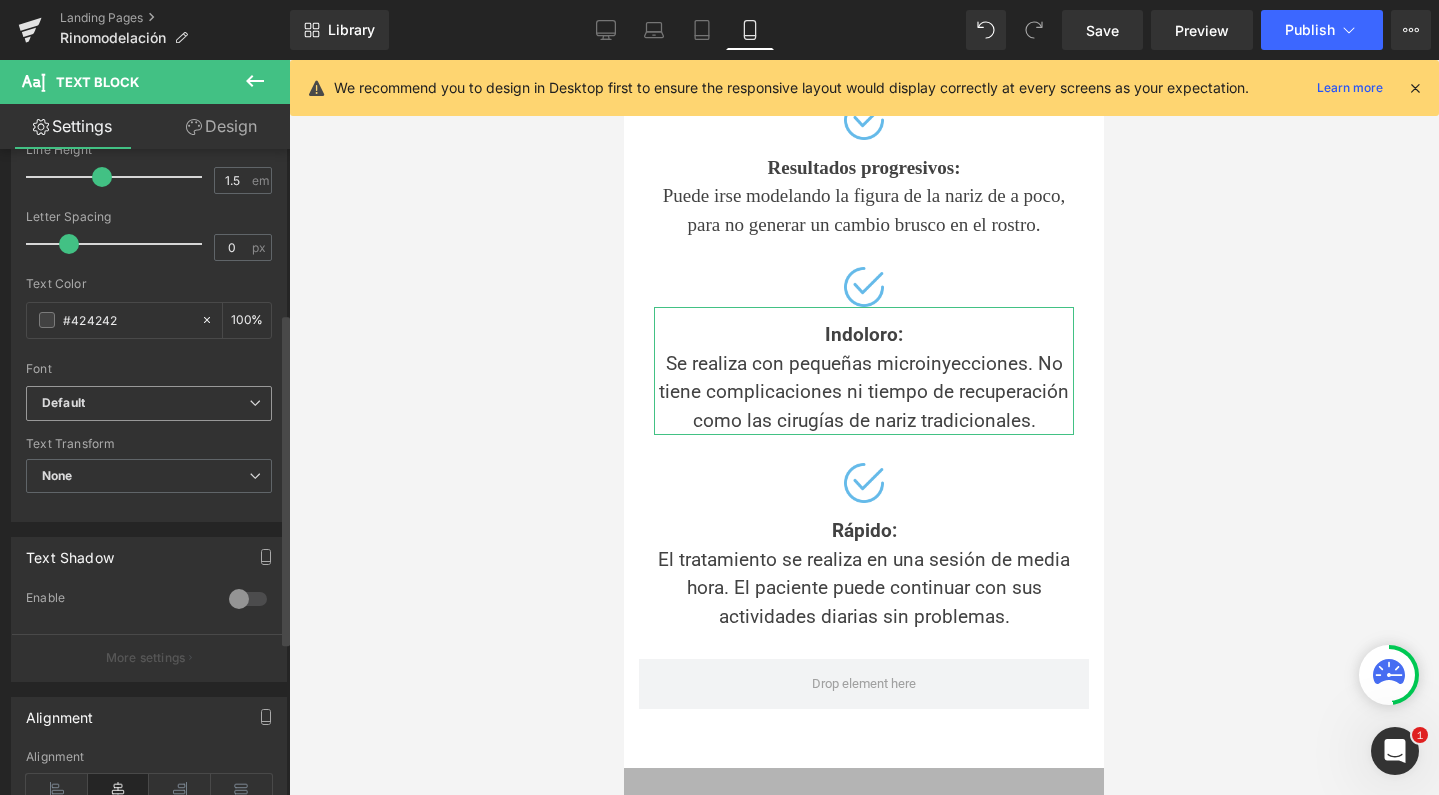 click on "Default" at bounding box center (149, 403) 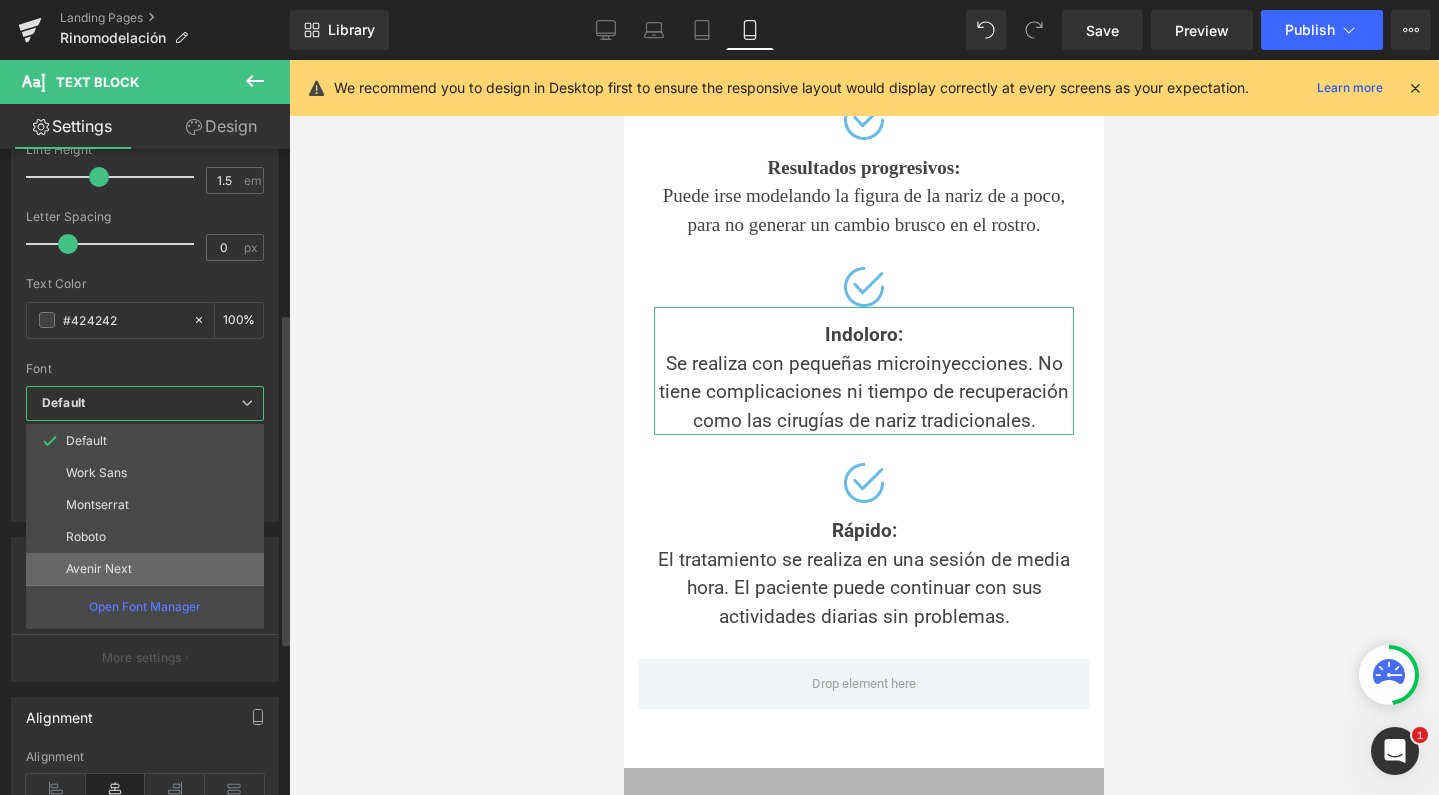 click on "Avenir Next" at bounding box center (145, 569) 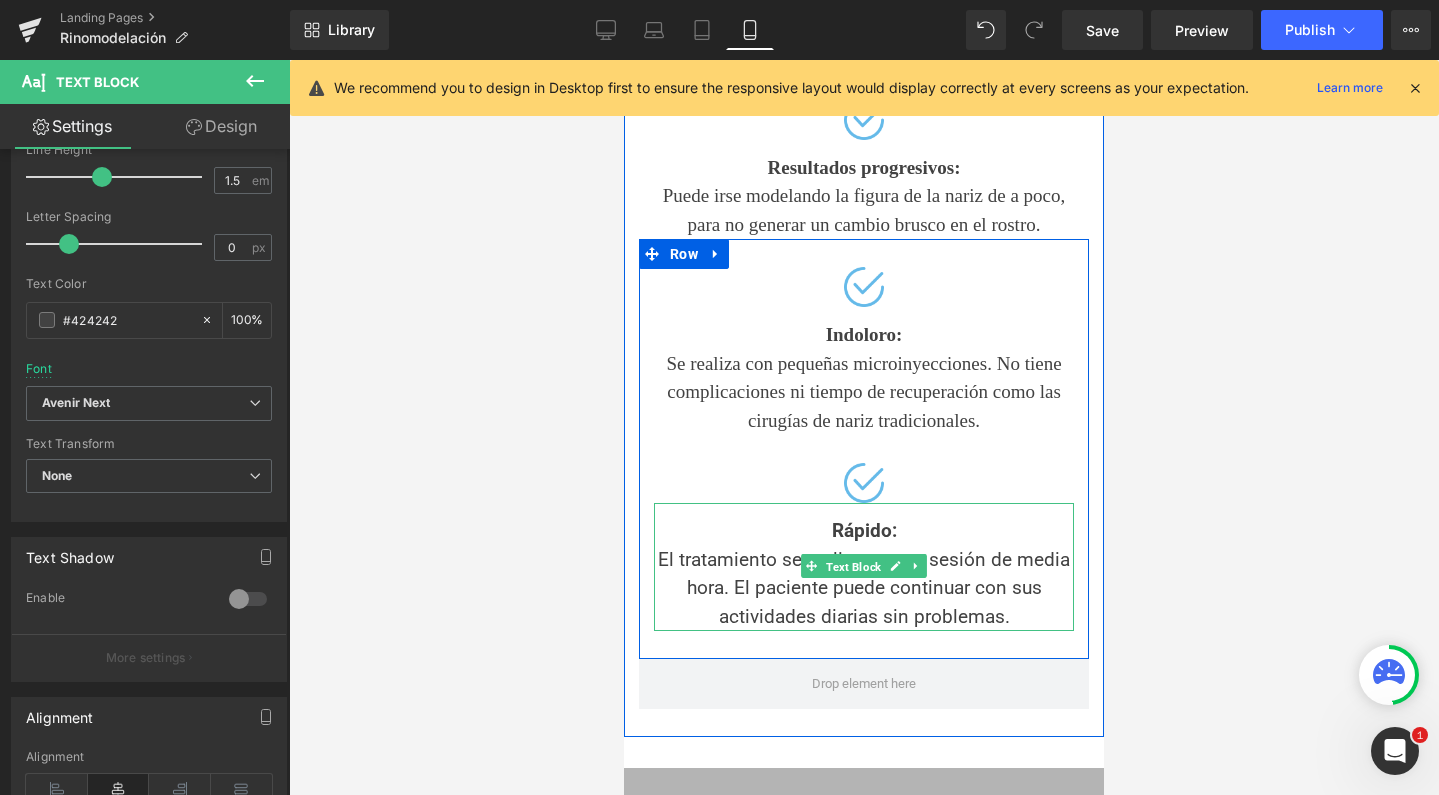 drag, startPoint x: 842, startPoint y: 593, endPoint x: 770, endPoint y: 613, distance: 74.726166 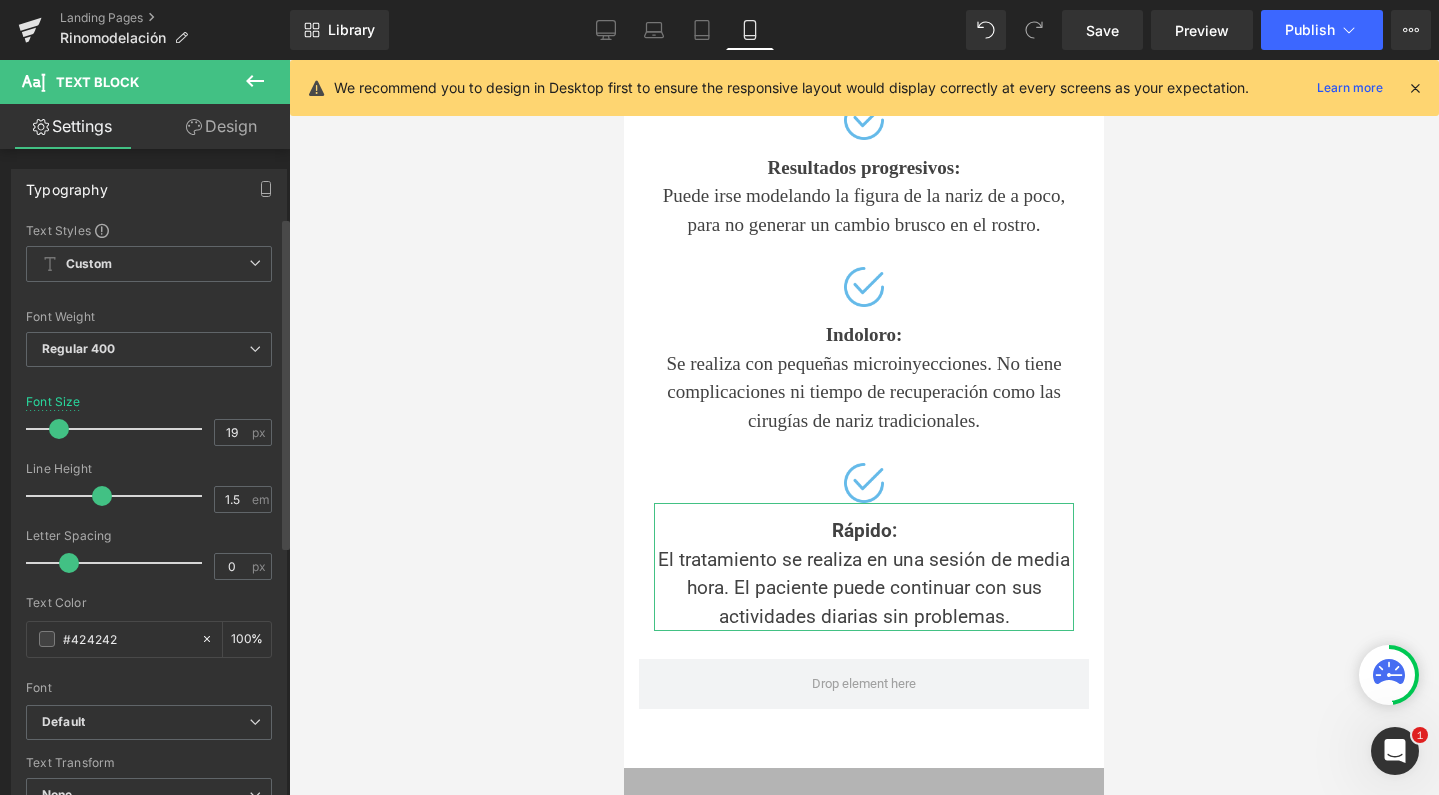 scroll, scrollTop: 262, scrollLeft: 0, axis: vertical 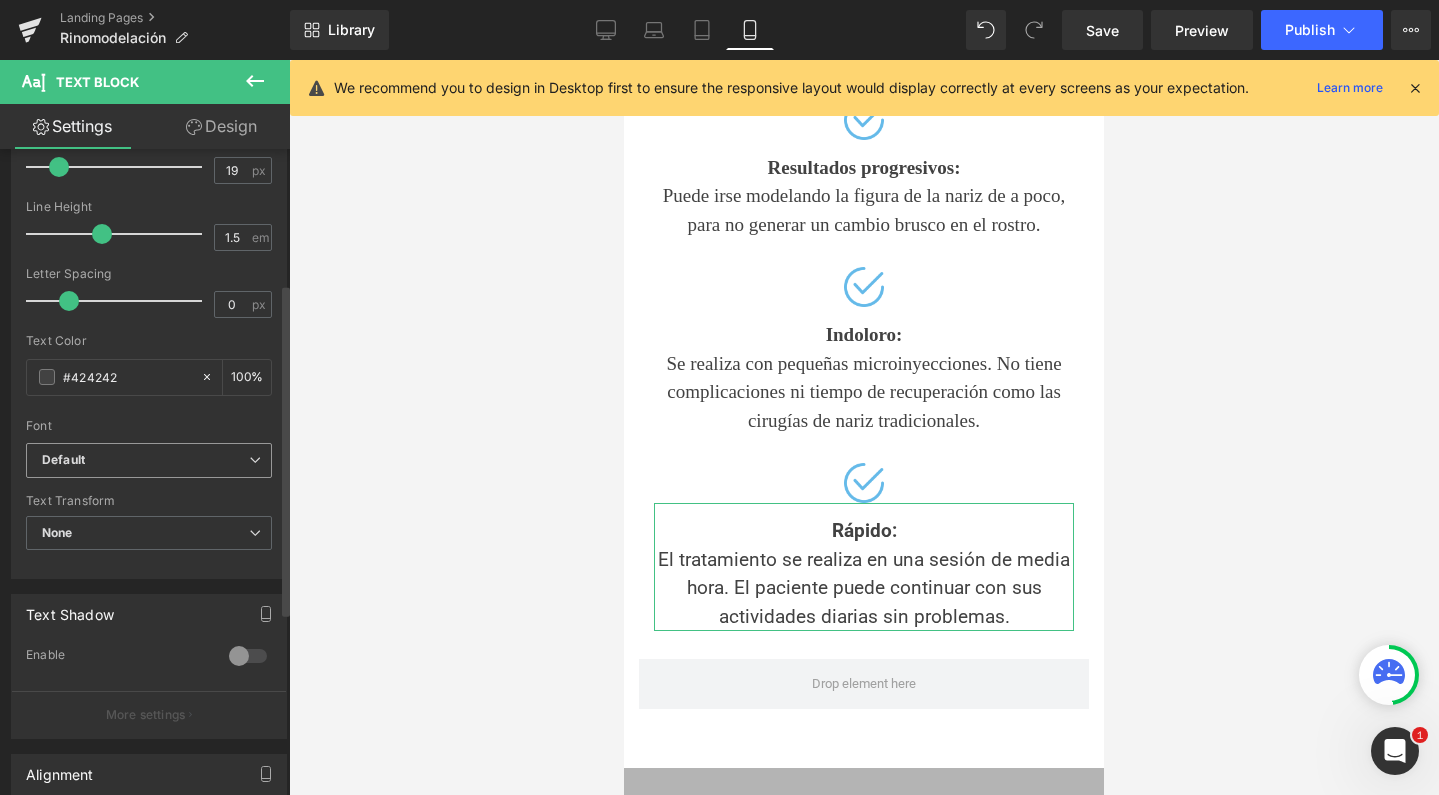 click on "Default" at bounding box center (145, 460) 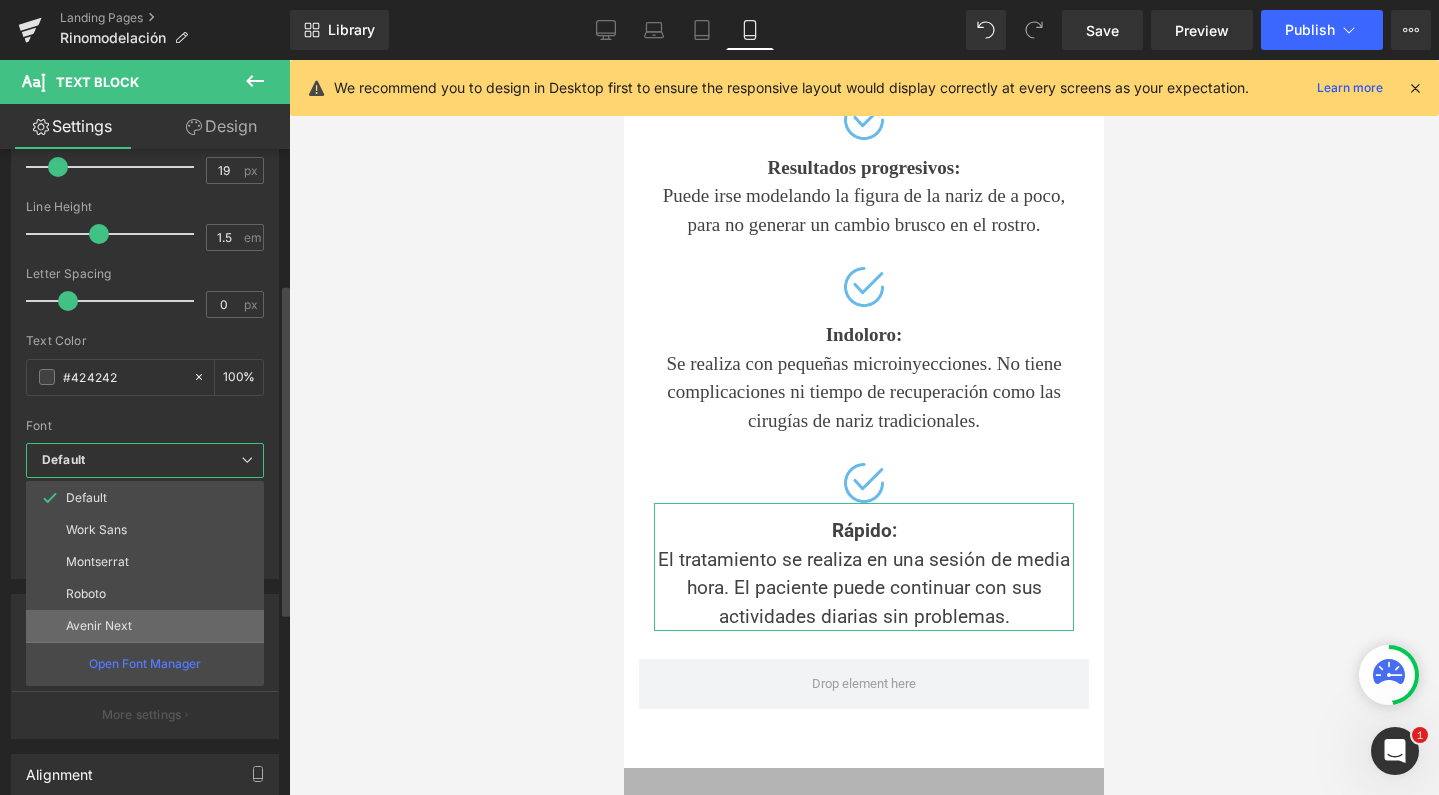 click on "Avenir Next" at bounding box center (145, 626) 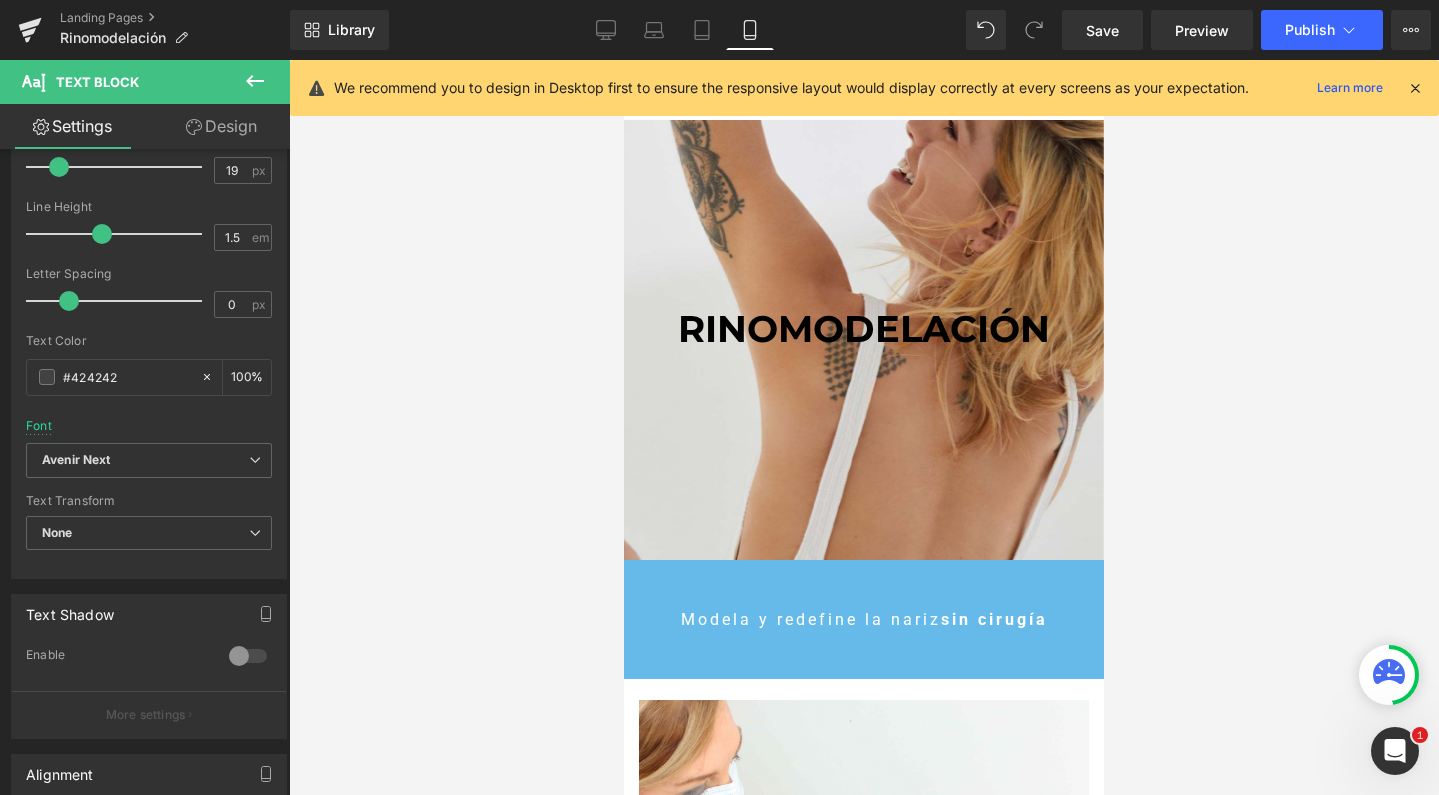 scroll, scrollTop: 0, scrollLeft: 0, axis: both 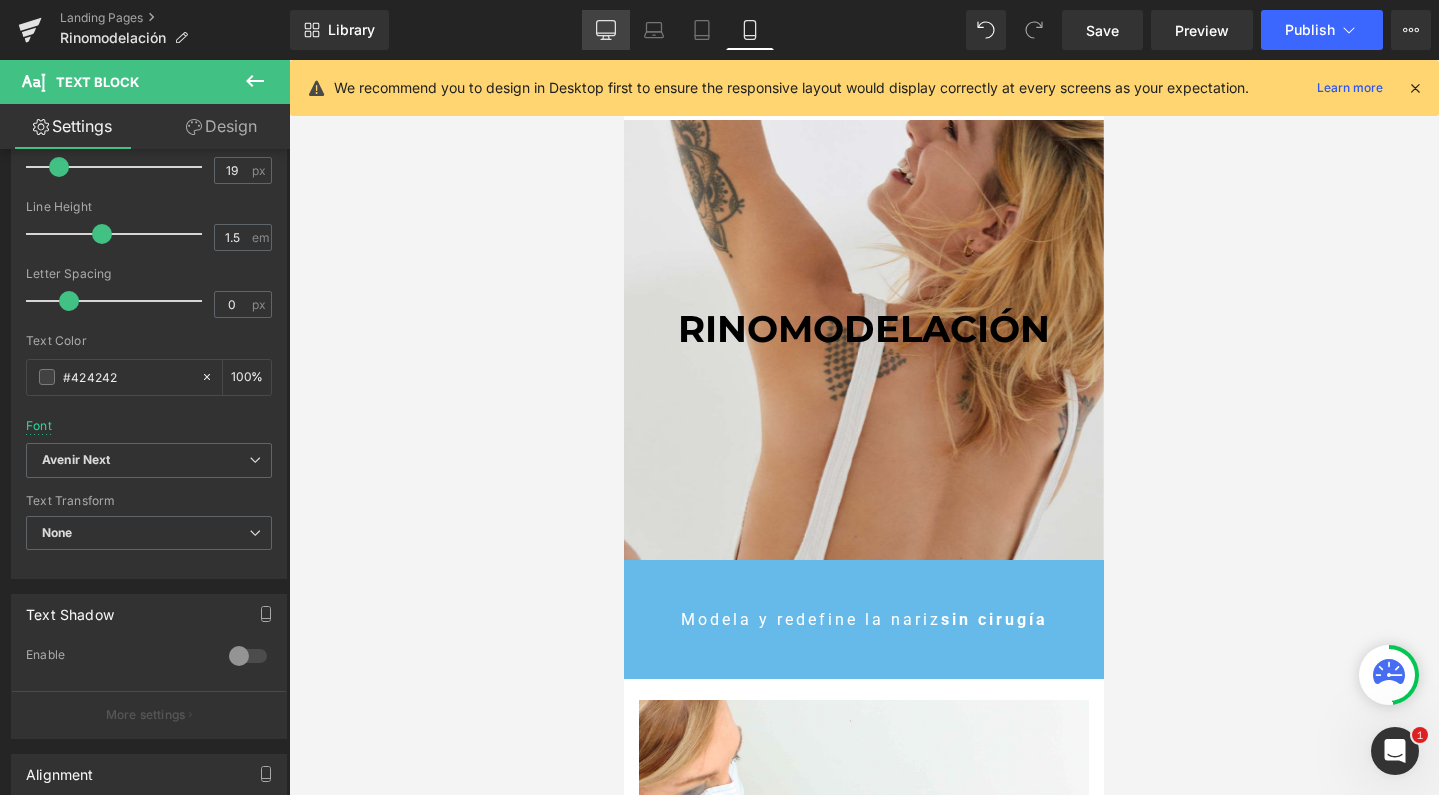 click 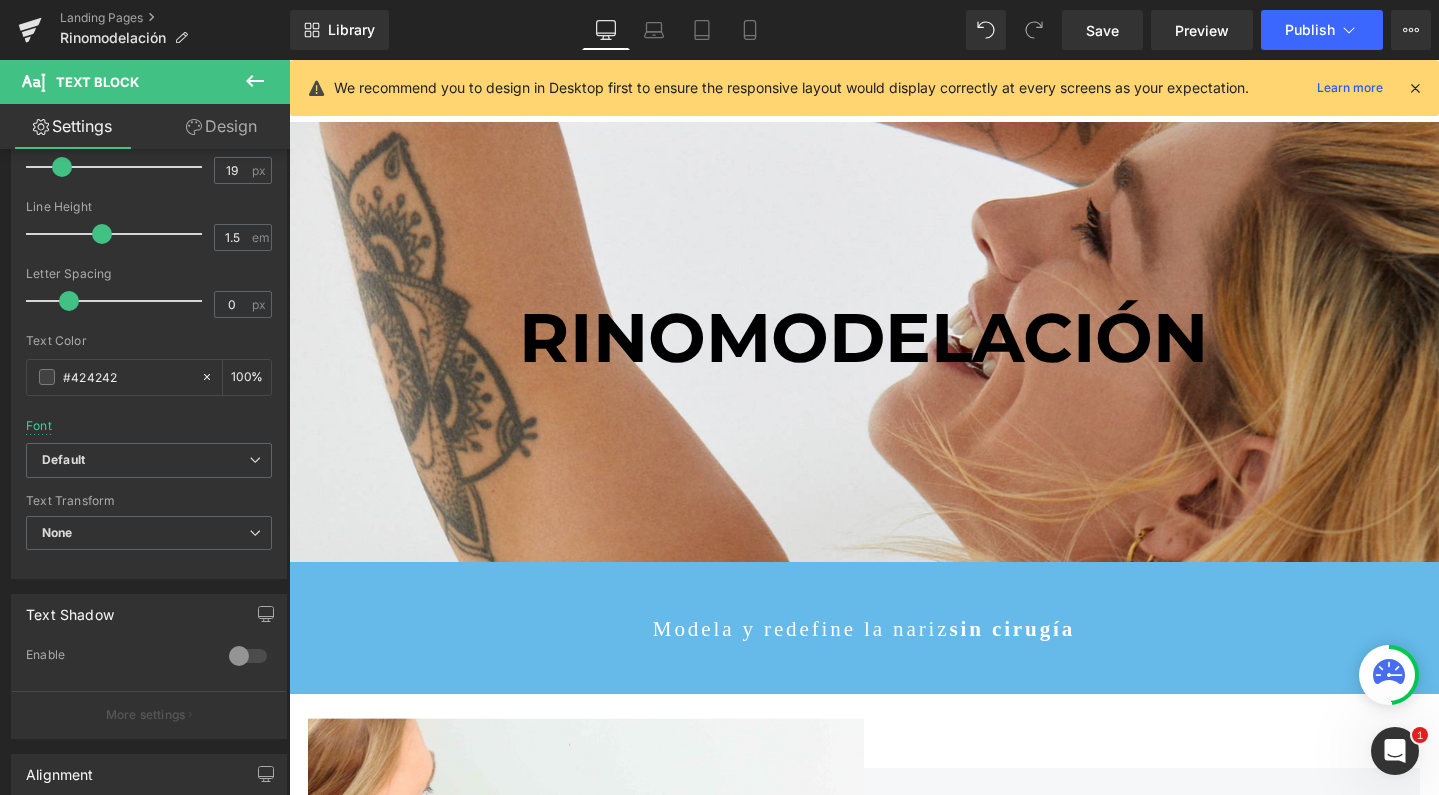 type on "21" 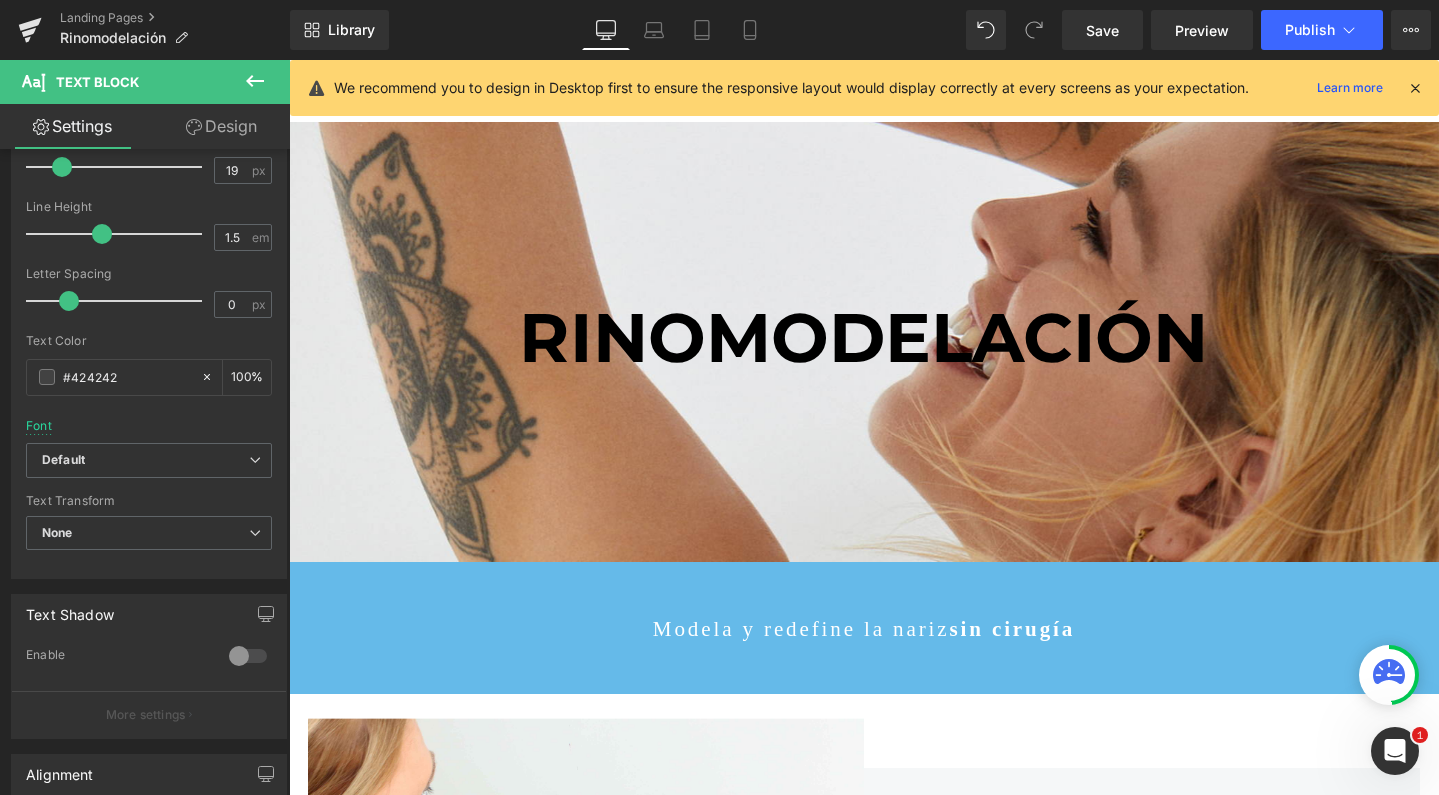 type on "100" 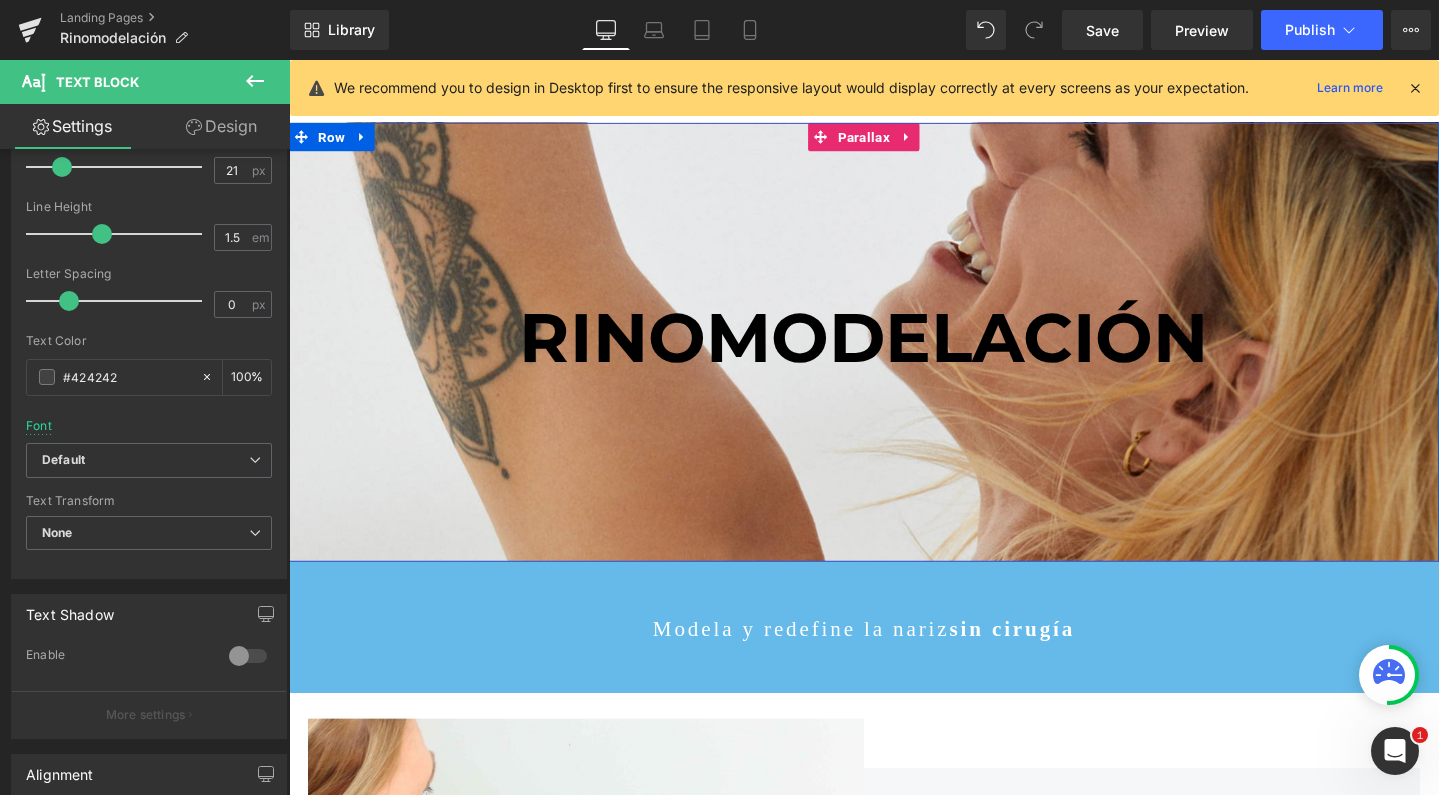 scroll, scrollTop: 4936, scrollLeft: 1190, axis: both 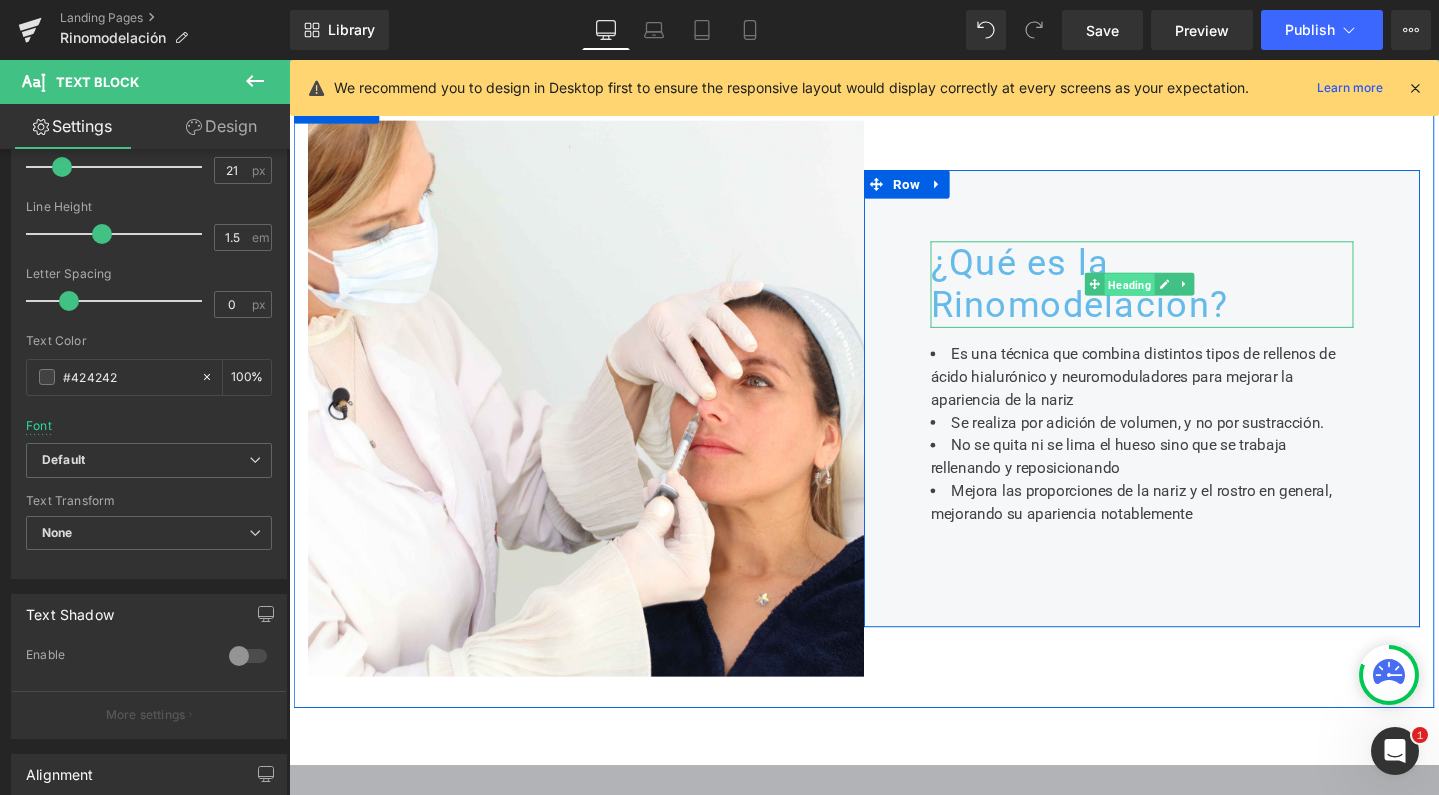 click on "Heading" at bounding box center [1173, 297] 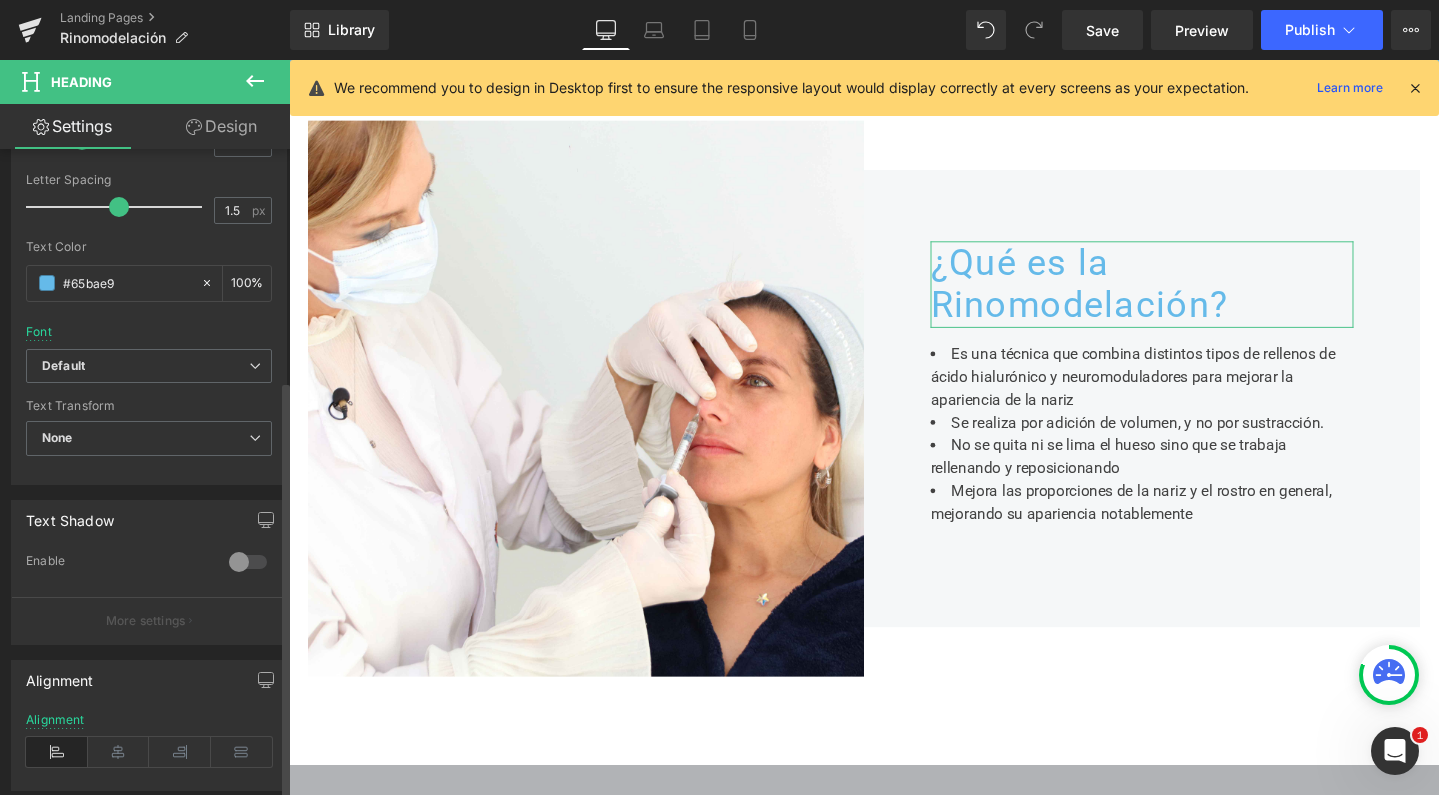 scroll, scrollTop: 511, scrollLeft: 0, axis: vertical 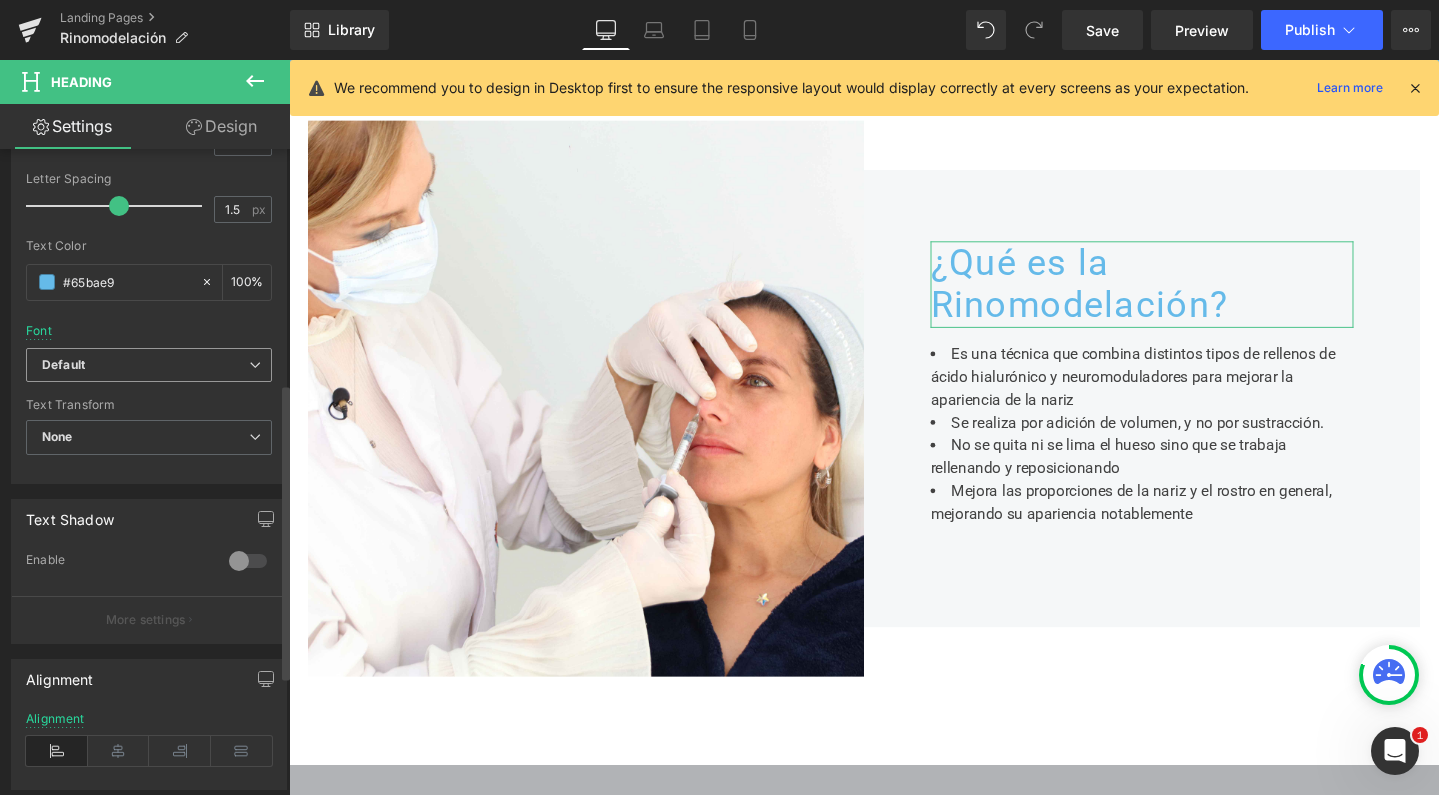 click on "Default" at bounding box center (149, 365) 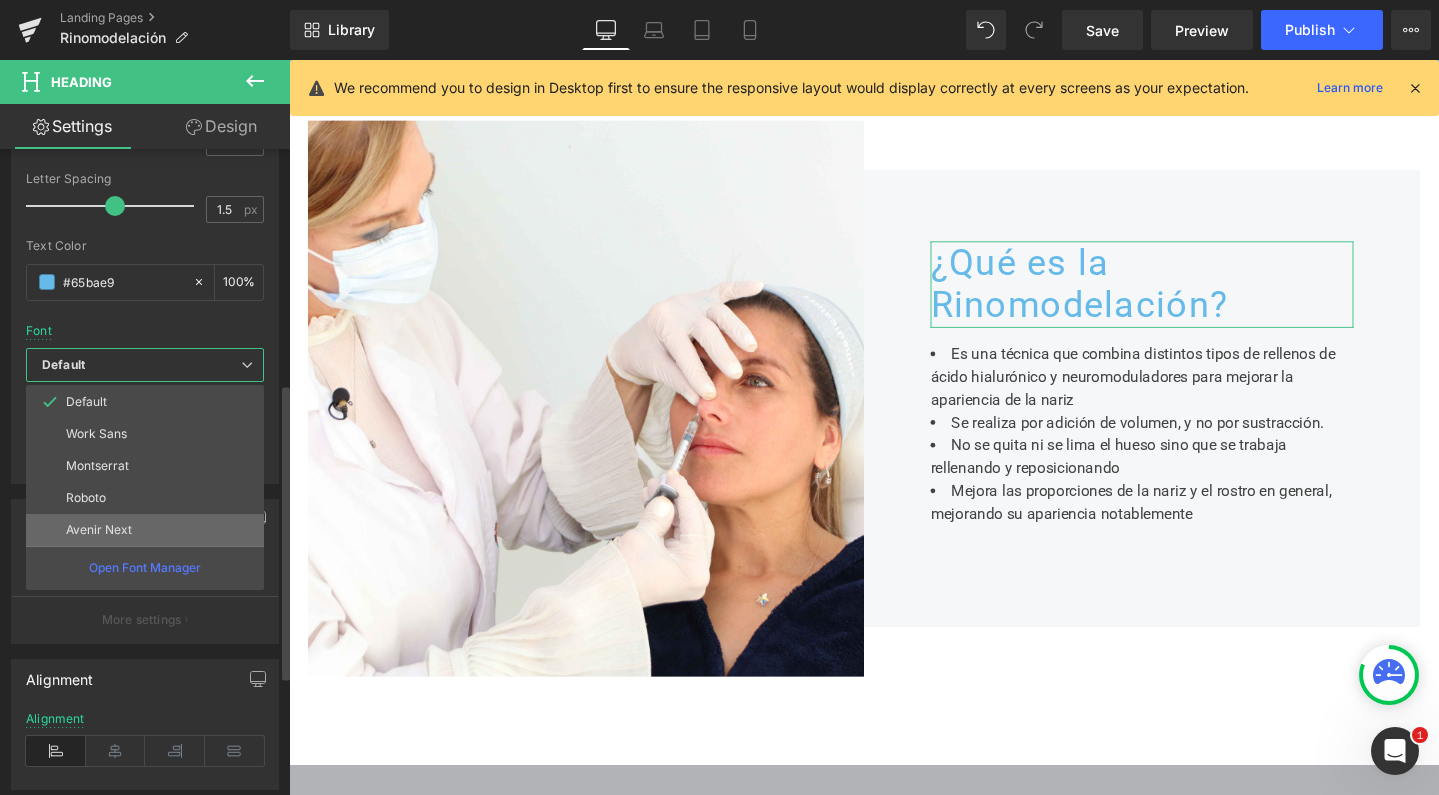click on "Avenir Next" at bounding box center [99, 530] 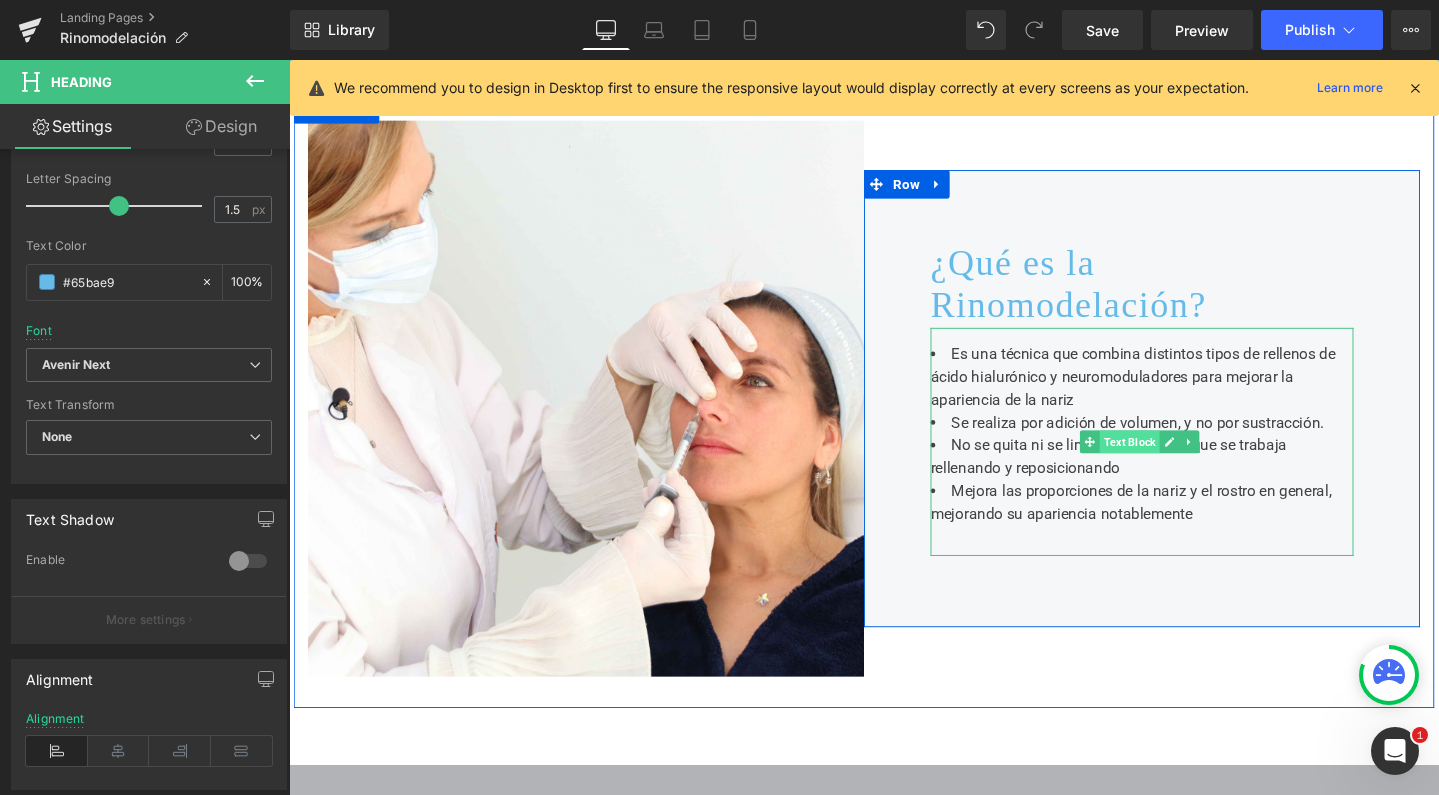 click on "Text Block" at bounding box center (1173, 462) 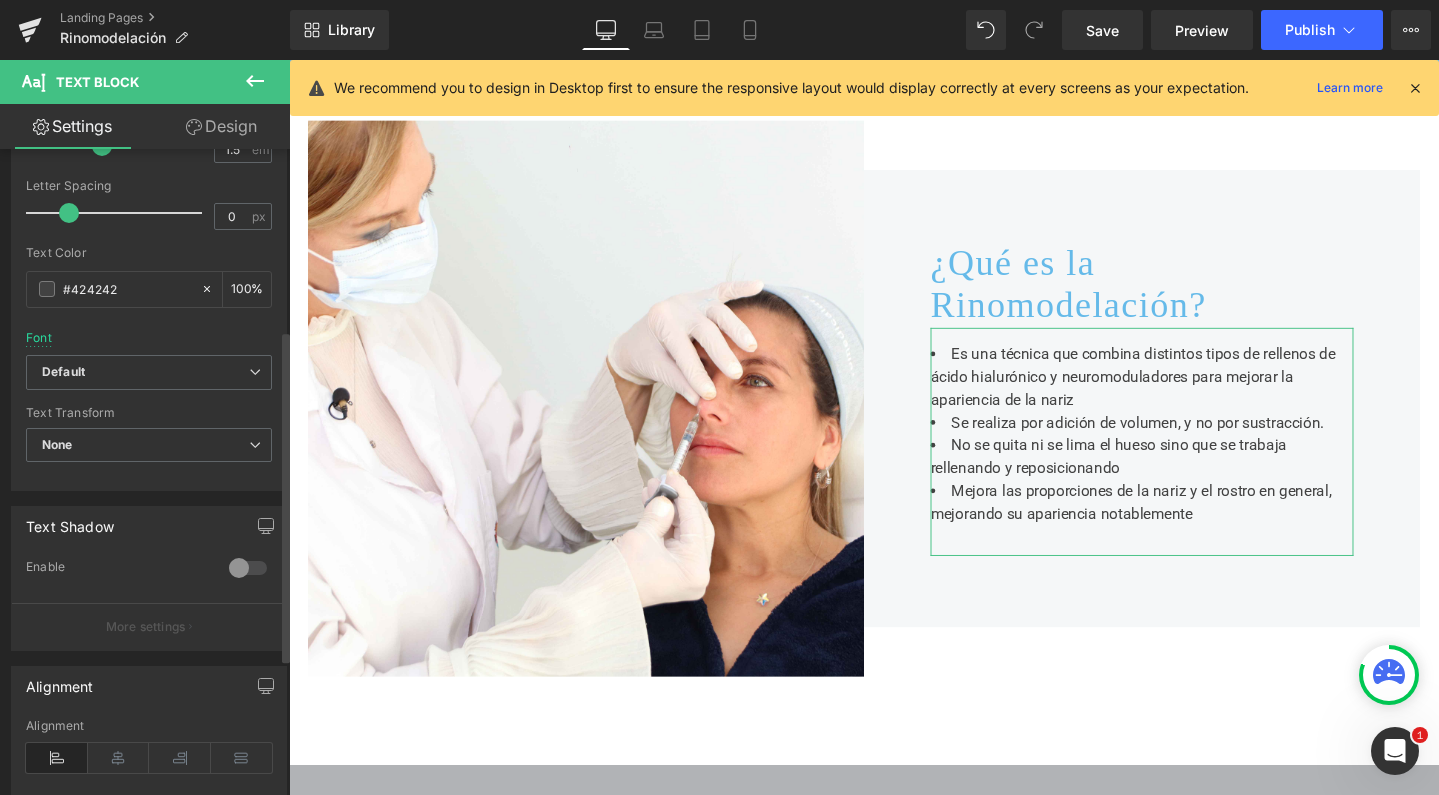 scroll, scrollTop: 352, scrollLeft: 0, axis: vertical 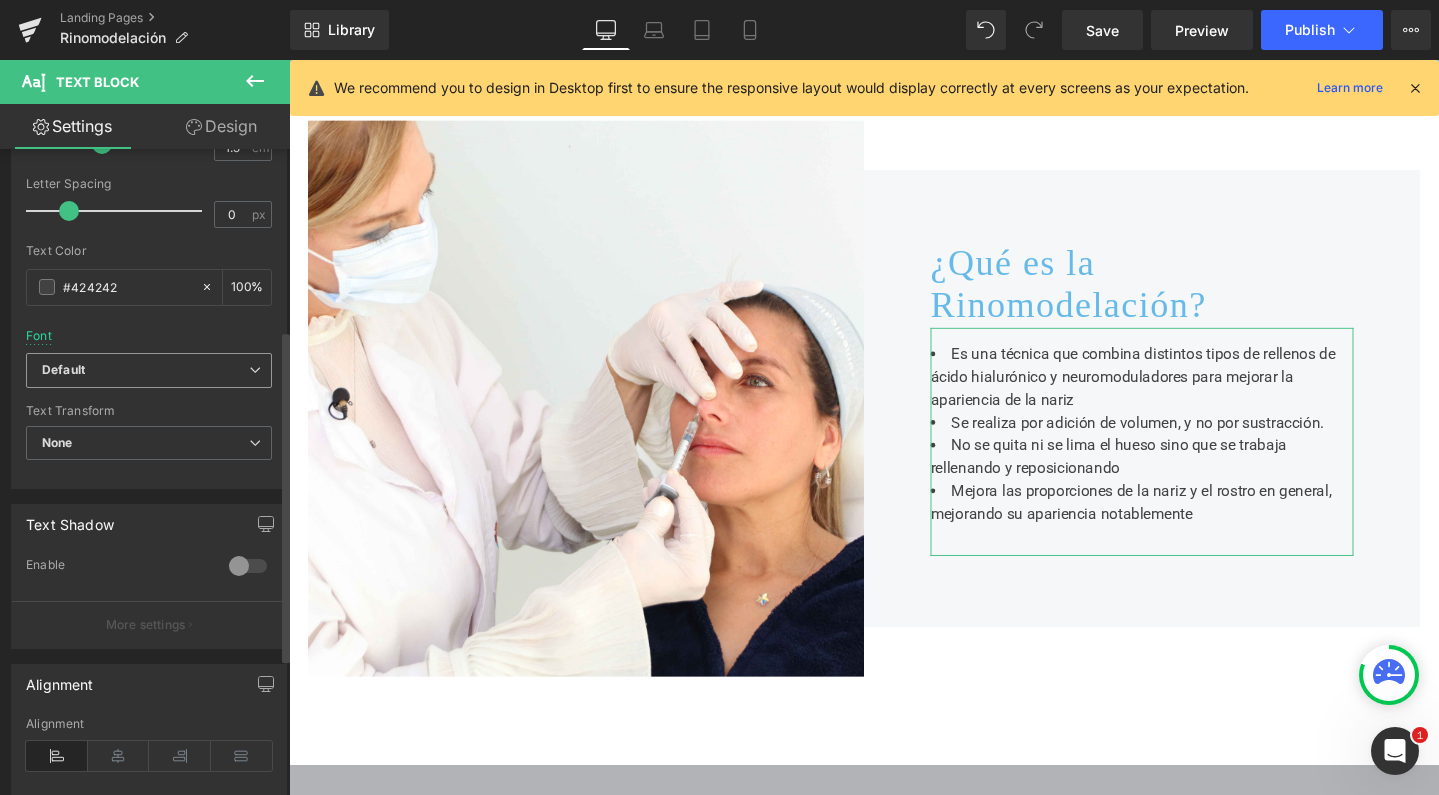 click on "Default" at bounding box center (145, 370) 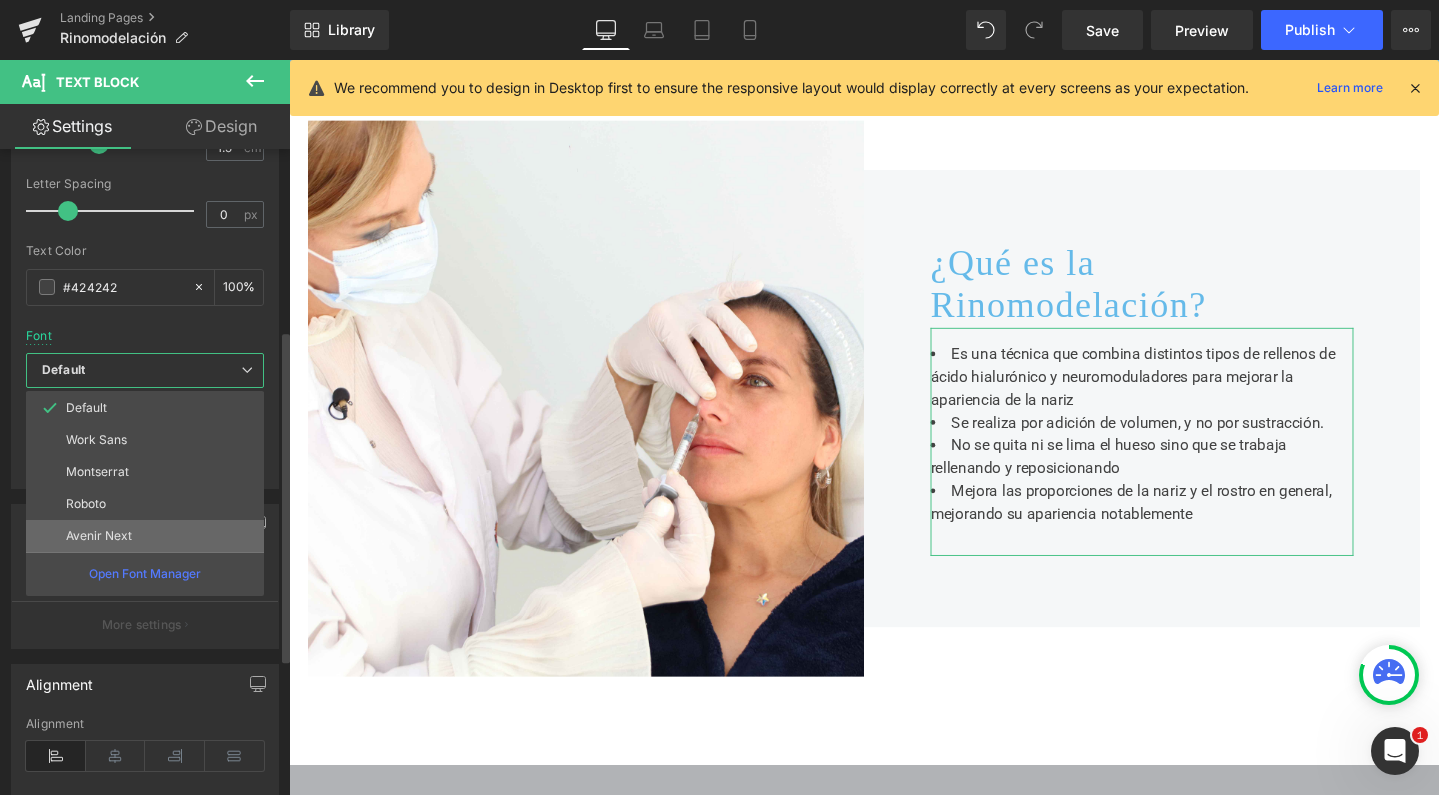 click on "Avenir Next" at bounding box center (145, 536) 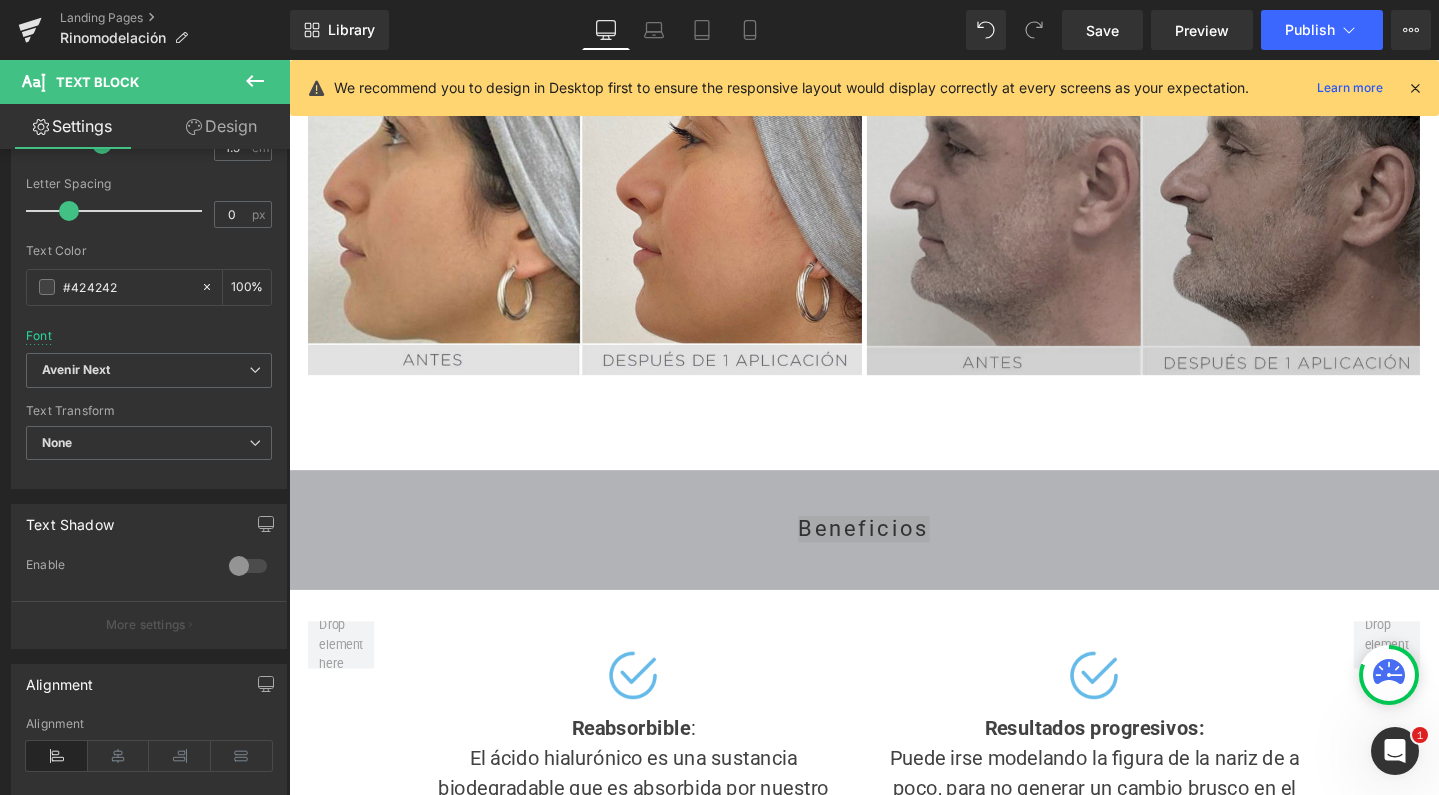 scroll, scrollTop: 1522, scrollLeft: 0, axis: vertical 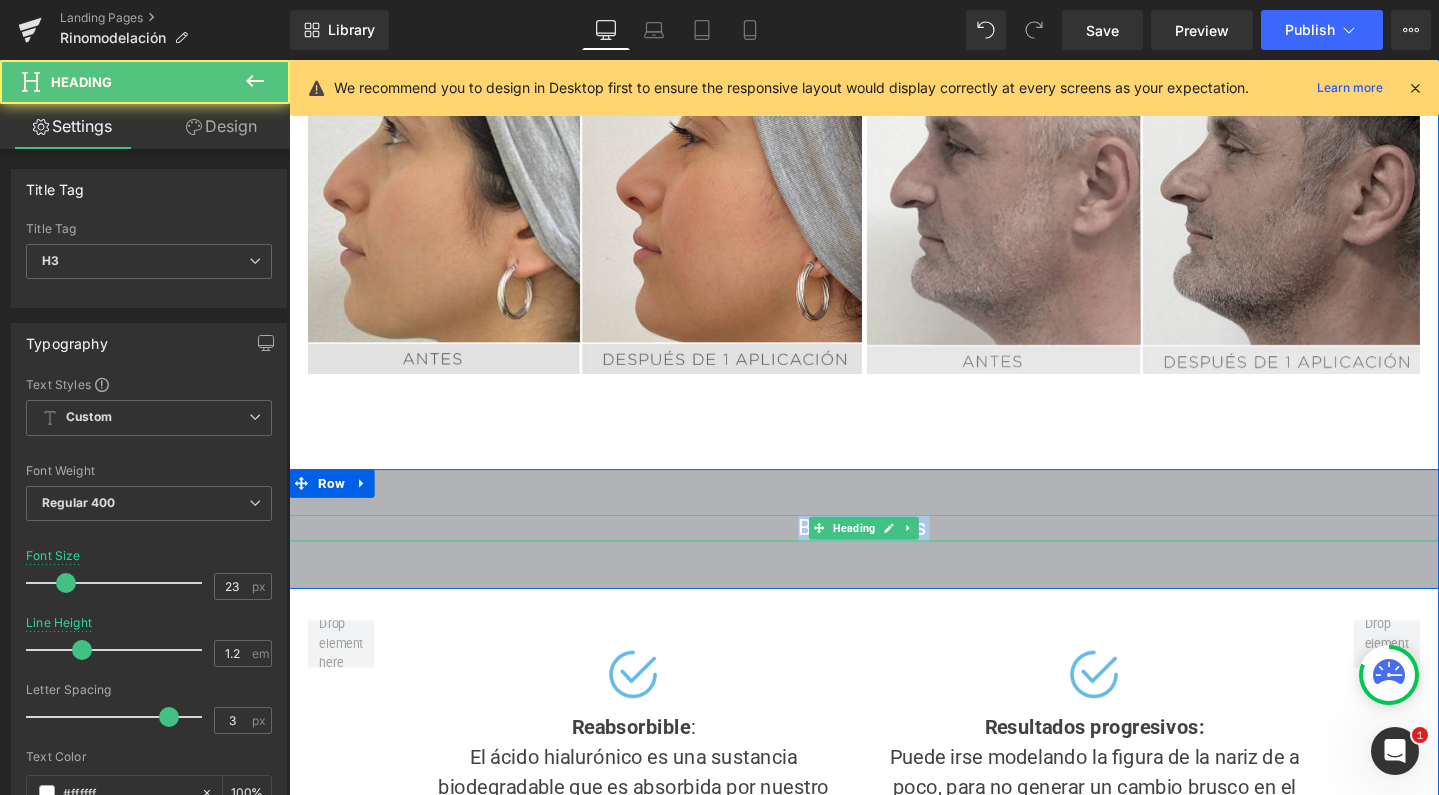 click on "Beneficios" at bounding box center [894, 553] 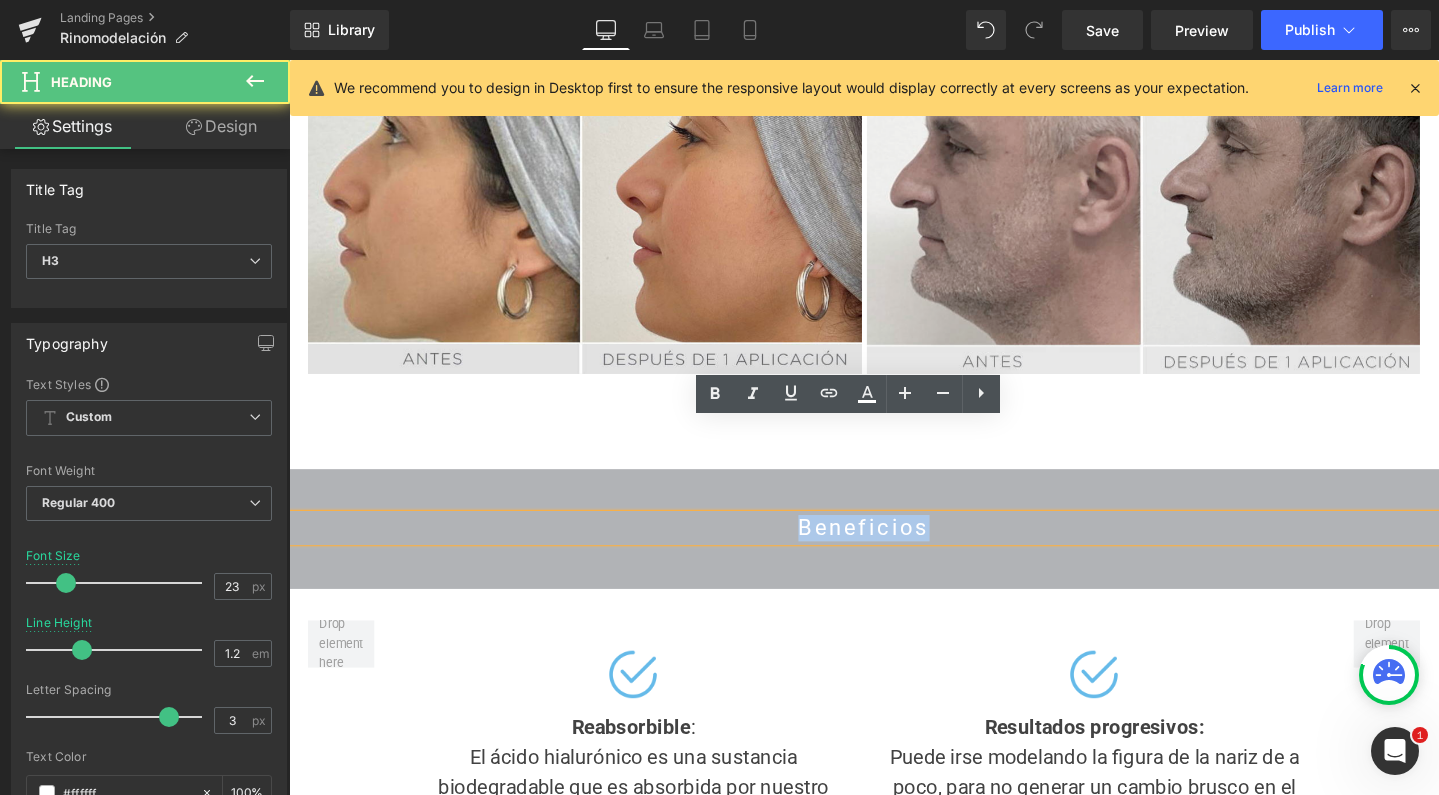 click on "Beneficios" at bounding box center [894, 553] 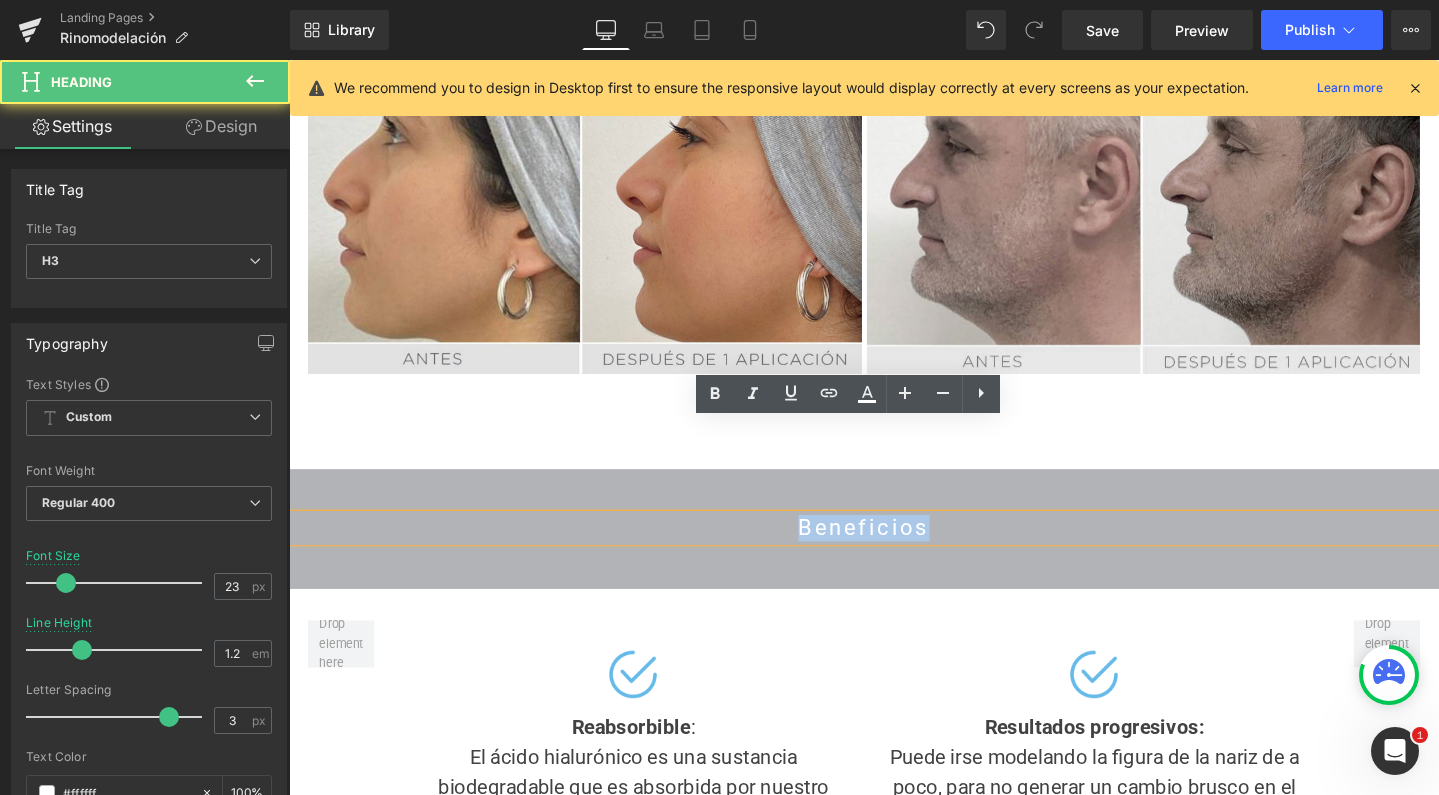 click on "Beneficios" at bounding box center [894, 553] 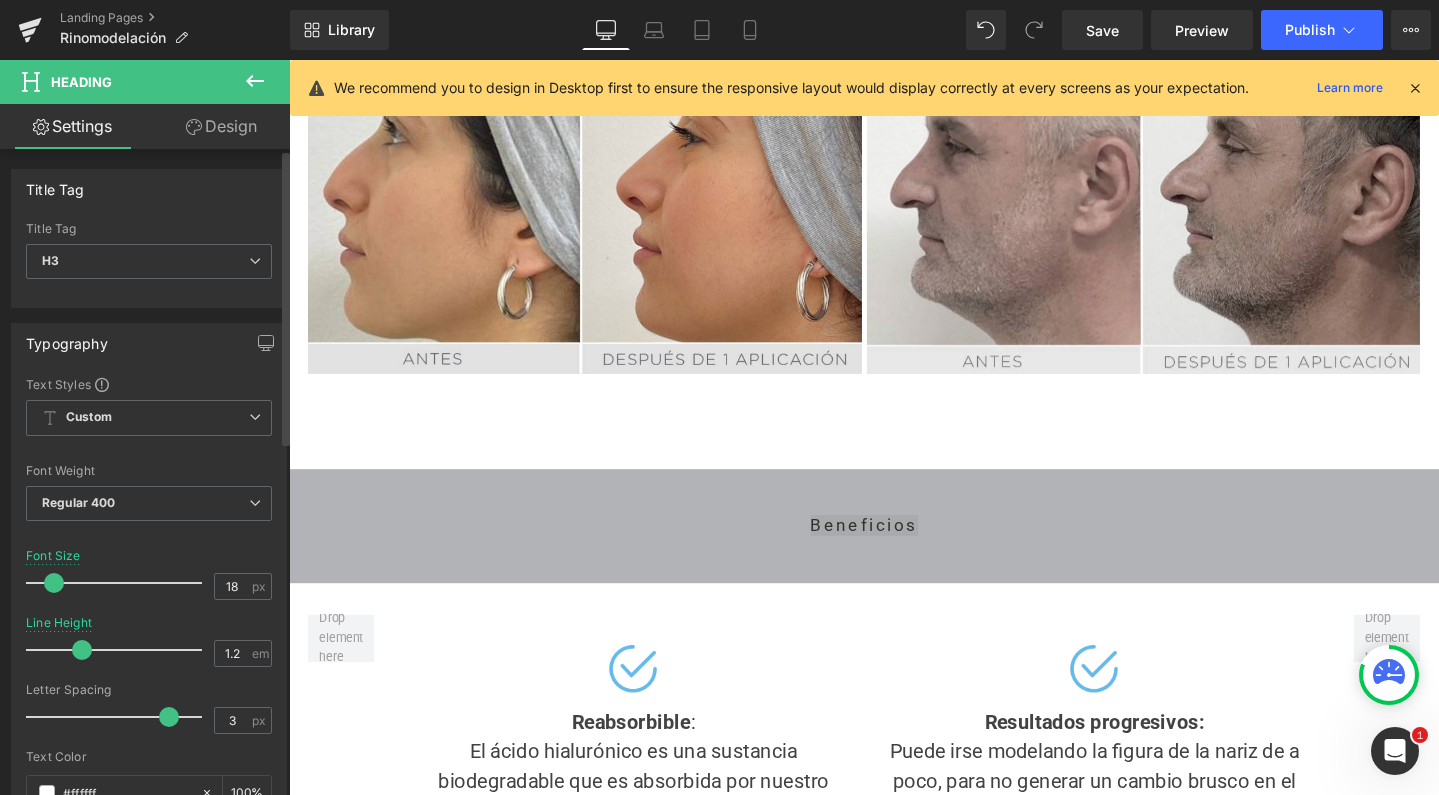type on "16" 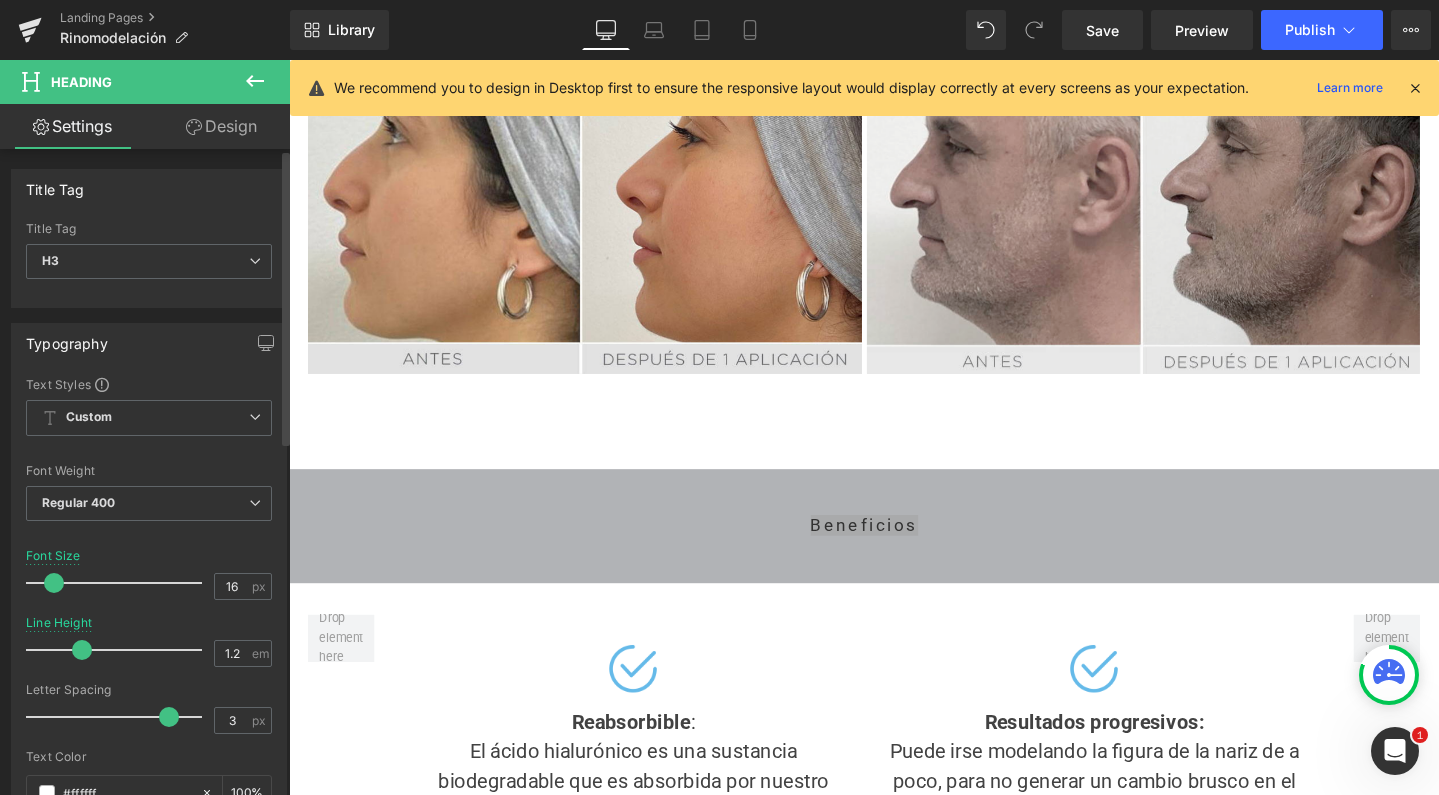 click at bounding box center (54, 583) 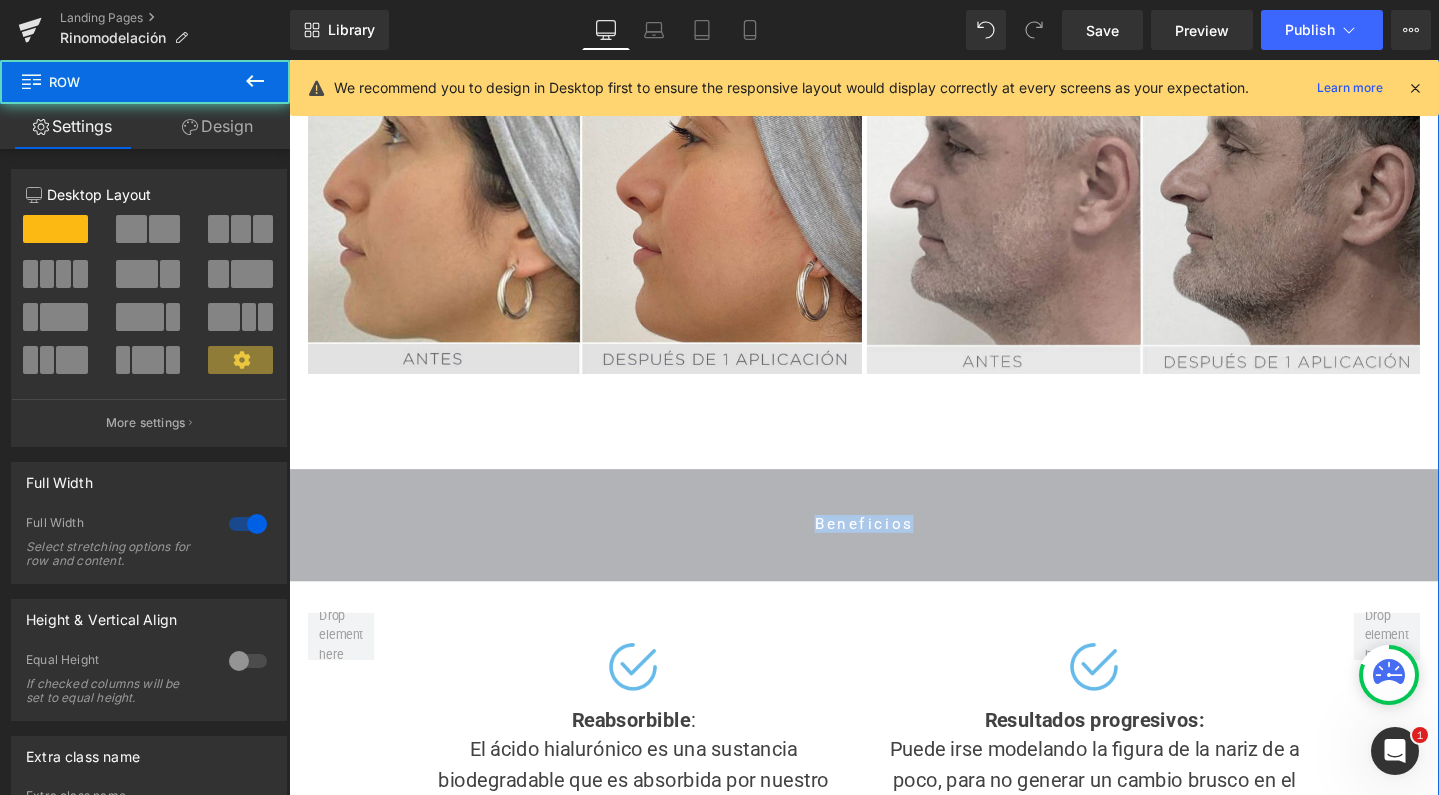 click on "Resultados naturales Text Block         Row   54px   49px
Image
Image
‹ ›
Carousel         Row         Row         Beneficios Heading         Row   48px       Image         Reabsorbible : El ácido hialurónico es una sustancia biodegradable que es absorbida por nuestro organismo con el paso del tiempo.  Text Block         Image         Resultados progresivos: Puede irse modelando la figura de la nariz de a poco, para no generar un cambio brusco en el rostro. Text Block         Row         Image         Indoloro: Se realiza con pequeñas microinyecciones. No tiene complicaciones ni tiempo de recuperación como las cirugías de nariz tradicionales. Text Block         Image         Rápido: Text Block         Row         Row" at bounding box center [894, 490] 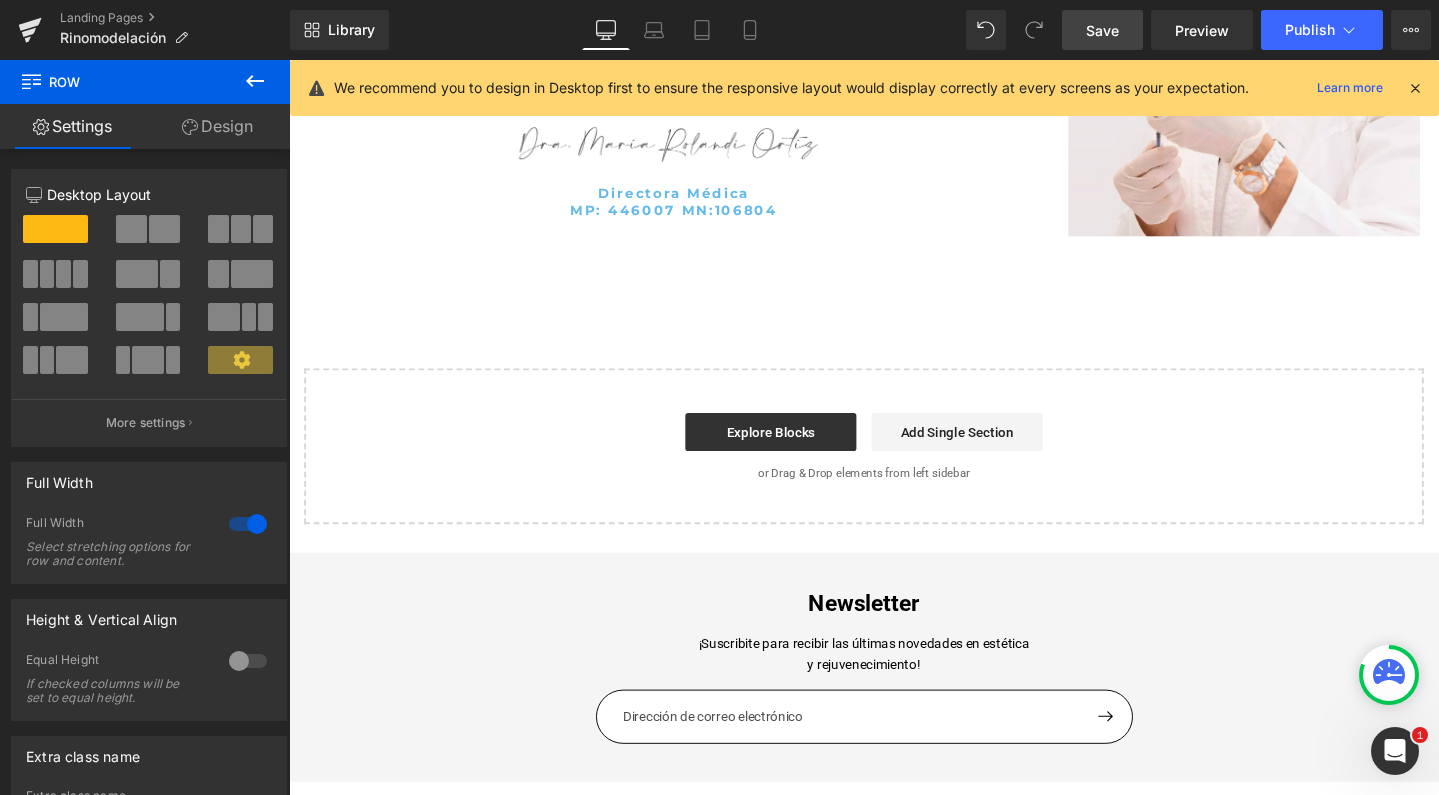 scroll, scrollTop: 4162, scrollLeft: 0, axis: vertical 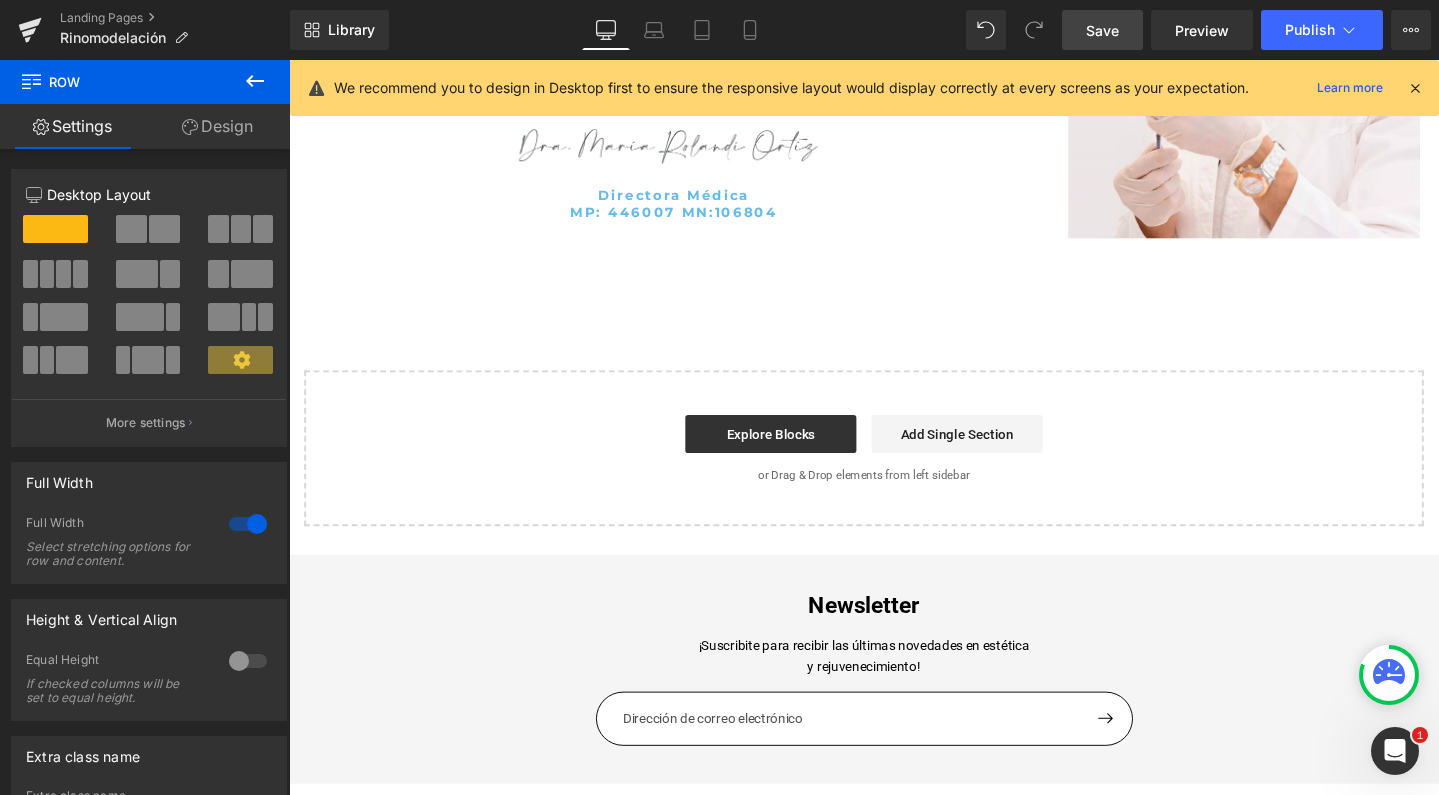 click on "Save" at bounding box center [1102, 30] 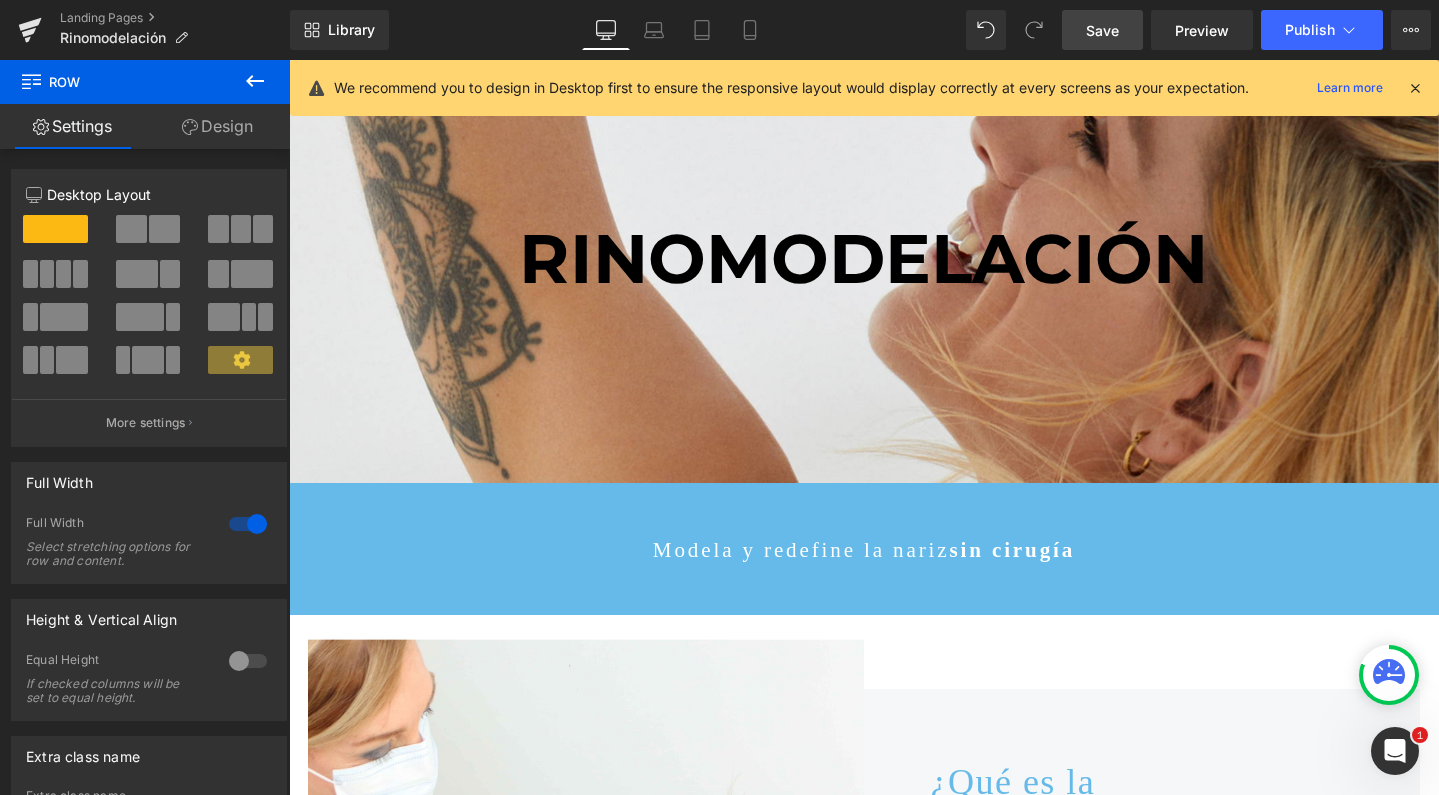 scroll, scrollTop: 0, scrollLeft: 0, axis: both 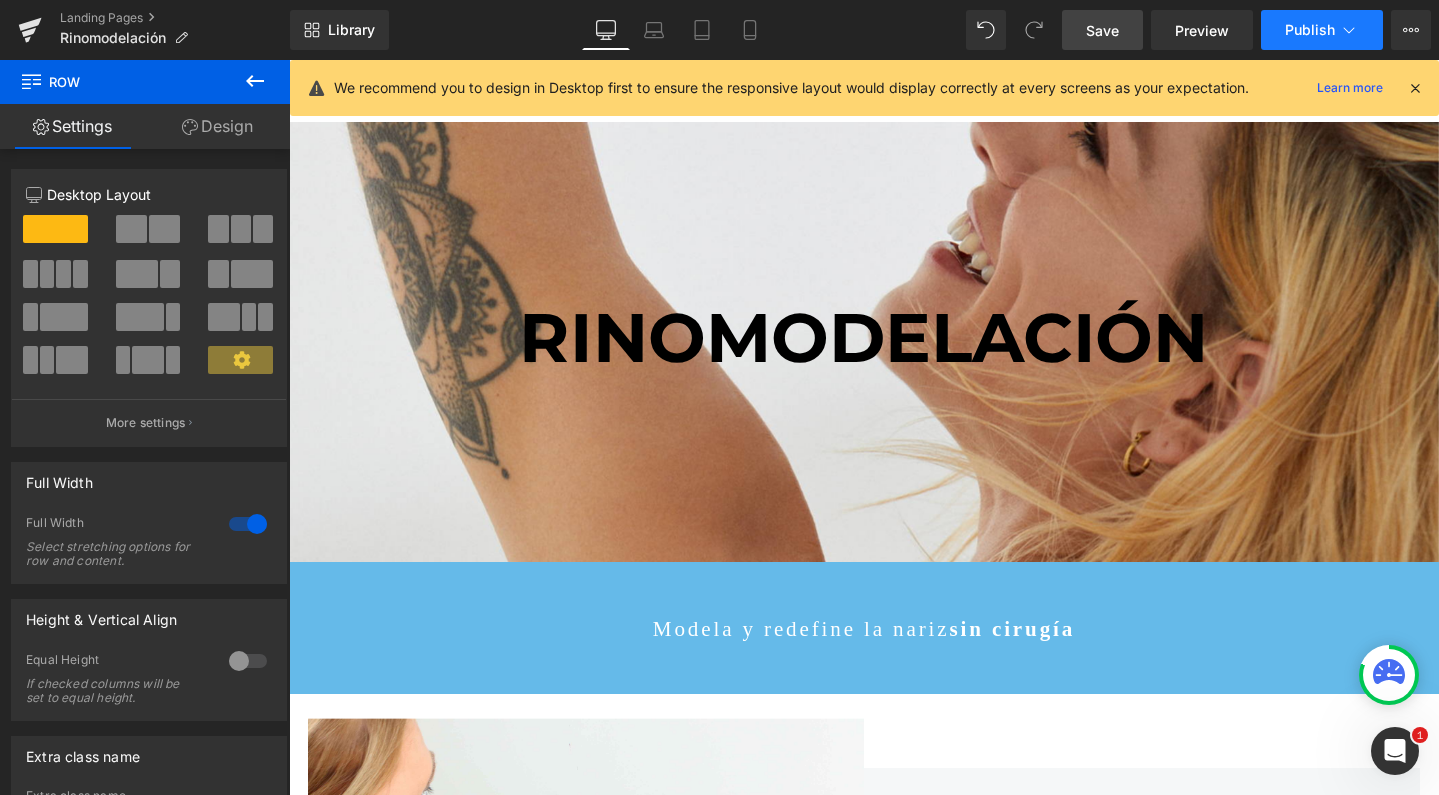 click on "Publish" at bounding box center (1310, 30) 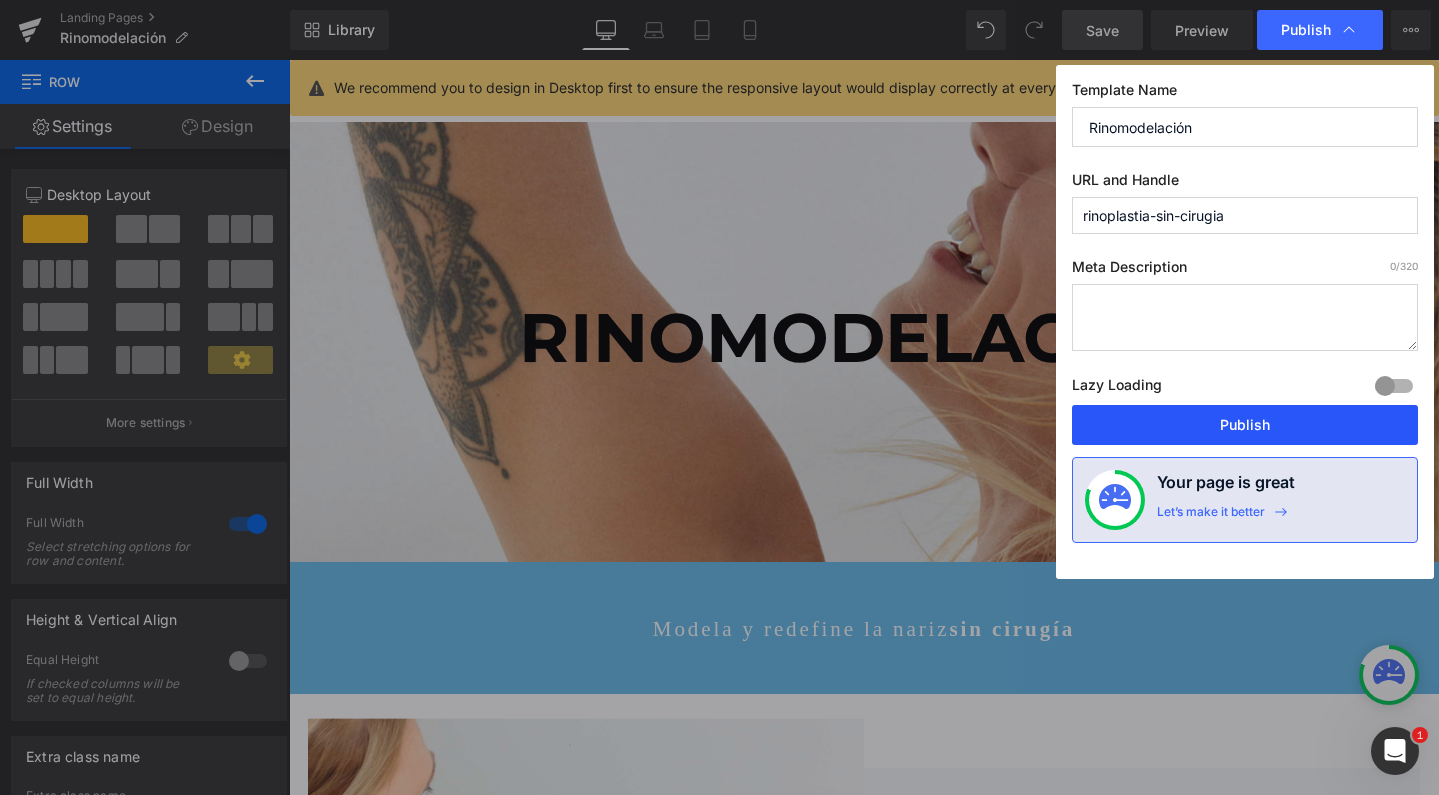 drag, startPoint x: 1180, startPoint y: 419, endPoint x: 937, endPoint y: 378, distance: 246.43457 